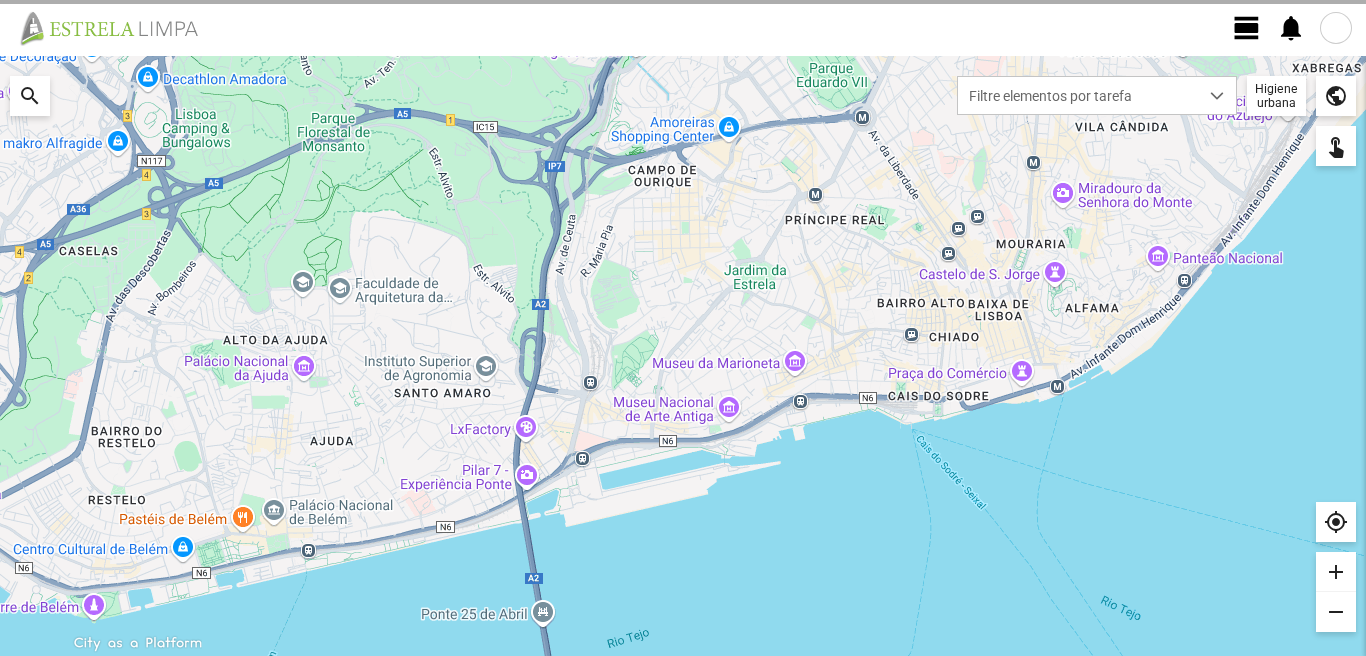 scroll, scrollTop: 0, scrollLeft: 0, axis: both 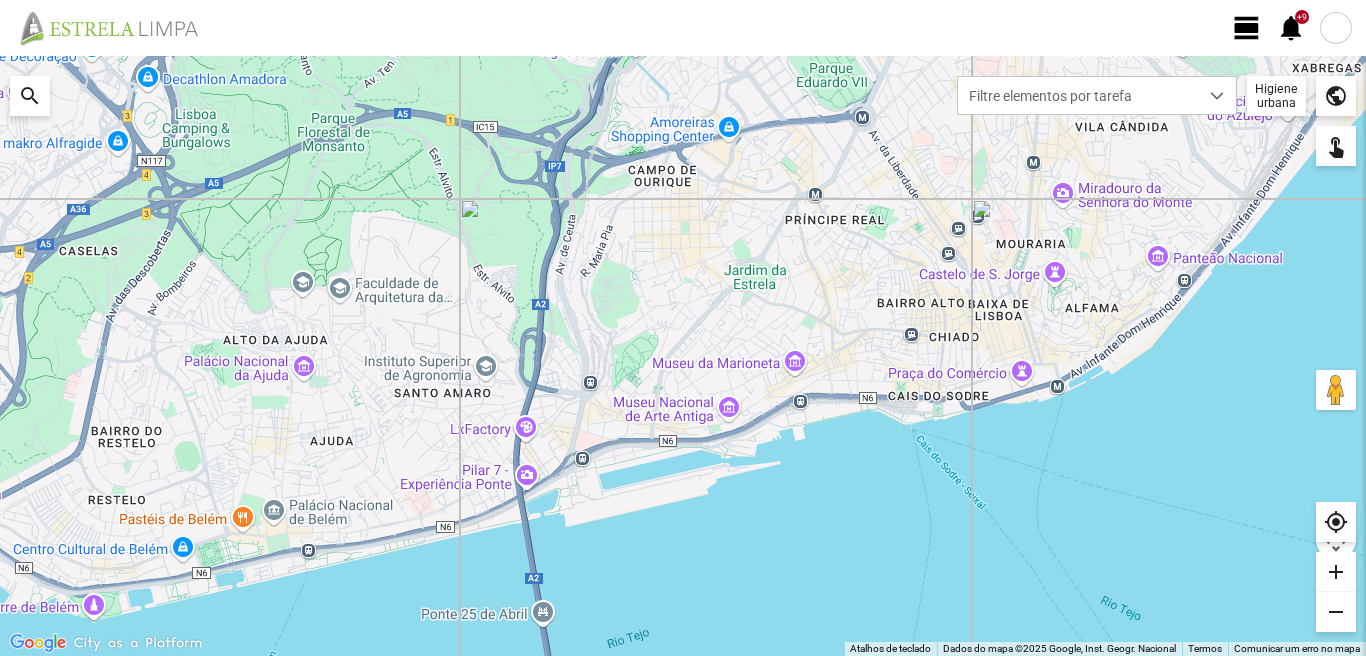 click on "view_day" 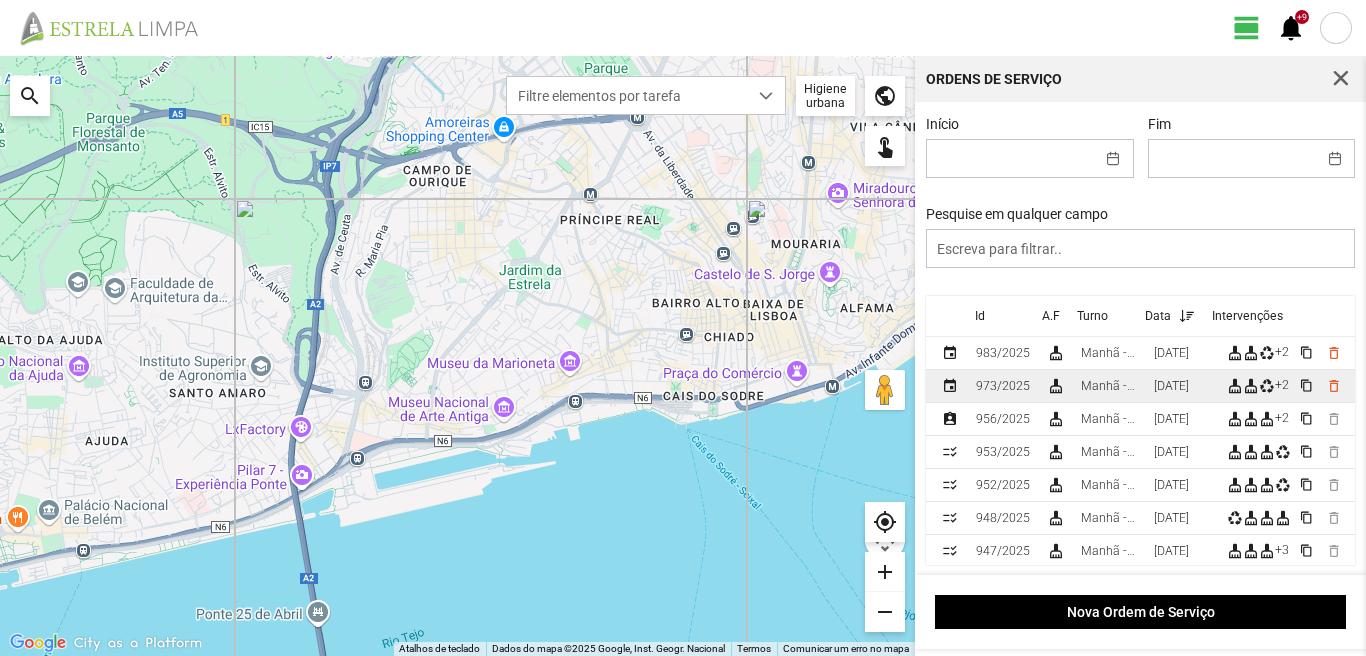 click on "[DATE]" at bounding box center [1171, 386] 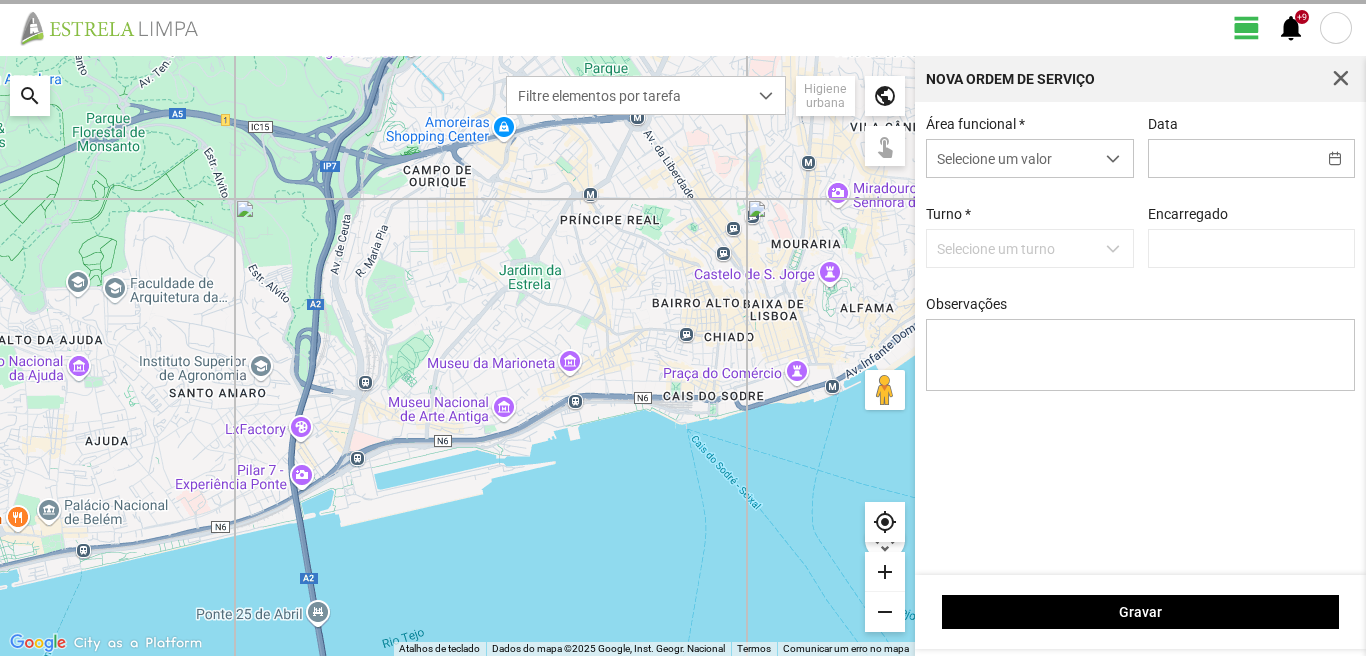 type on "[DATE]" 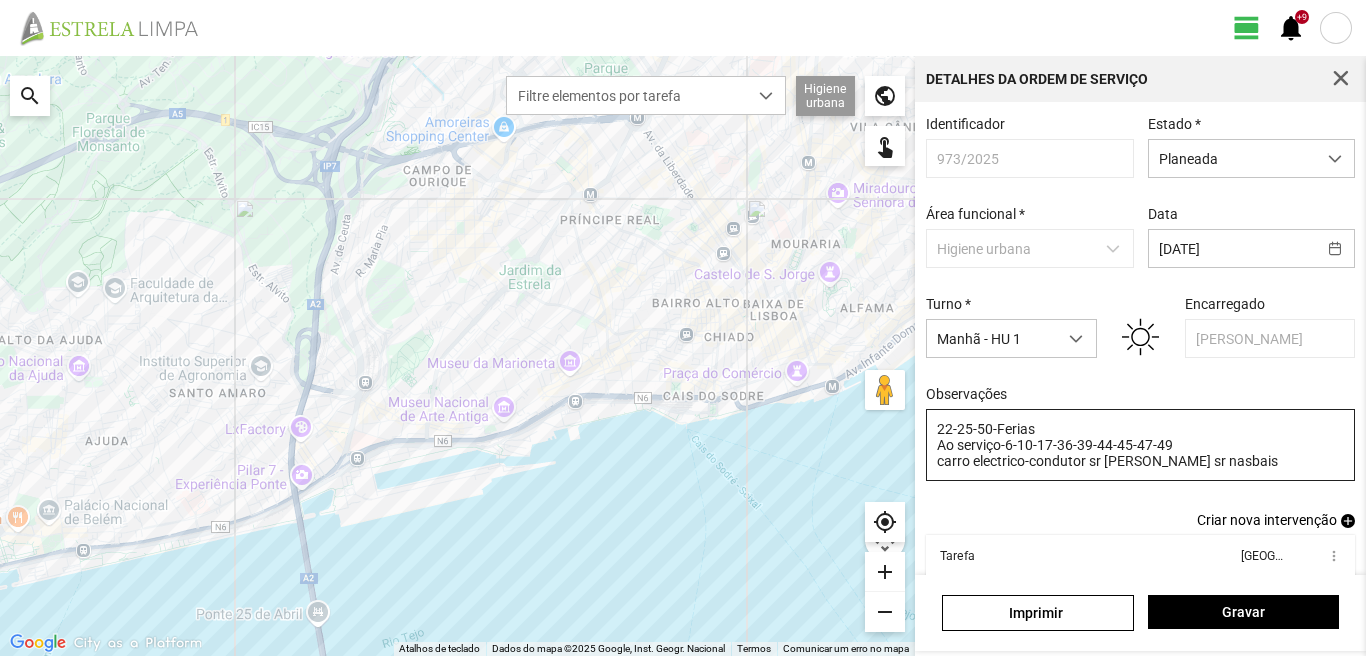 scroll, scrollTop: 109, scrollLeft: 0, axis: vertical 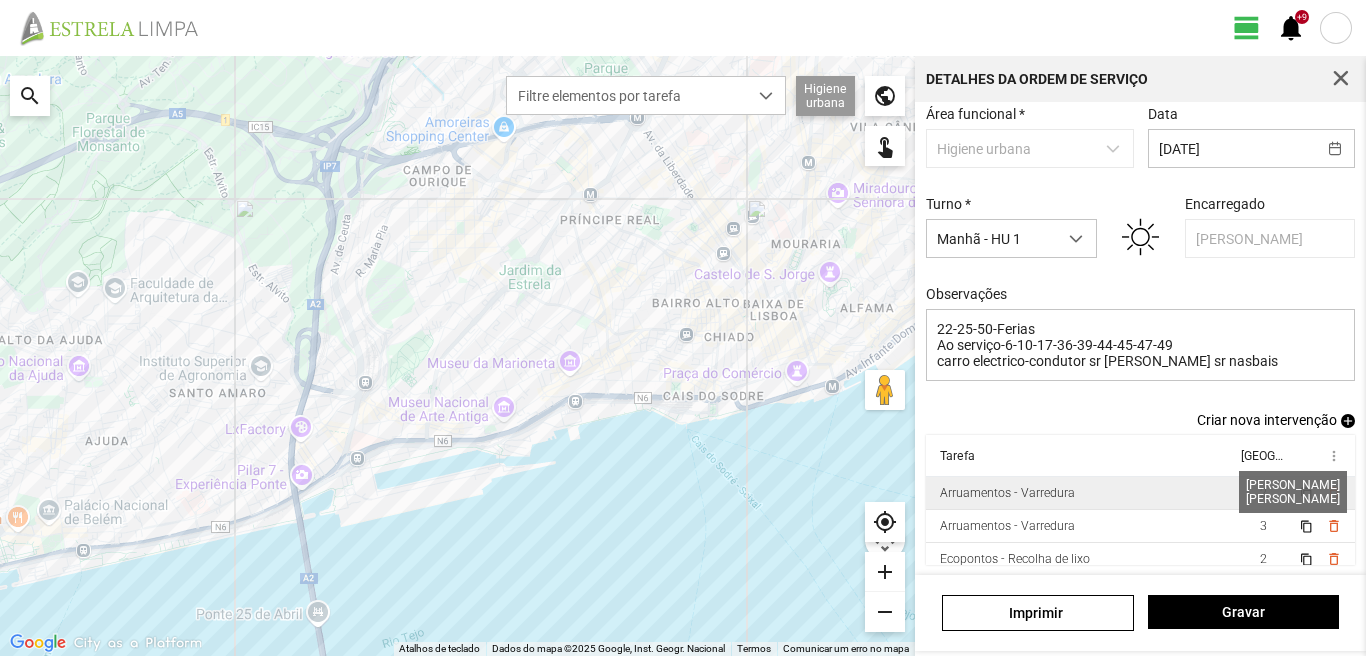 click on "2" at bounding box center [1263, 493] 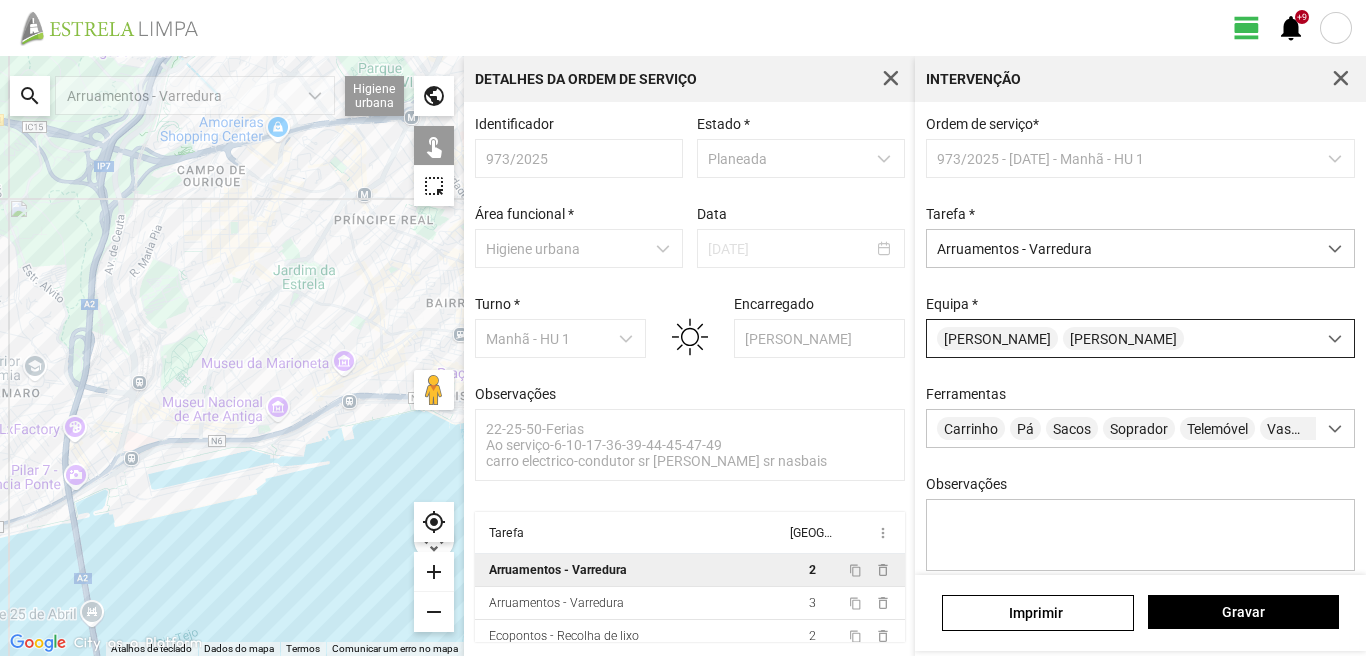 click on "[PERSON_NAME]" at bounding box center (1121, 338) 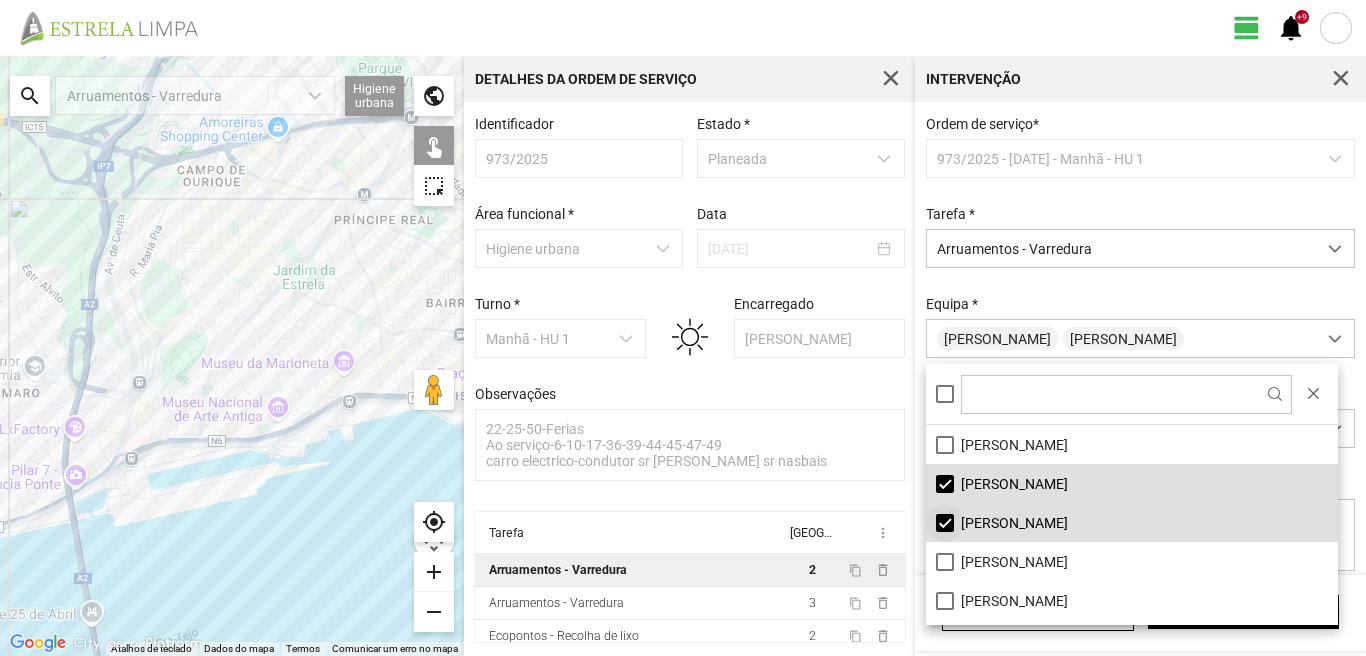 click on "[PERSON_NAME]" at bounding box center [1132, 522] 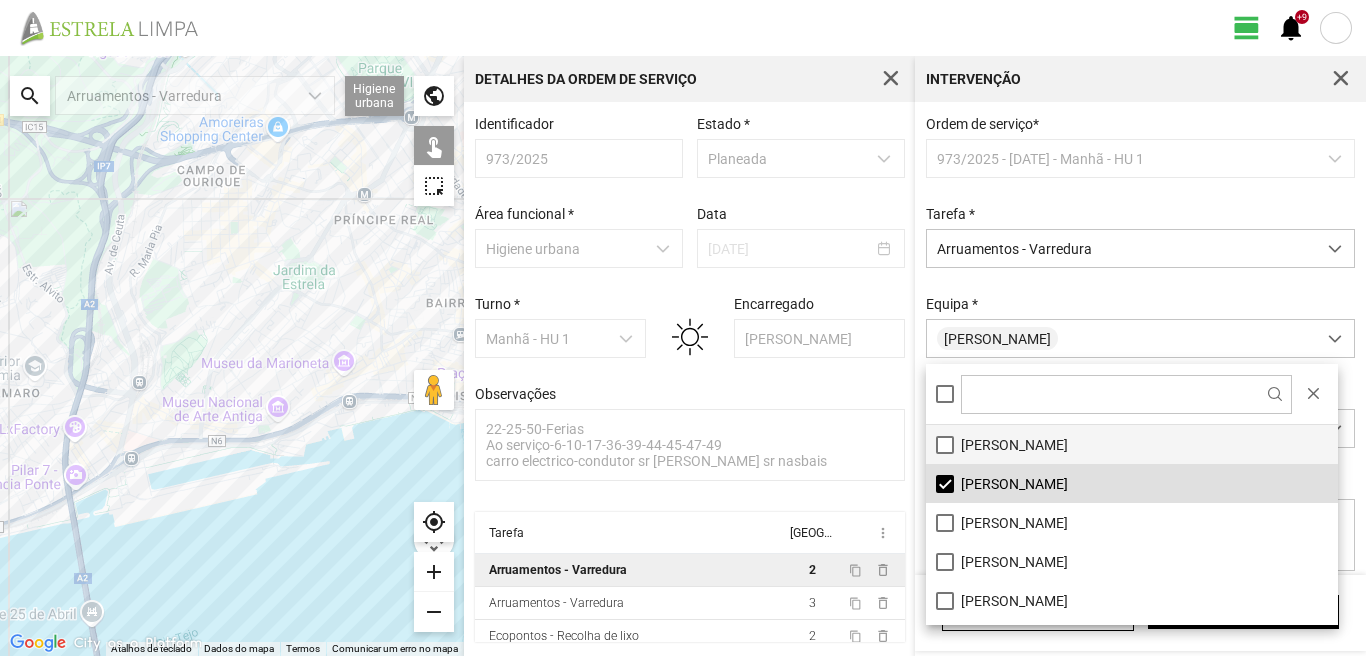 click on "[PERSON_NAME]" at bounding box center [1132, 444] 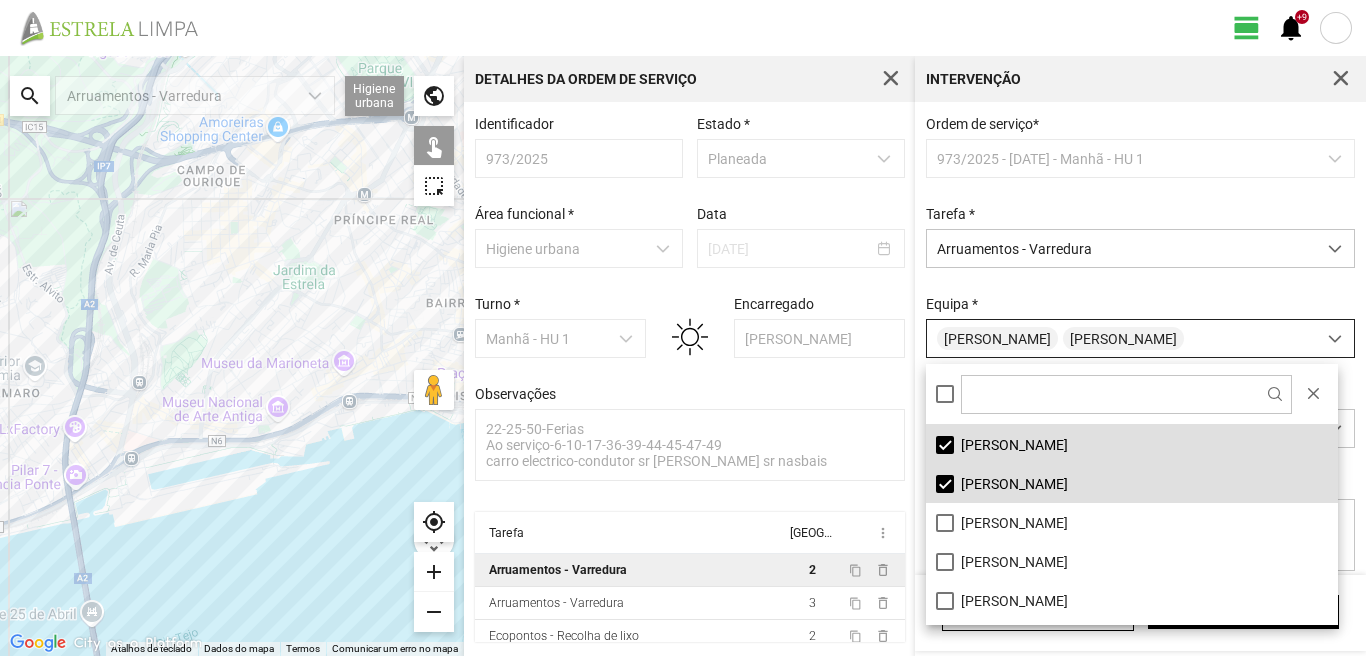 click on "[PERSON_NAME]" at bounding box center (1121, 338) 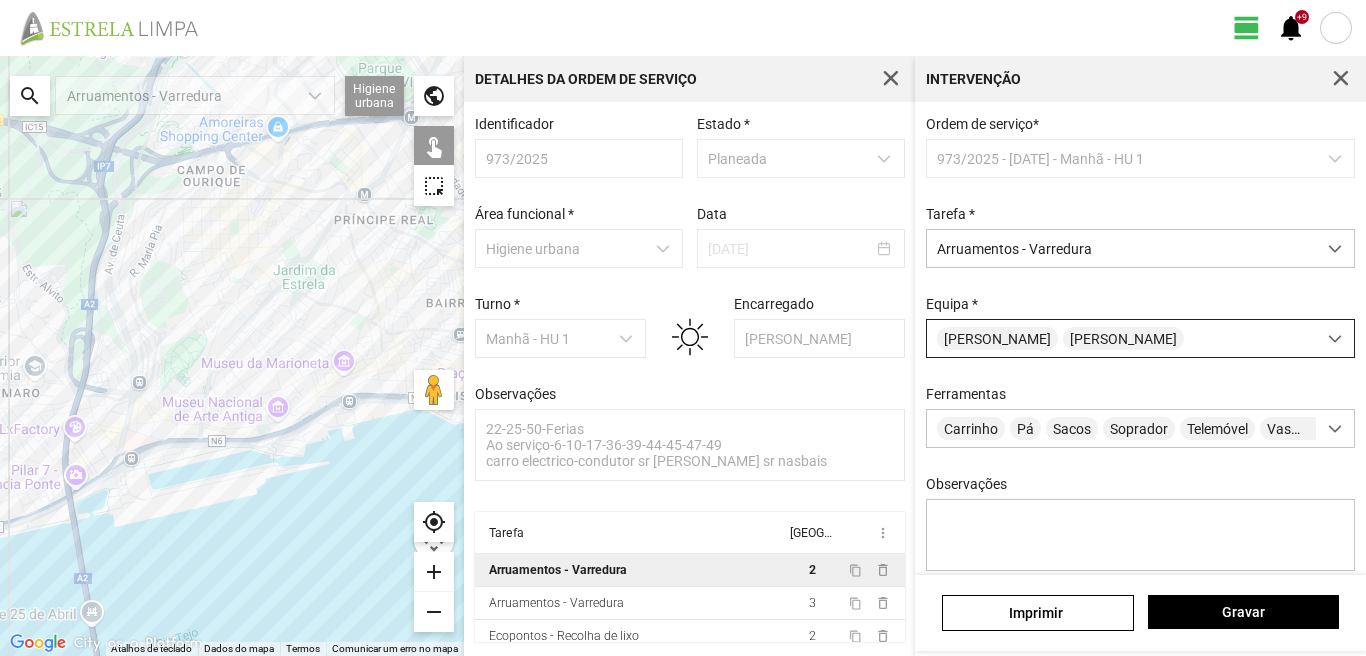 click on "[PERSON_NAME]" at bounding box center [1121, 338] 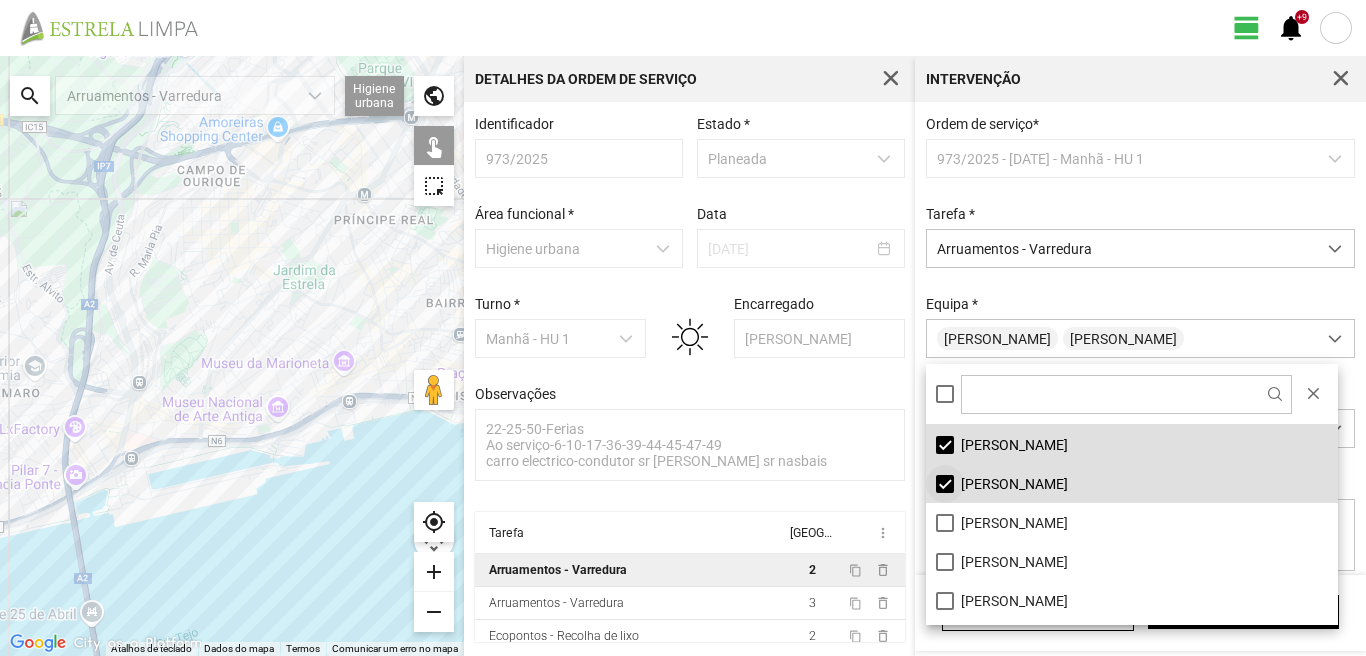 click on "[PERSON_NAME]" at bounding box center [1132, 483] 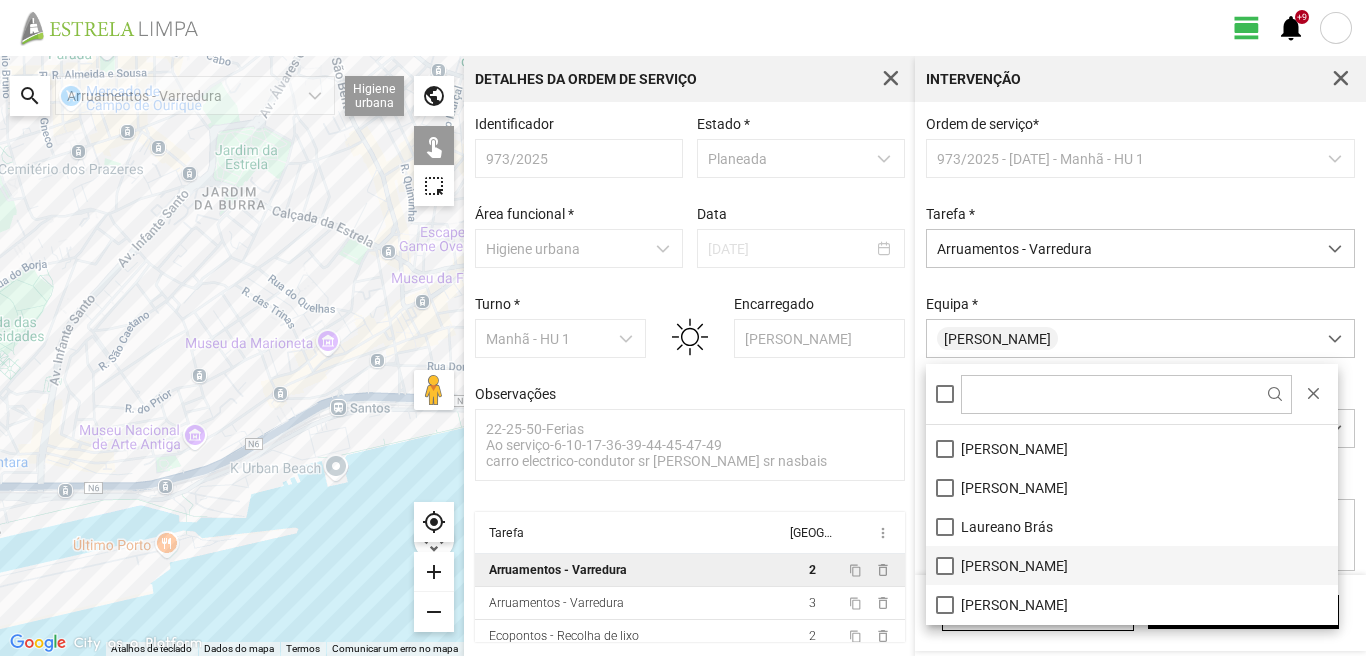 scroll, scrollTop: 68, scrollLeft: 0, axis: vertical 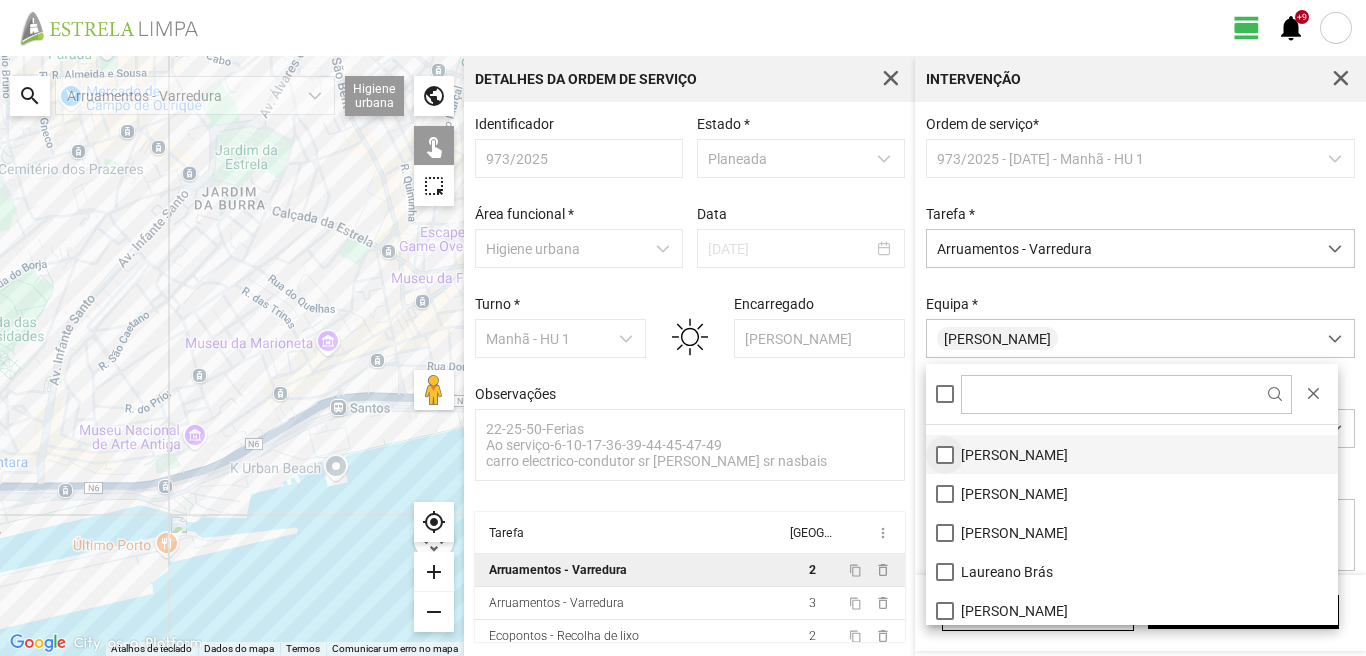 click on "[PERSON_NAME]" at bounding box center [1132, 454] 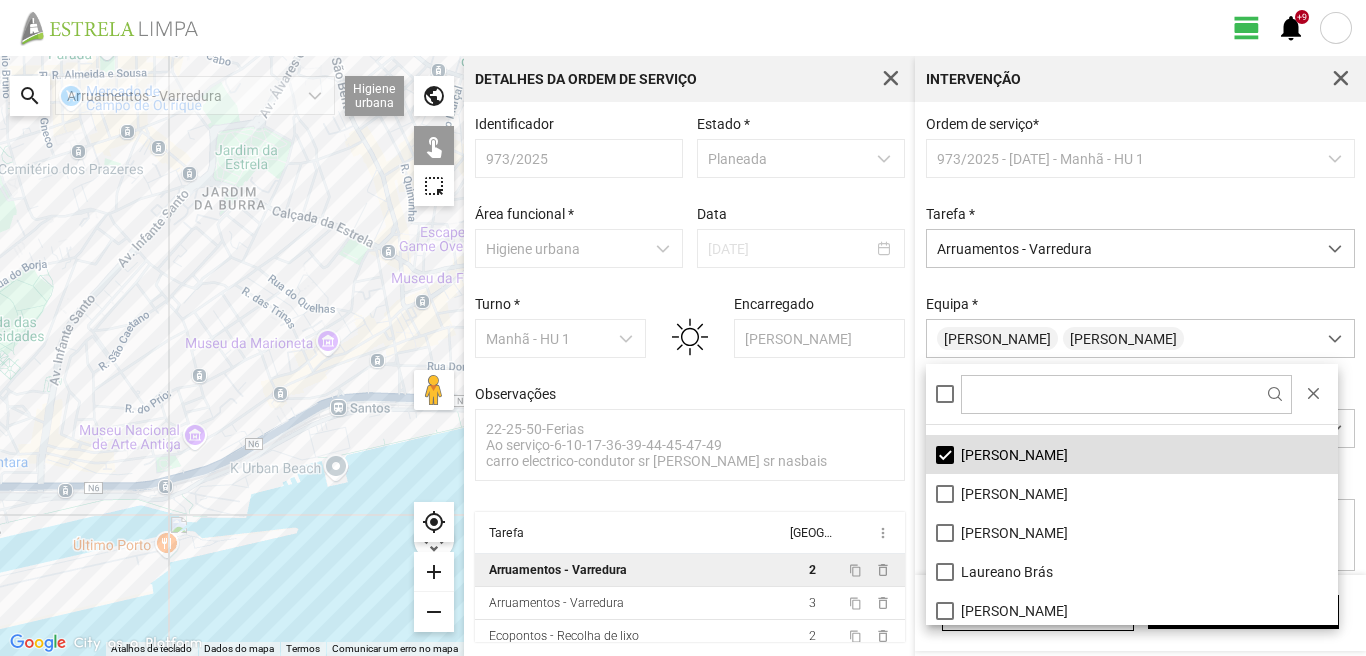 click 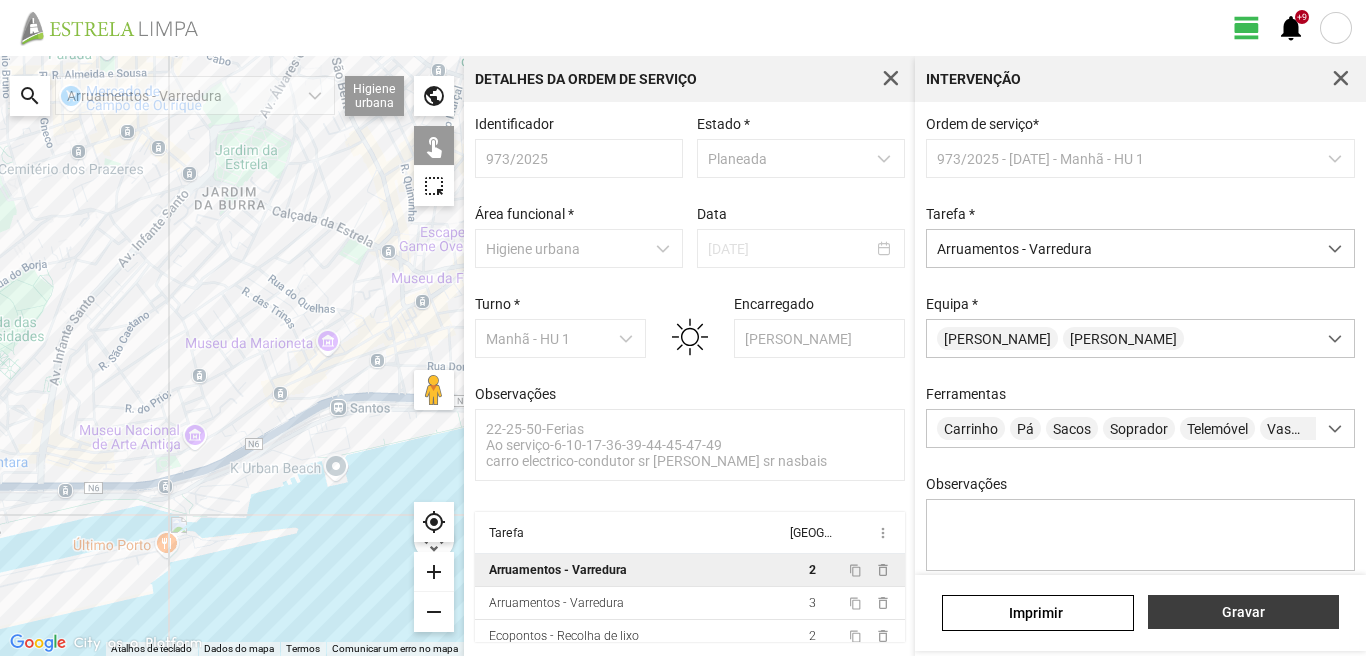 click on "Gravar" at bounding box center [1243, 612] 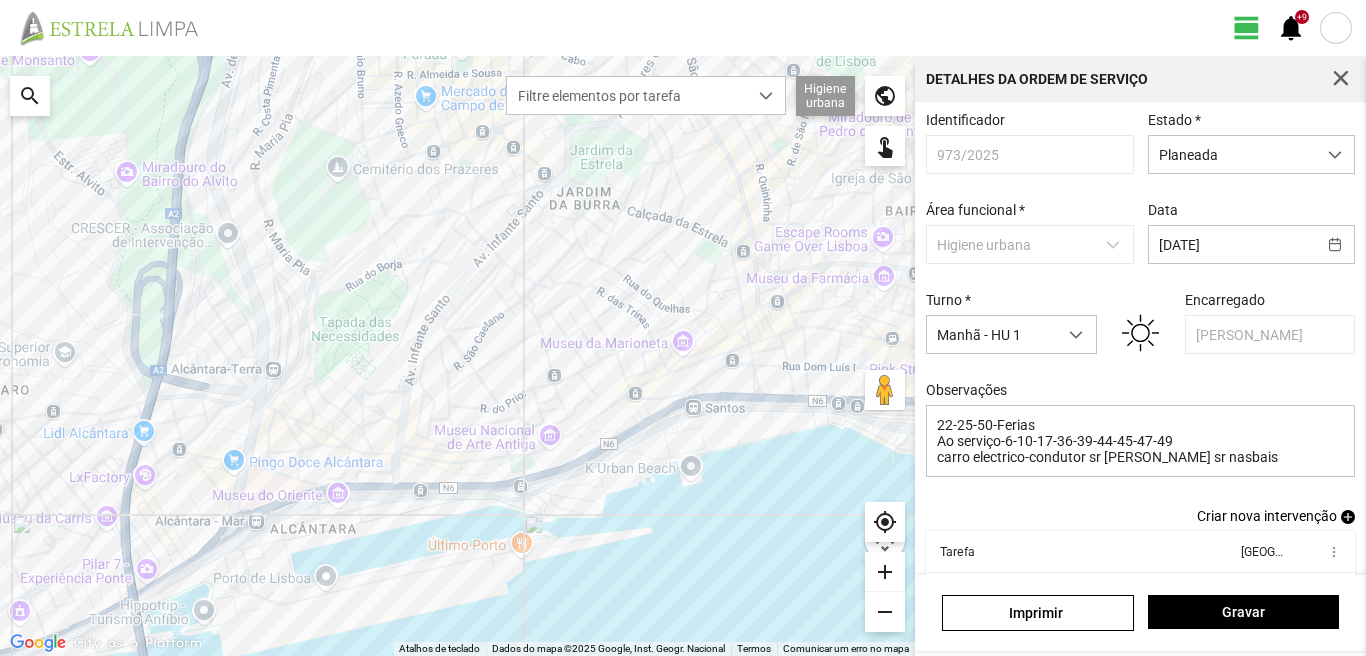 click on "add" at bounding box center (1348, 517) 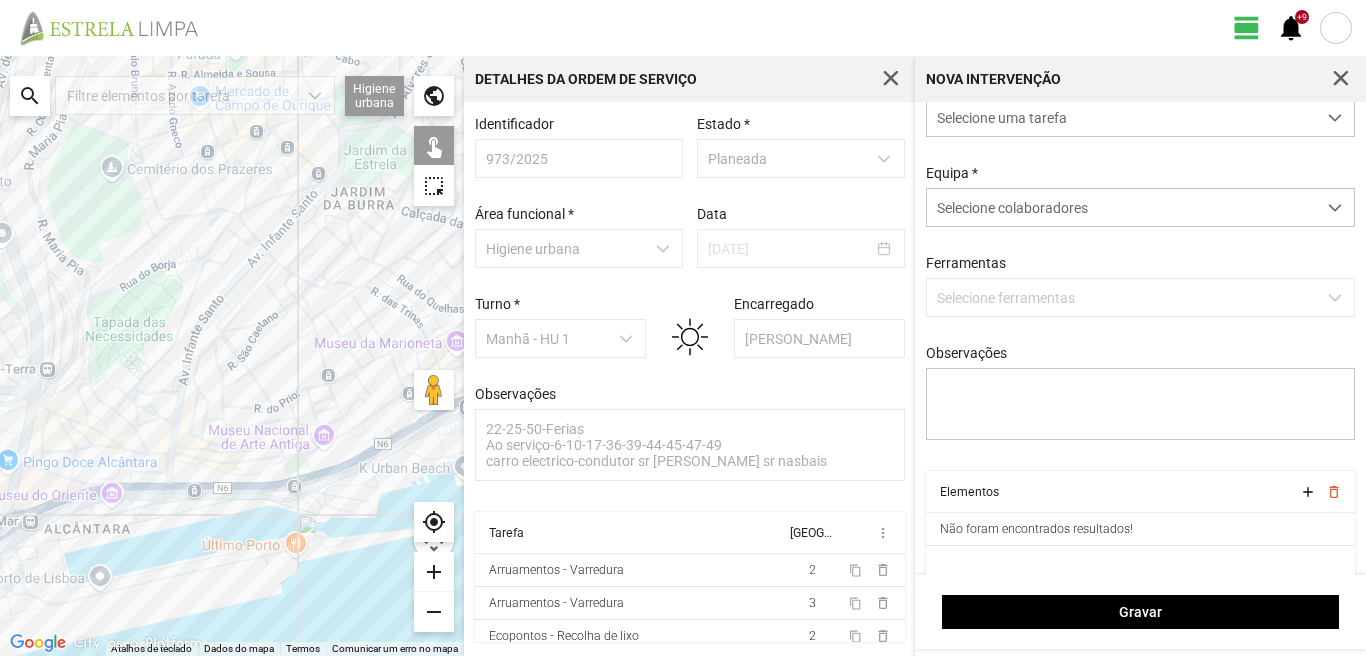 scroll, scrollTop: 177, scrollLeft: 0, axis: vertical 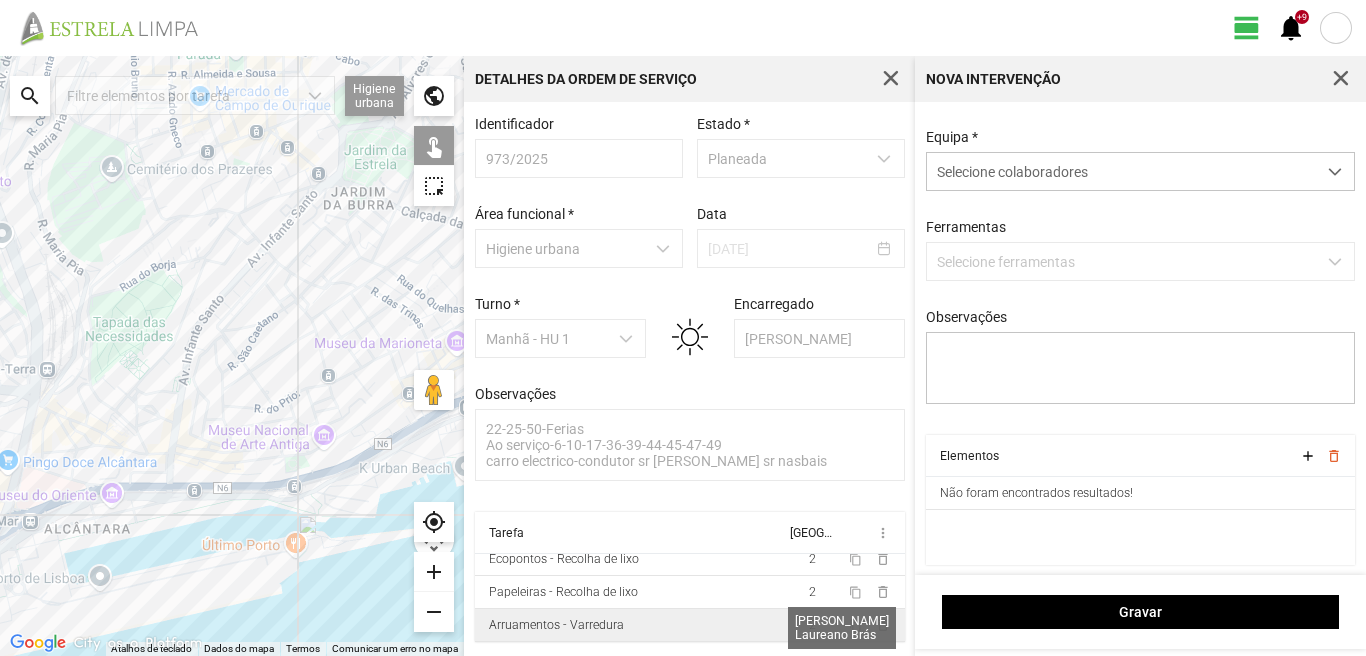 click on "2" at bounding box center (812, 625) 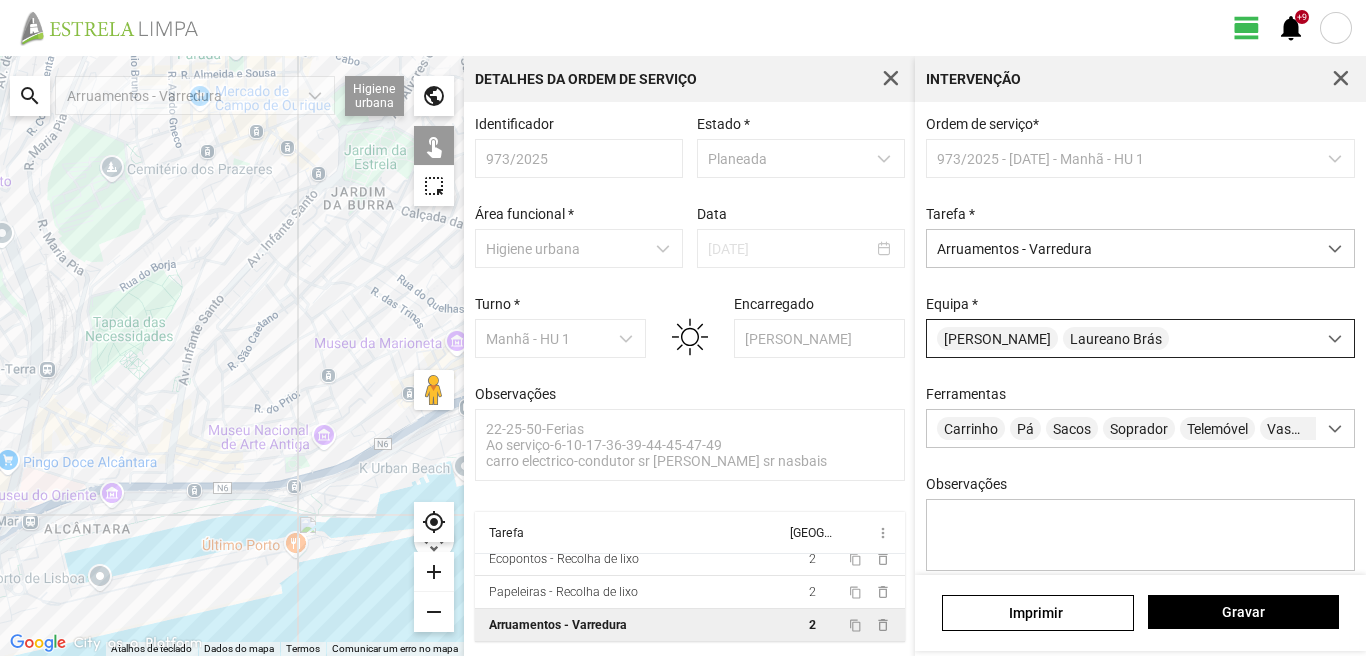 click on "[PERSON_NAME]" at bounding box center (1121, 338) 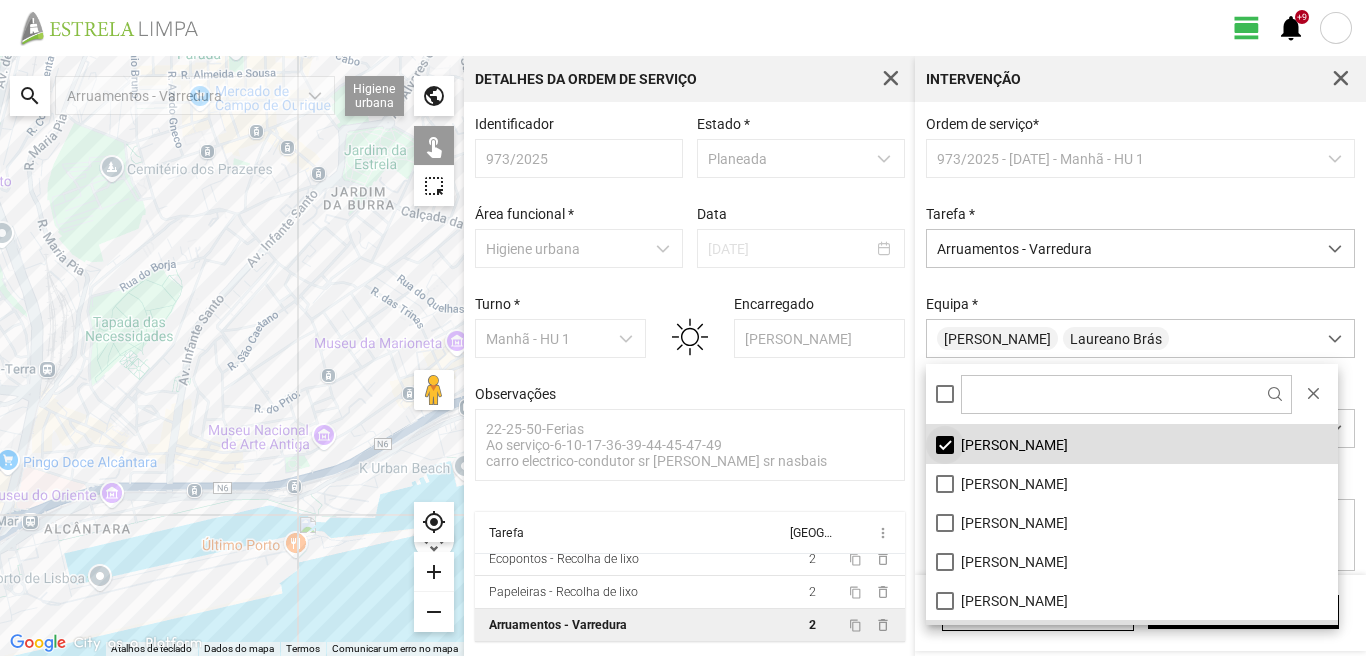 click on "[PERSON_NAME]" at bounding box center [1132, 444] 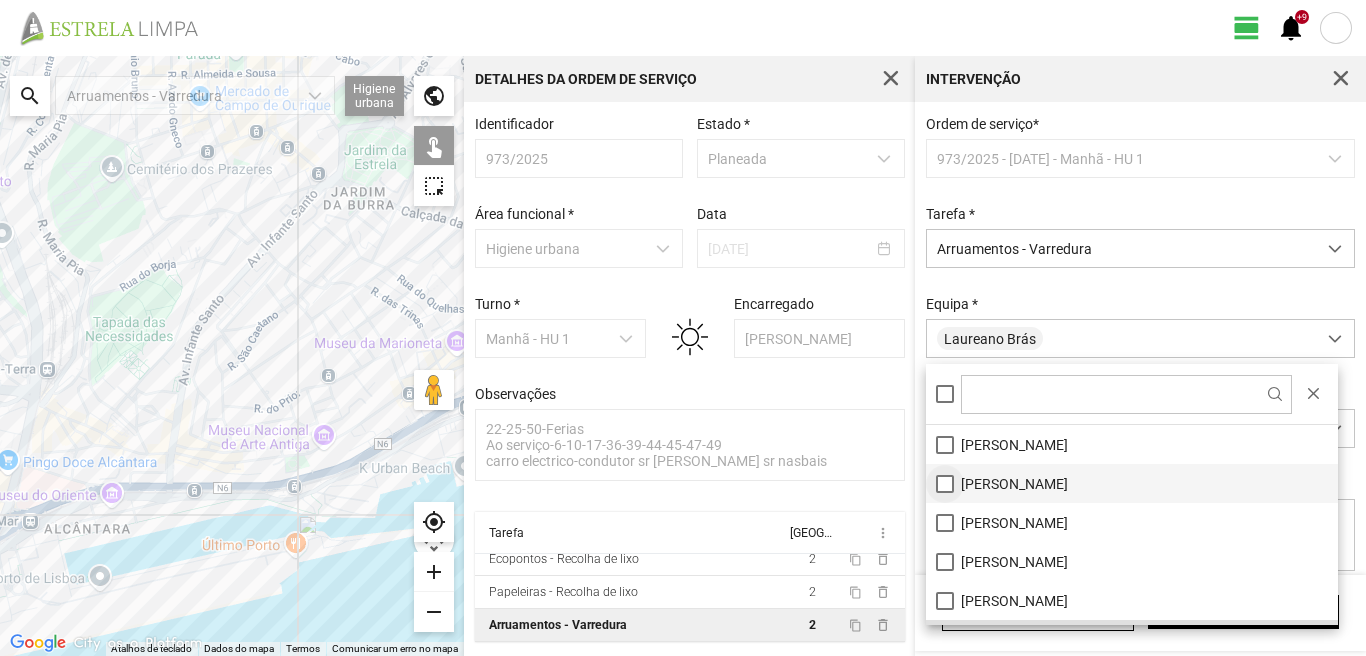 click on "[PERSON_NAME]" at bounding box center (1132, 483) 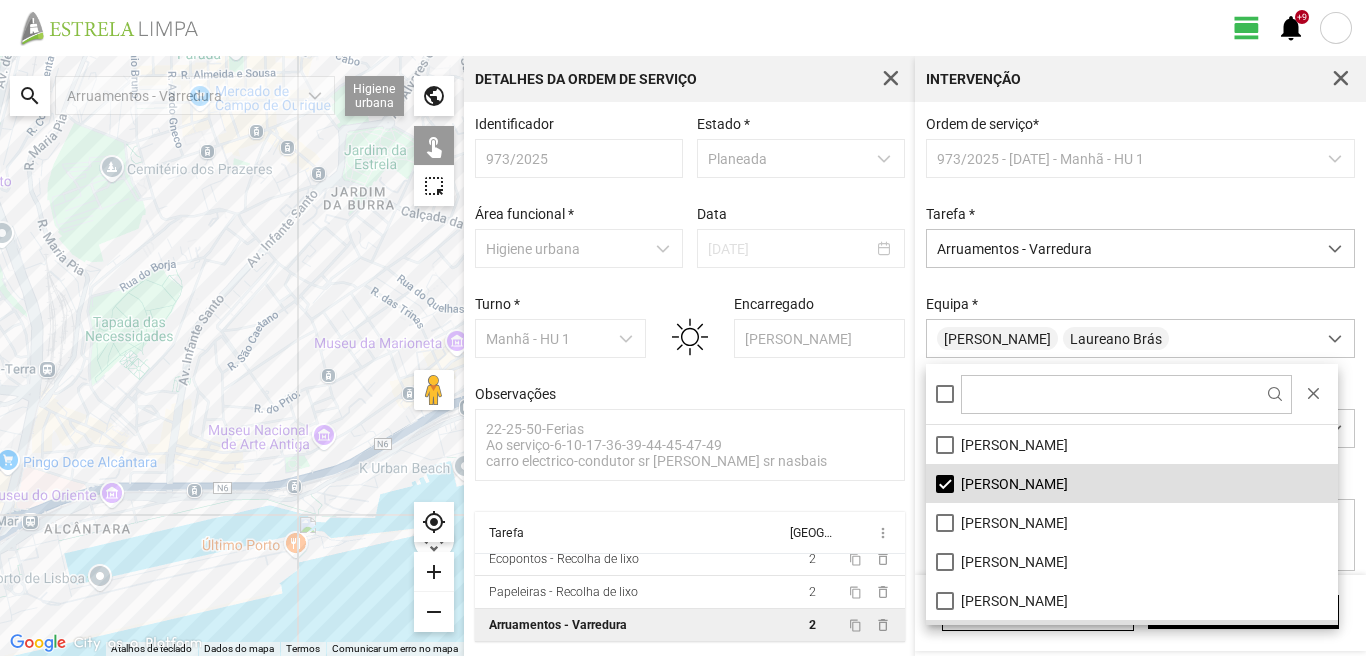 click 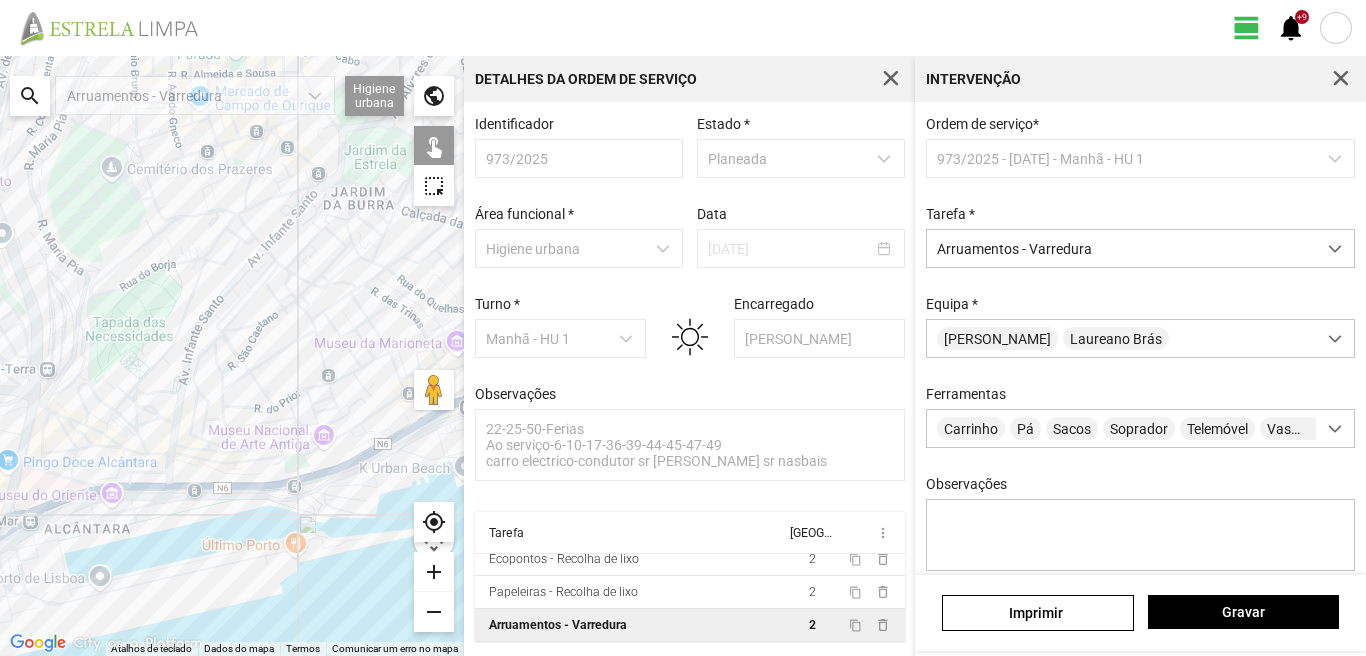 click 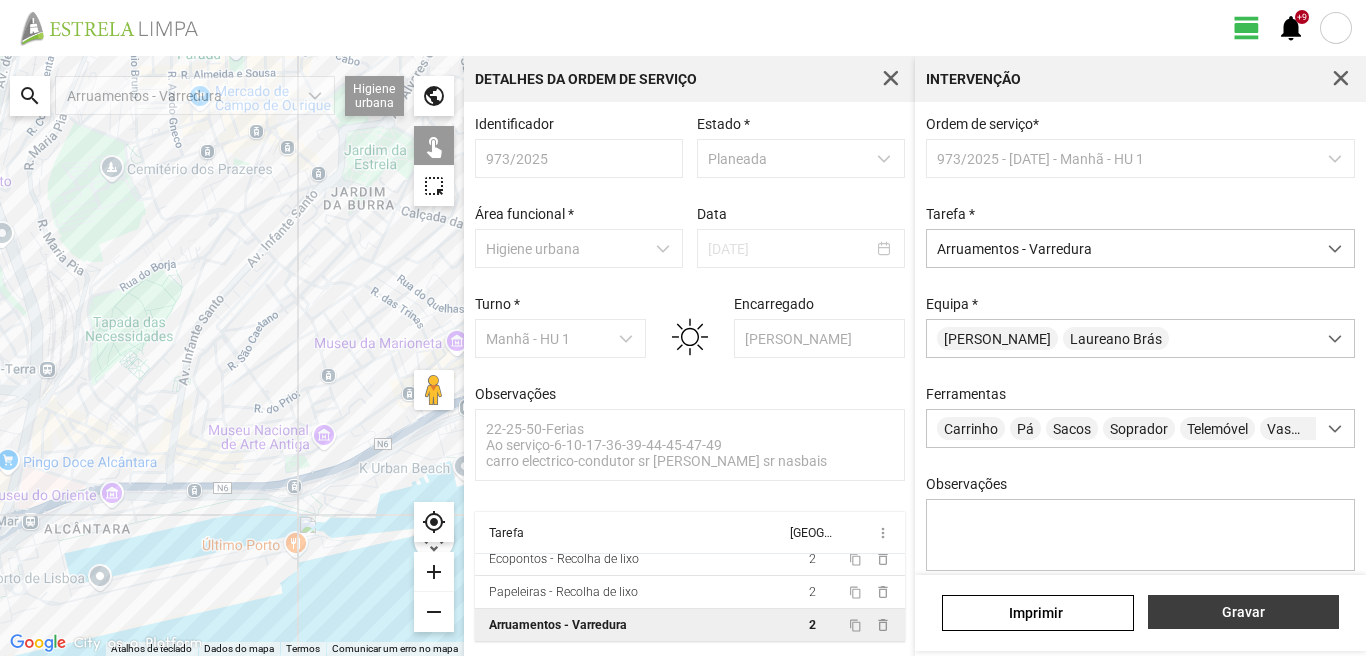 click on "Gravar" at bounding box center (1243, 612) 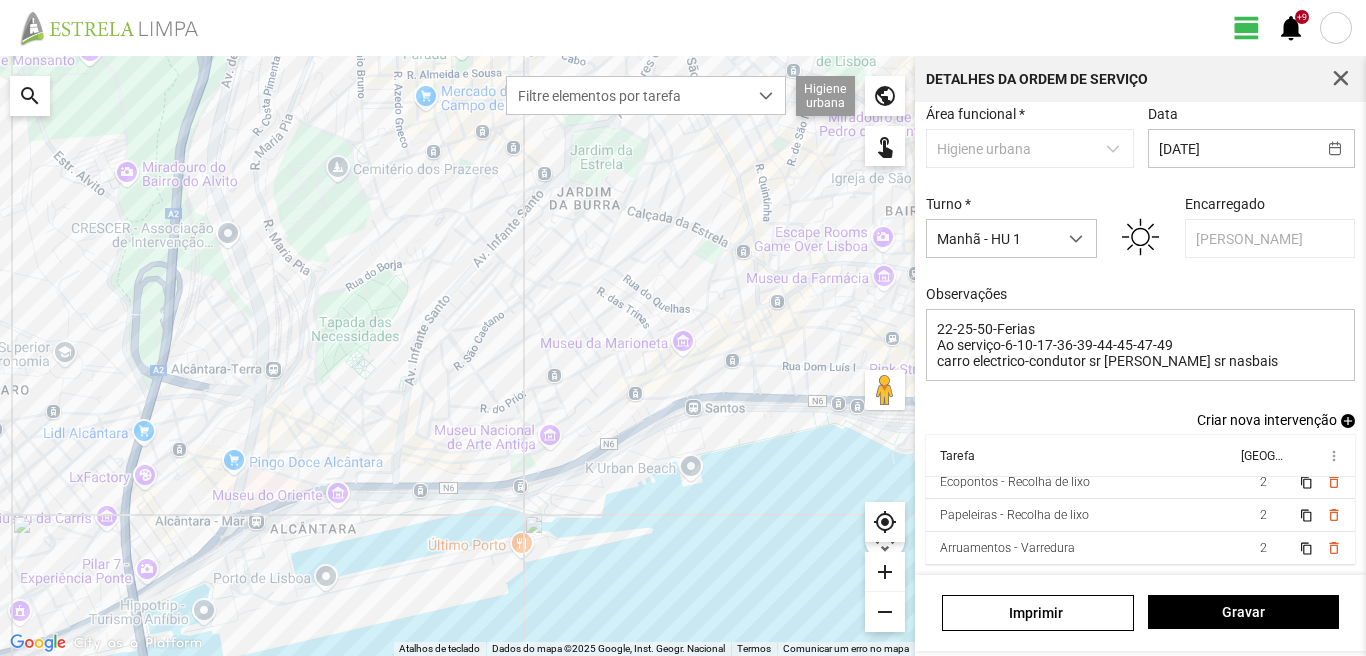 scroll, scrollTop: 109, scrollLeft: 0, axis: vertical 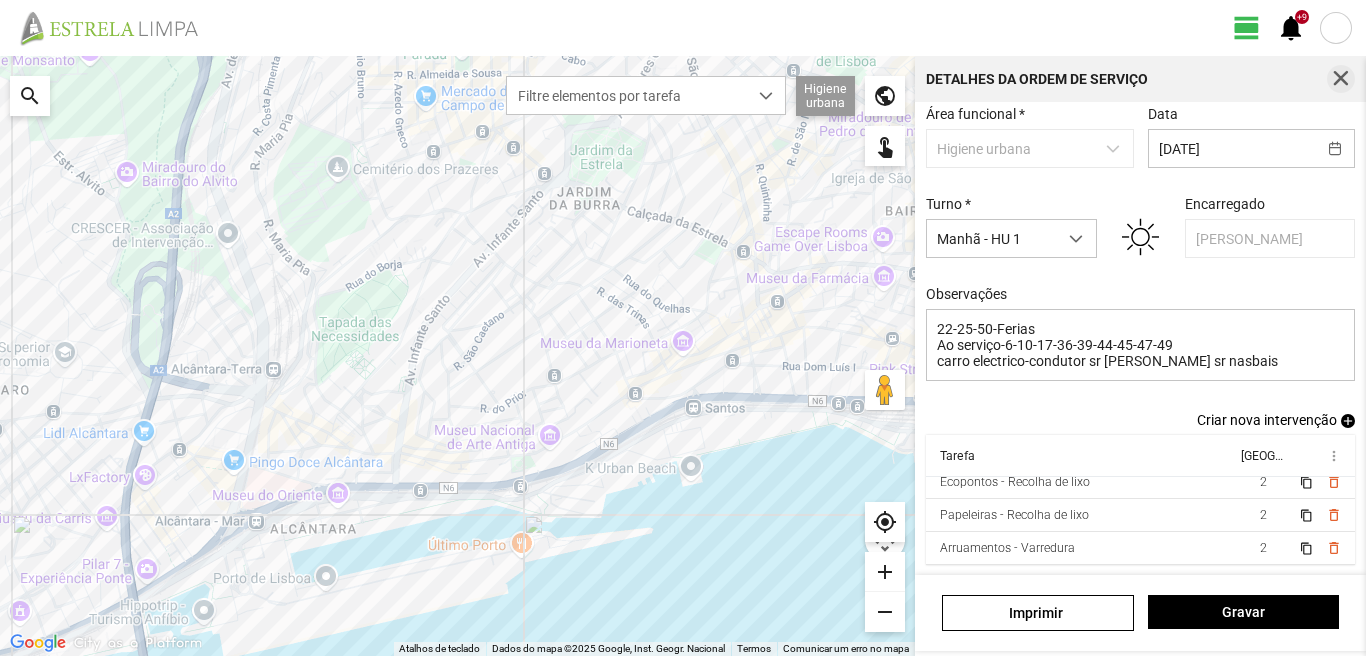 click at bounding box center (1341, 79) 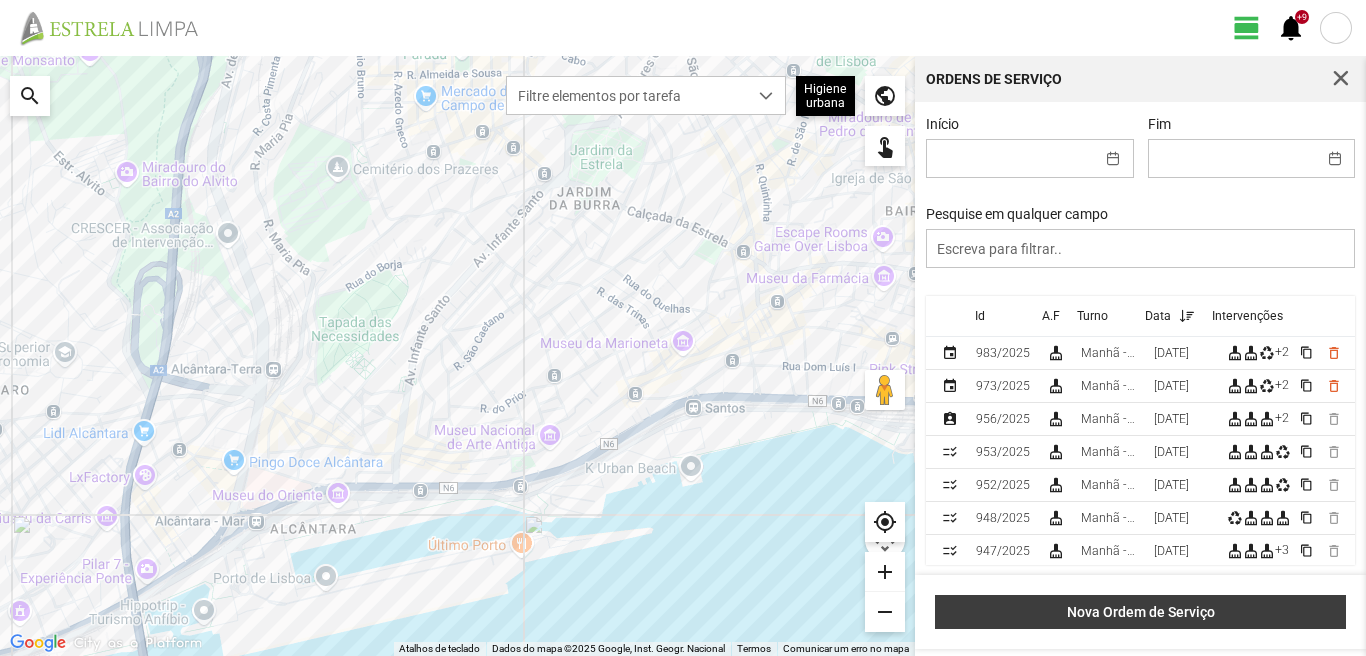 click on "Nova Ordem de Serviço" at bounding box center [1141, 612] 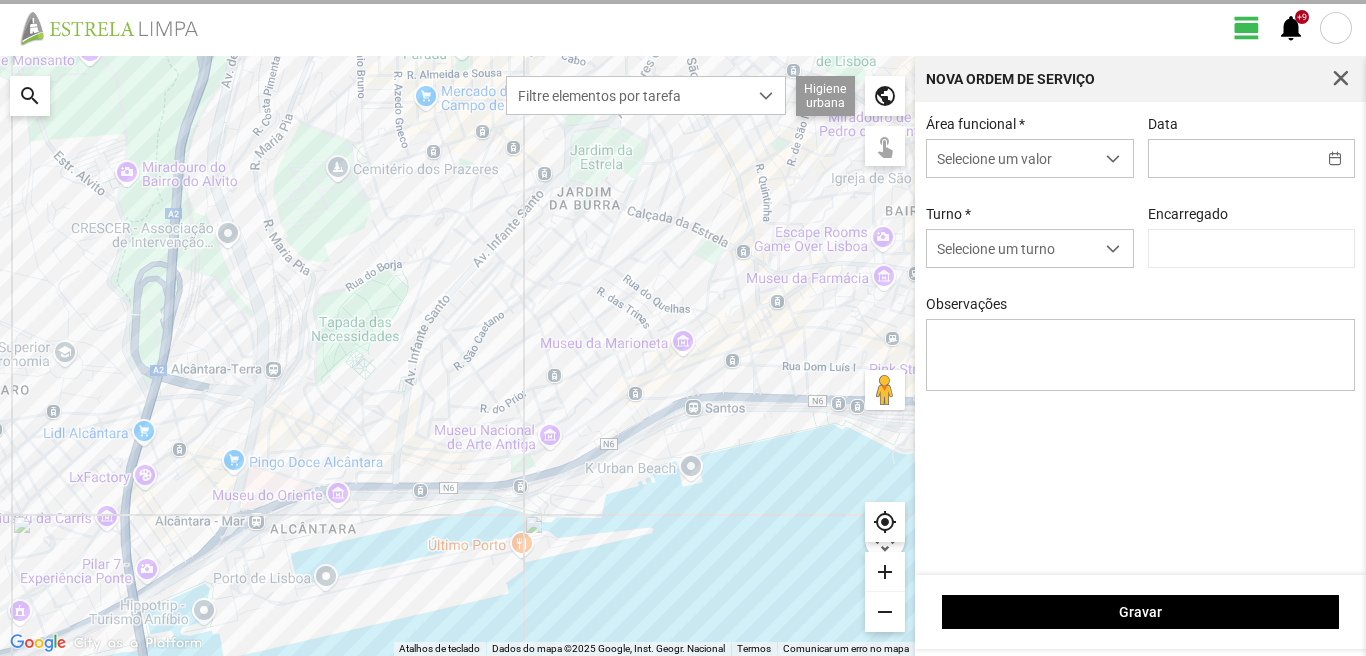 type on "[PERSON_NAME]" 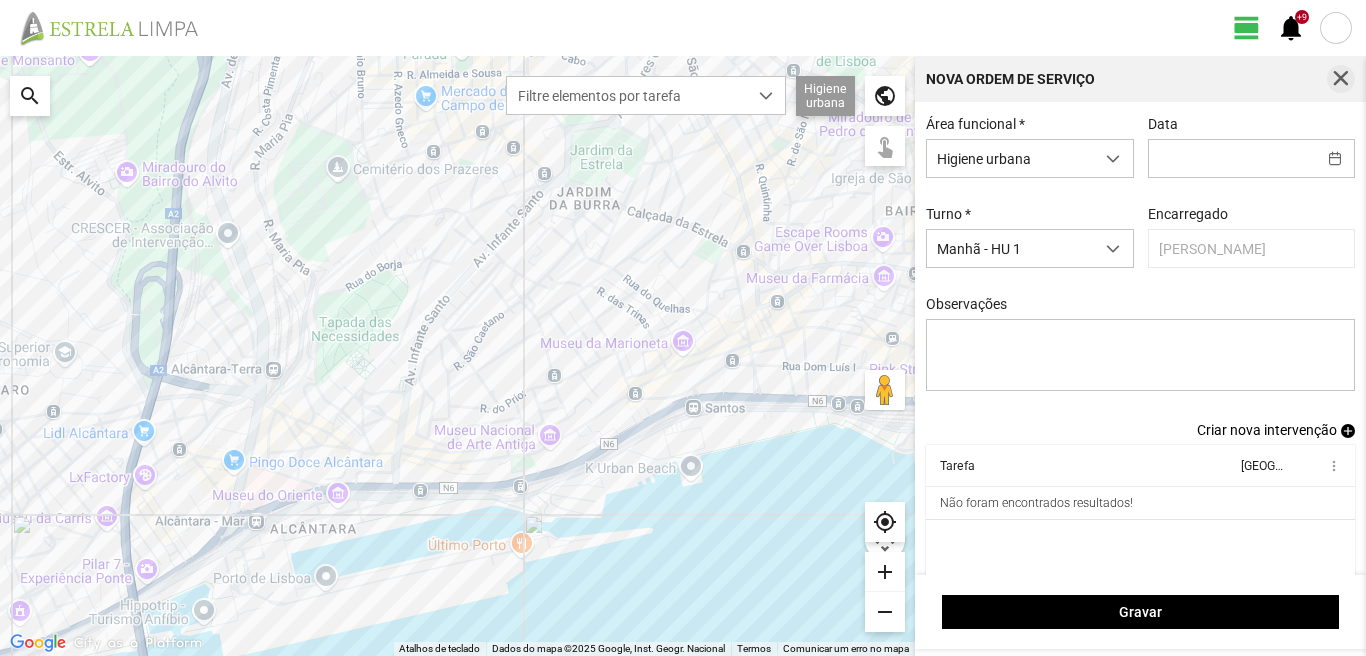 click at bounding box center (1341, 79) 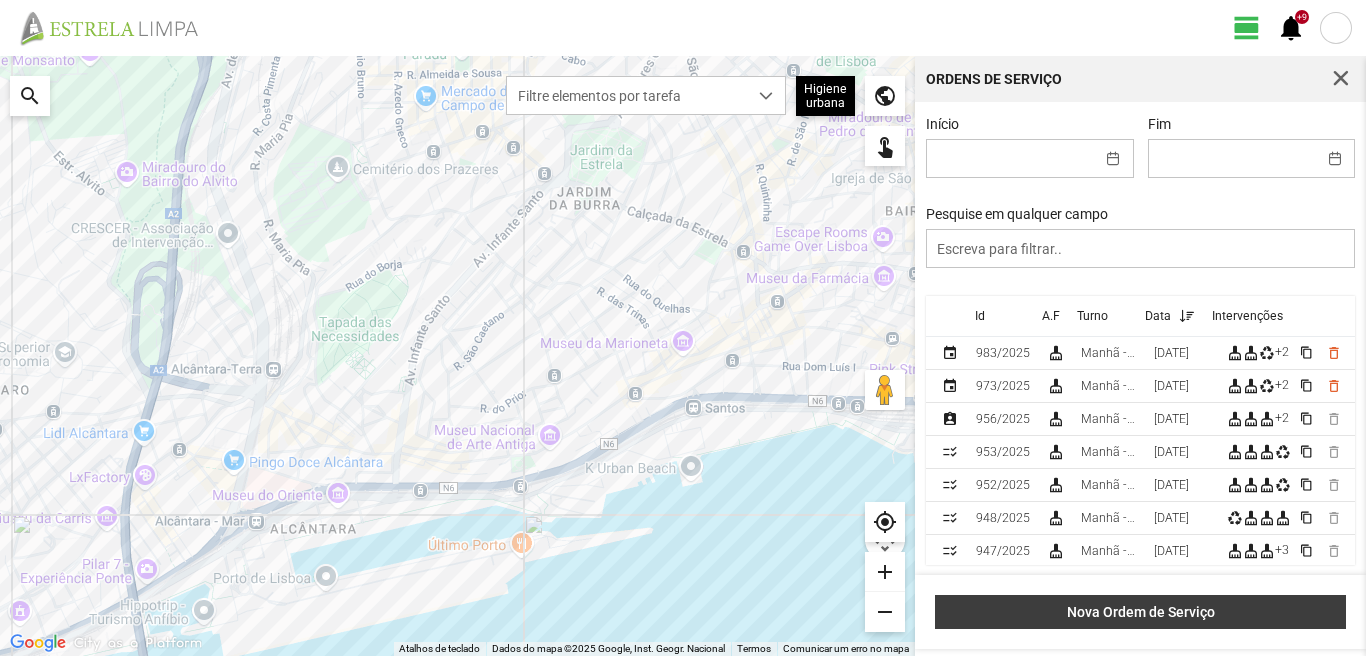 click on "Nova Ordem de Serviço" at bounding box center (1140, 612) 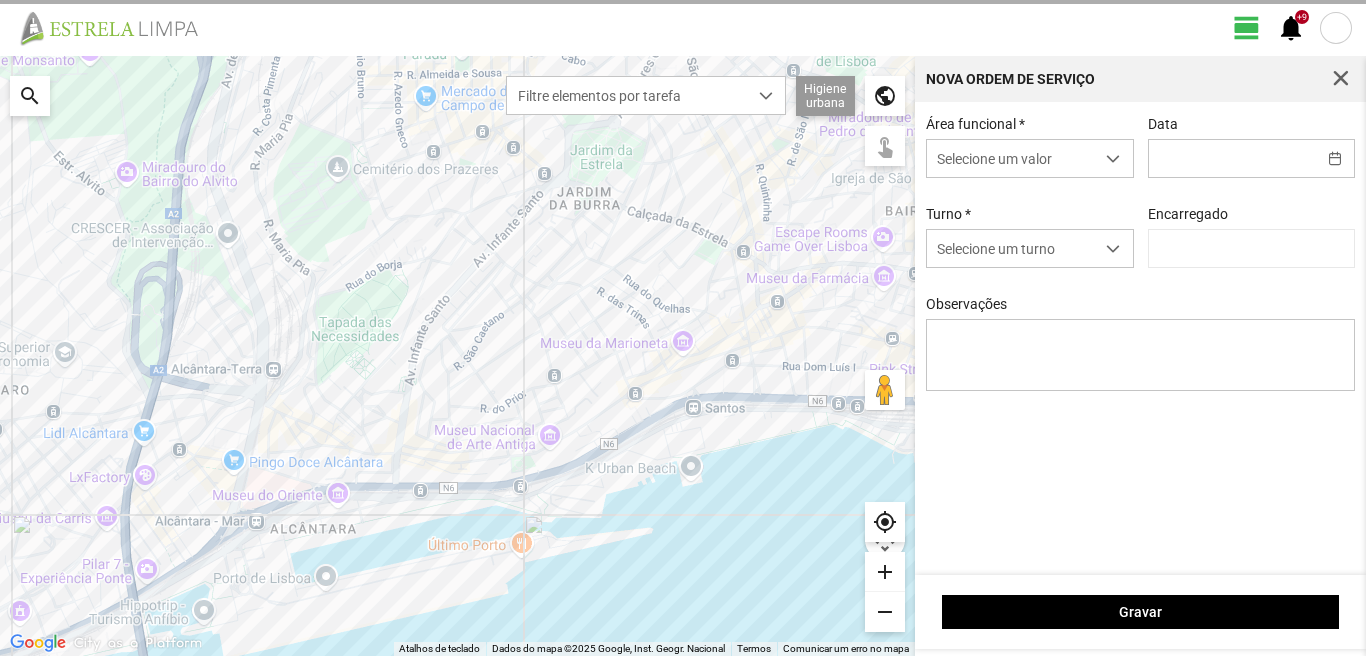 type on "[PERSON_NAME]" 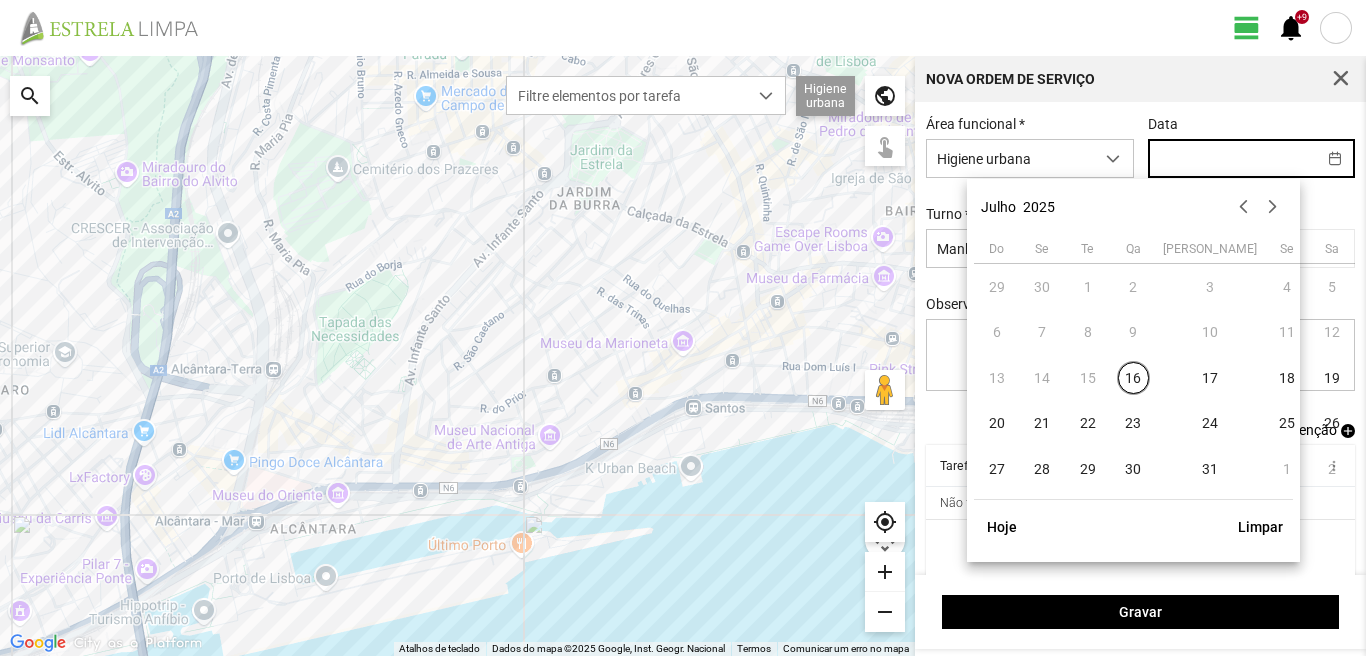 click at bounding box center [1232, 158] 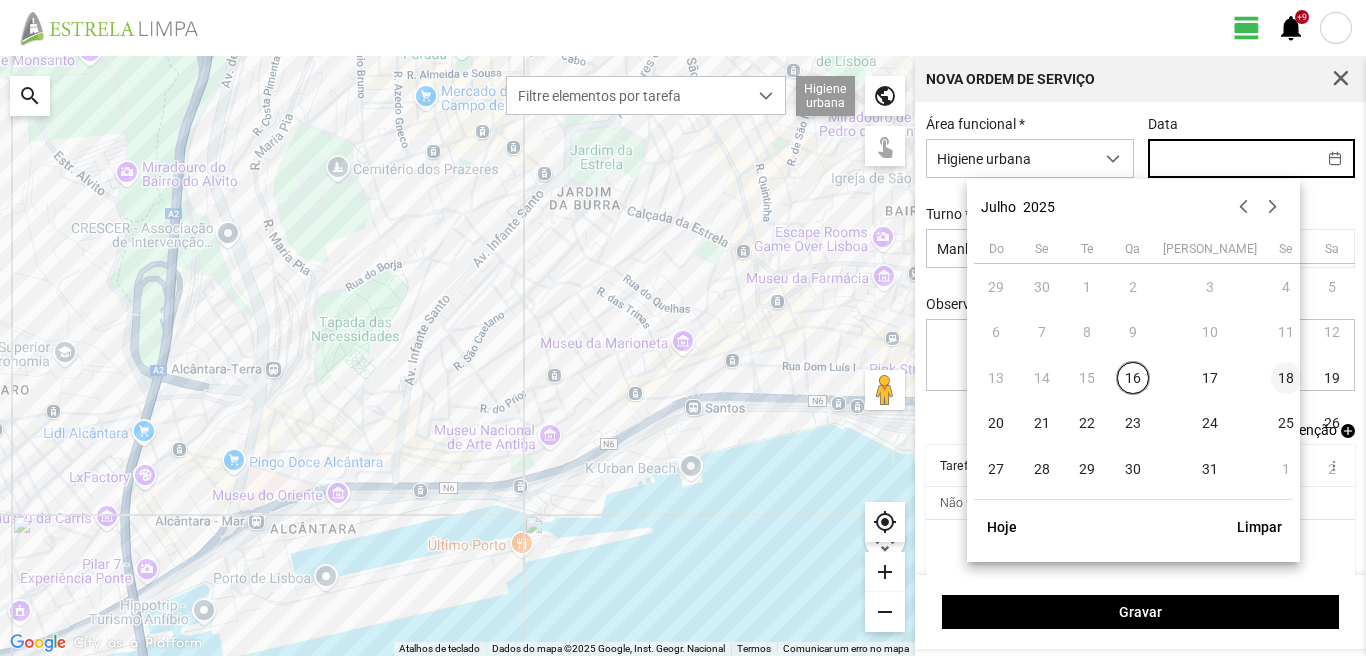 click on "18" at bounding box center (1287, 378) 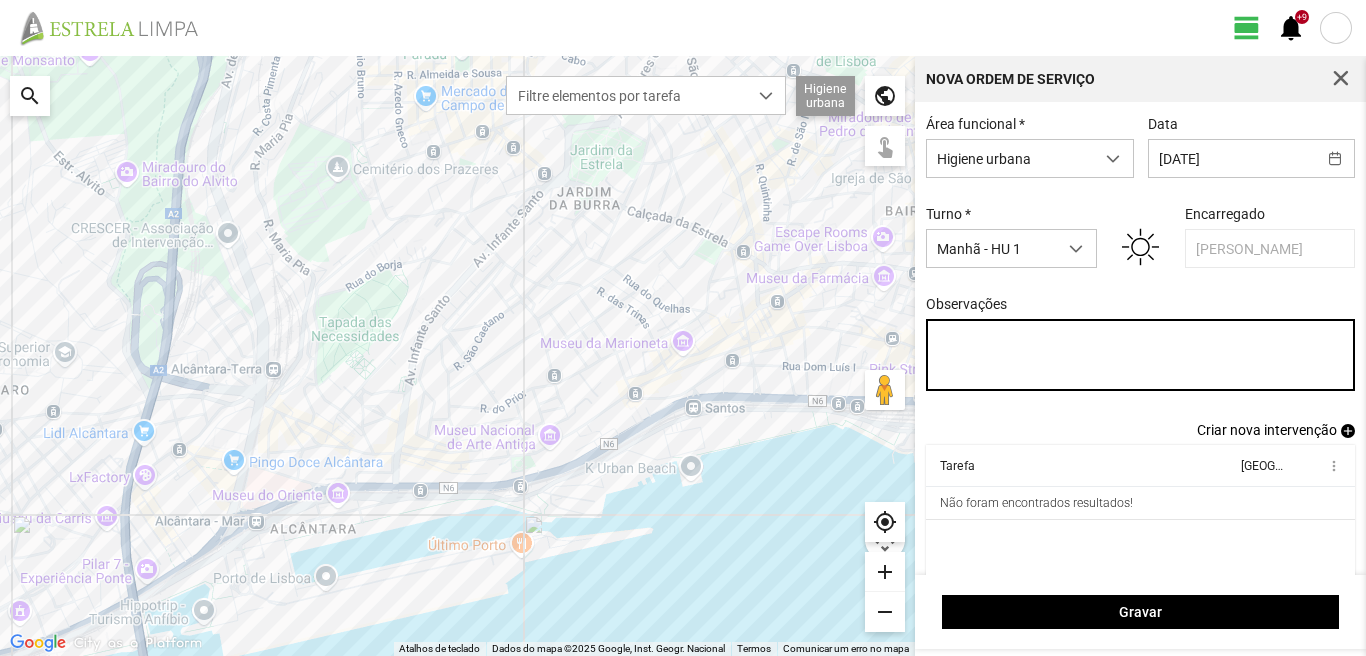click on "Observações" at bounding box center (1141, 355) 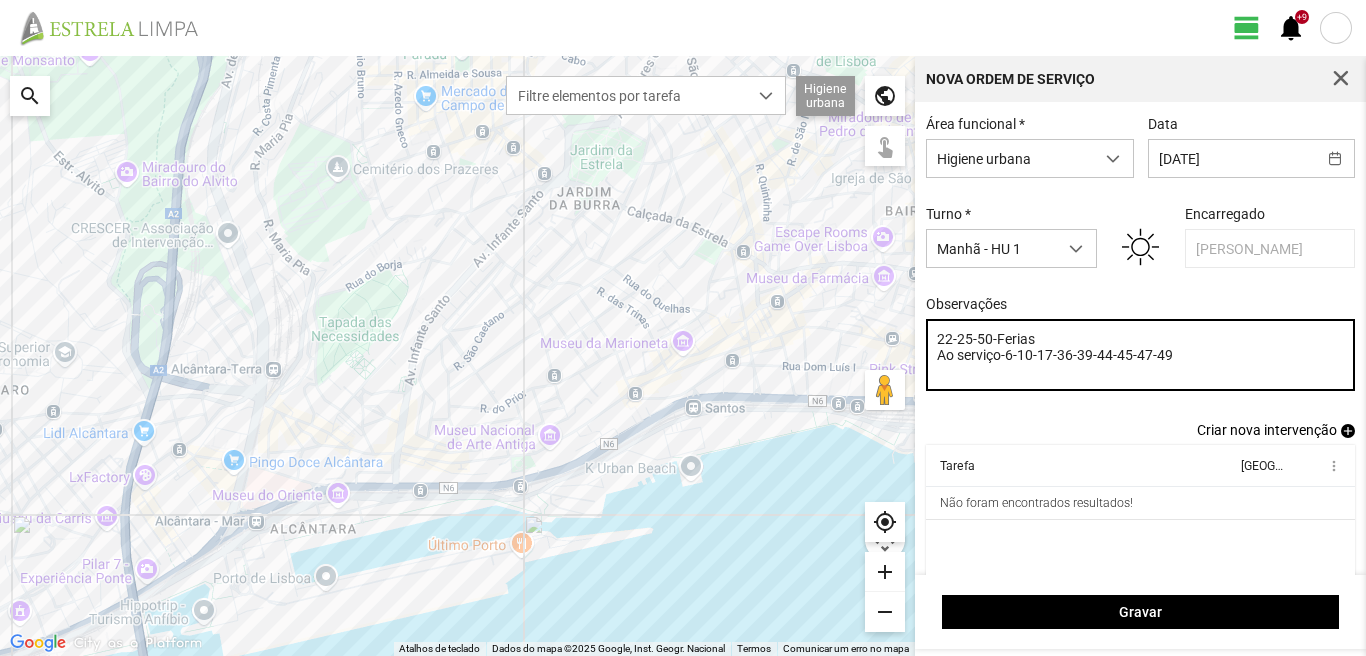 click on "22-25-50-Ferias
Ao serviço-6-10-17-36-39-44-45-47-49" at bounding box center (1141, 355) 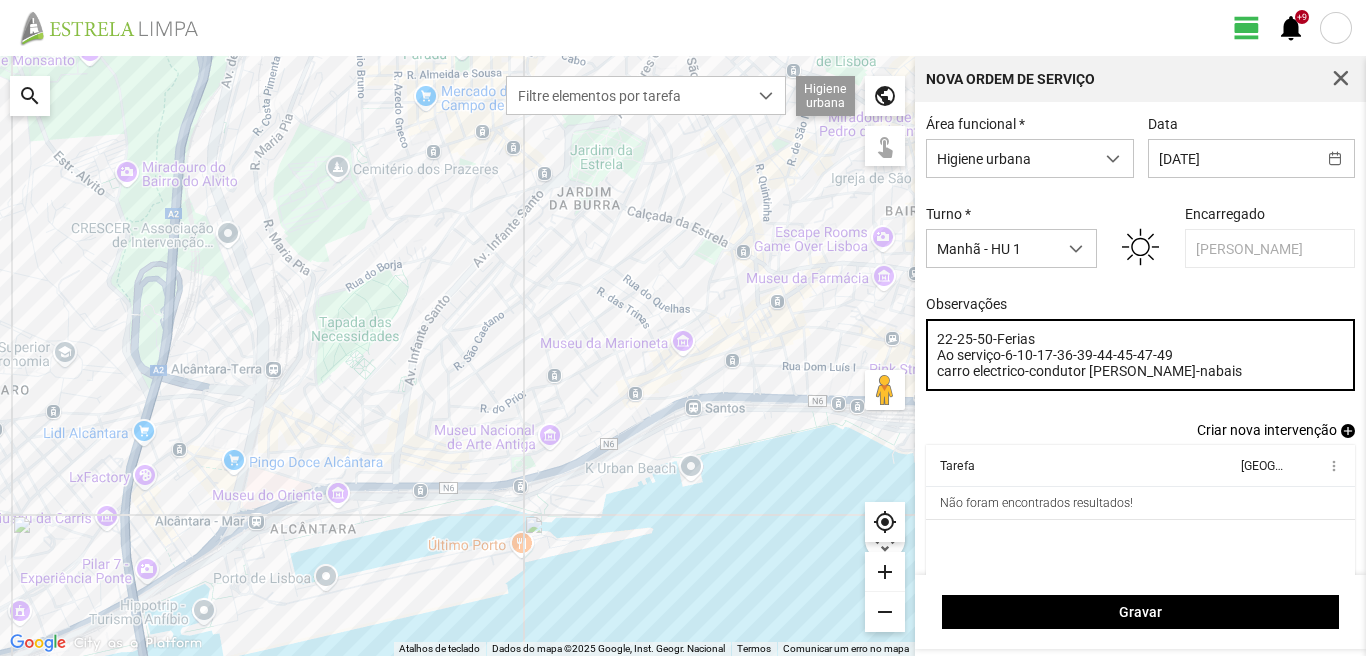 type on "22-25-50-Ferias
Ao serviço-6-10-17-36-39-44-45-47-49
carro electrico-condutor [PERSON_NAME]-nabais" 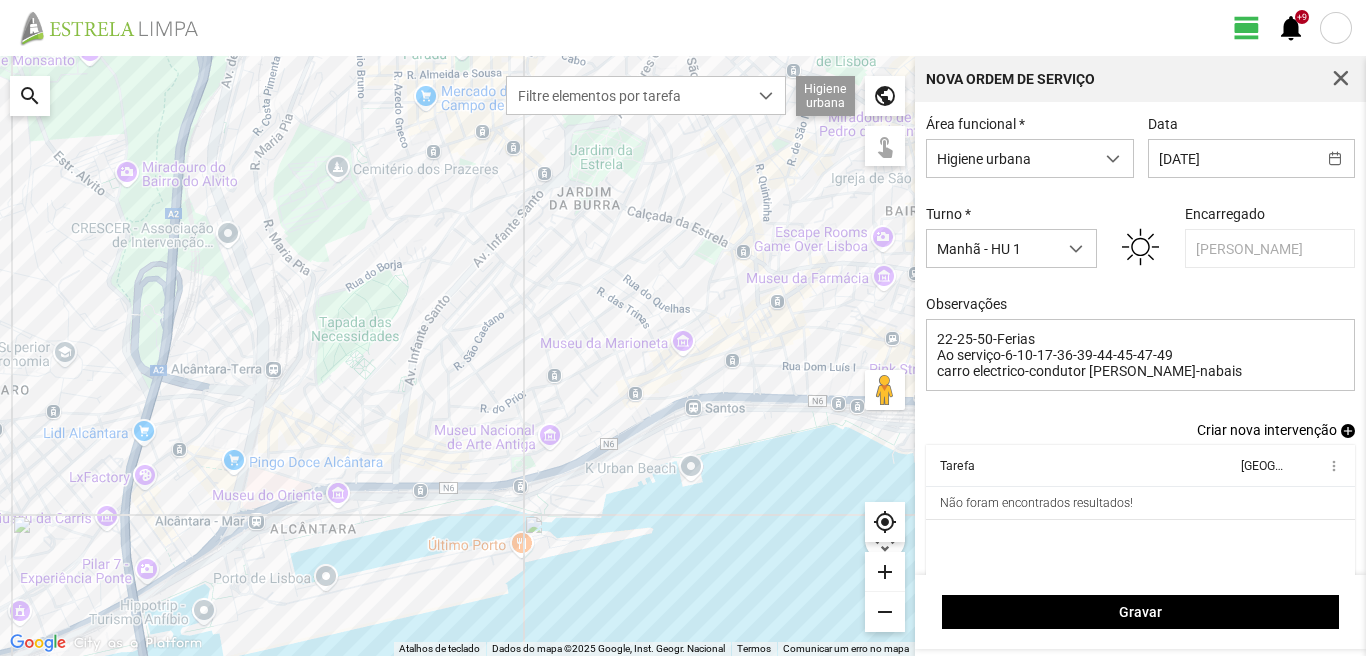 click on "Criar nova intervenção add" at bounding box center (1276, 430) 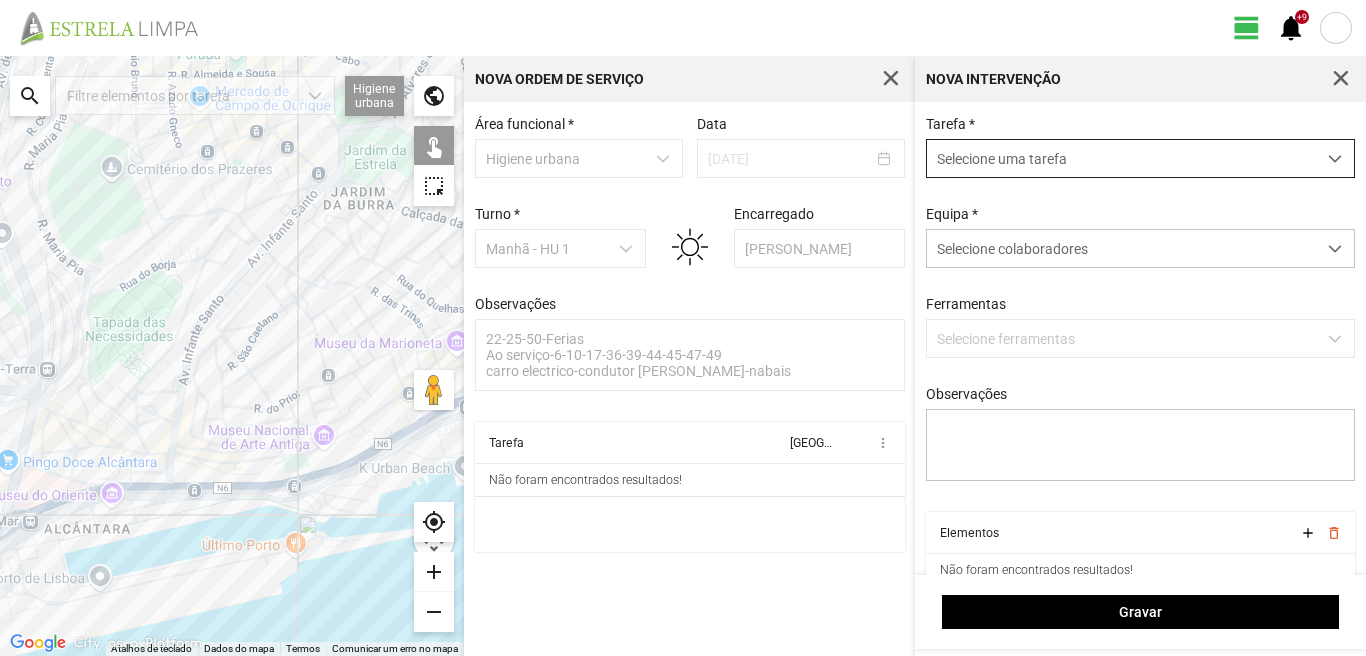 click on "Selecione uma tarefa" at bounding box center (1121, 158) 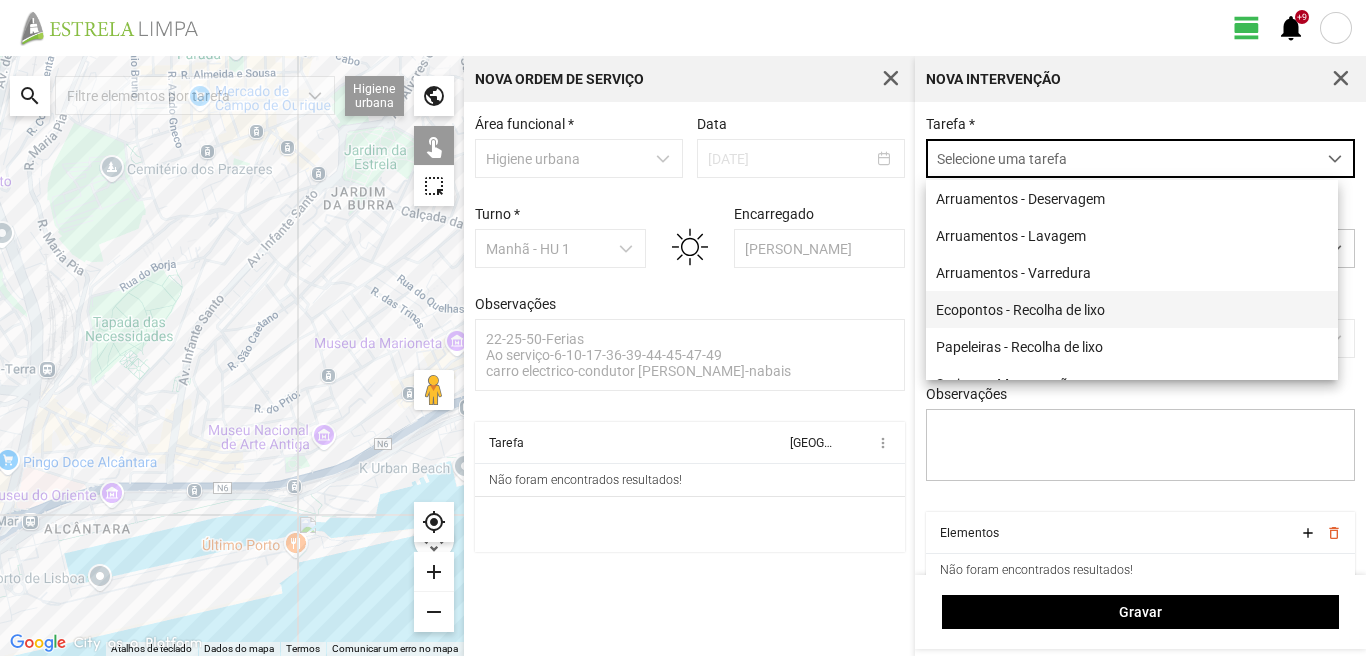 click on "Ecopontos - Recolha de lixo" at bounding box center (1132, 309) 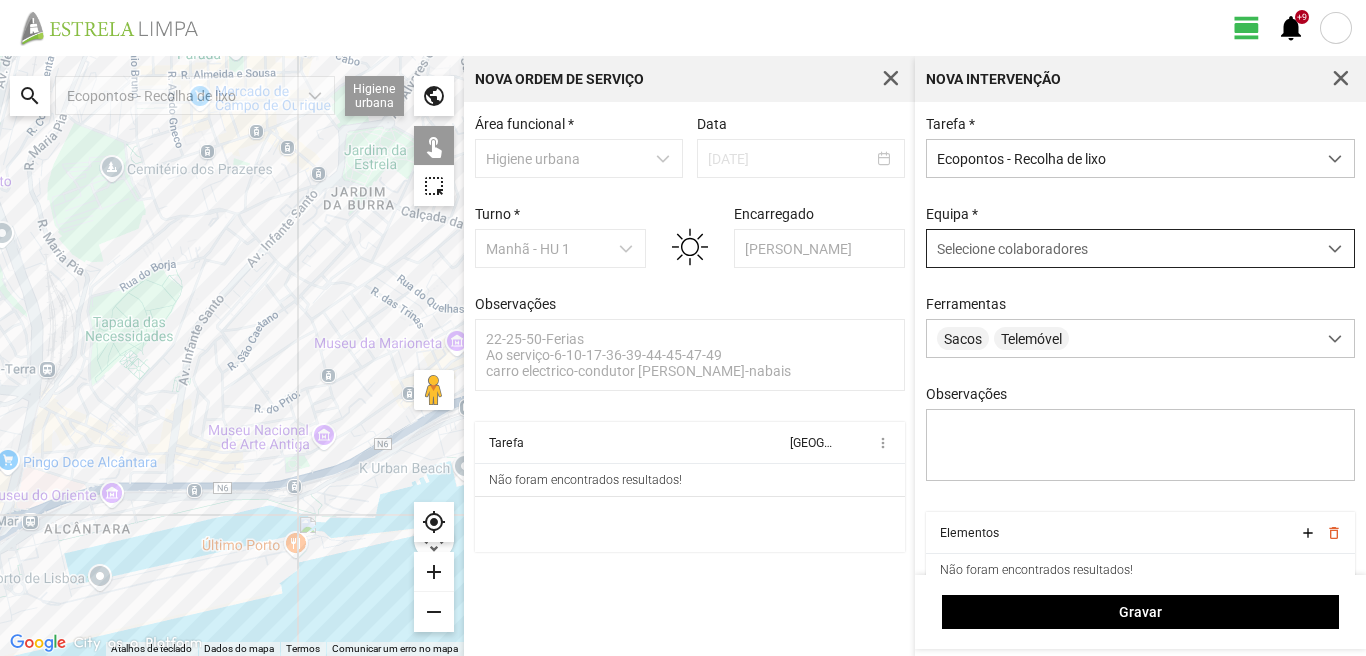 click on "Selecione colaboradores" at bounding box center (1012, 249) 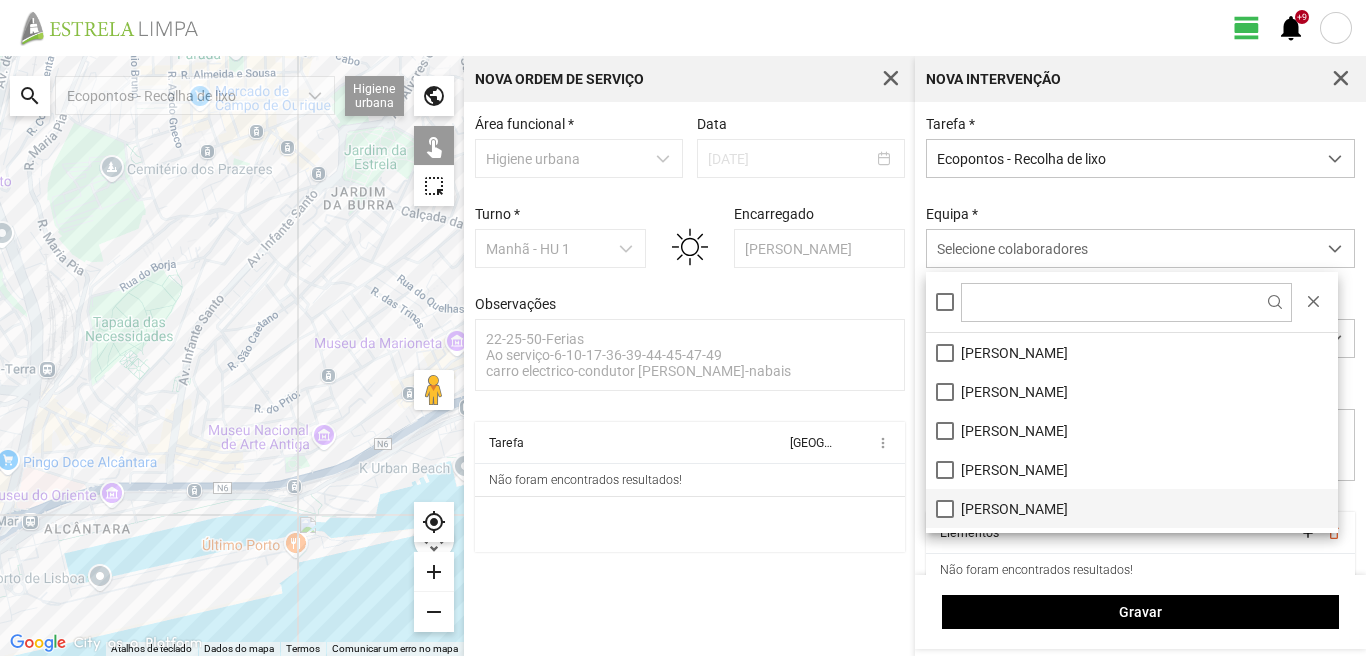 scroll, scrollTop: 100, scrollLeft: 0, axis: vertical 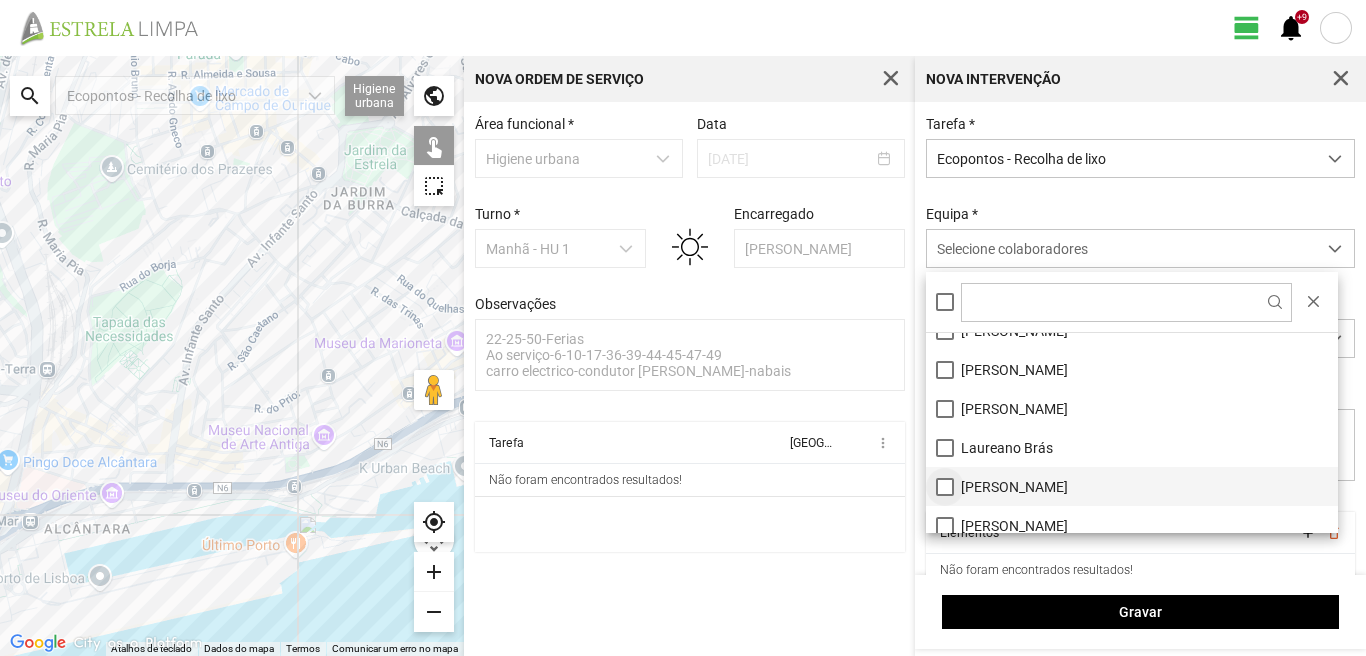 click on "[PERSON_NAME]" at bounding box center (1132, 486) 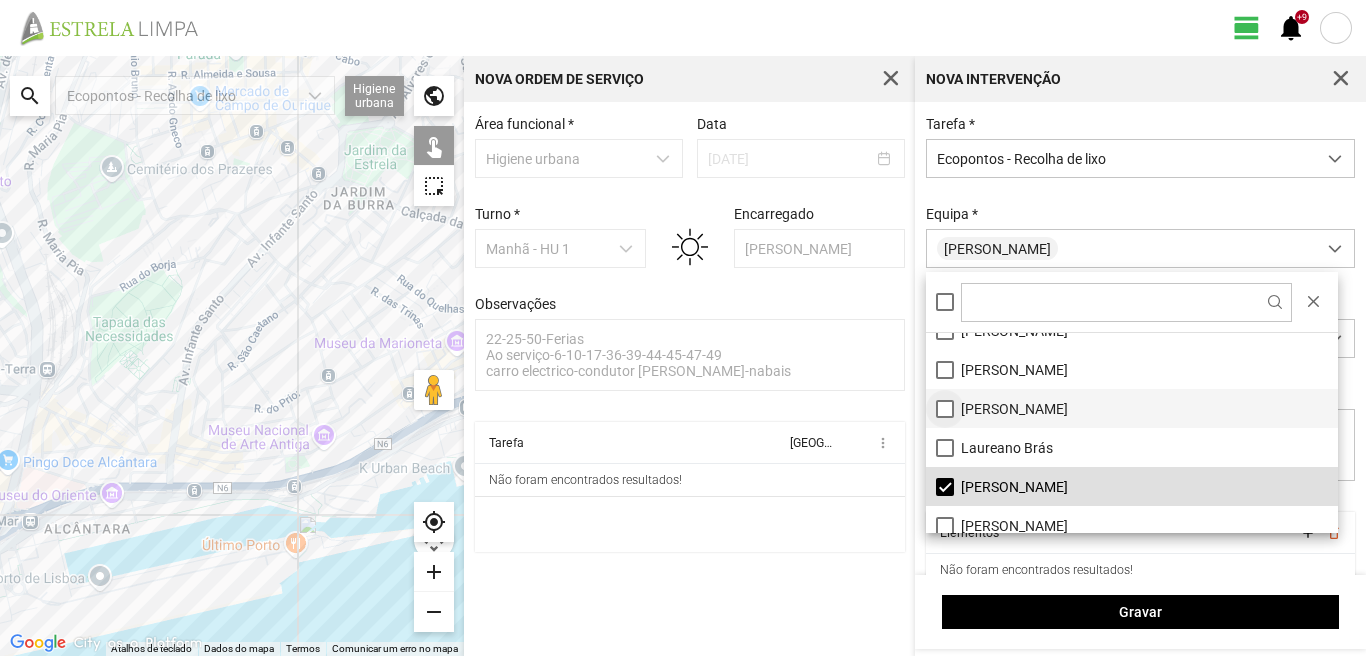 click on "[PERSON_NAME]" at bounding box center [1132, 408] 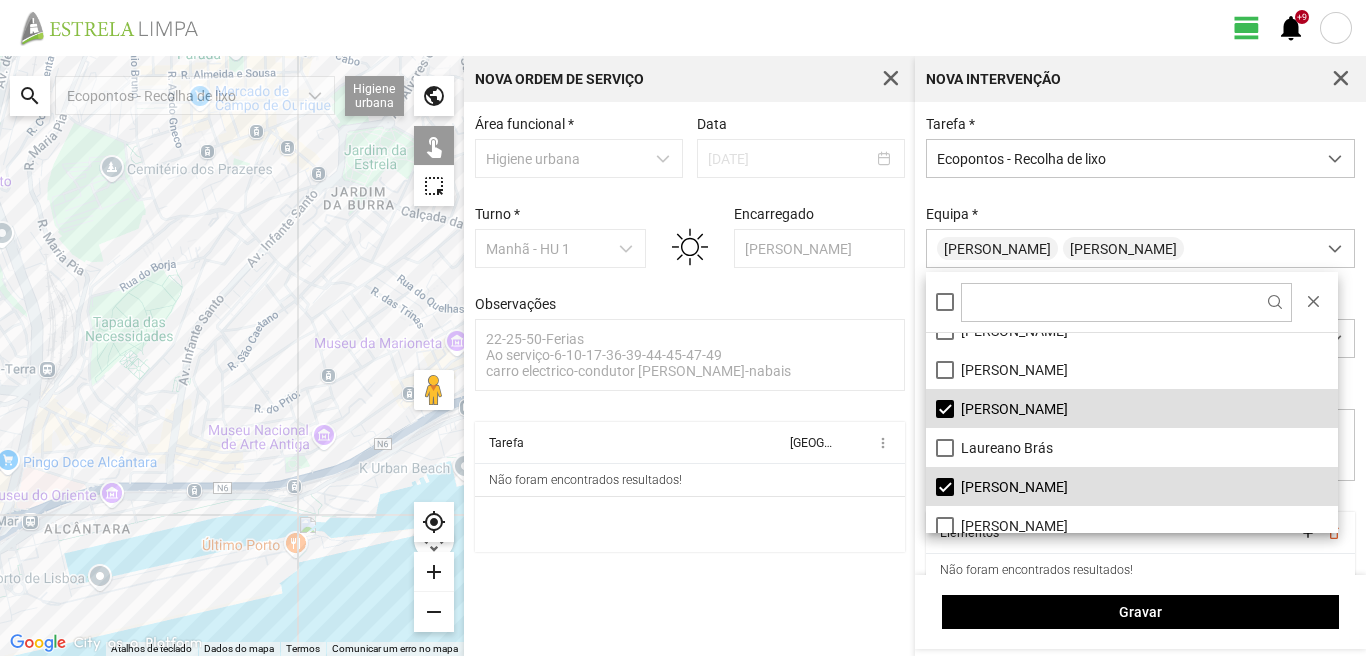 click 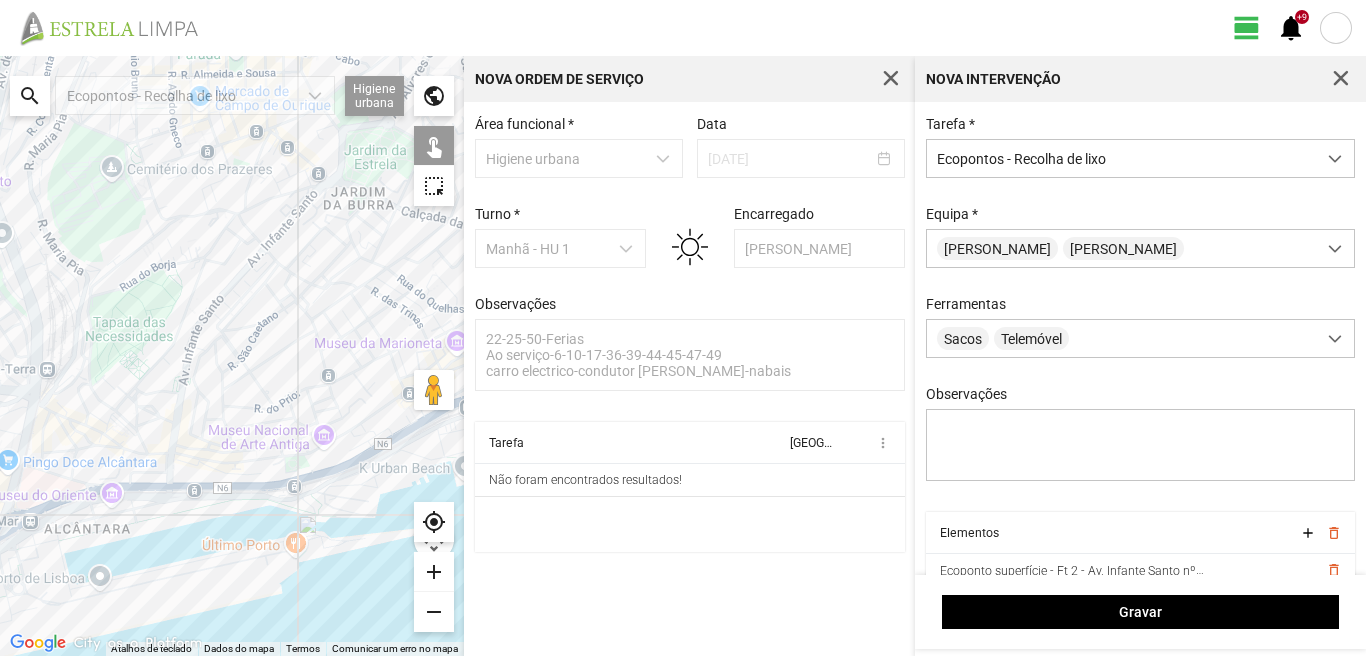click 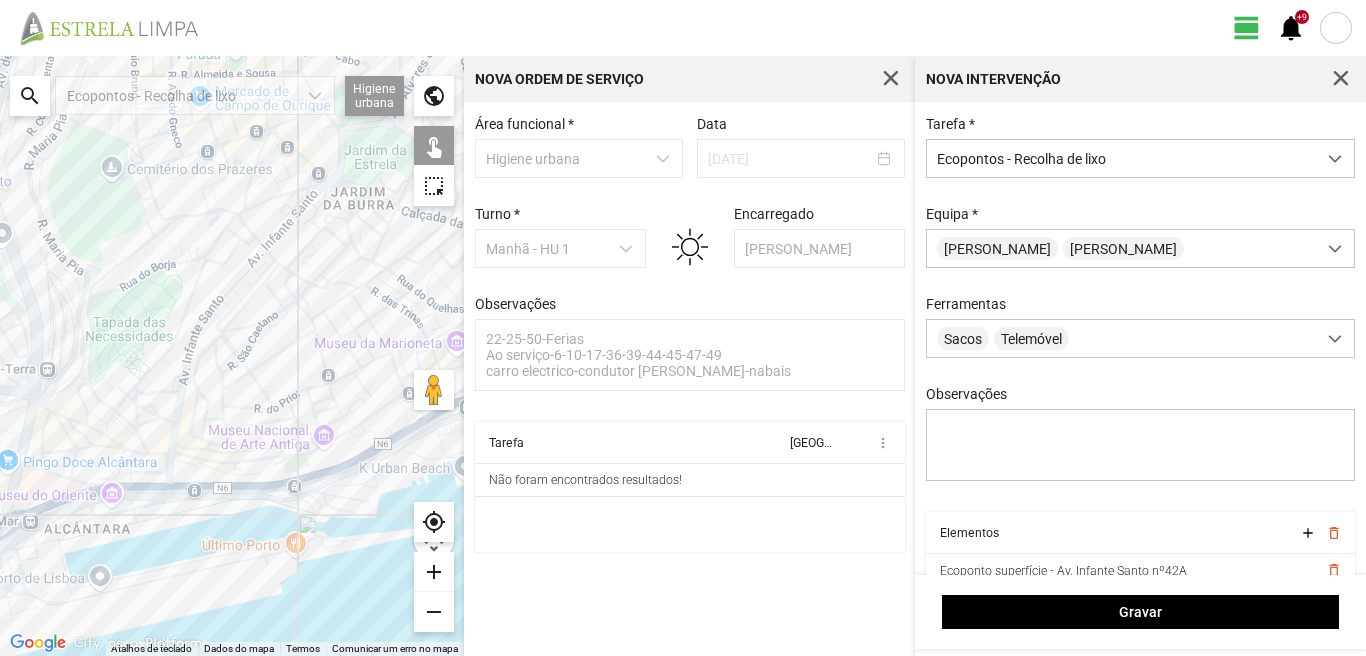 click 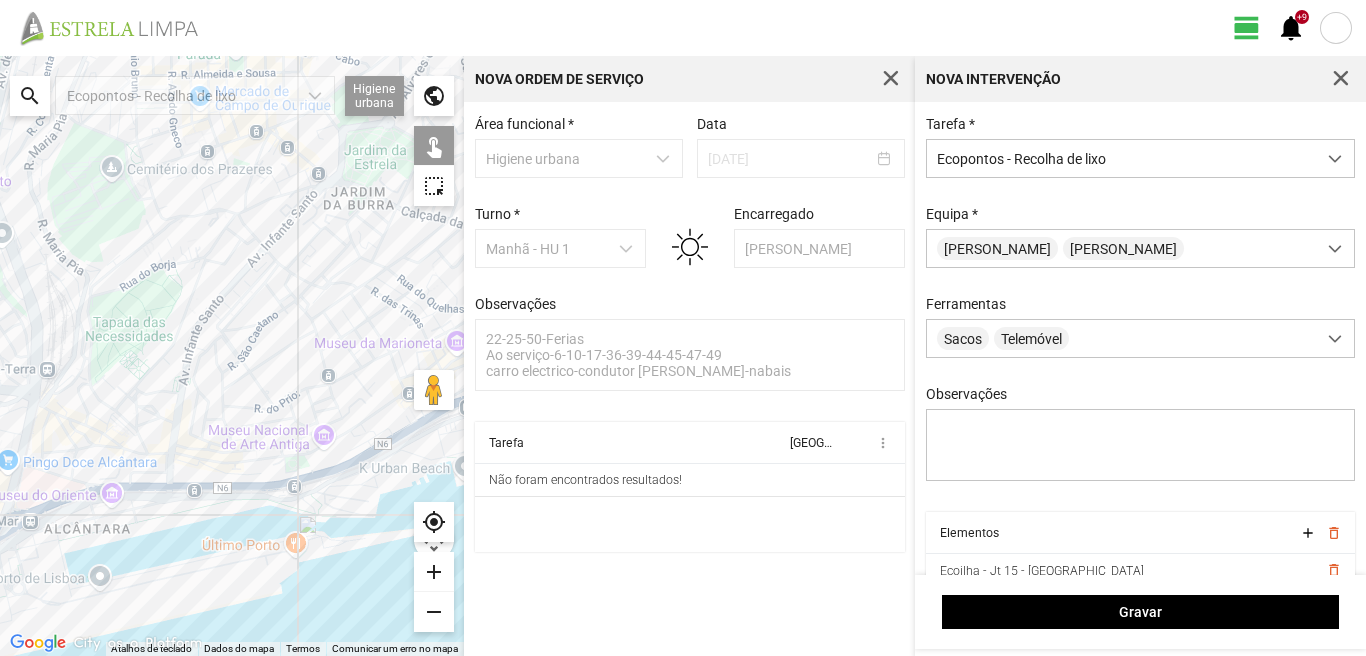 click 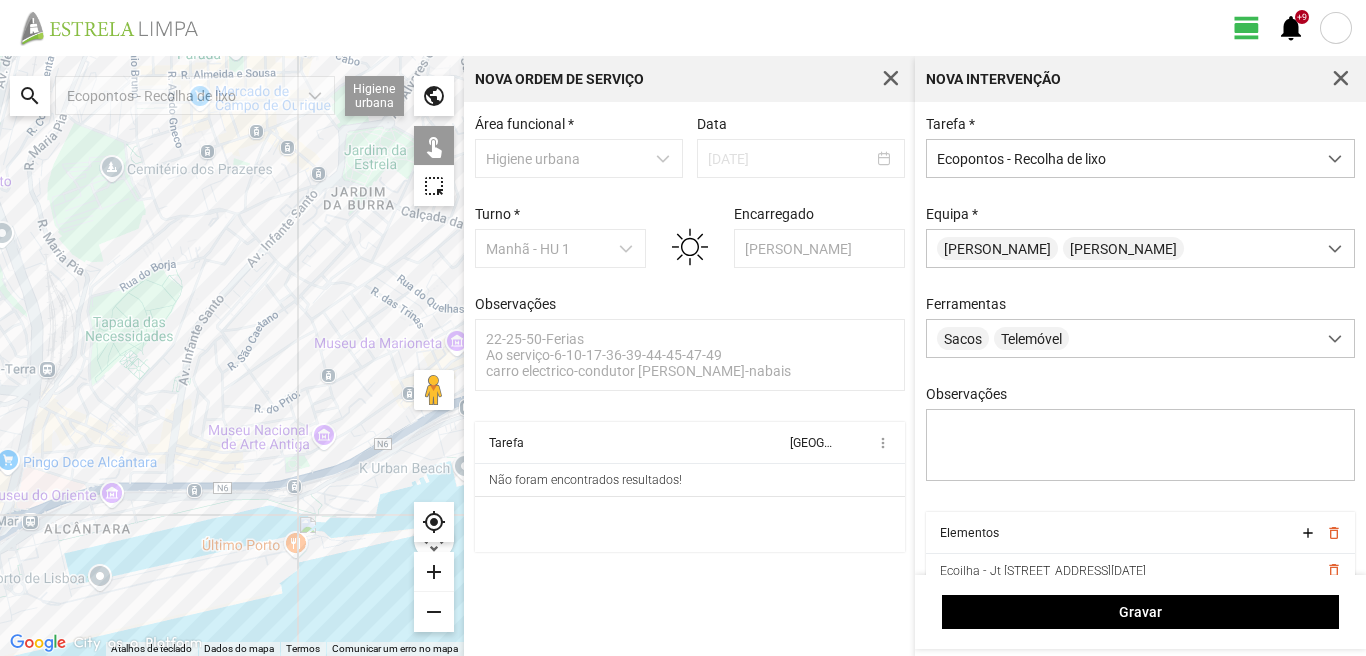 click 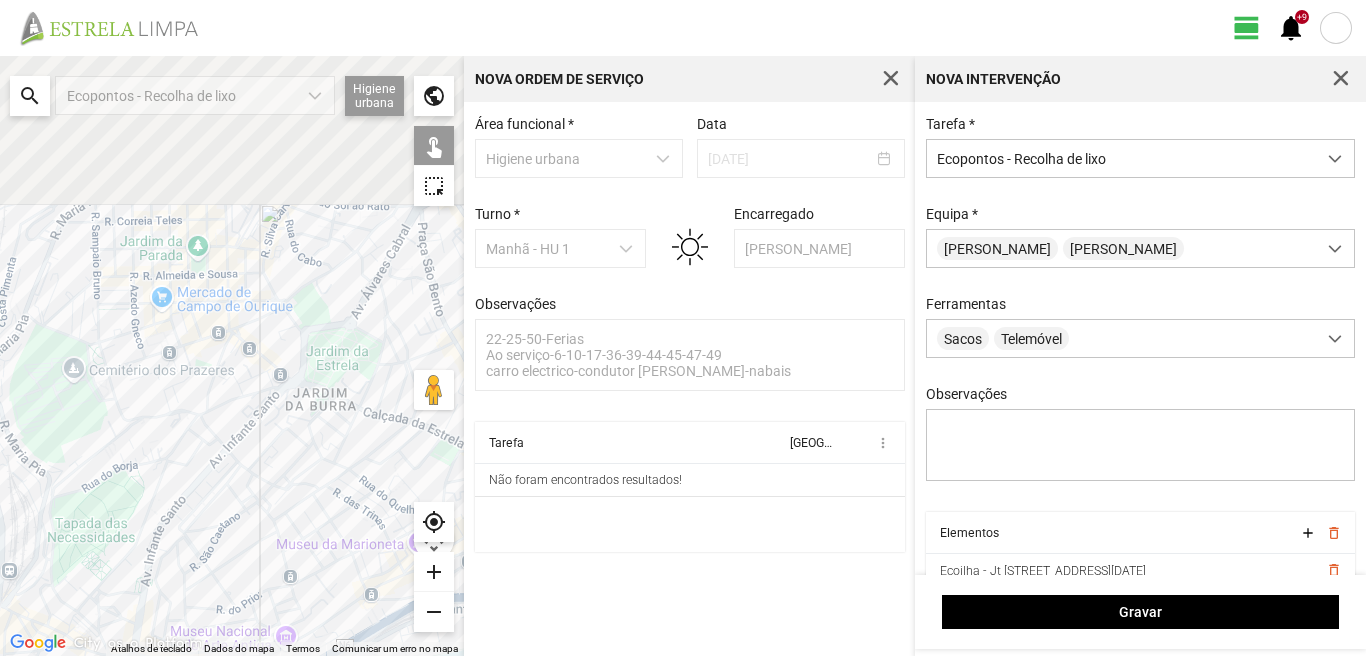 drag, startPoint x: 310, startPoint y: 242, endPoint x: 272, endPoint y: 492, distance: 252.8715 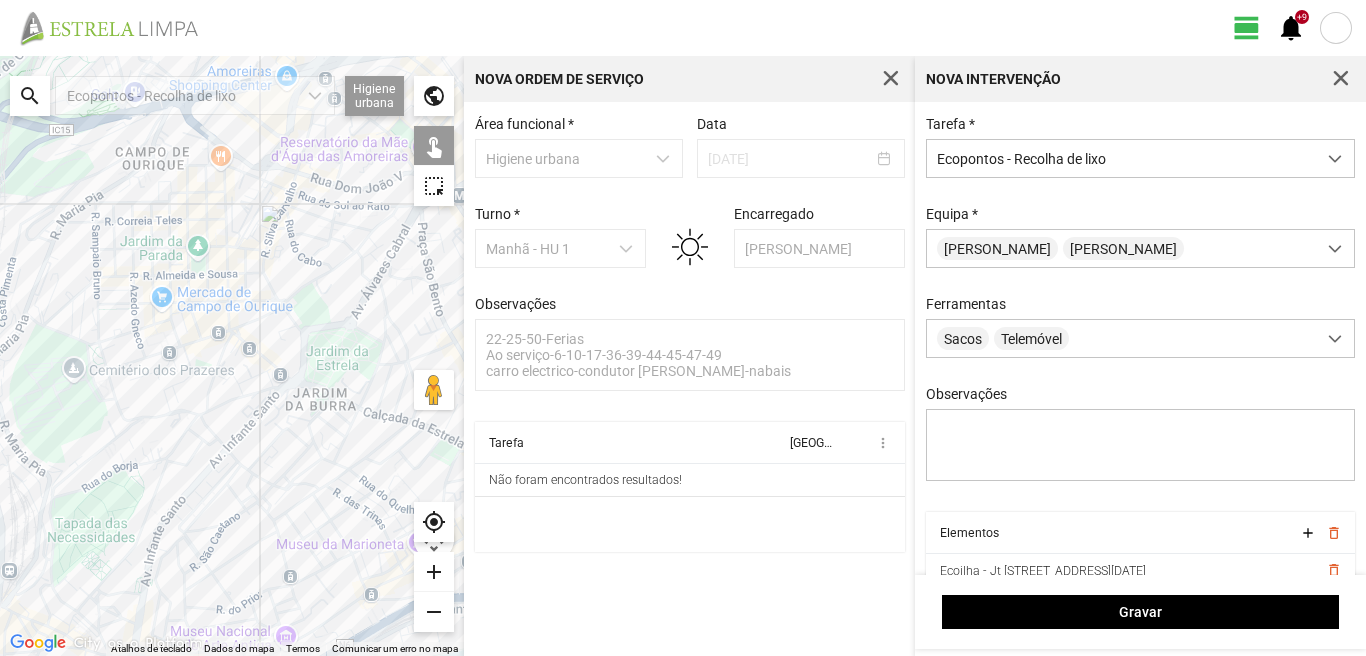 click 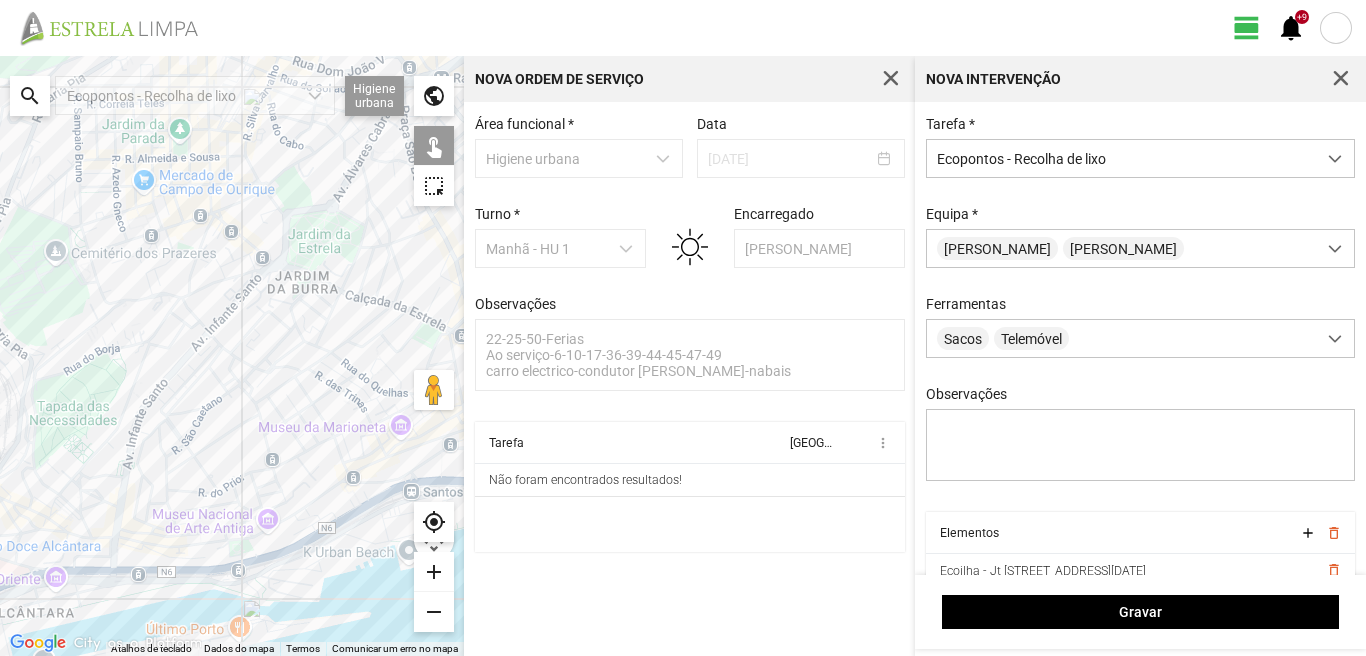 drag, startPoint x: 297, startPoint y: 466, endPoint x: 268, endPoint y: 342, distance: 127.345985 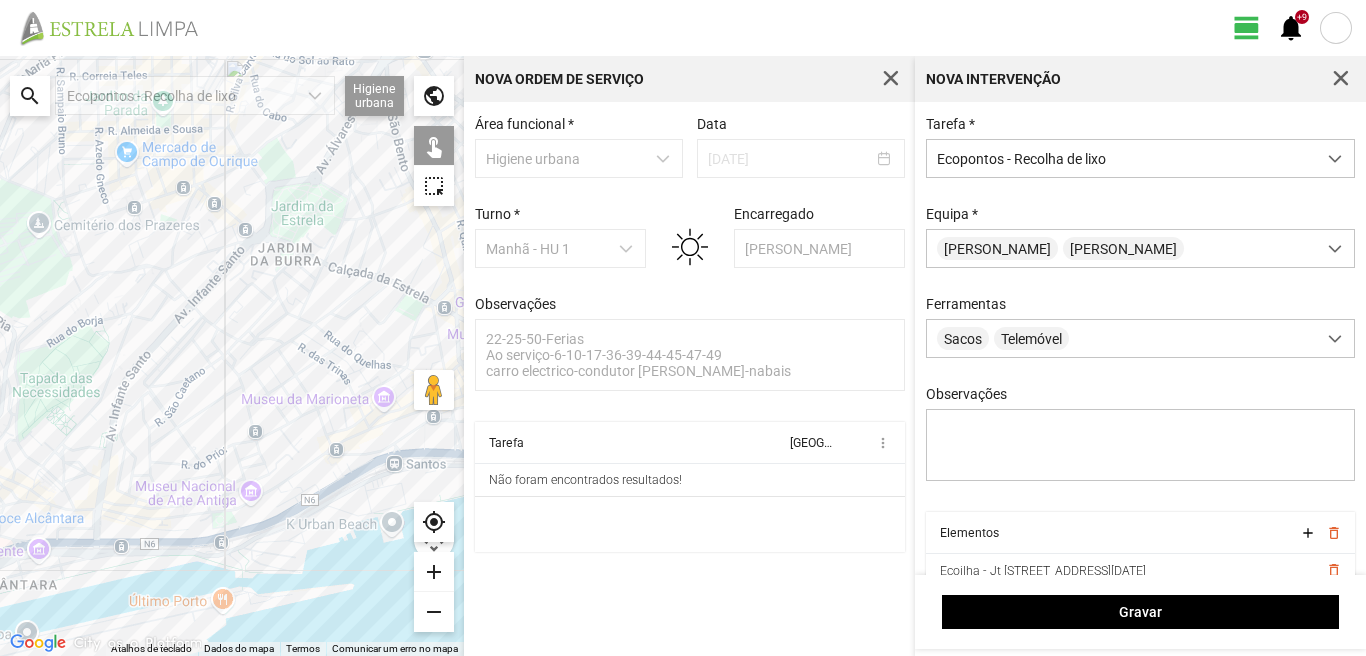 click 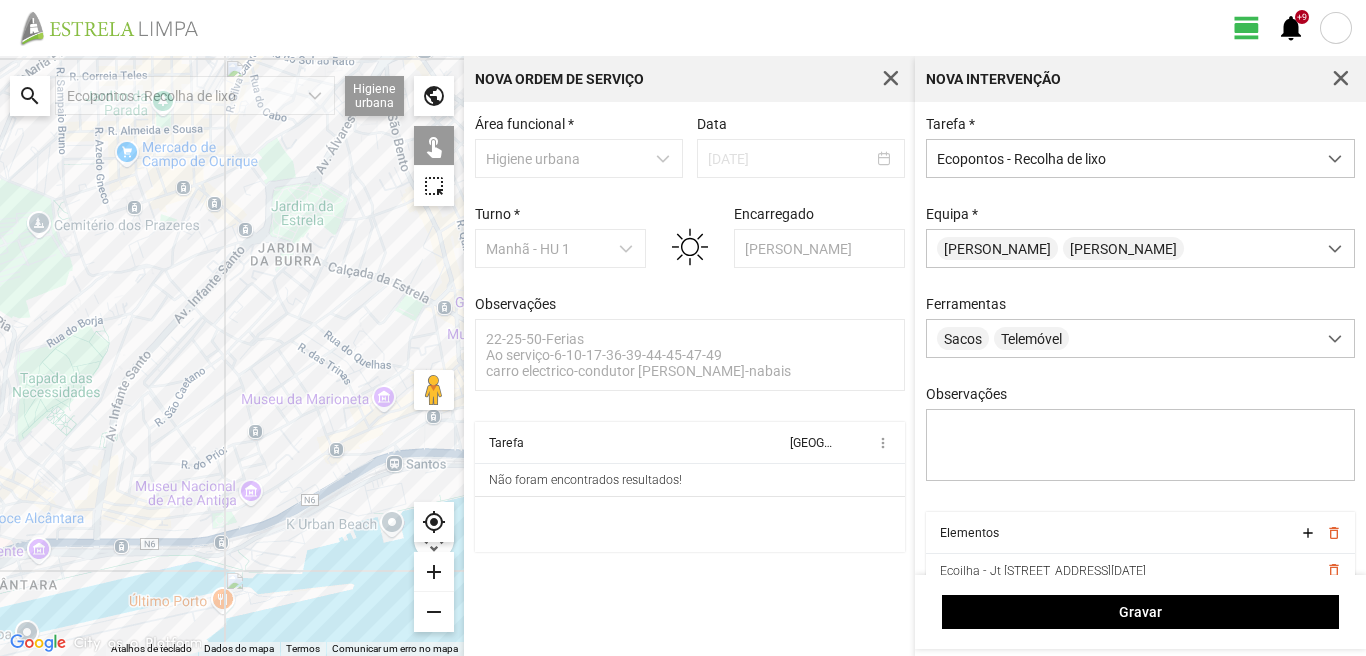 click 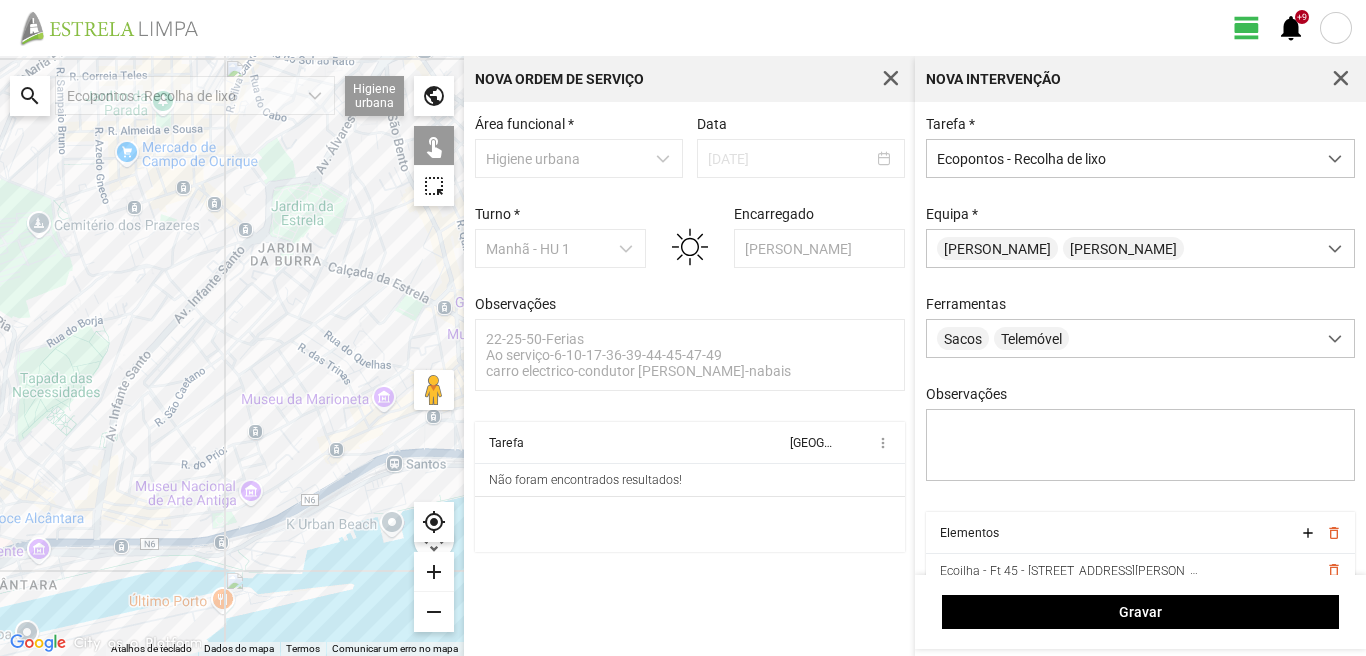 click 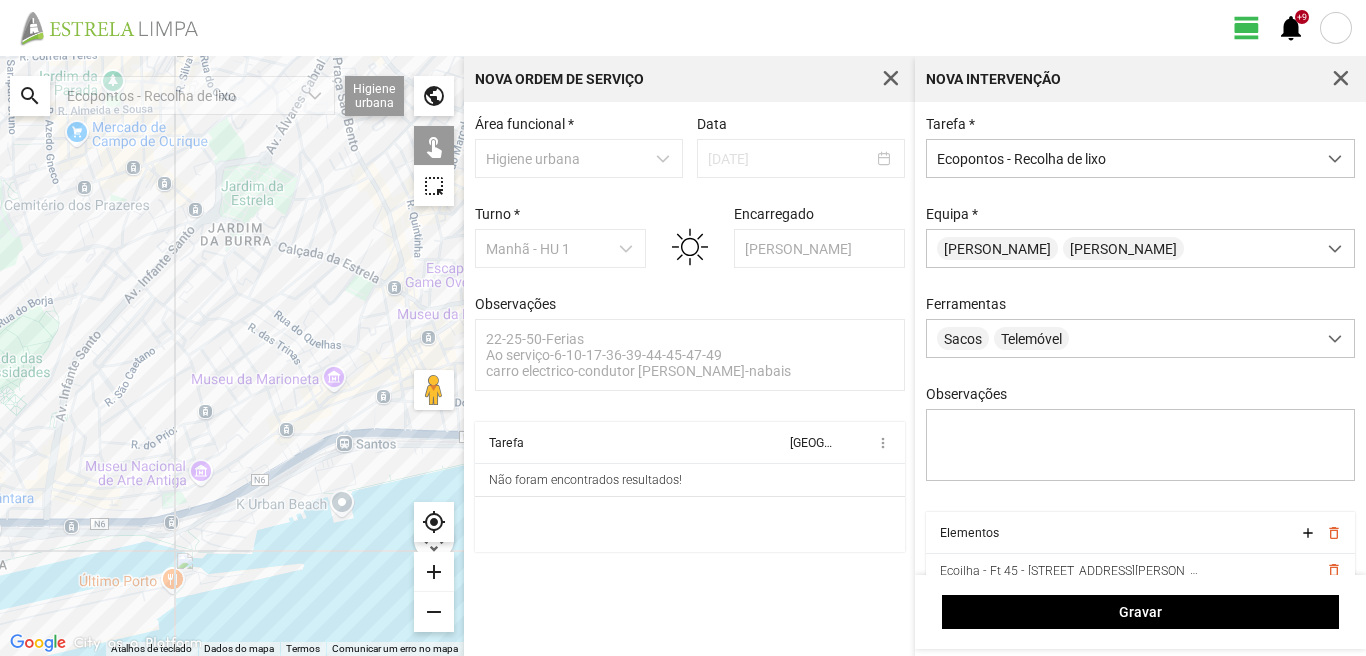 drag, startPoint x: 365, startPoint y: 314, endPoint x: 315, endPoint y: 294, distance: 53.851646 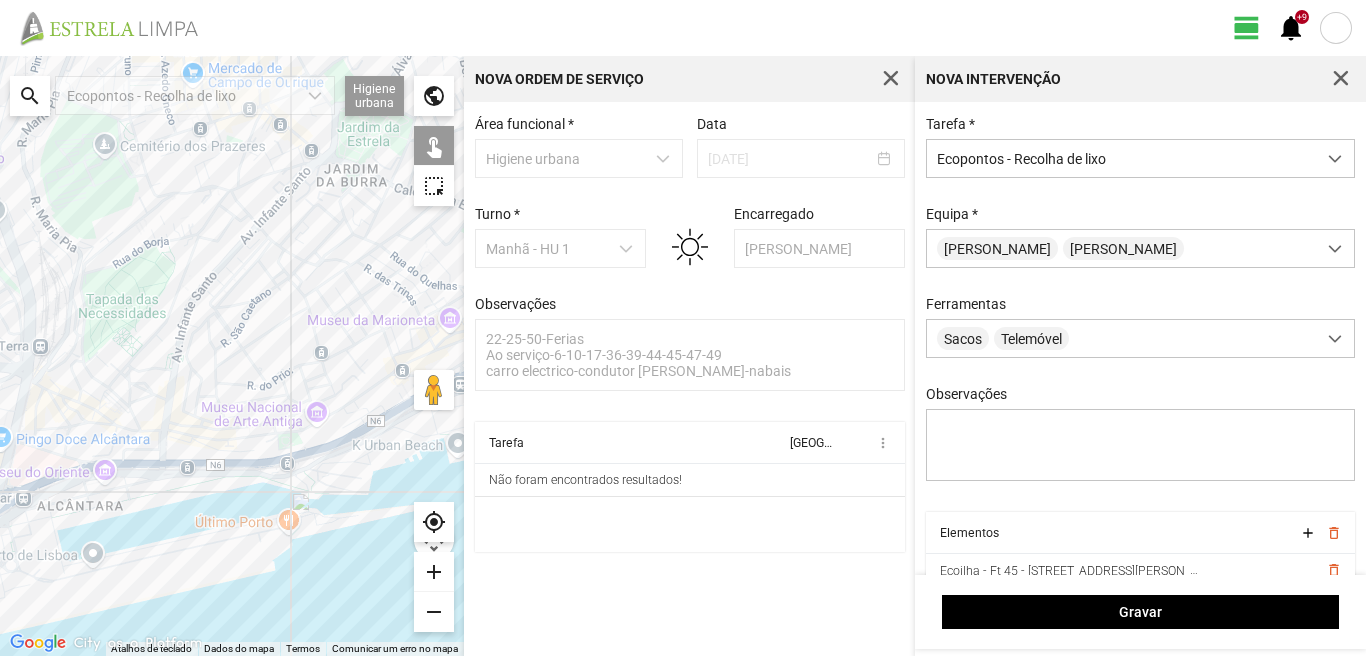 drag, startPoint x: 173, startPoint y: 418, endPoint x: 254, endPoint y: 382, distance: 88.63972 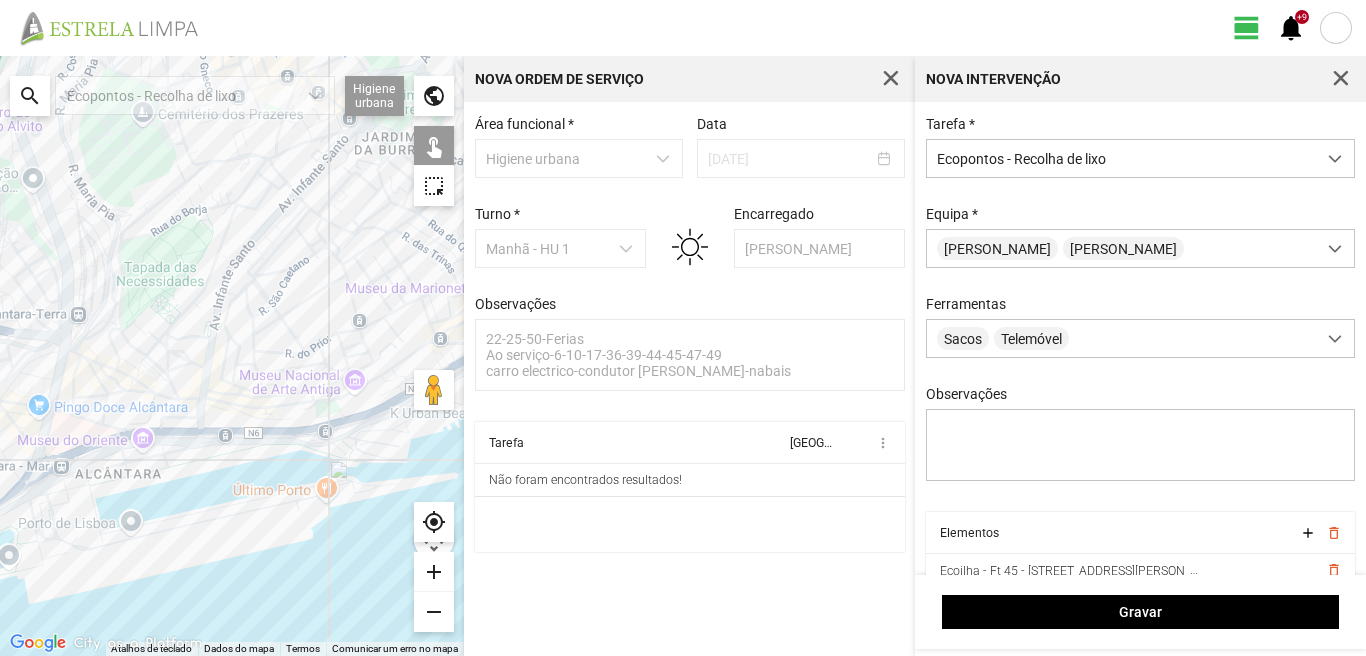 drag, startPoint x: 182, startPoint y: 438, endPoint x: 210, endPoint y: 415, distance: 36.23534 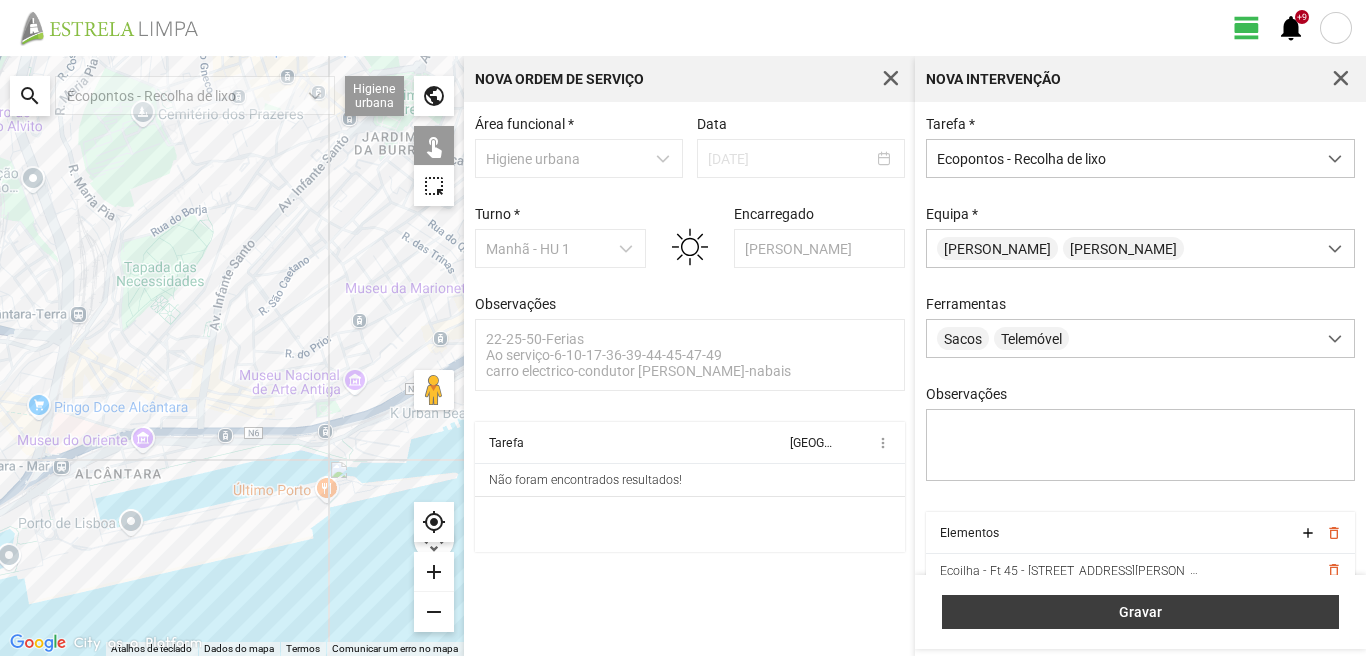 click on "Gravar" at bounding box center [1140, 612] 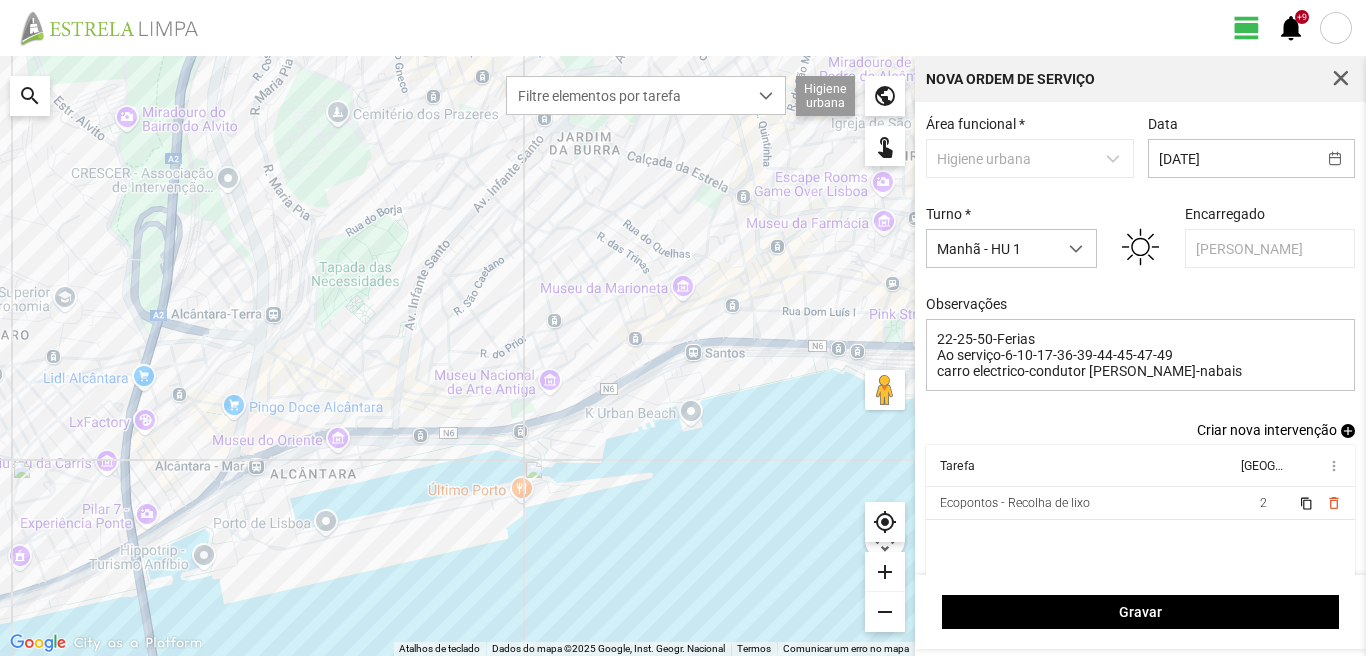 click on "add" at bounding box center [1348, 431] 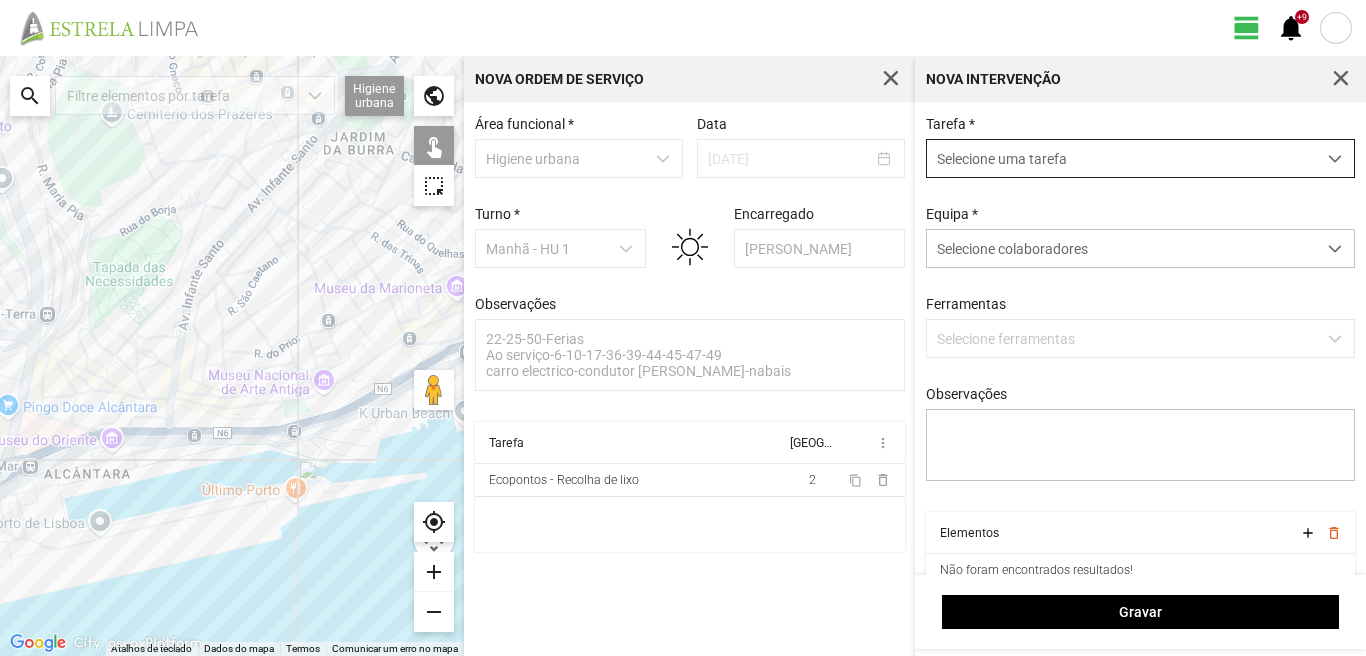 click on "Selecione uma tarefa" at bounding box center [1121, 158] 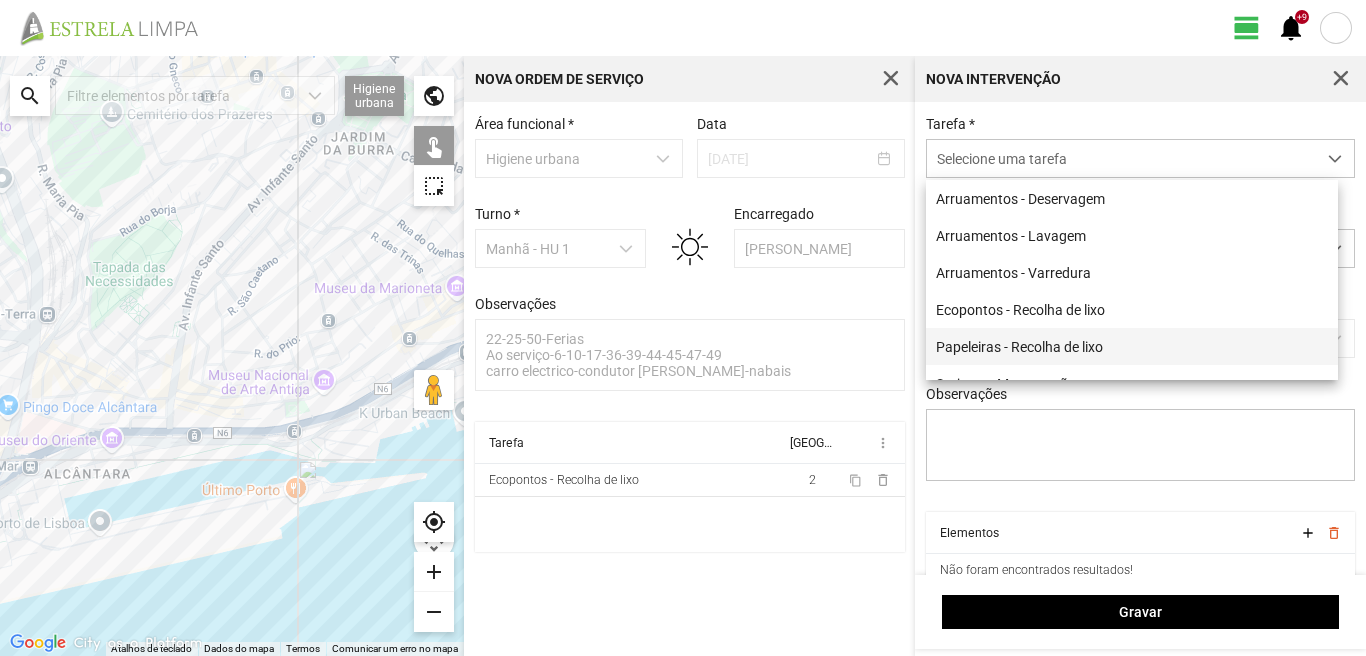 click on "Papeleiras - Recolha de lixo" at bounding box center [1132, 346] 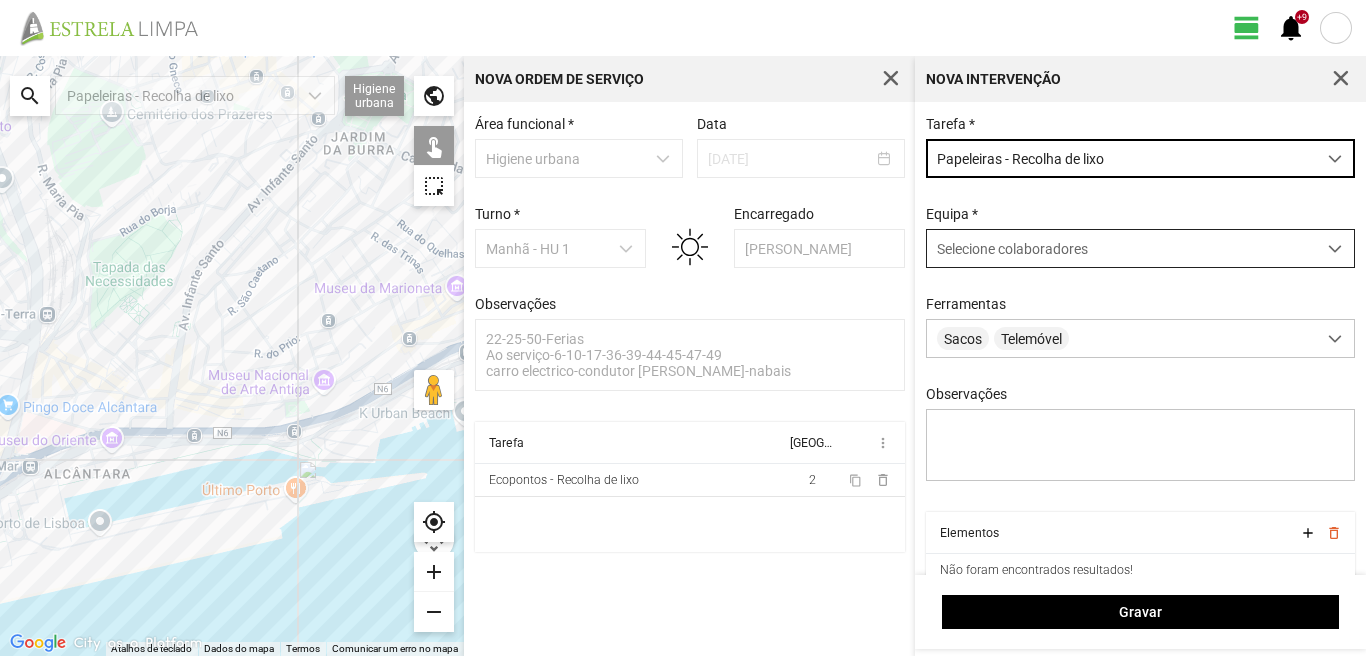 click on "Selecione colaboradores" at bounding box center (1012, 249) 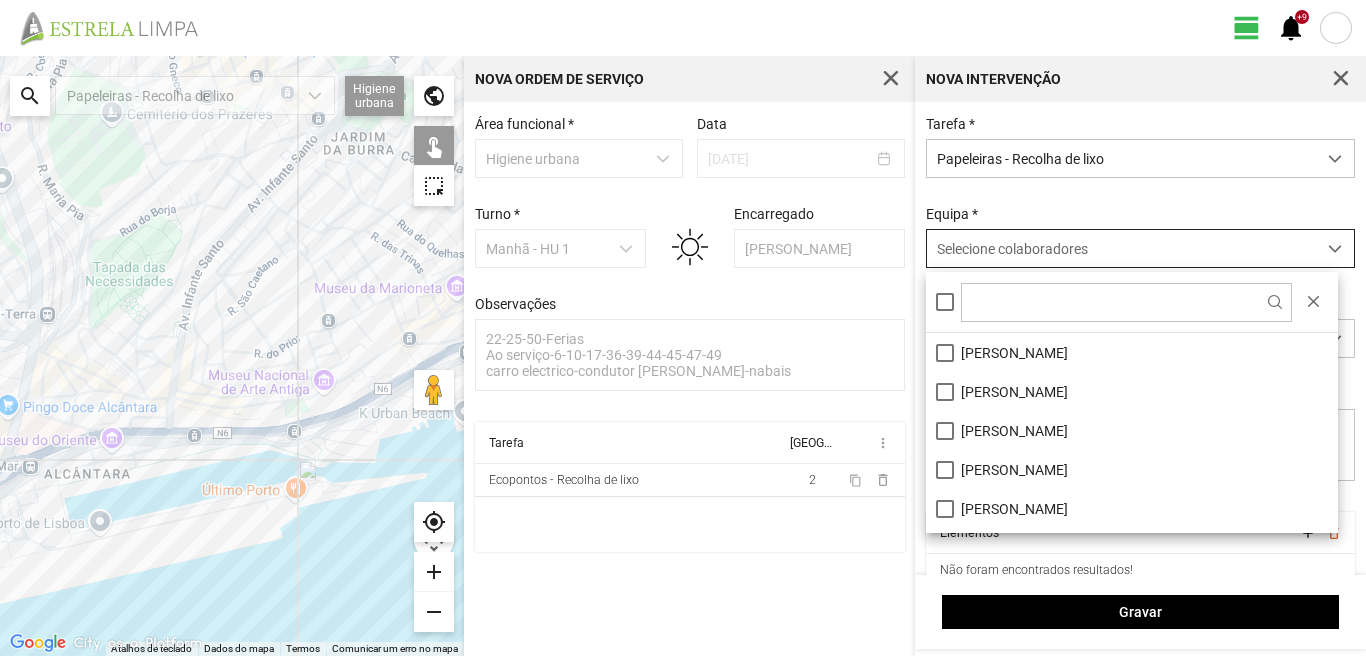scroll, scrollTop: 11, scrollLeft: 89, axis: both 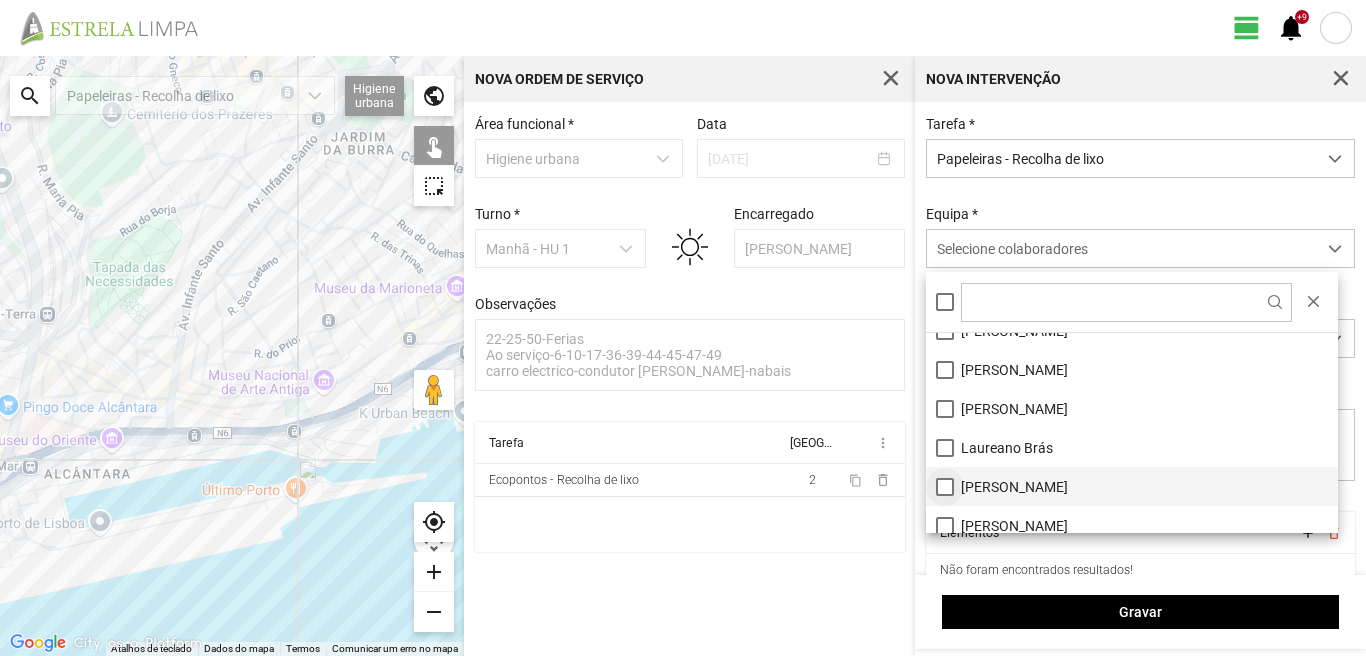 click on "[PERSON_NAME]" at bounding box center [1132, 486] 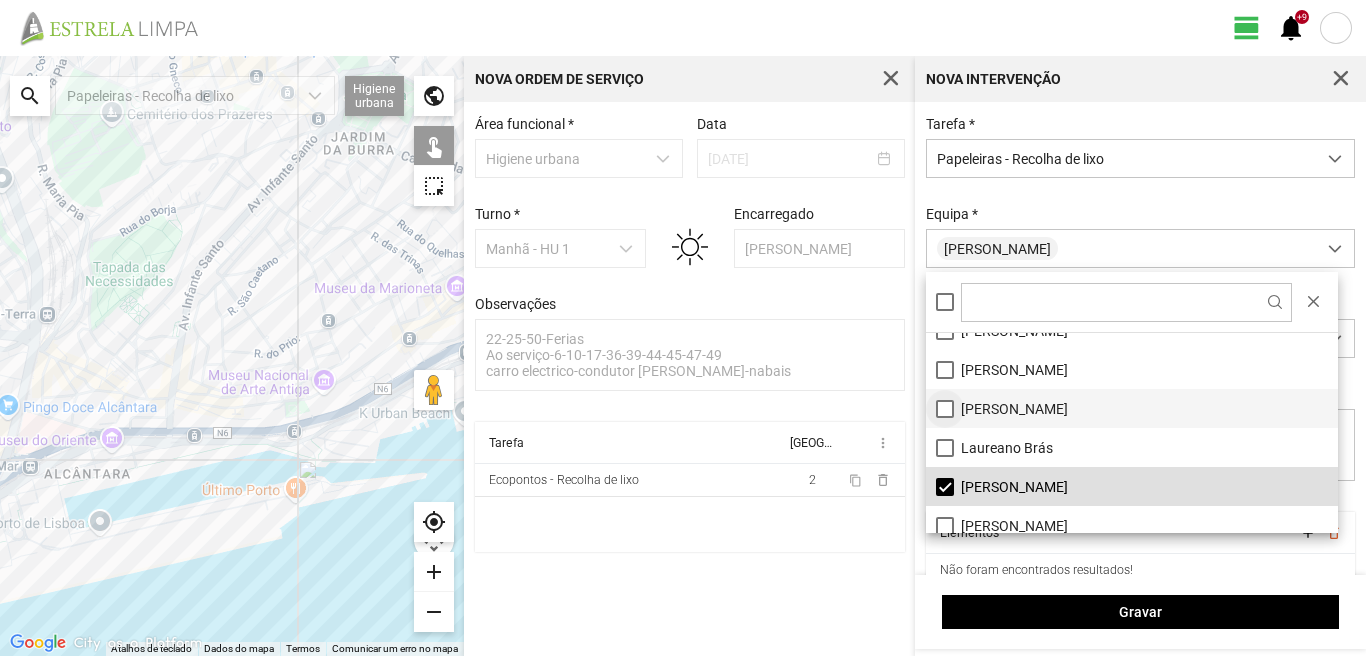 click on "[PERSON_NAME]" at bounding box center [1132, 408] 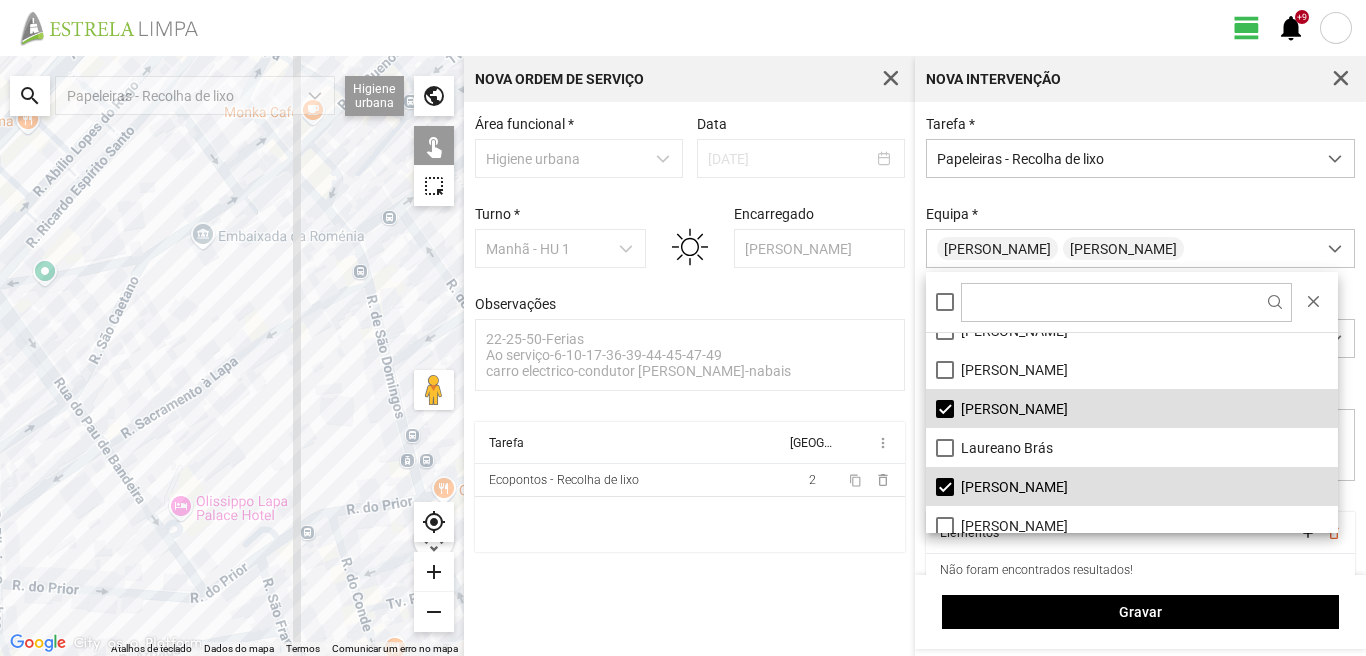 drag, startPoint x: 262, startPoint y: 272, endPoint x: 121, endPoint y: 357, distance: 164.63899 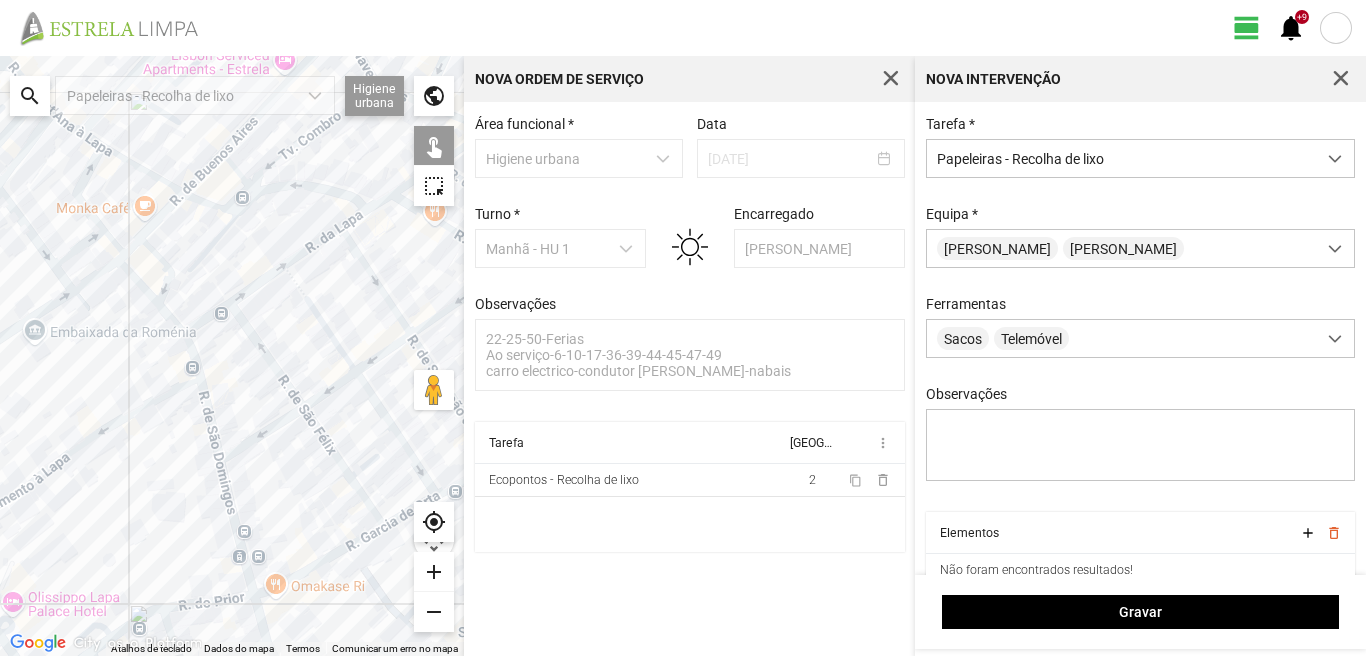 click 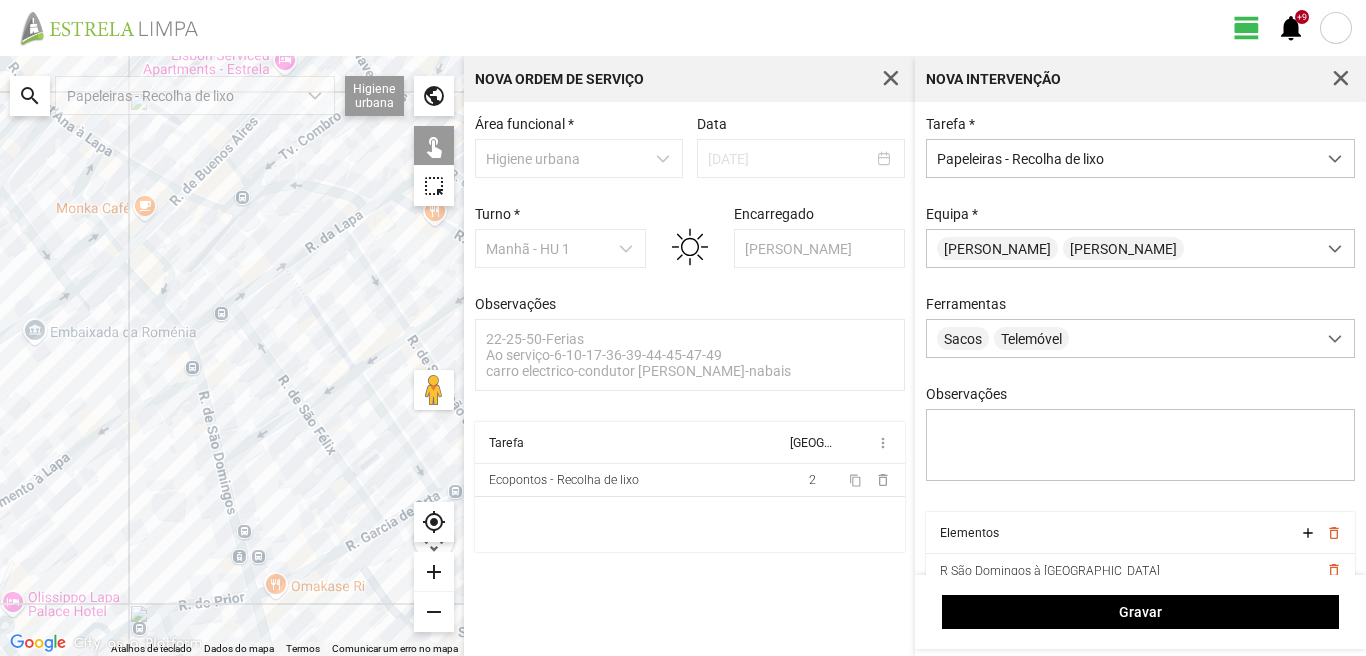 click 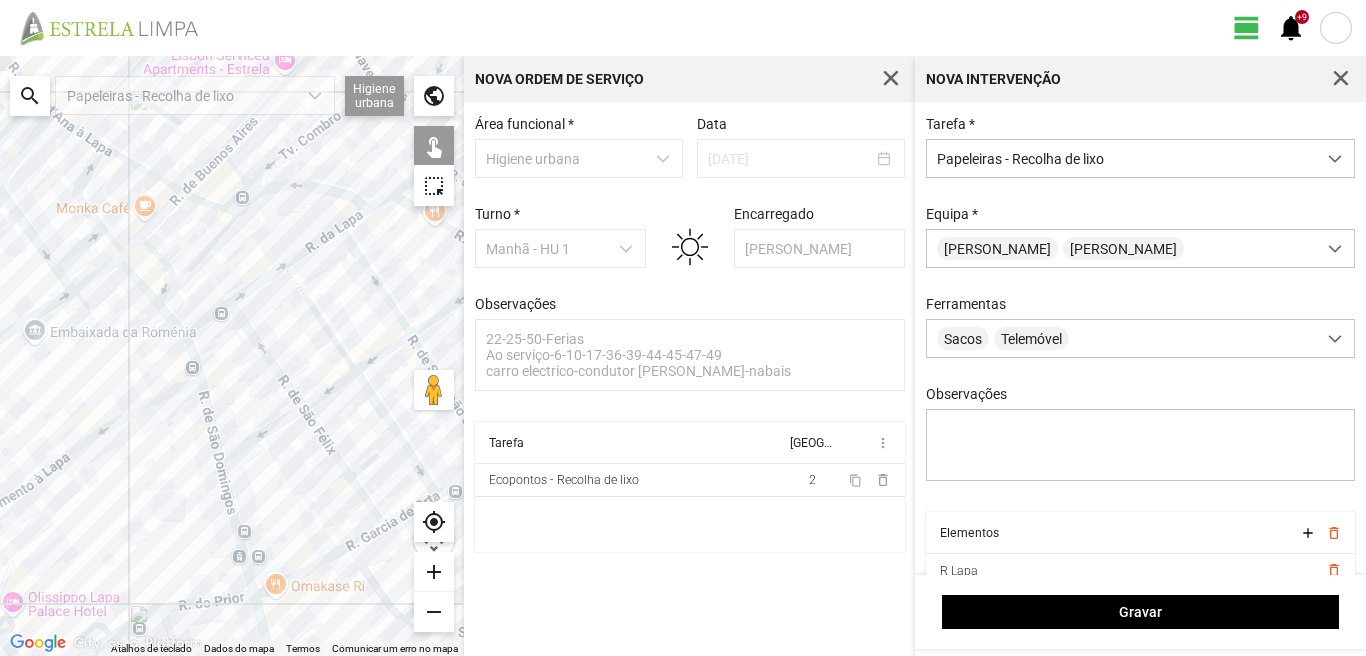 click 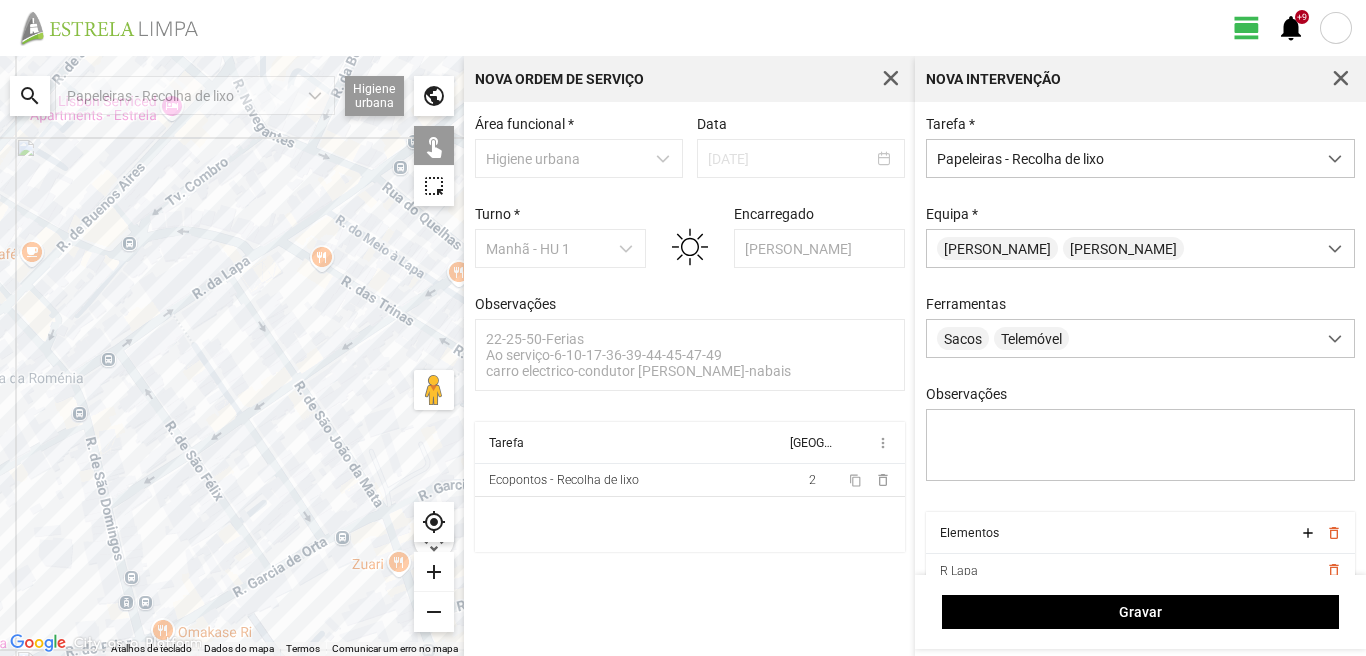 drag, startPoint x: 308, startPoint y: 197, endPoint x: 164, endPoint y: 257, distance: 156 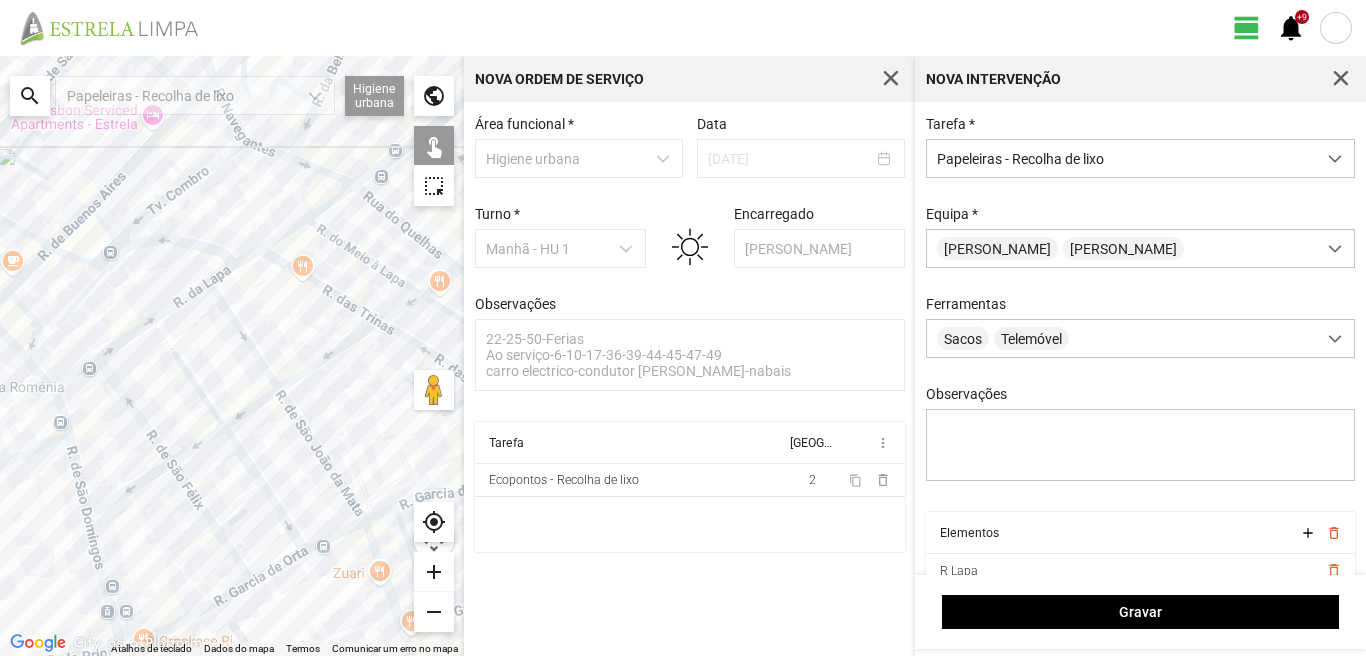 click 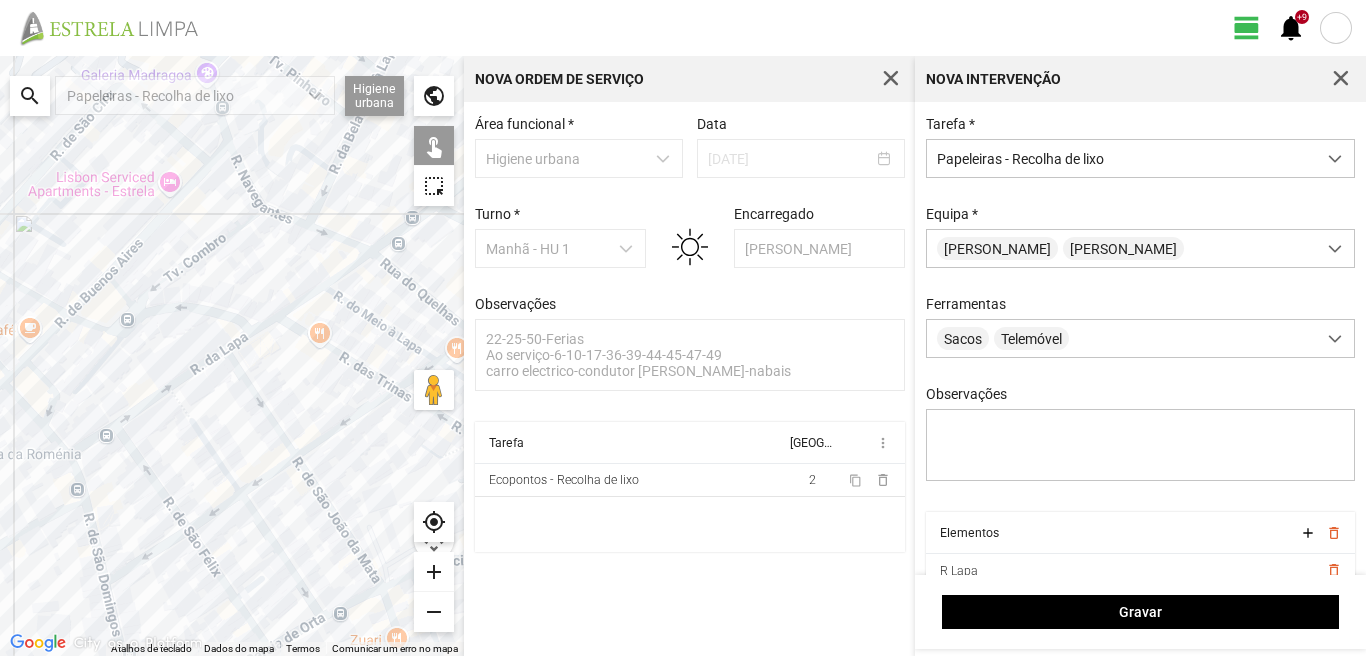 drag, startPoint x: 201, startPoint y: 225, endPoint x: 252, endPoint y: 316, distance: 104.316826 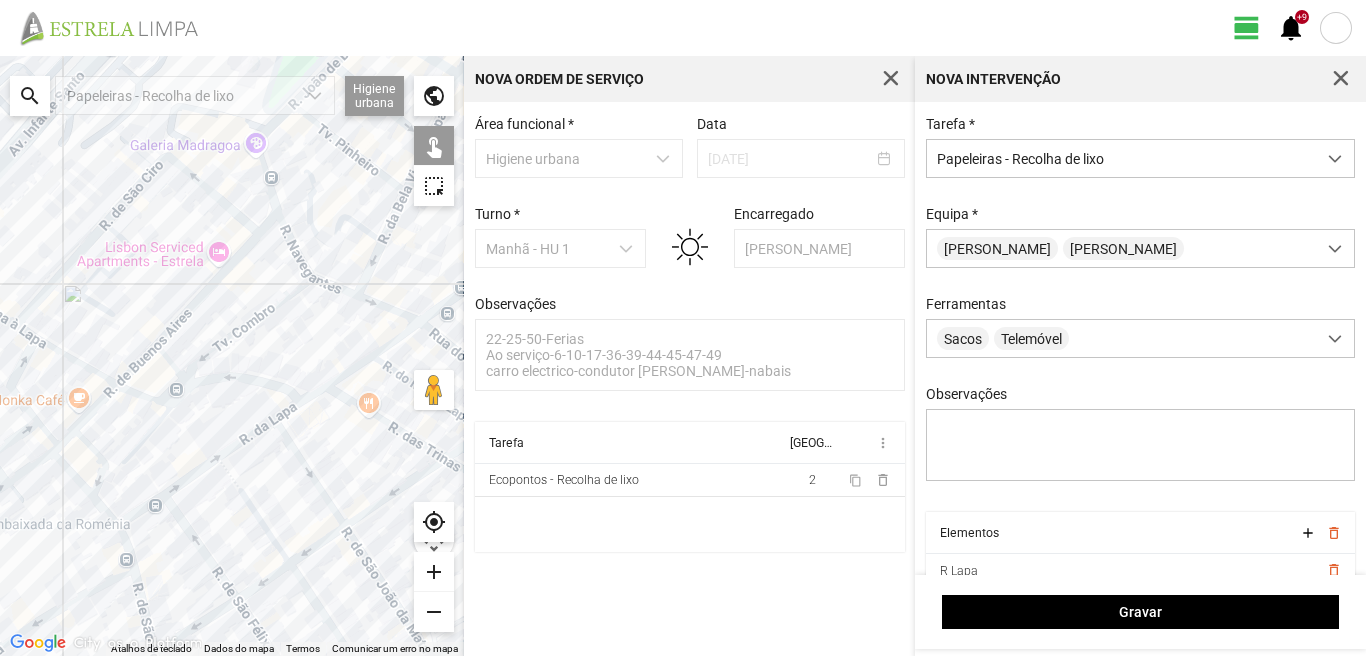 click 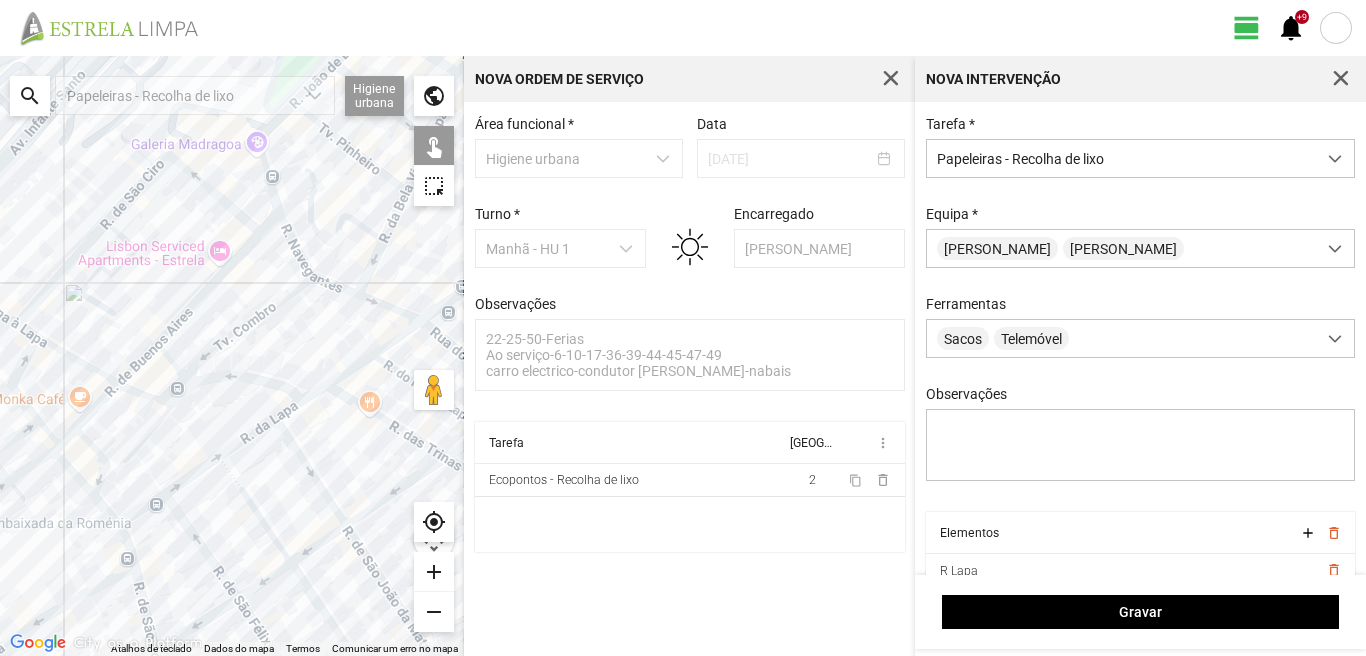 click 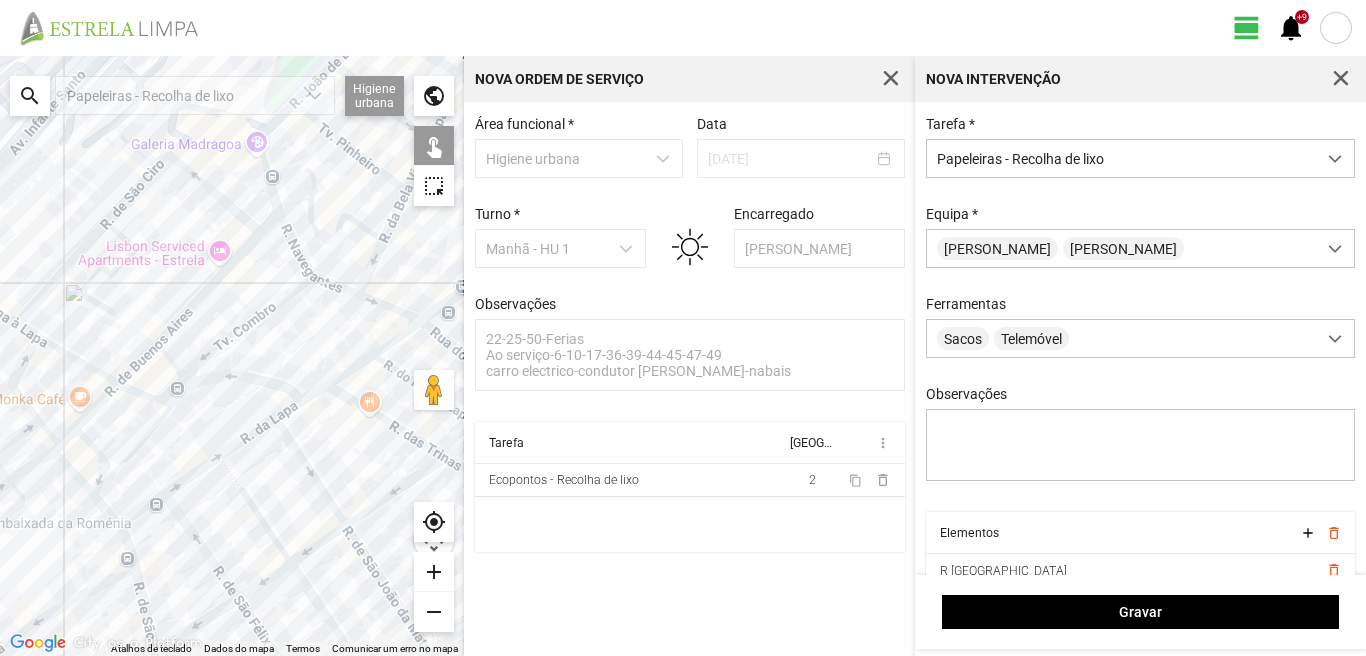 click 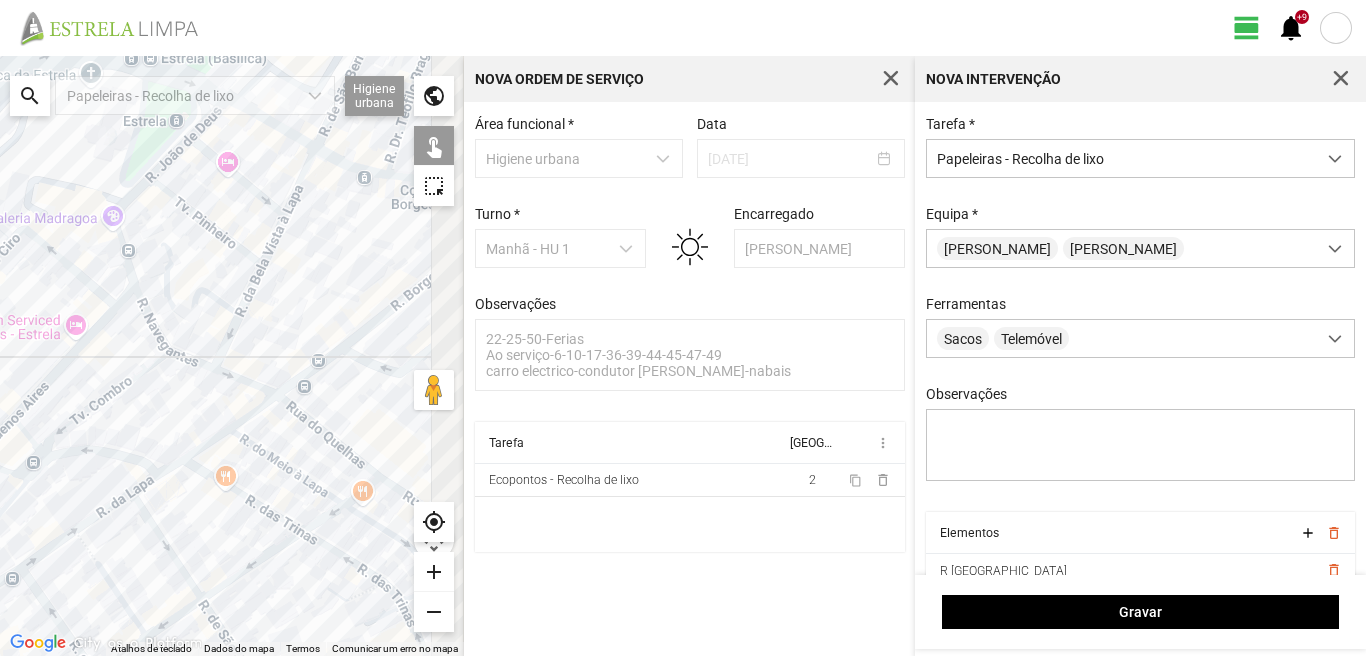 drag, startPoint x: 306, startPoint y: 234, endPoint x: 157, endPoint y: 310, distance: 167.26326 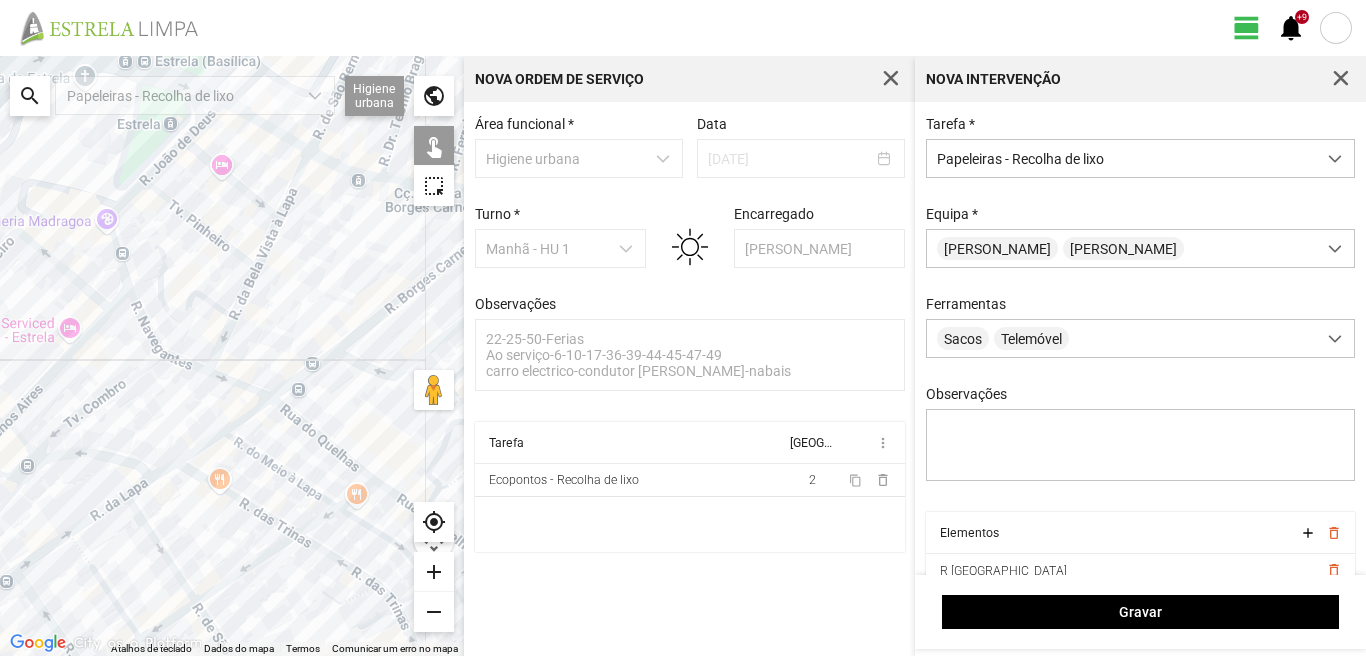 drag, startPoint x: 204, startPoint y: 359, endPoint x: 213, endPoint y: 350, distance: 12.727922 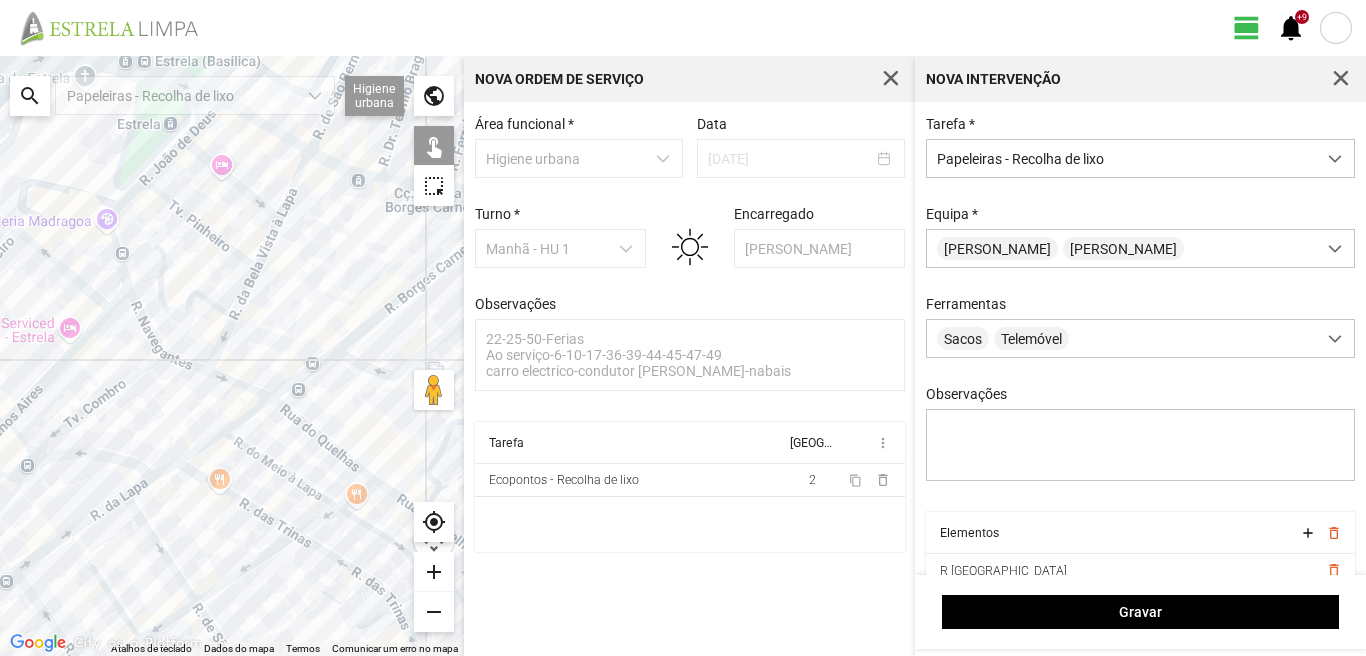 click 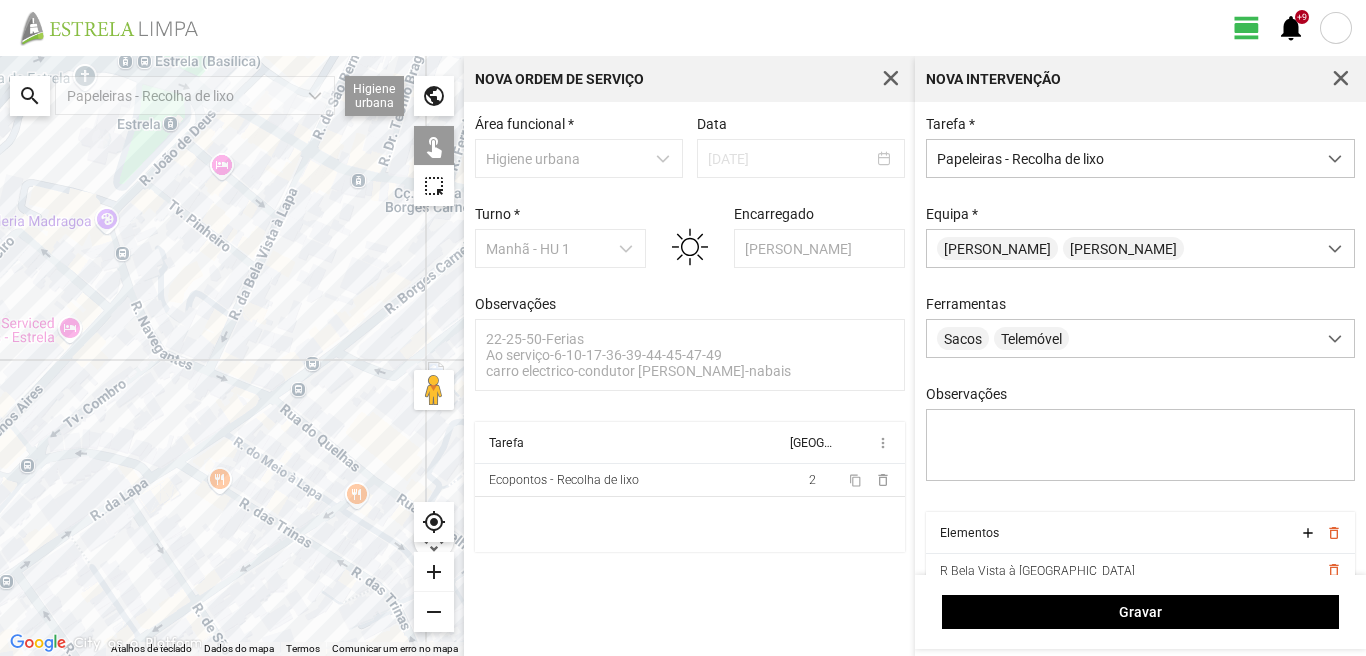 click 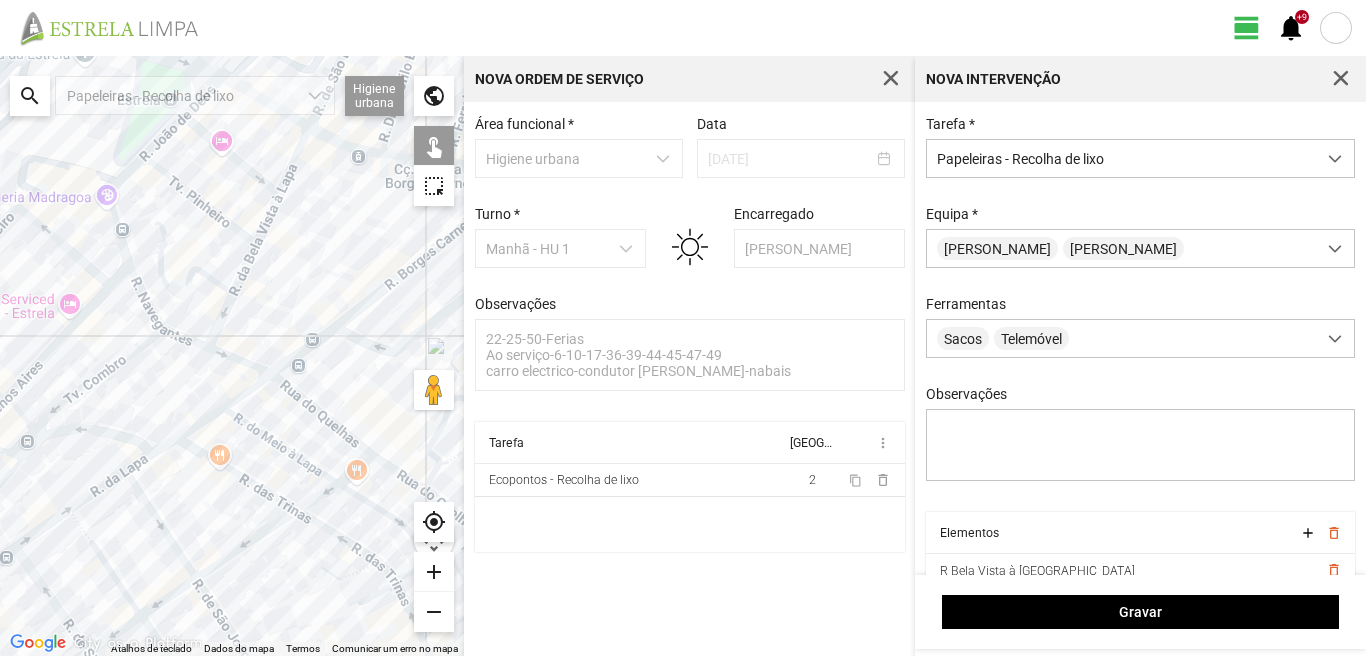 drag, startPoint x: 102, startPoint y: 191, endPoint x: 113, endPoint y: 206, distance: 18.601076 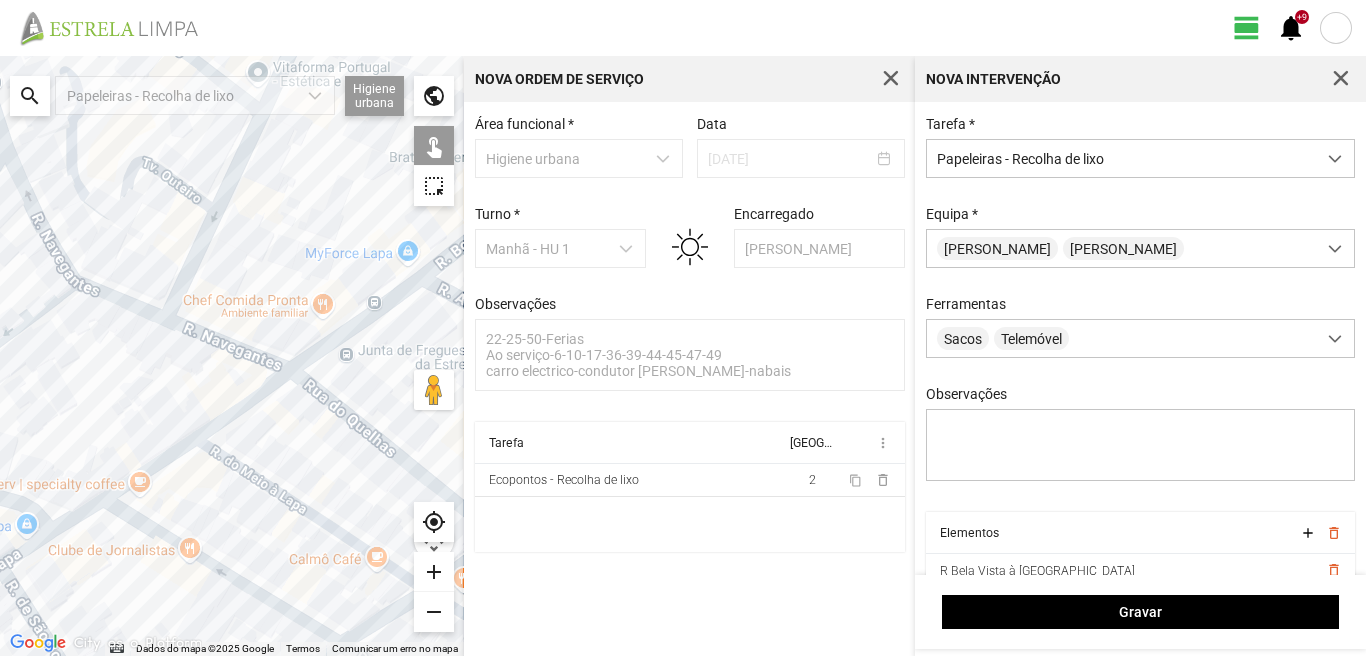 click 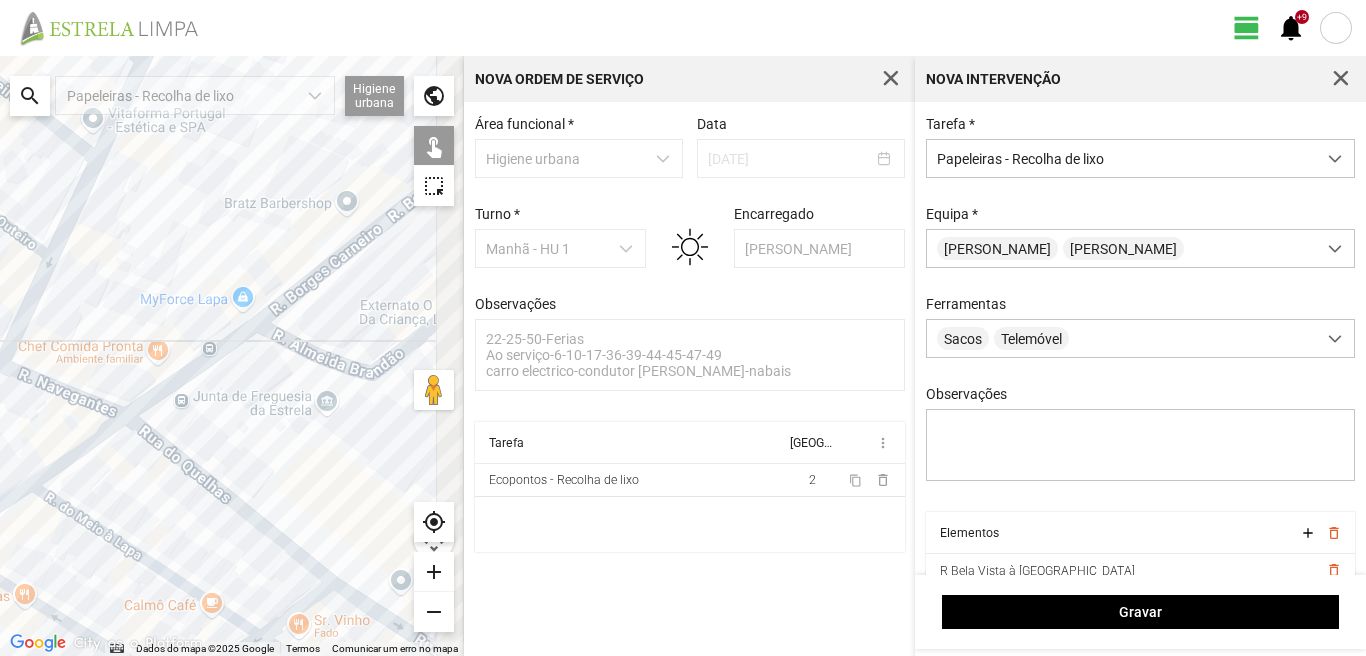 drag, startPoint x: 262, startPoint y: 372, endPoint x: 78, endPoint y: 428, distance: 192.33304 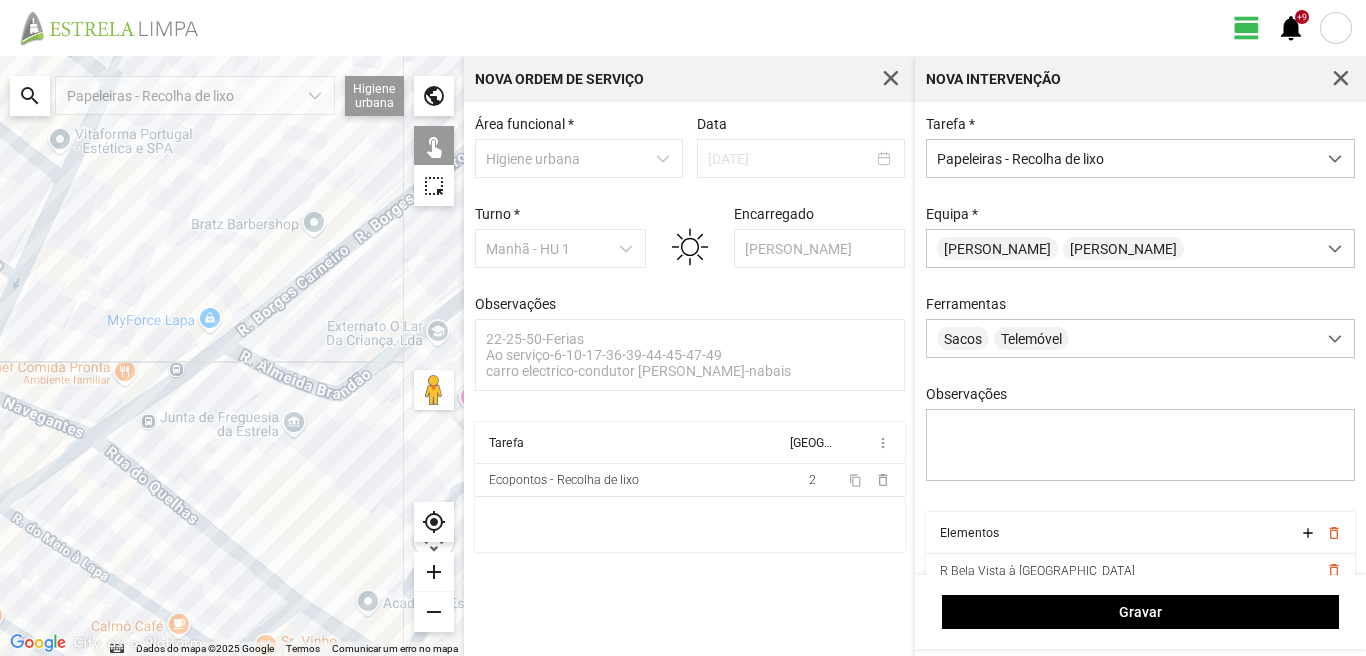 click 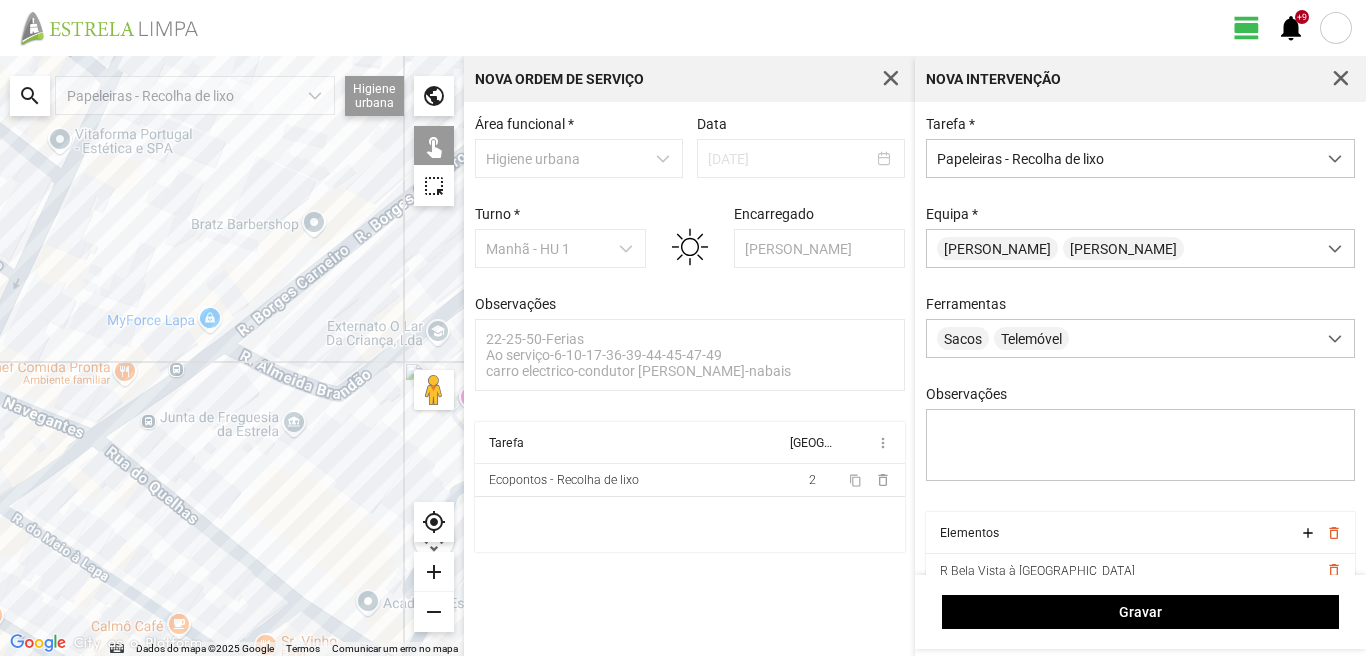 click 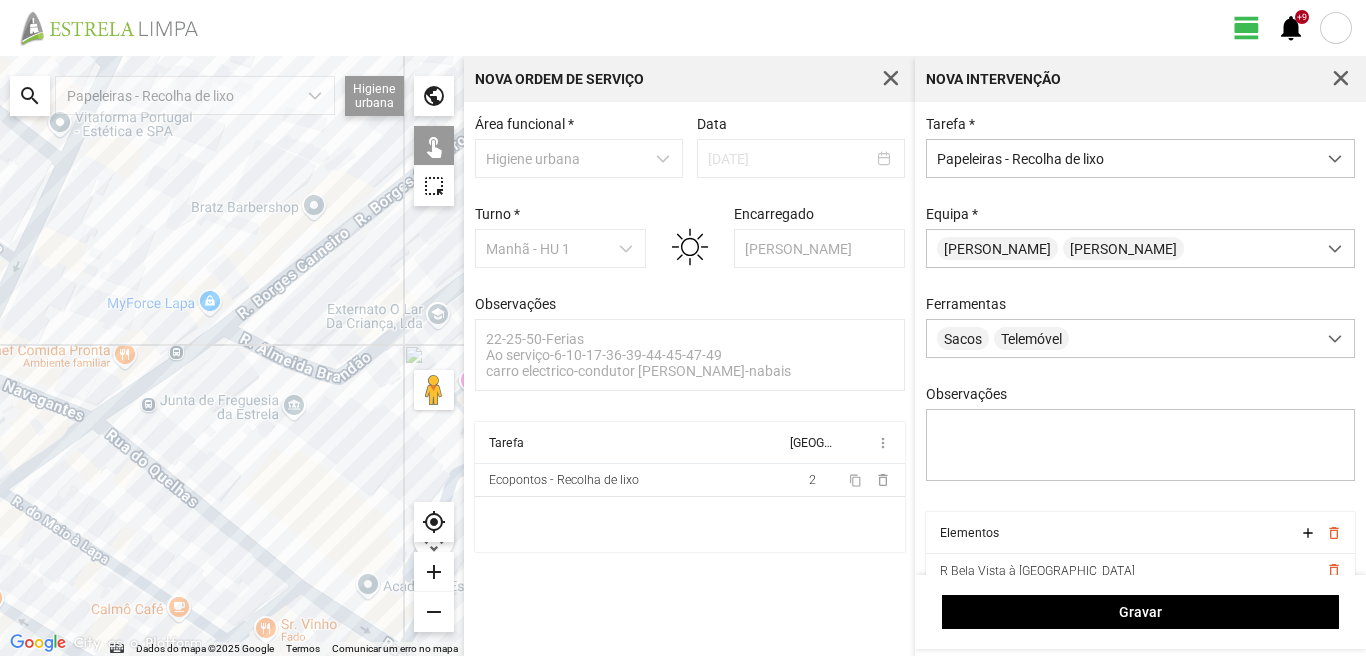 click 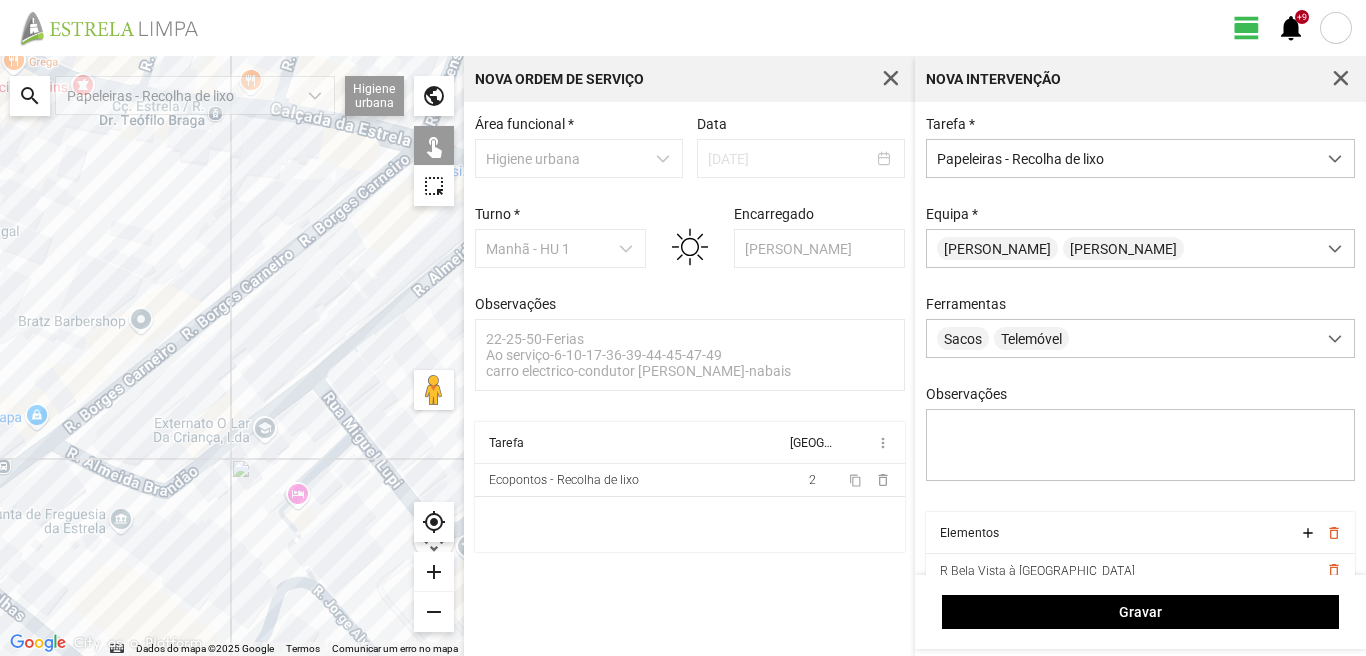 drag, startPoint x: 306, startPoint y: 331, endPoint x: 133, endPoint y: 446, distance: 207.73541 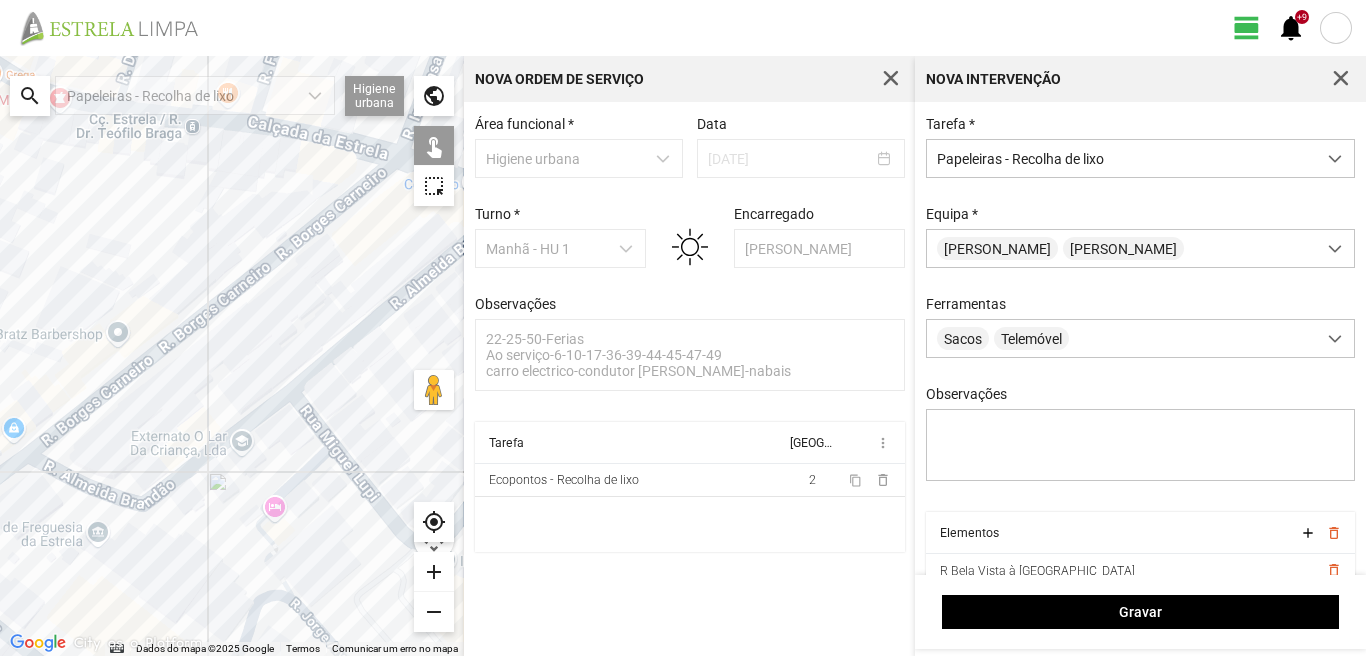 click 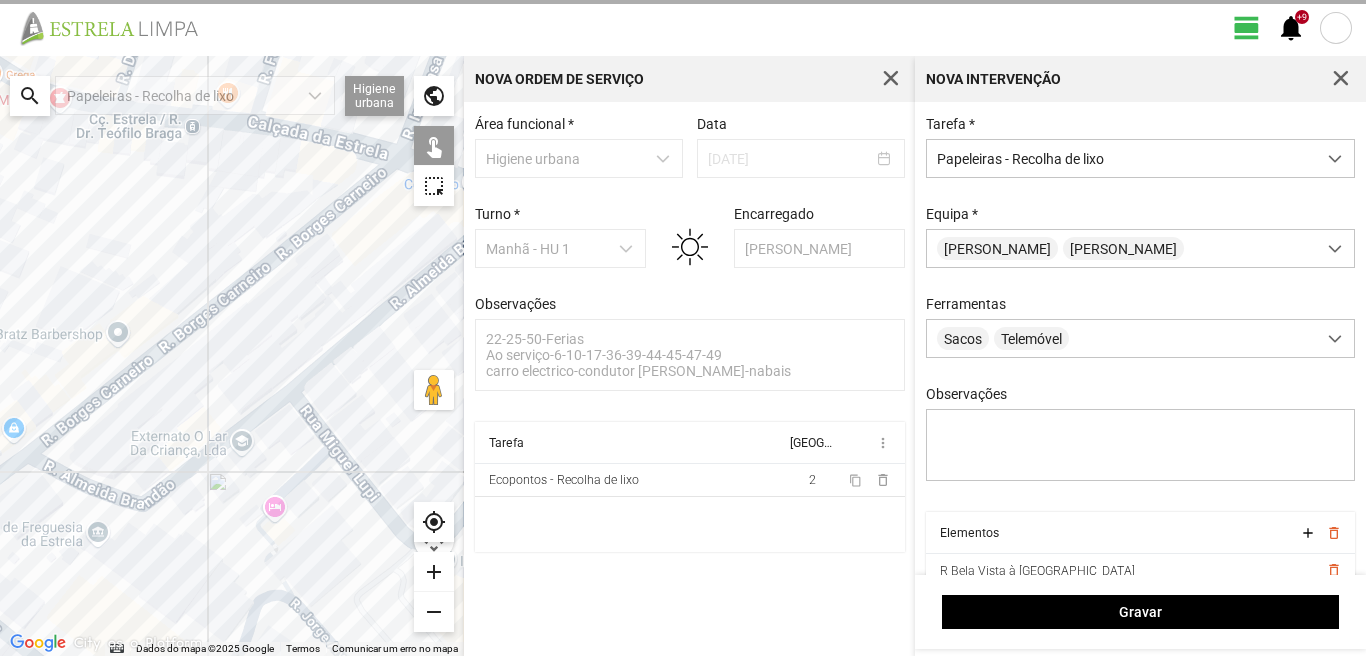 click 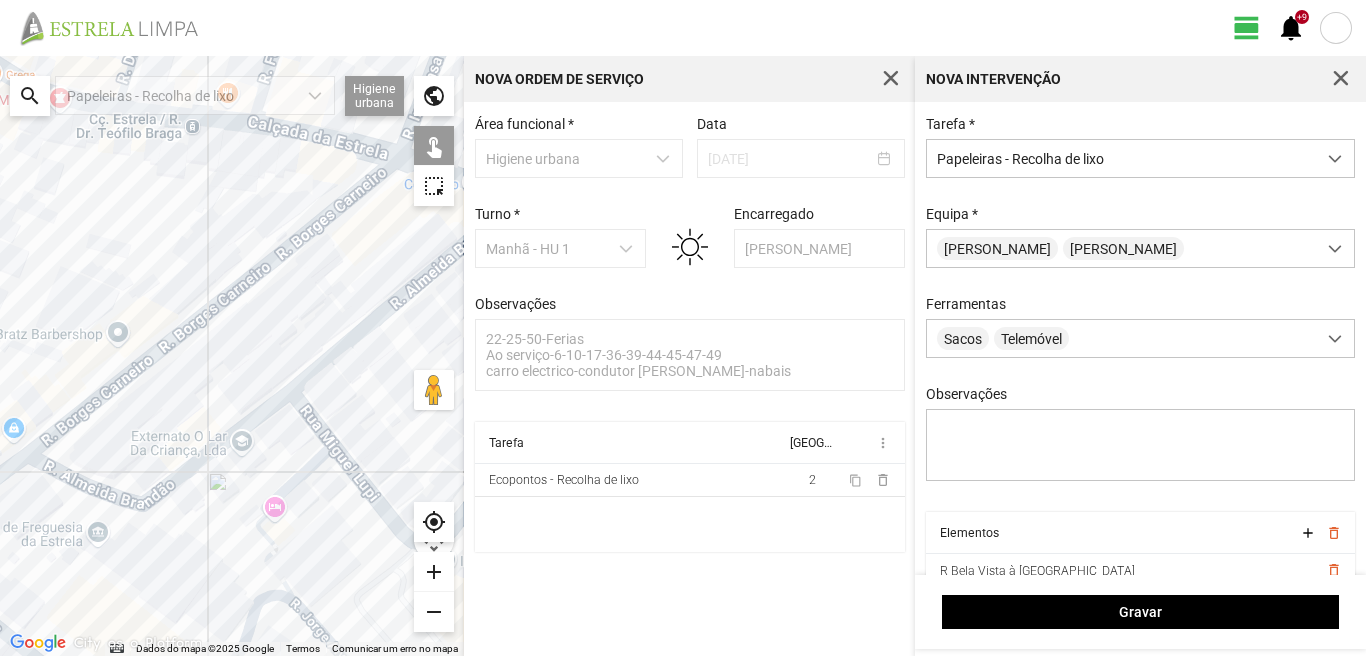 drag, startPoint x: 296, startPoint y: 270, endPoint x: 256, endPoint y: 285, distance: 42.72002 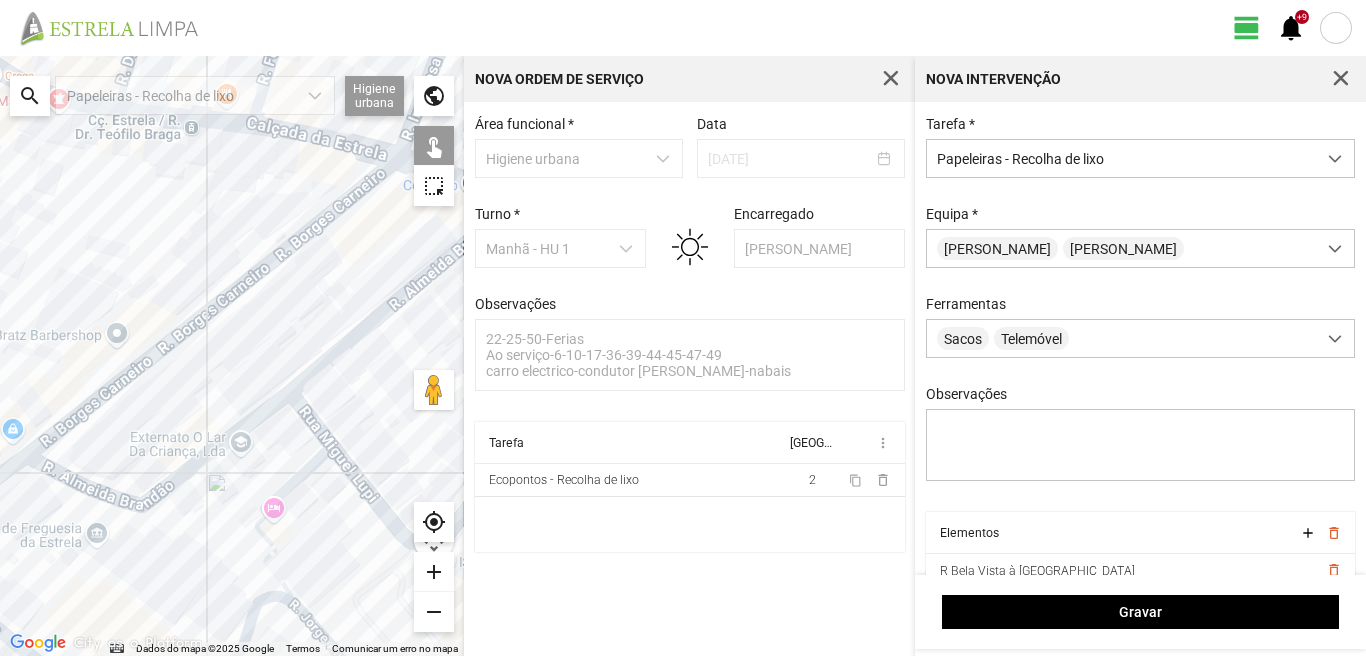 click 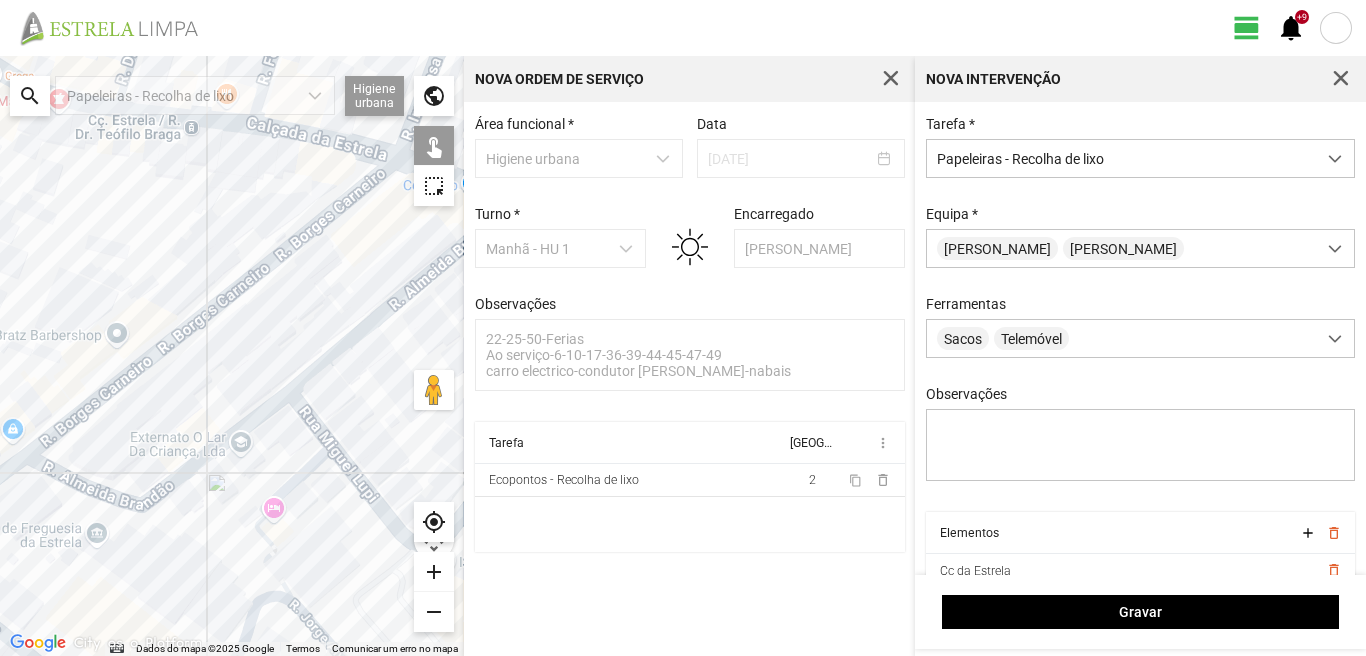 click 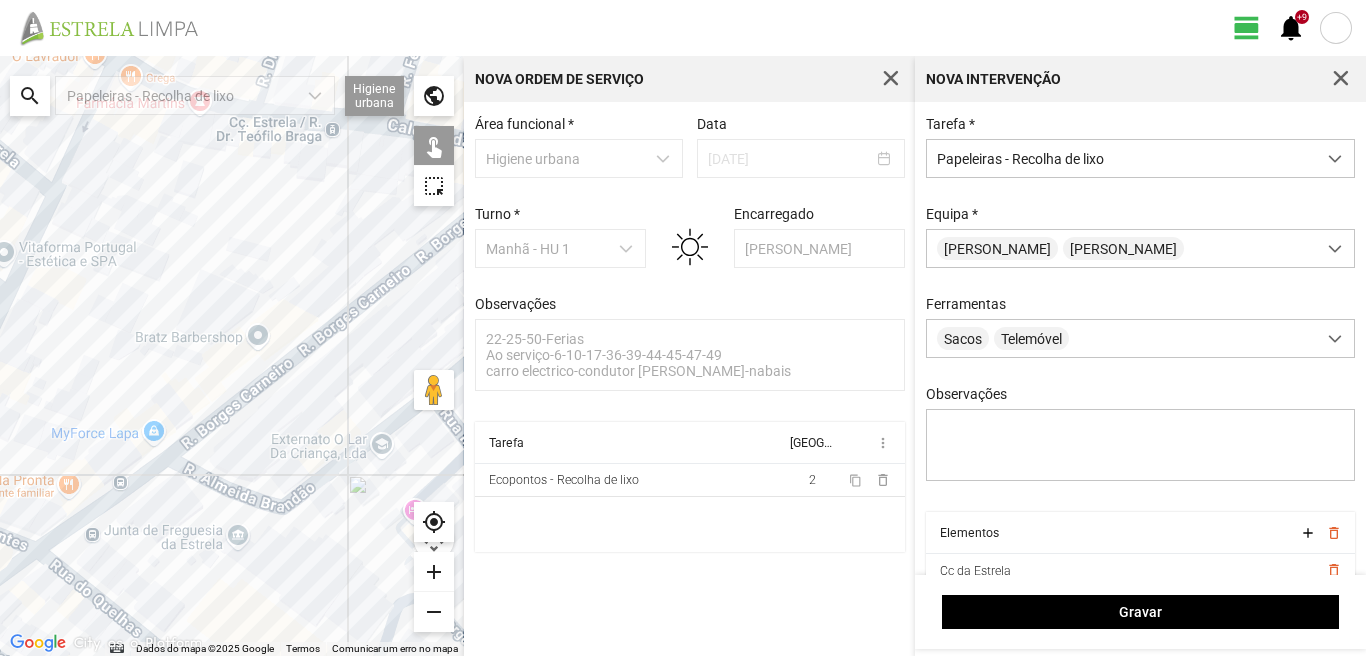 drag, startPoint x: 0, startPoint y: 321, endPoint x: 277, endPoint y: 347, distance: 278.21753 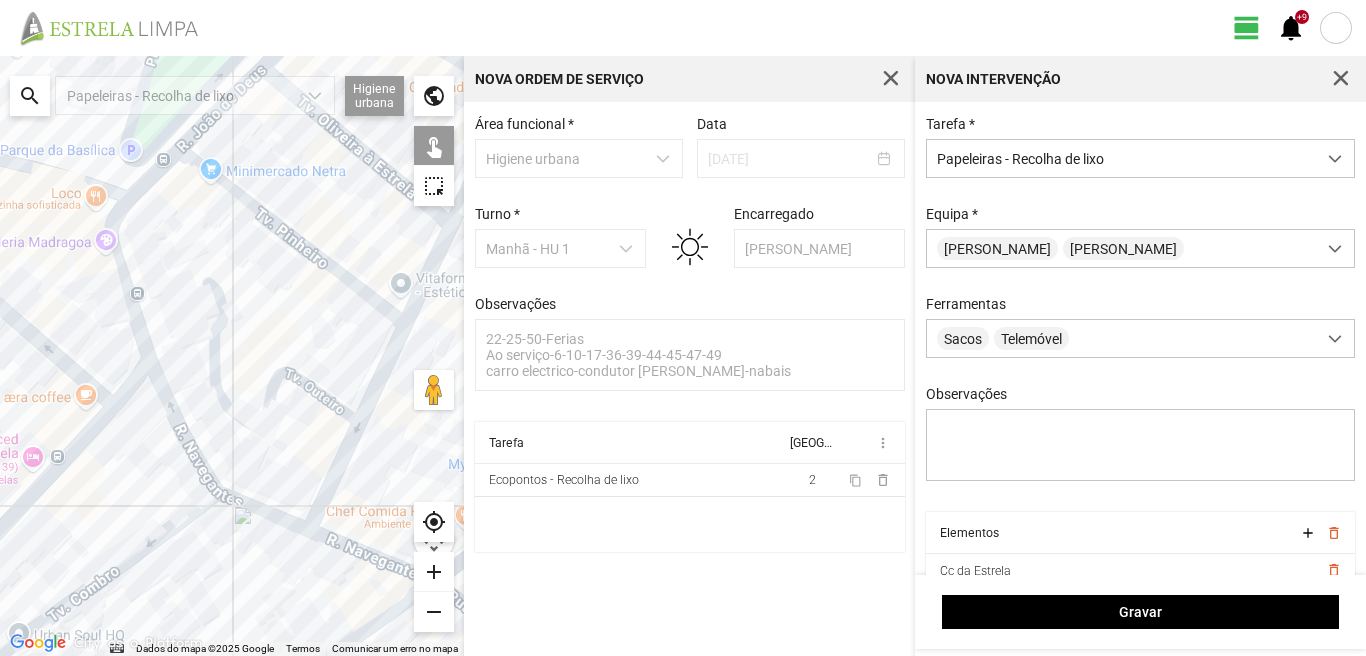 drag, startPoint x: 69, startPoint y: 327, endPoint x: 197, endPoint y: 320, distance: 128.19127 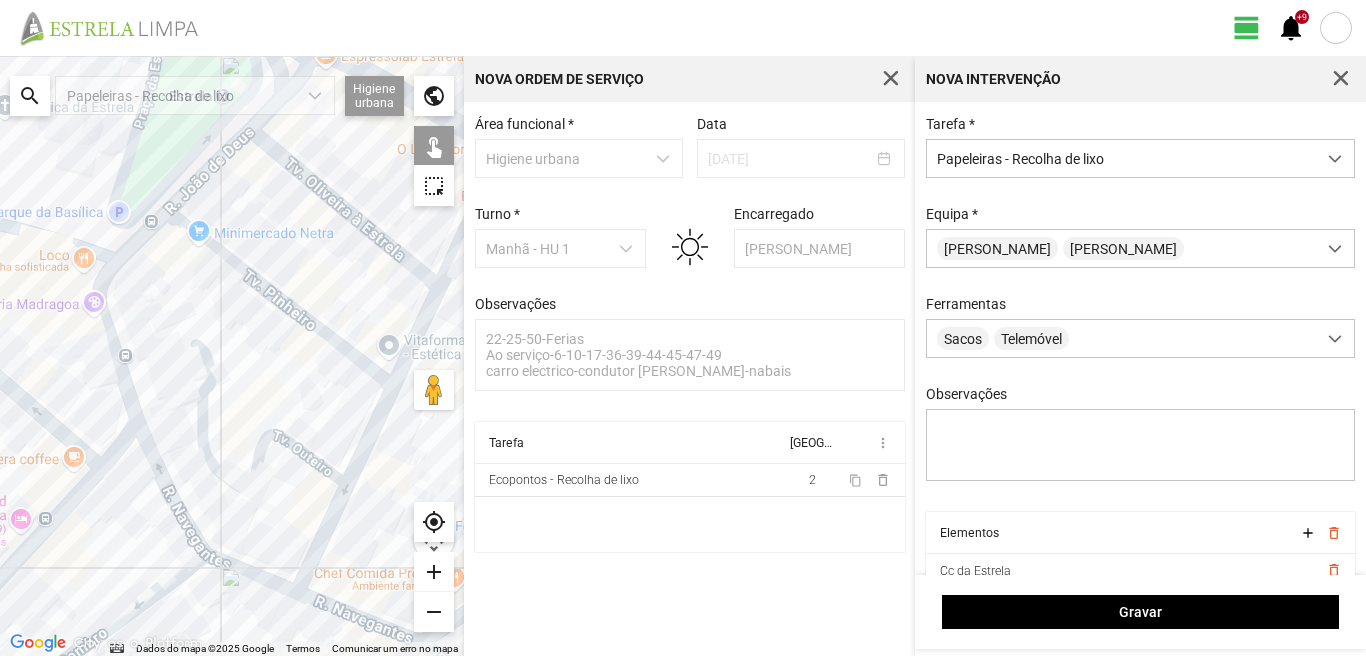 drag, startPoint x: 200, startPoint y: 289, endPoint x: 177, endPoint y: 342, distance: 57.77543 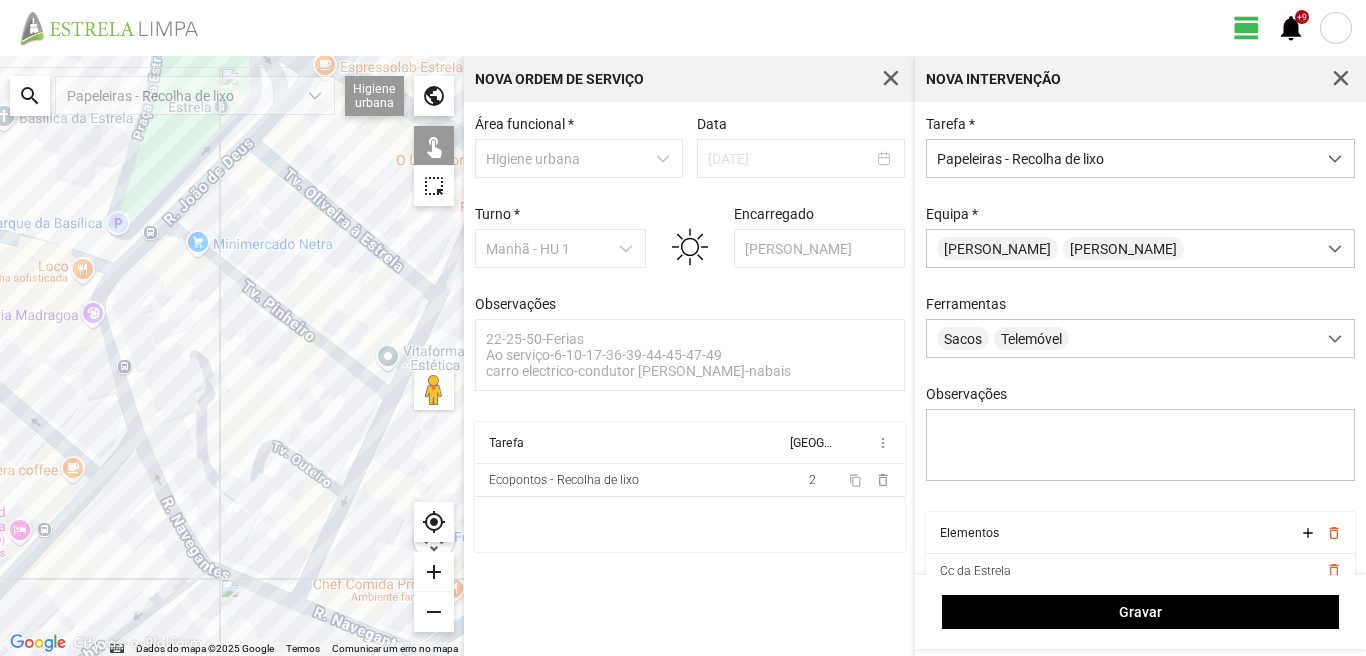 click 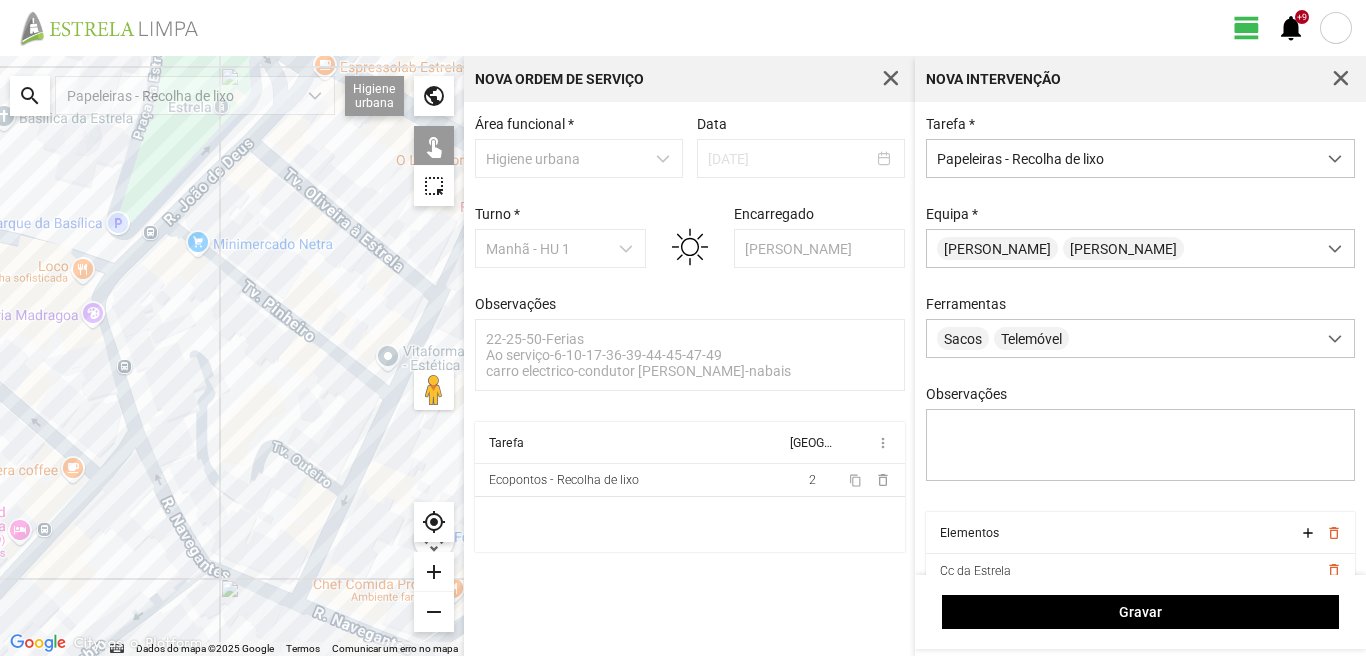 click 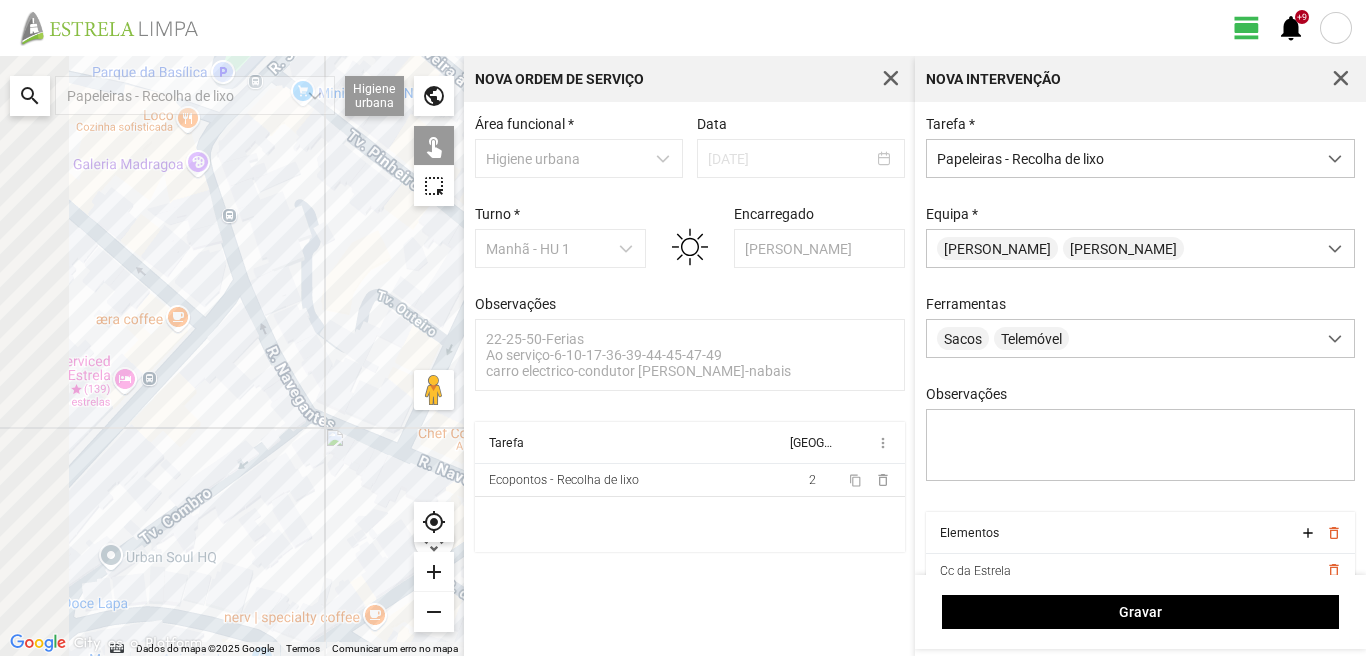 drag, startPoint x: 87, startPoint y: 488, endPoint x: 214, endPoint y: 303, distance: 224.39697 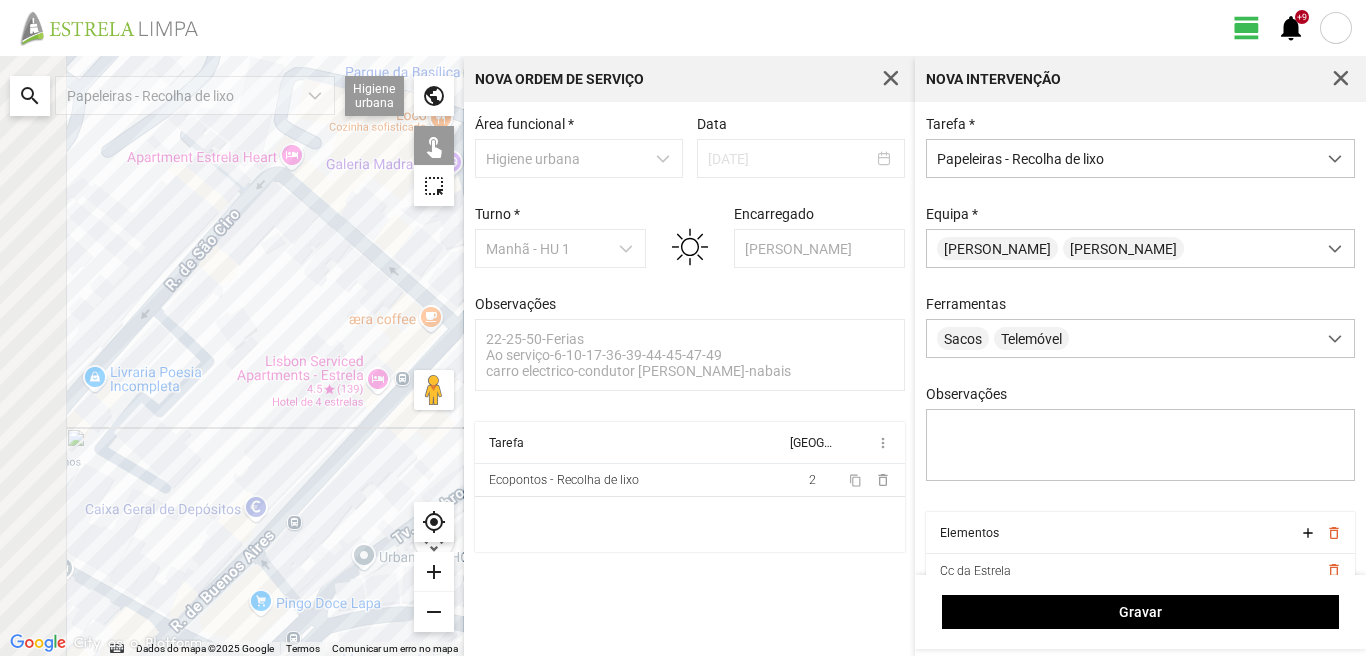 drag, startPoint x: 84, startPoint y: 389, endPoint x: 320, endPoint y: 416, distance: 237.53947 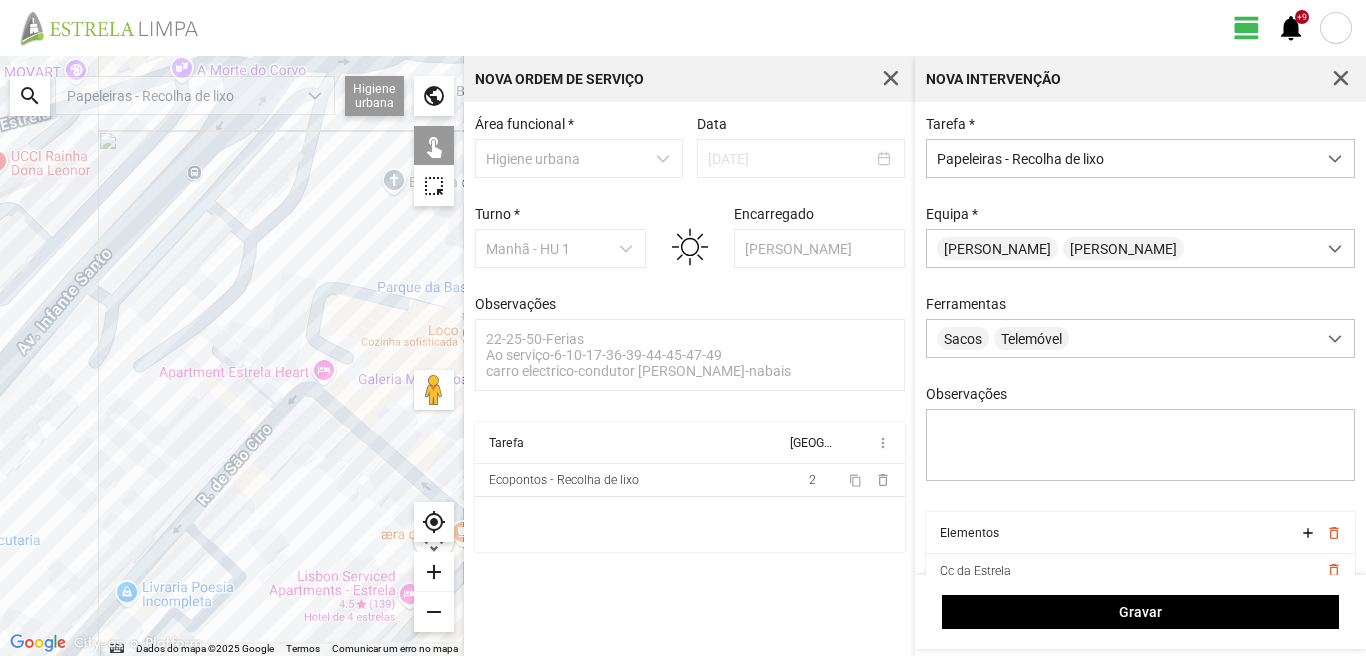 drag, startPoint x: 208, startPoint y: 374, endPoint x: 225, endPoint y: 478, distance: 105.380264 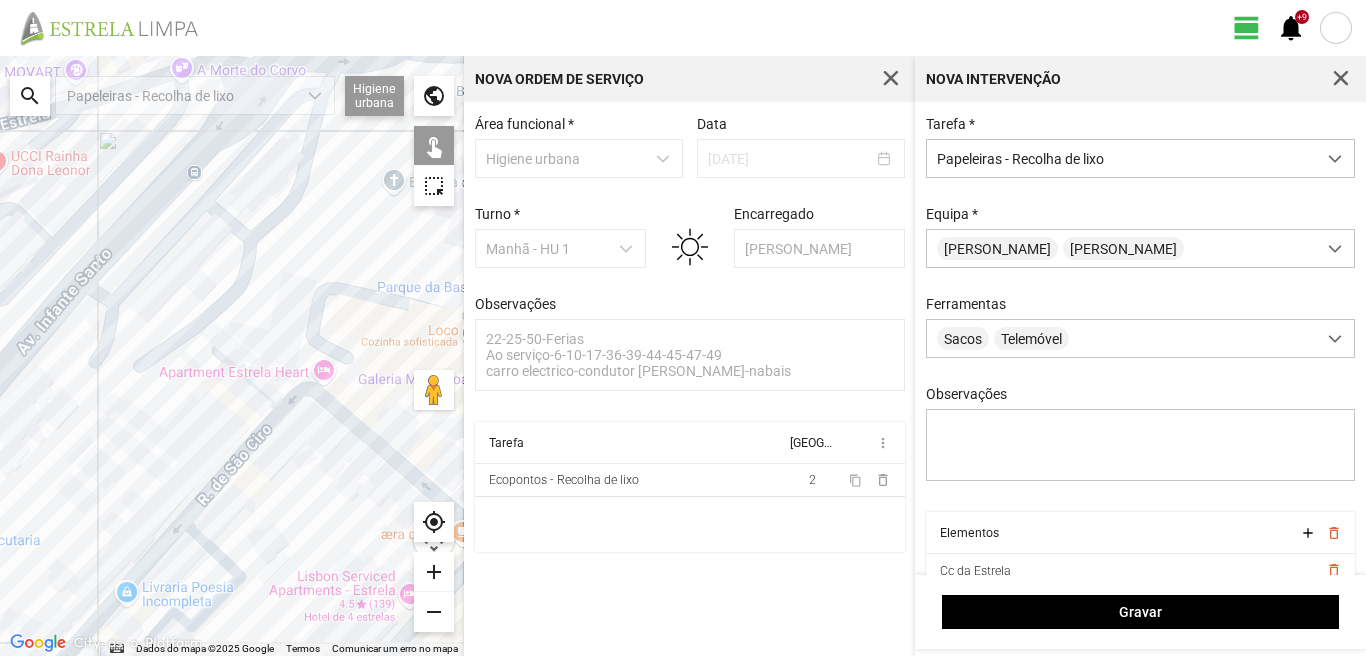 click 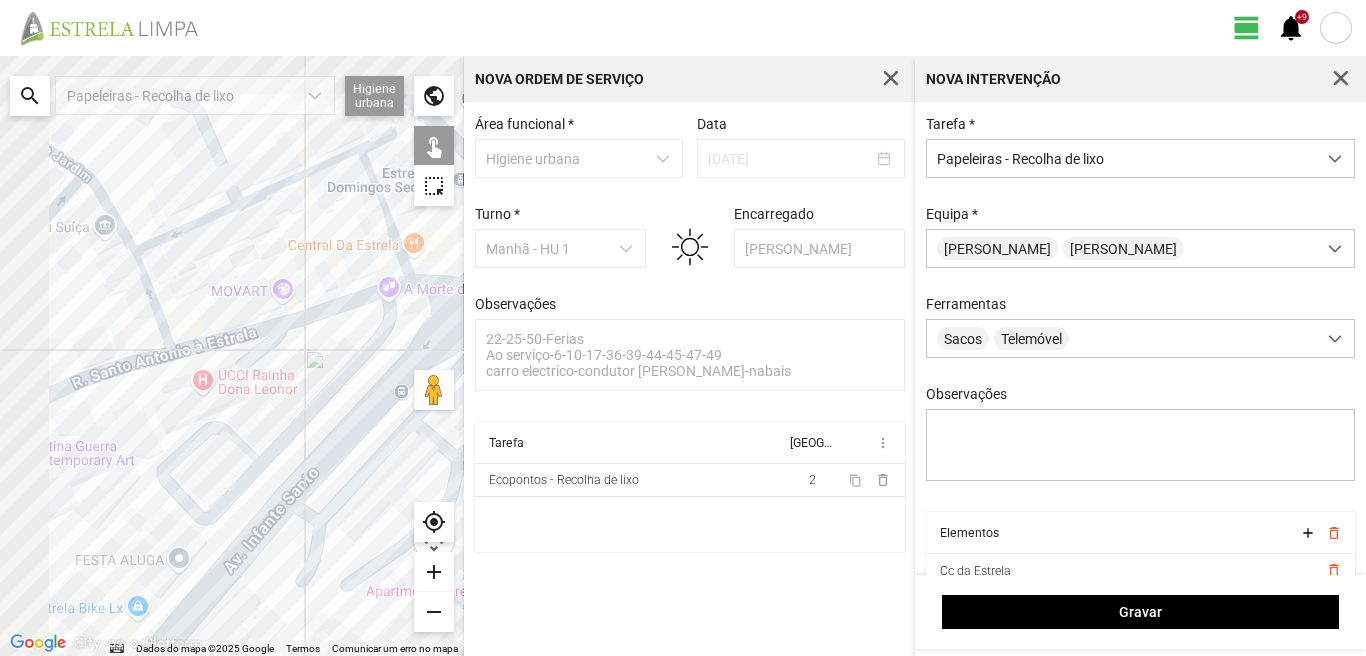 drag, startPoint x: 192, startPoint y: 296, endPoint x: 400, endPoint y: 520, distance: 305.67957 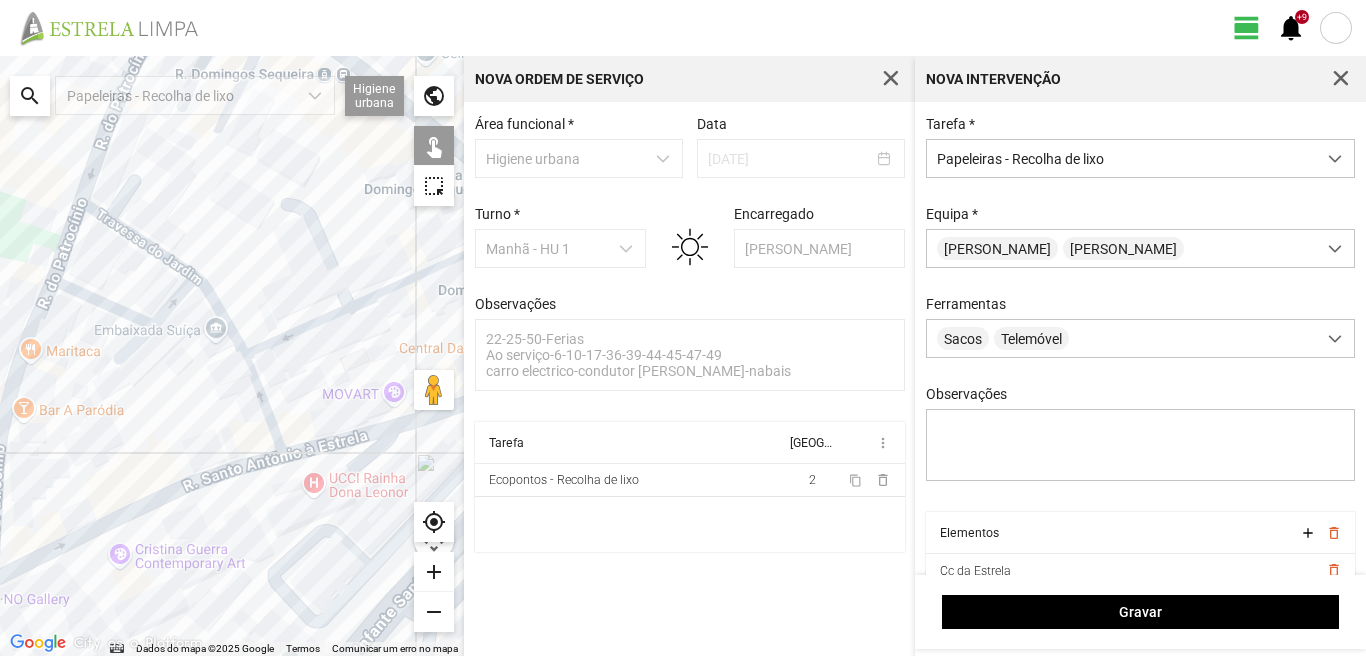 drag, startPoint x: 223, startPoint y: 351, endPoint x: 296, endPoint y: 510, distance: 174.95714 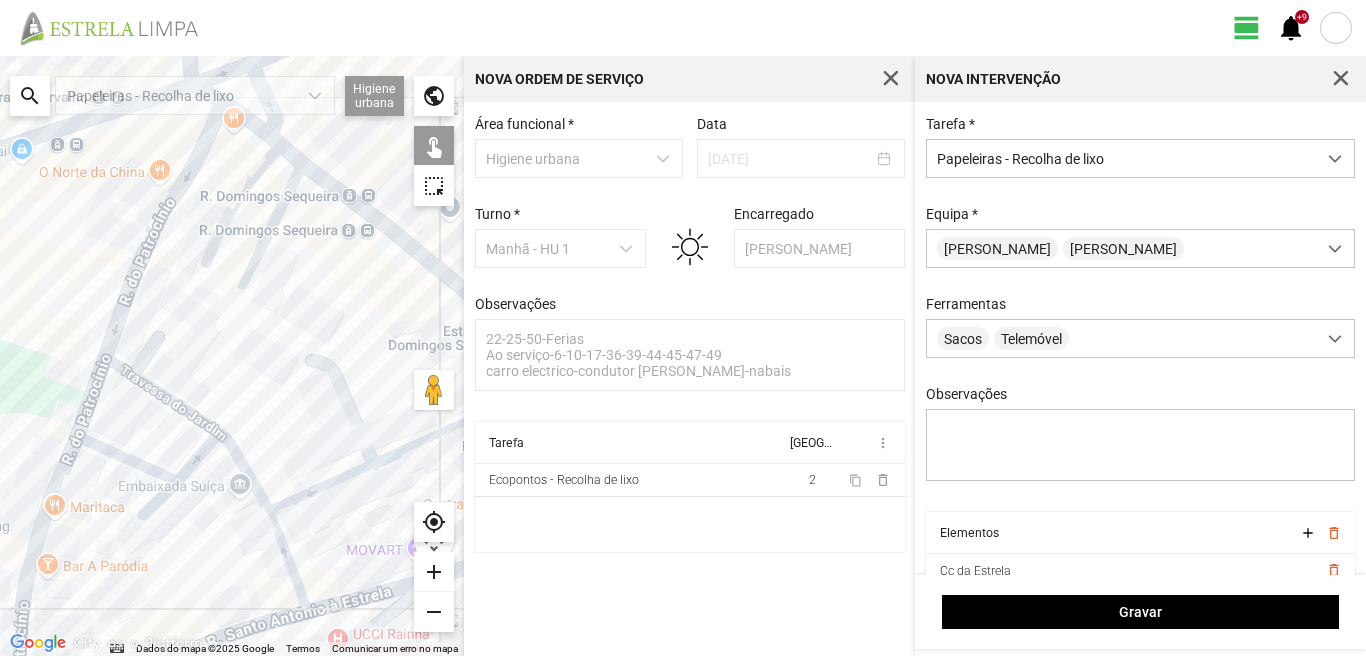 drag, startPoint x: 283, startPoint y: 294, endPoint x: 179, endPoint y: 356, distance: 121.07848 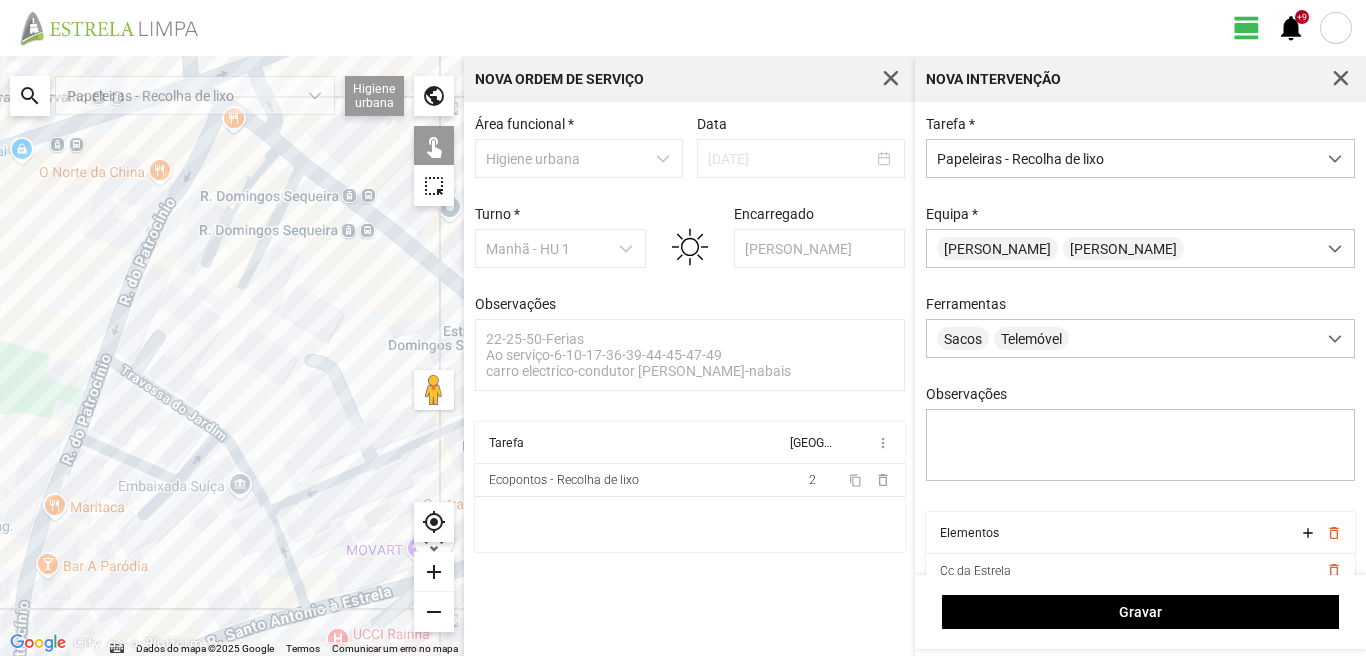 click 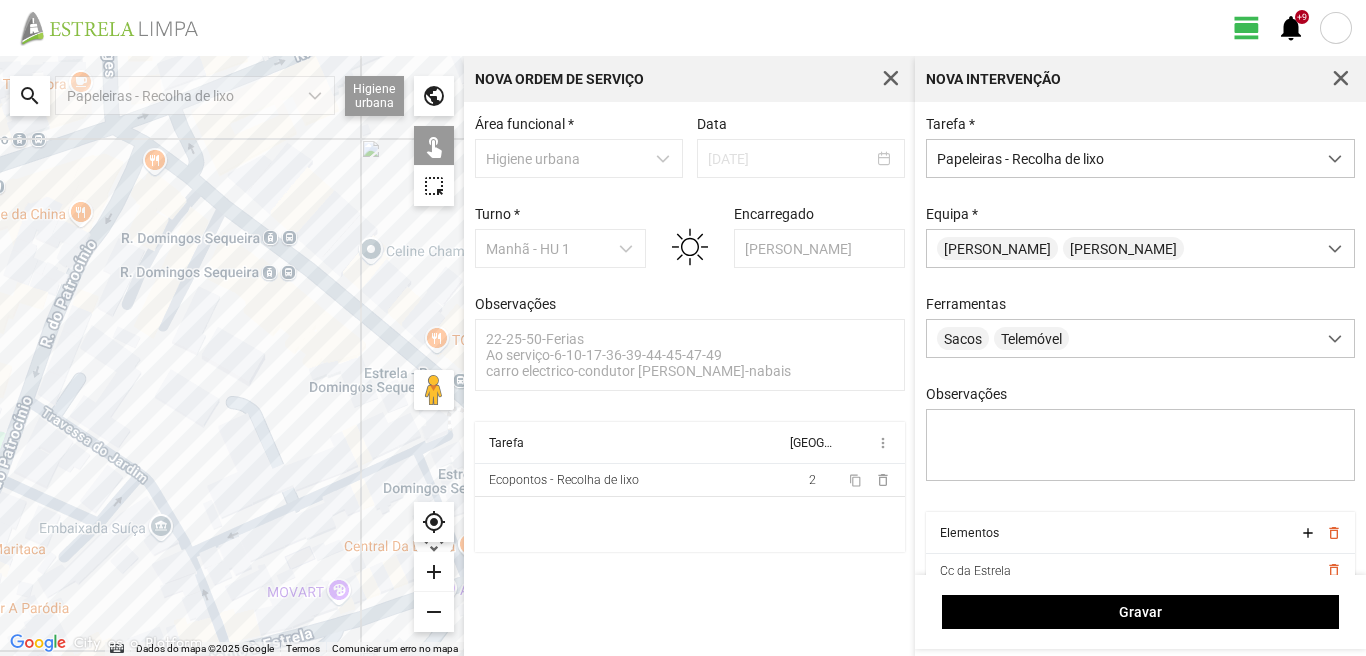 click 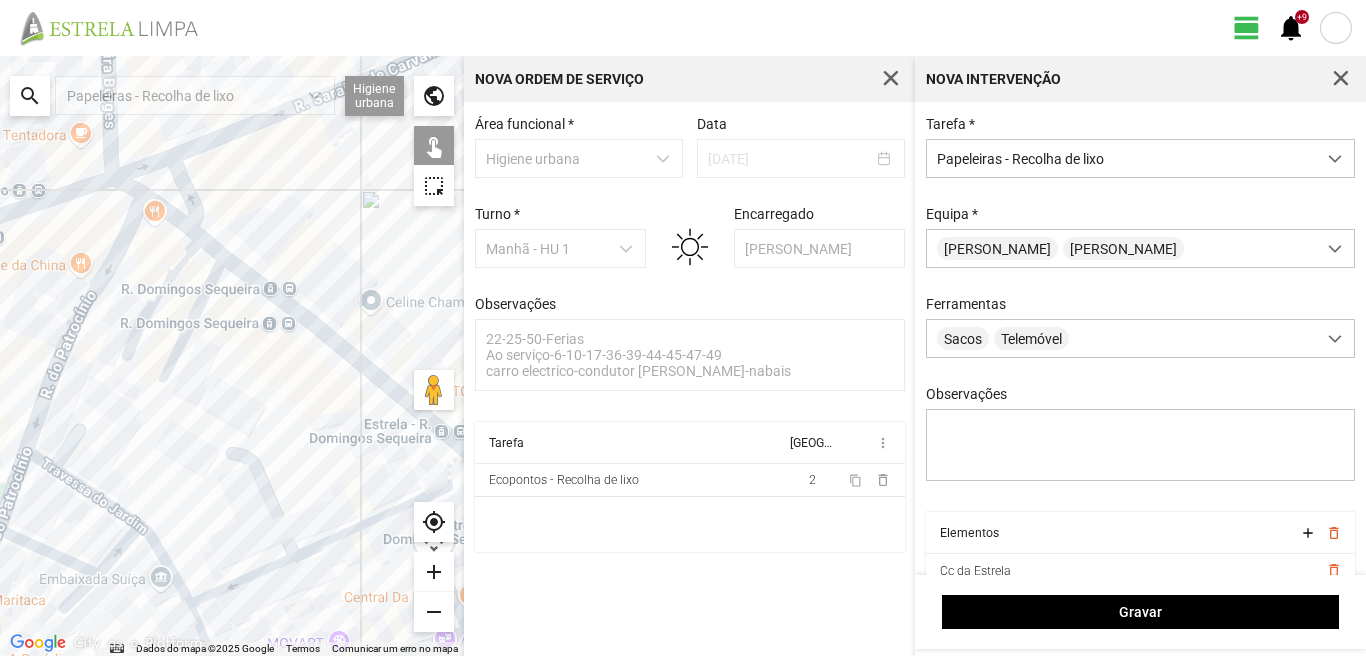 drag, startPoint x: 155, startPoint y: 122, endPoint x: 155, endPoint y: 195, distance: 73 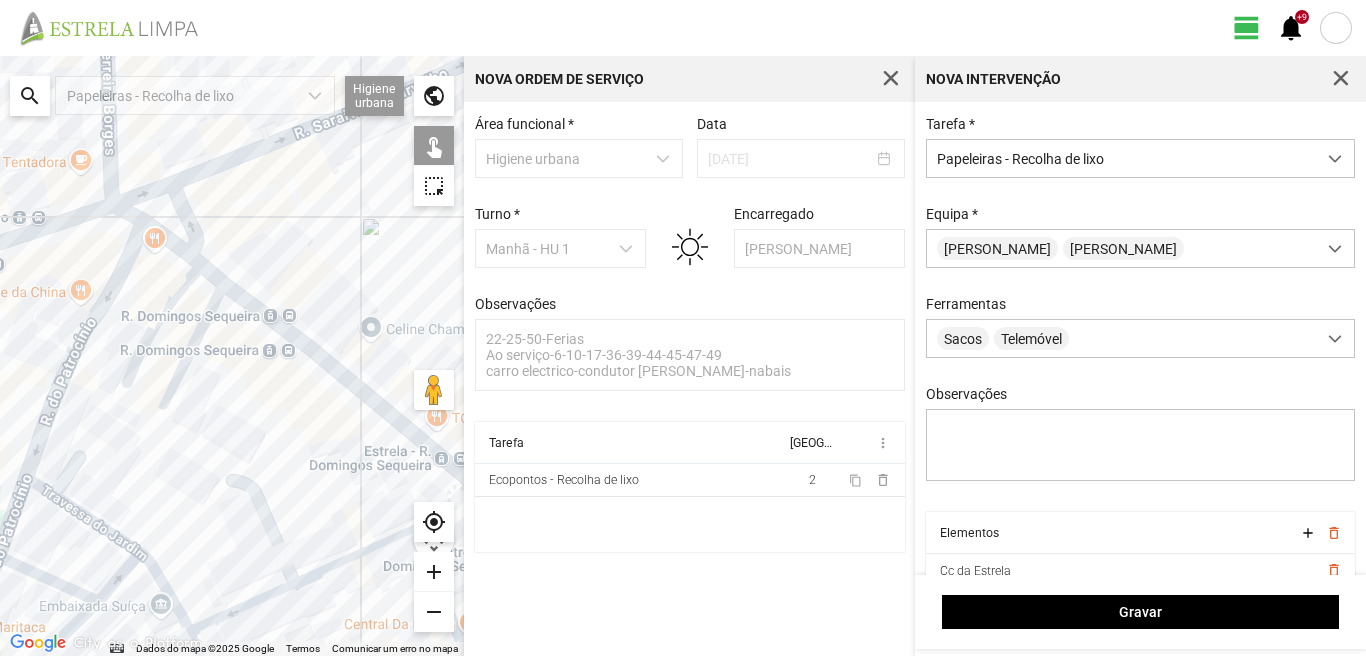 click 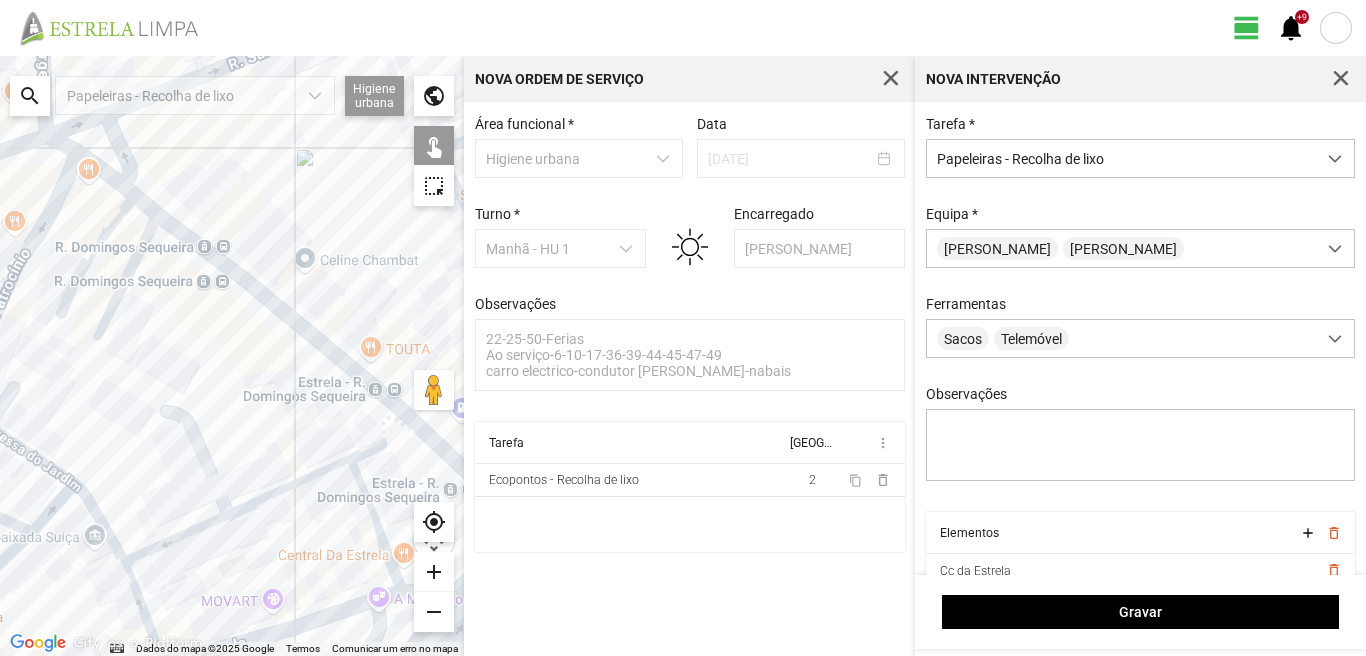 drag, startPoint x: 292, startPoint y: 380, endPoint x: 219, endPoint y: 283, distance: 121.40016 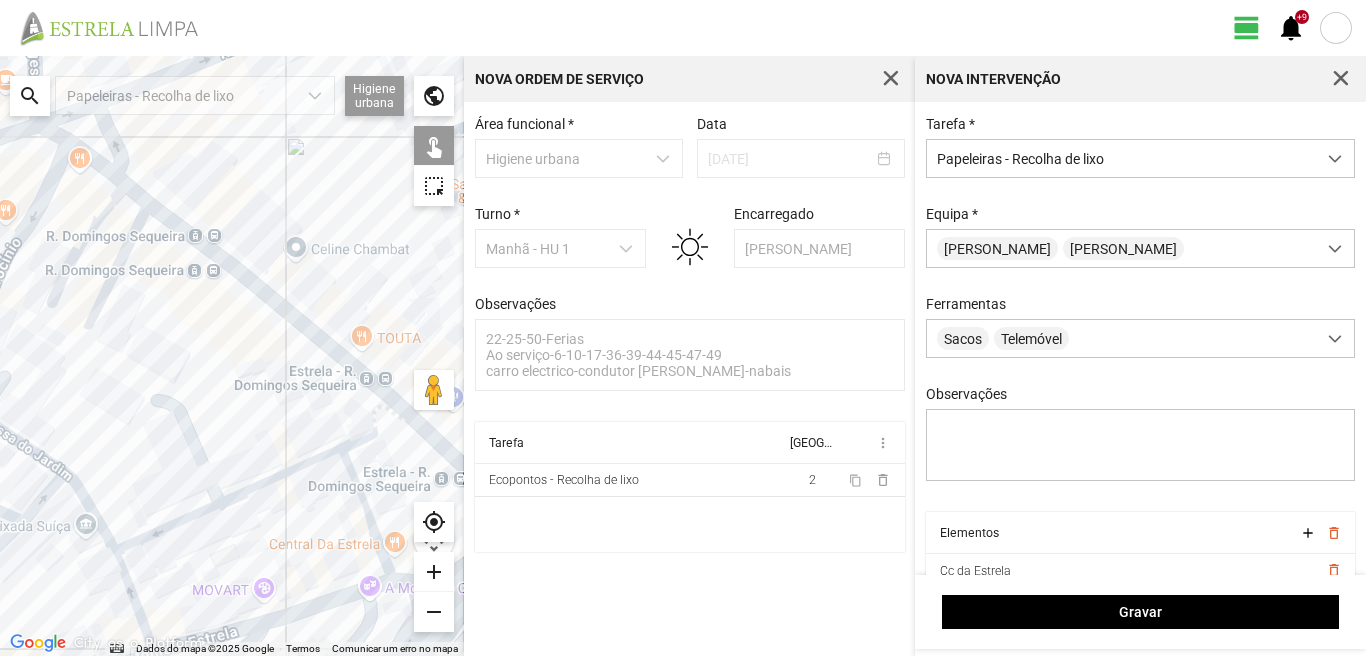 click 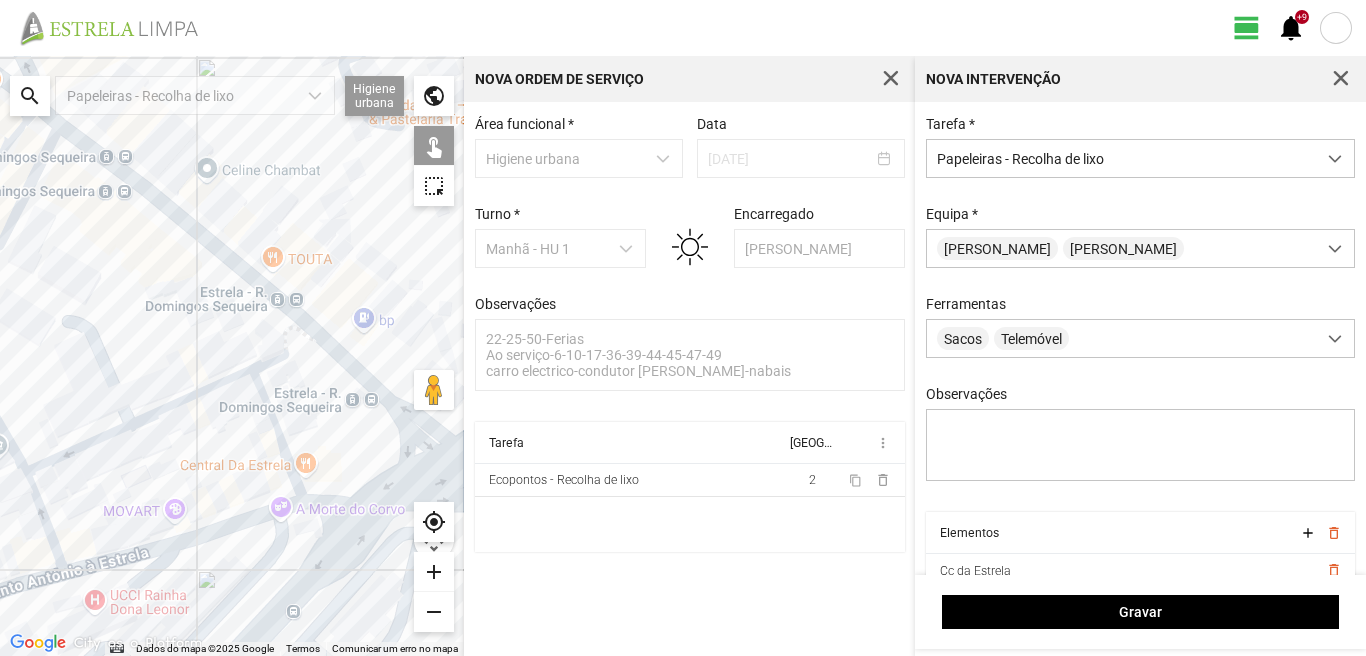 drag, startPoint x: 269, startPoint y: 333, endPoint x: 270, endPoint y: 320, distance: 13.038404 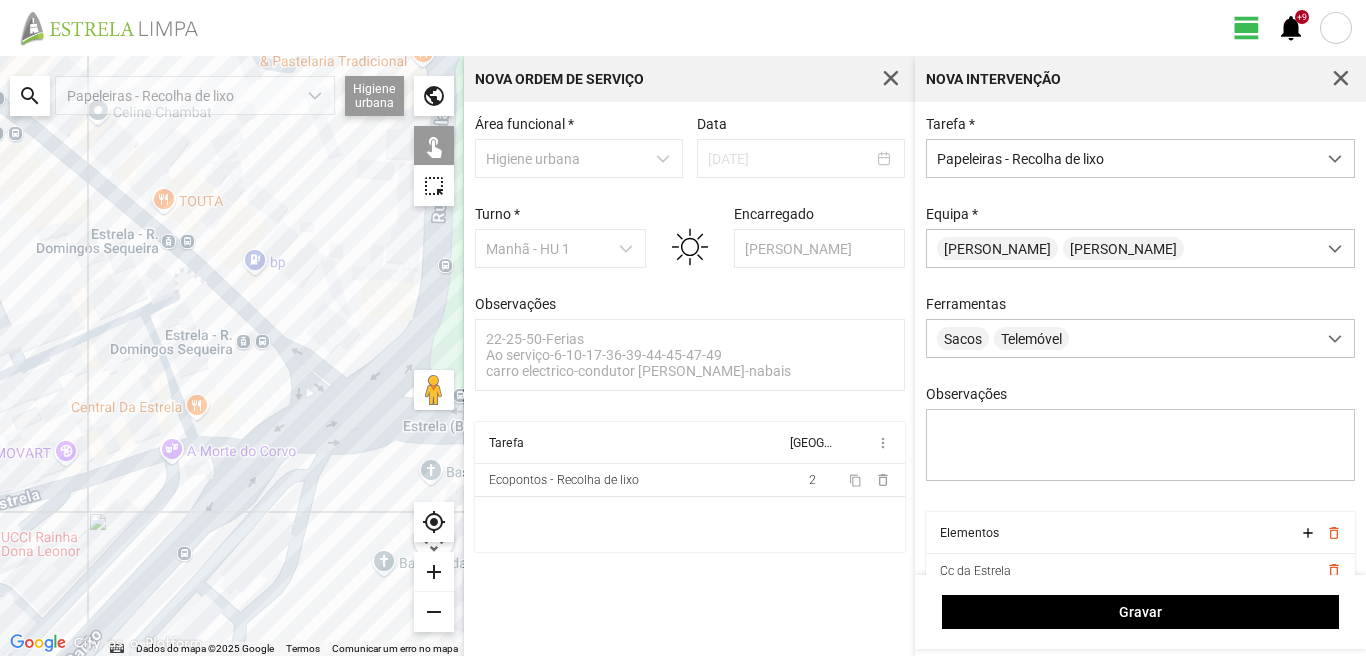 drag, startPoint x: 346, startPoint y: 417, endPoint x: 237, endPoint y: 359, distance: 123.47064 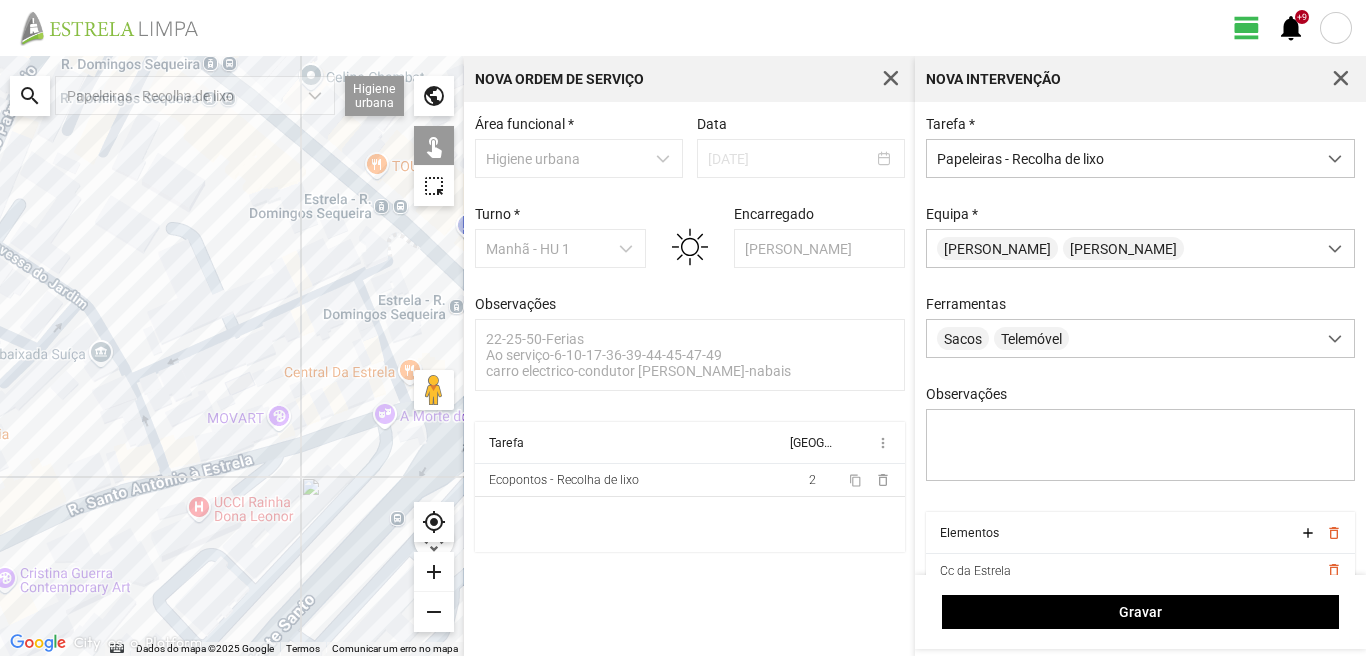 drag, startPoint x: 54, startPoint y: 434, endPoint x: 271, endPoint y: 396, distance: 220.30206 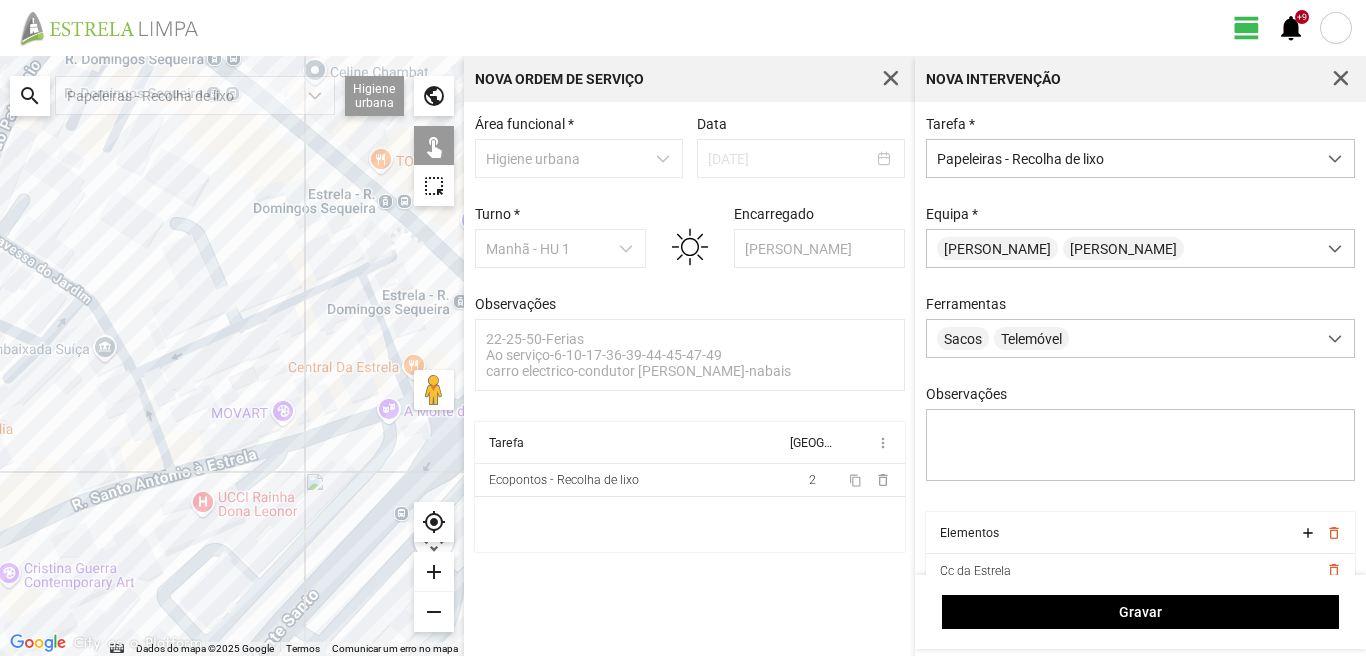 click 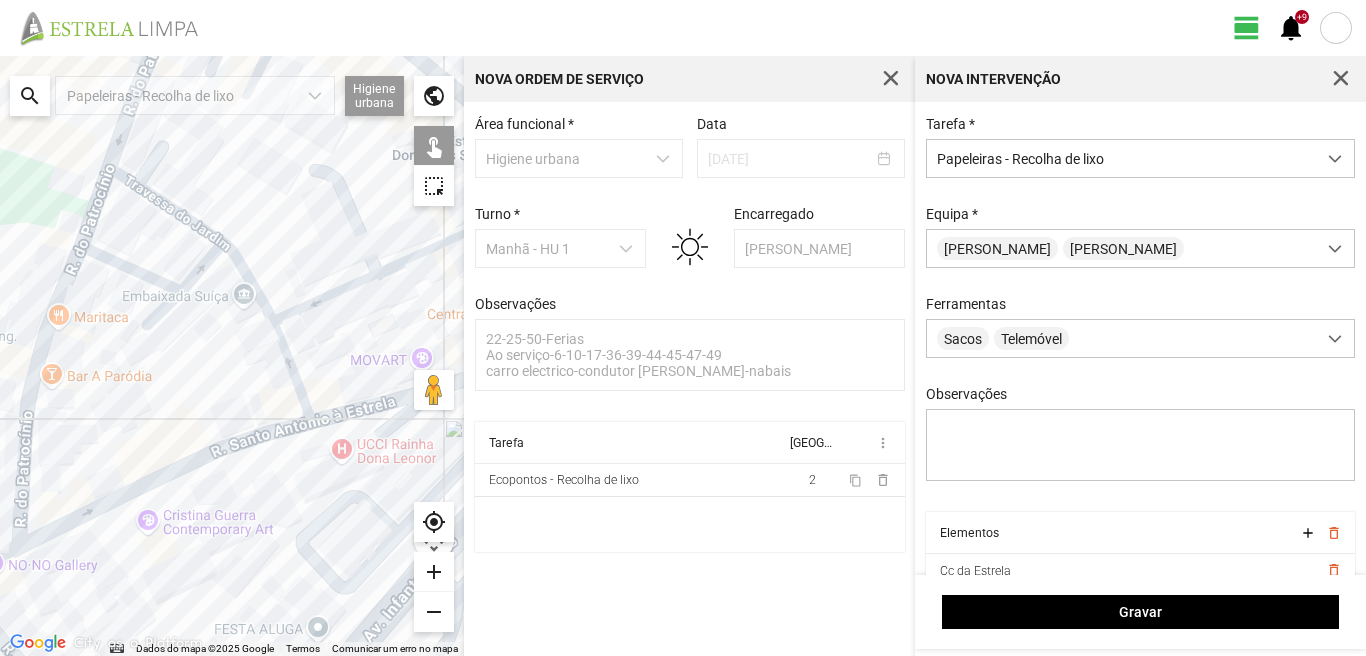 drag, startPoint x: 64, startPoint y: 478, endPoint x: 218, endPoint y: 419, distance: 164.91513 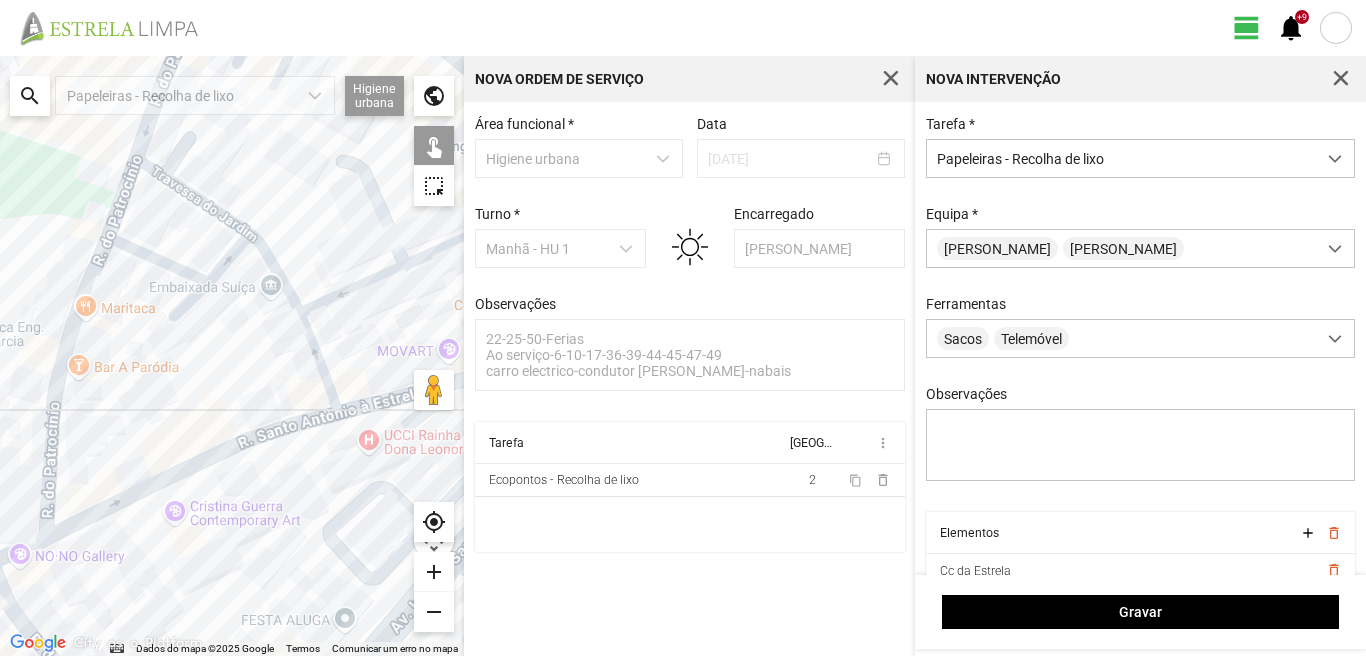 click 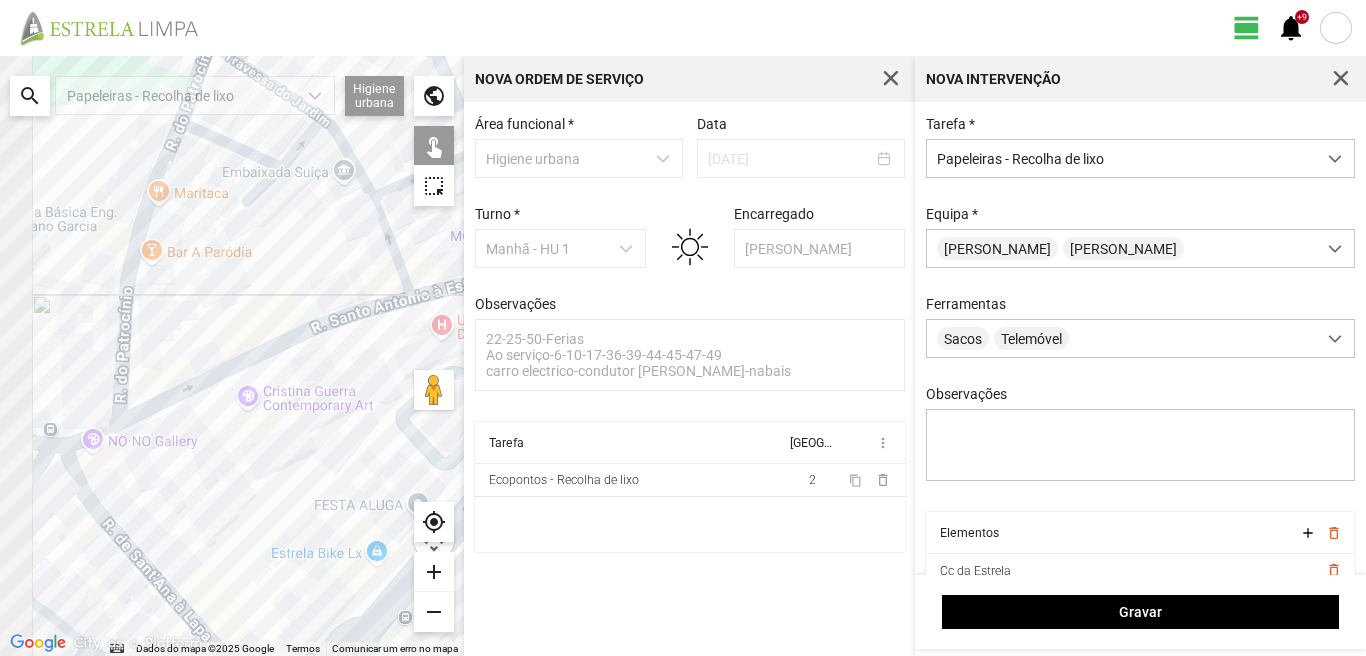 drag, startPoint x: 70, startPoint y: 518, endPoint x: 151, endPoint y: 396, distance: 146.44112 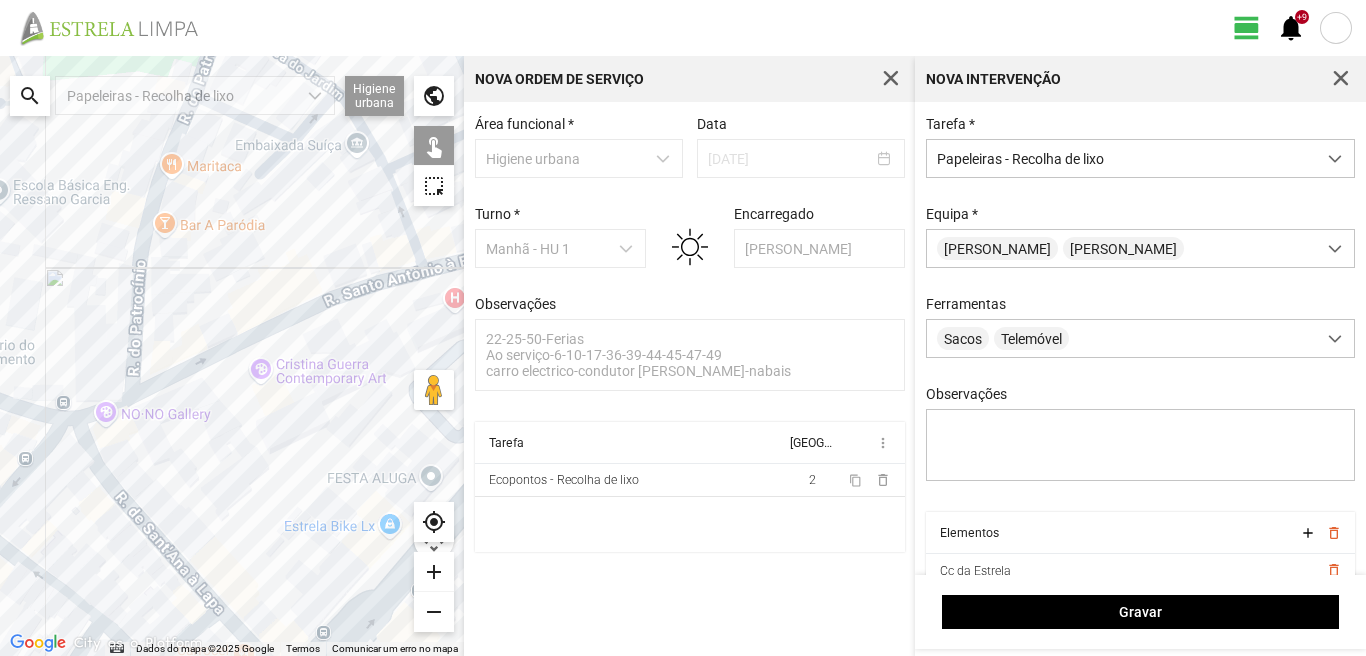 click 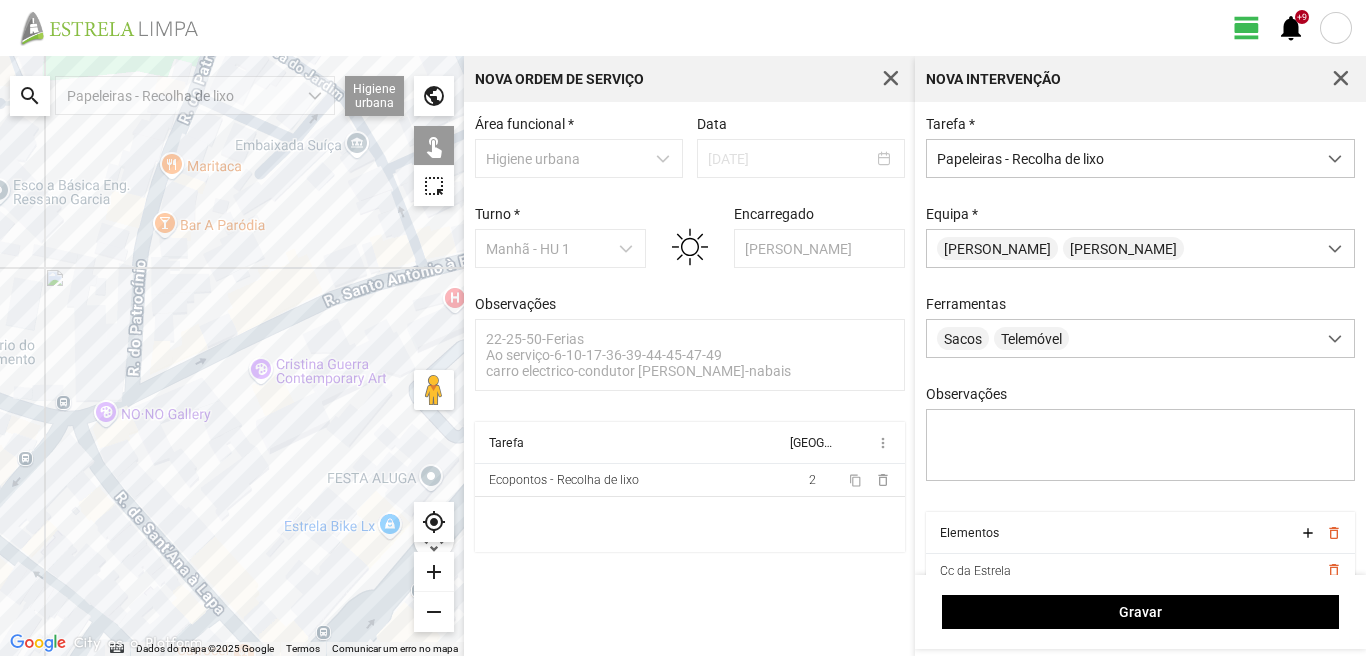 click 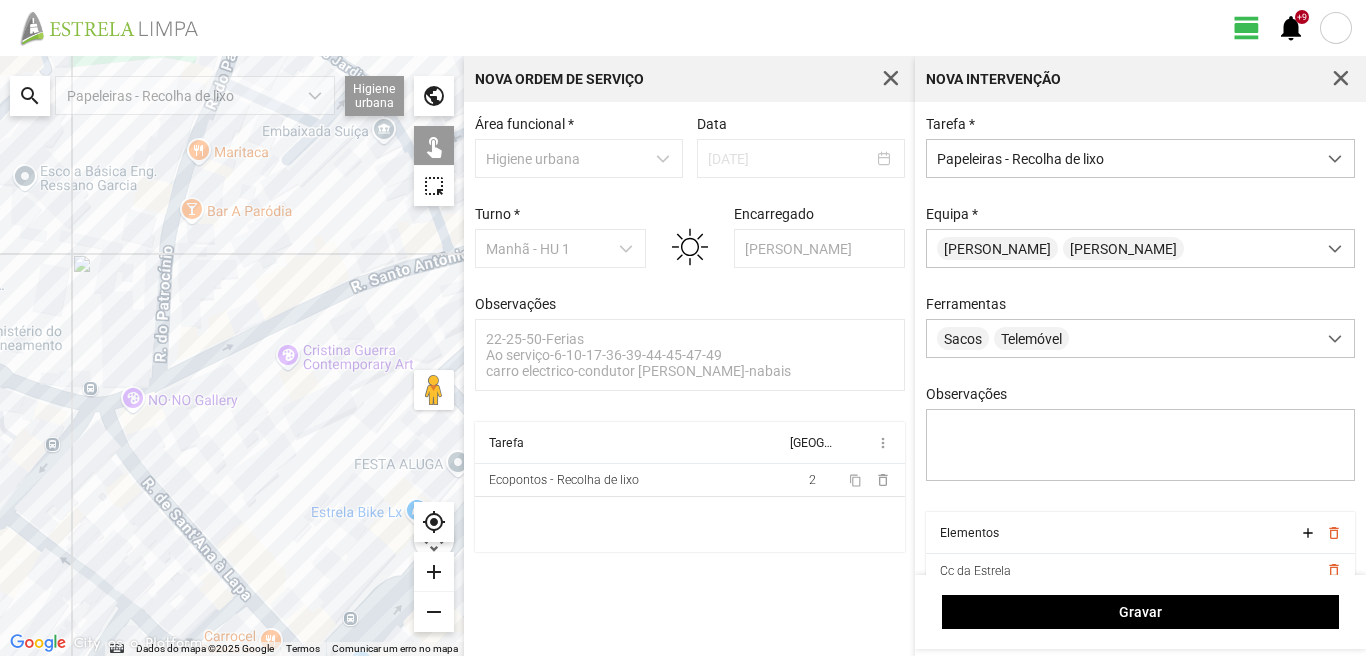 click 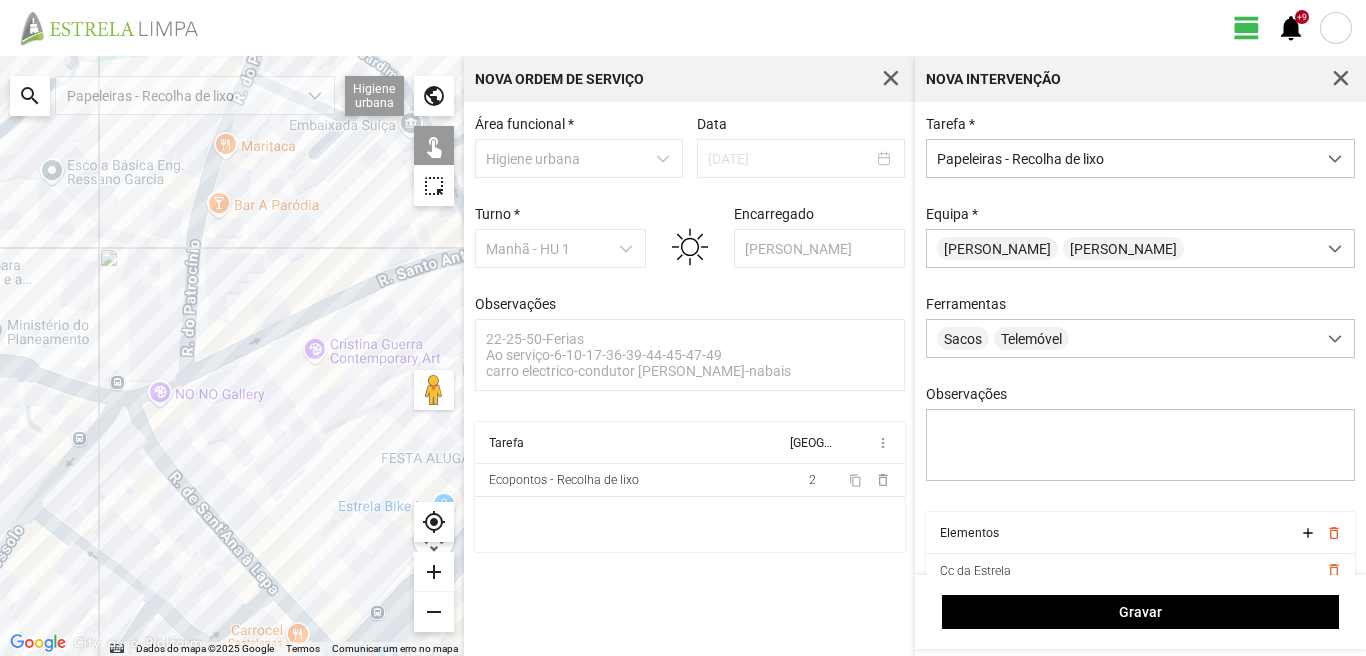drag, startPoint x: 114, startPoint y: 521, endPoint x: 206, endPoint y: 497, distance: 95.07891 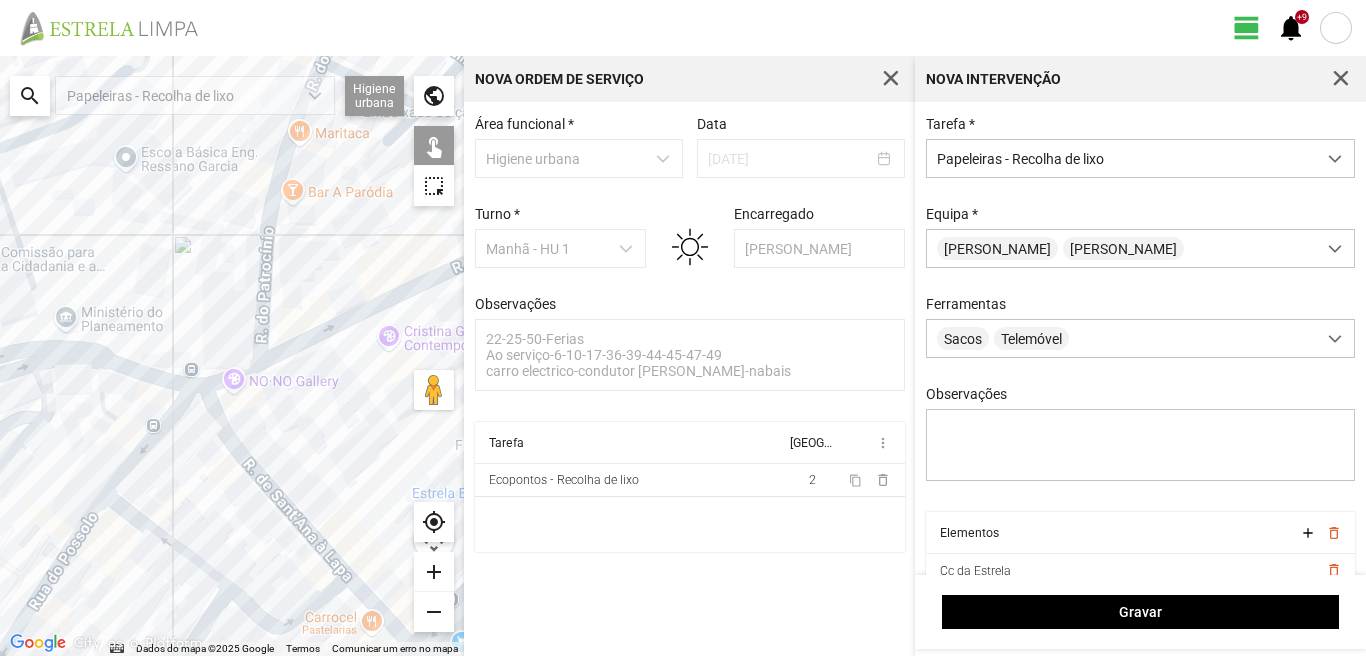 click 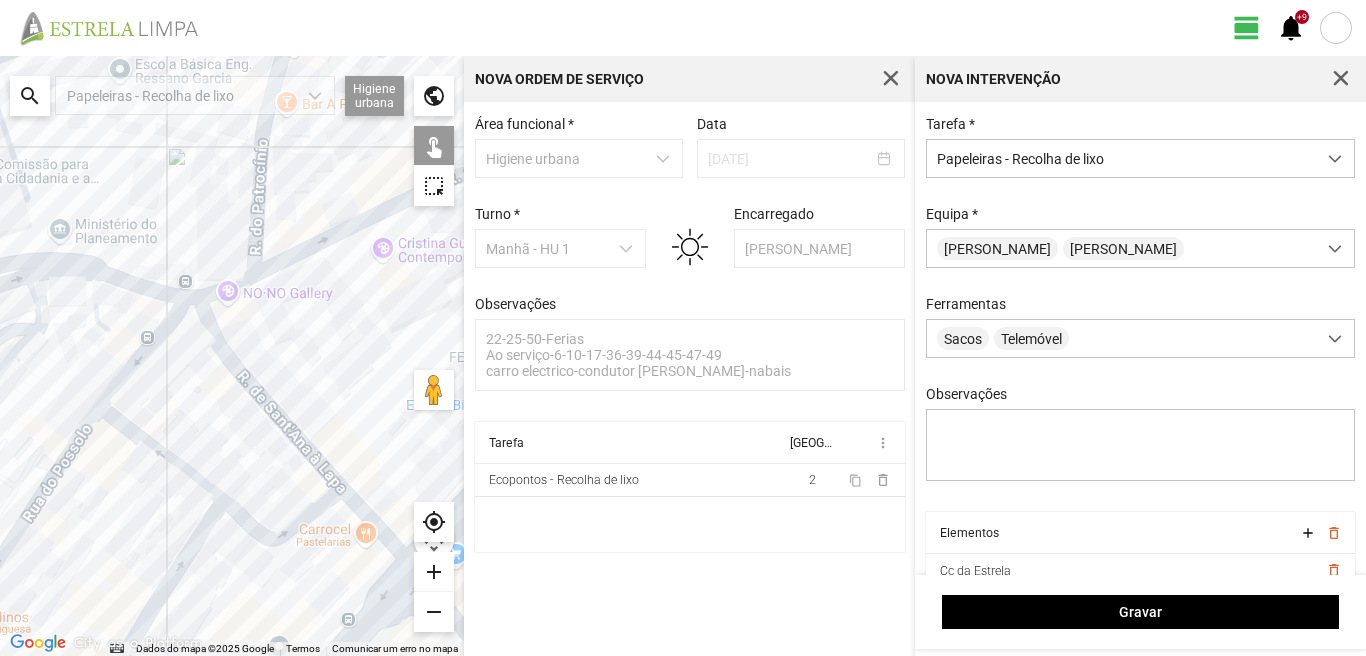 drag, startPoint x: 144, startPoint y: 573, endPoint x: 127, endPoint y: 439, distance: 135.07405 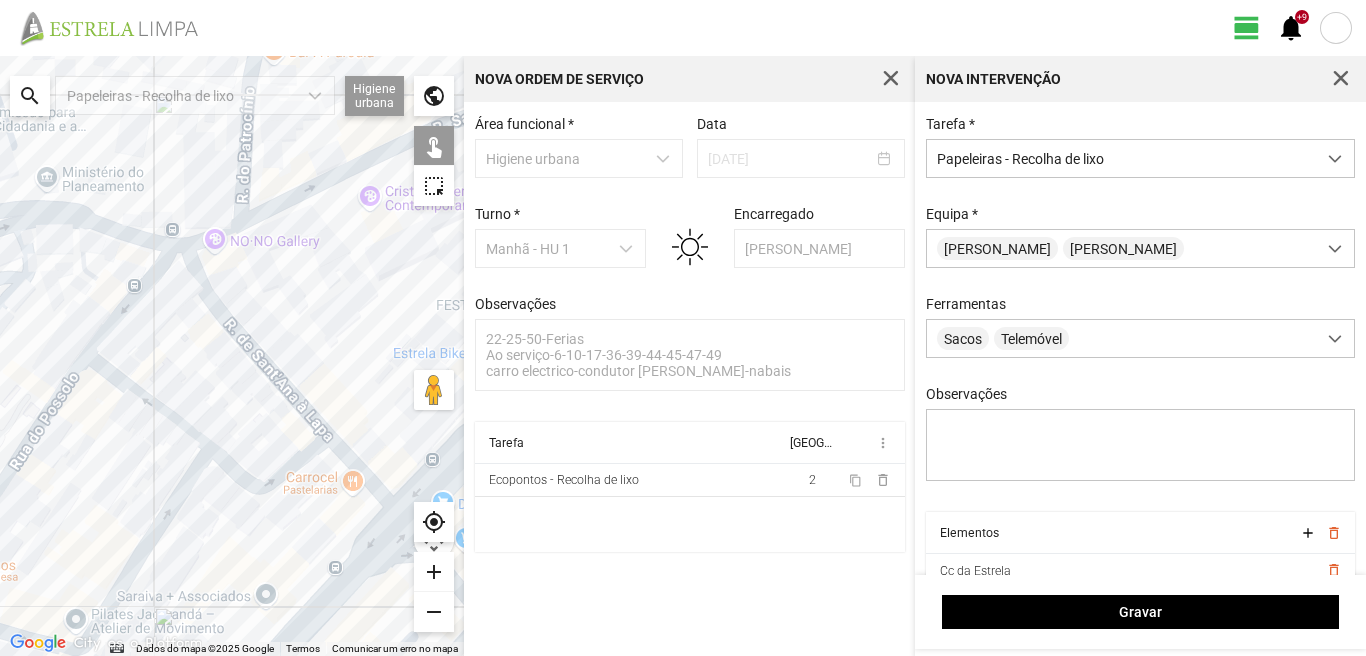 click 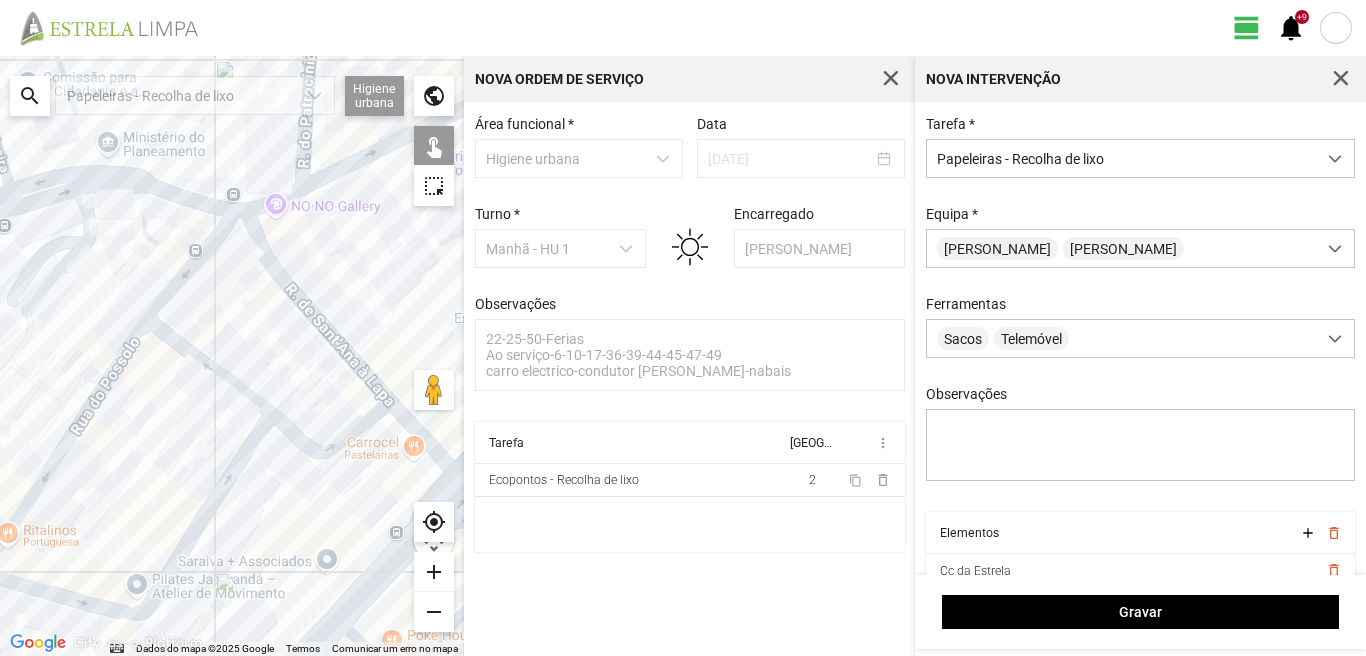 drag, startPoint x: 16, startPoint y: 537, endPoint x: 120, endPoint y: 449, distance: 136.23509 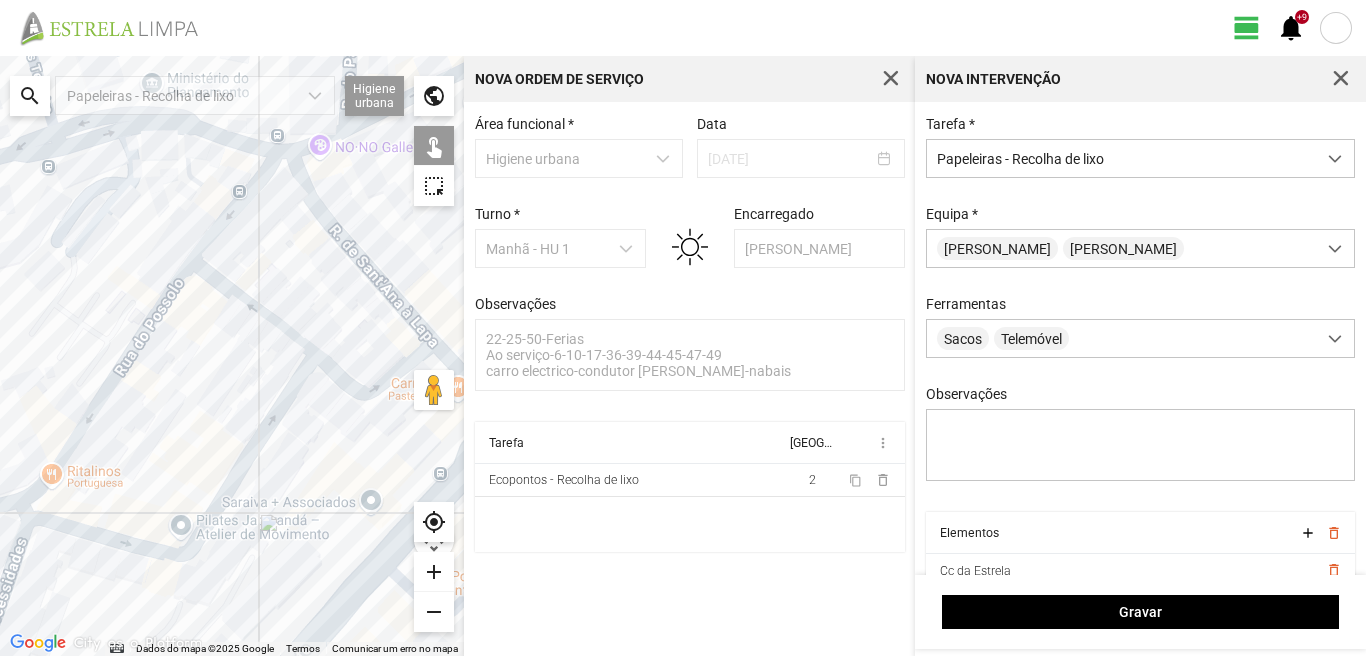 click 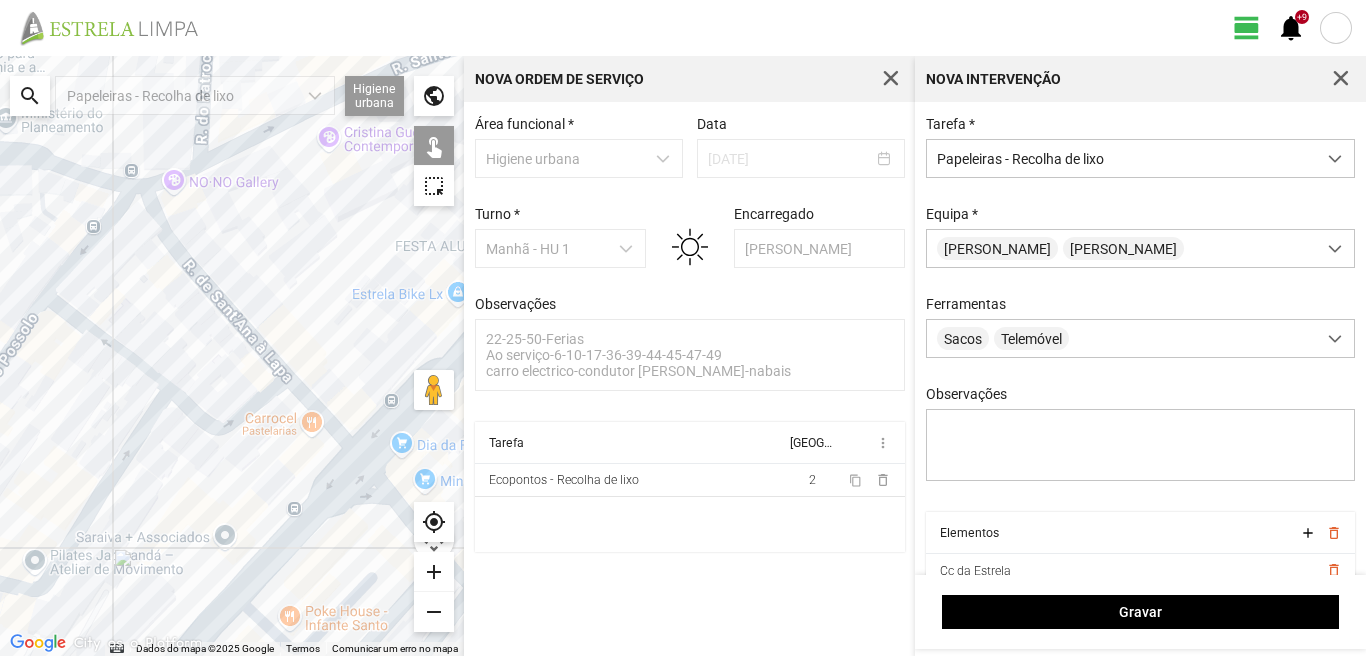 drag, startPoint x: 327, startPoint y: 464, endPoint x: 140, endPoint y: 509, distance: 192.33824 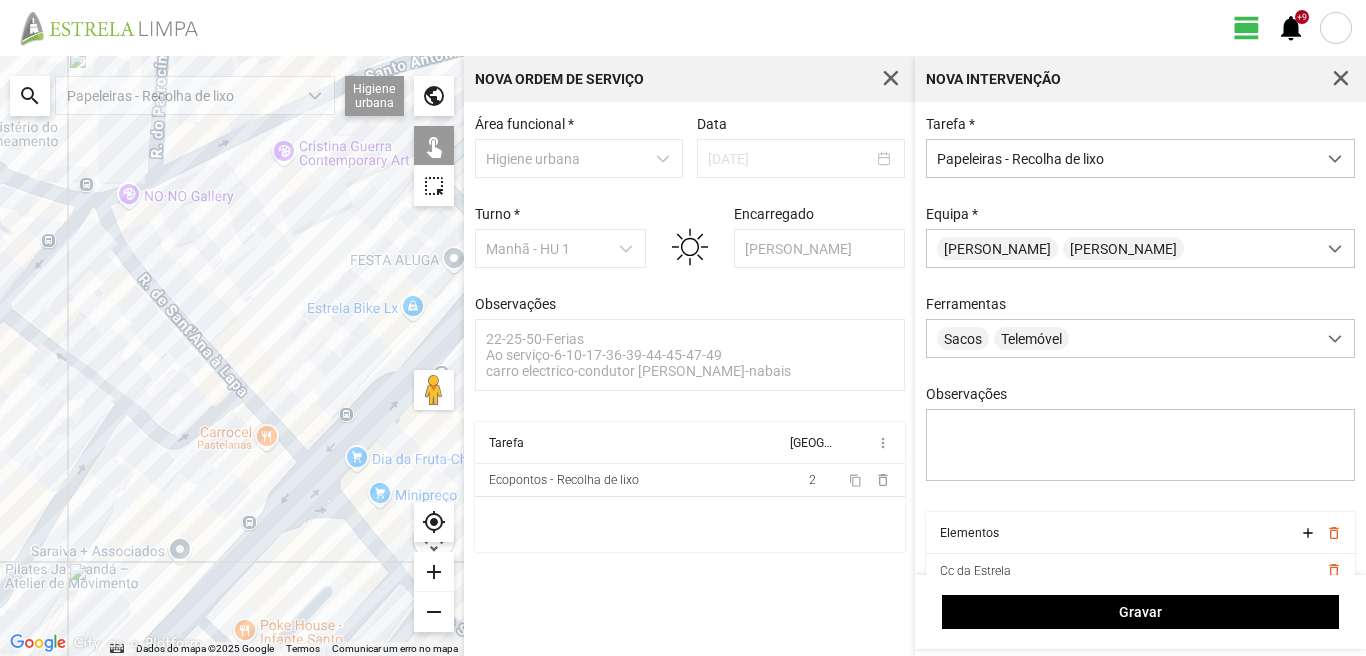 drag, startPoint x: 275, startPoint y: 447, endPoint x: 276, endPoint y: 459, distance: 12.0415945 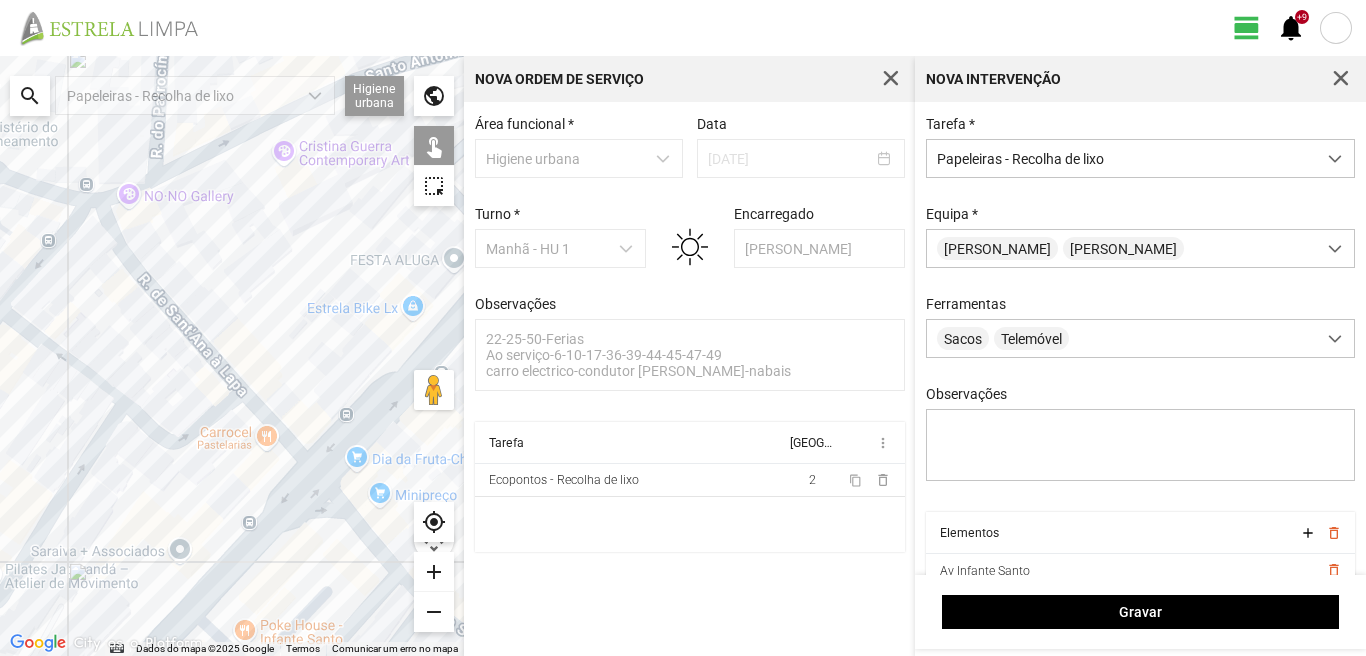 click 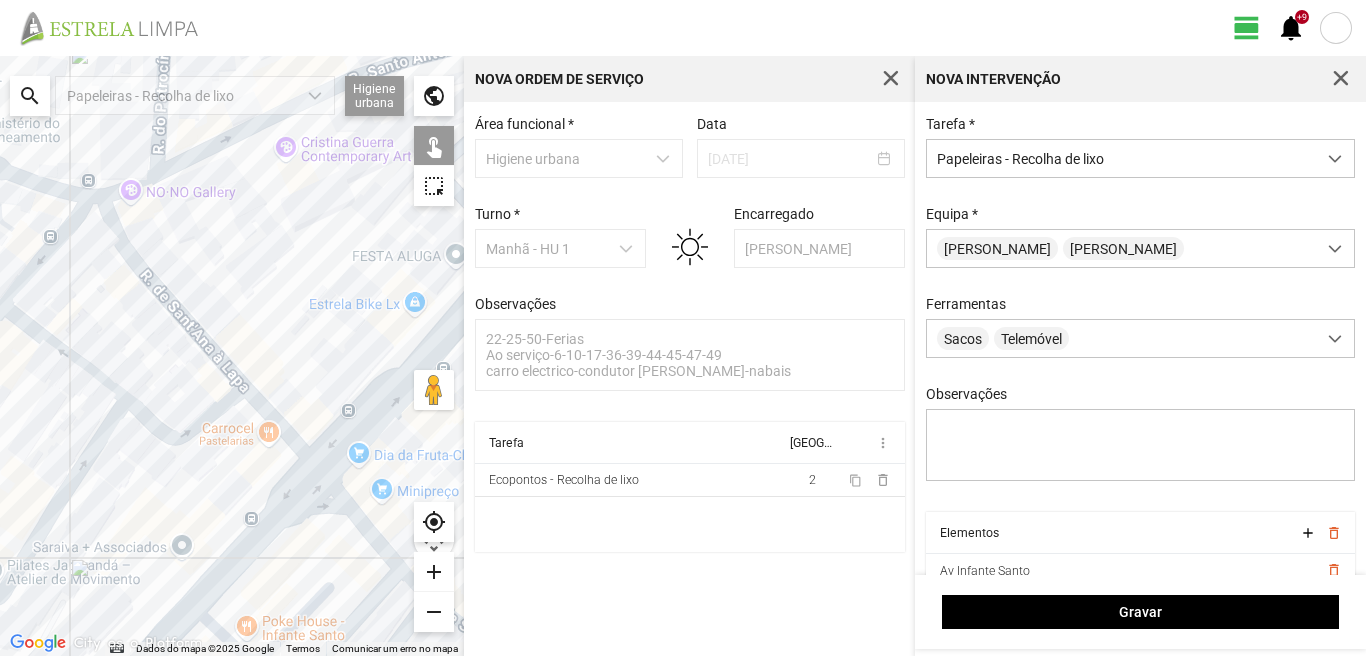 click 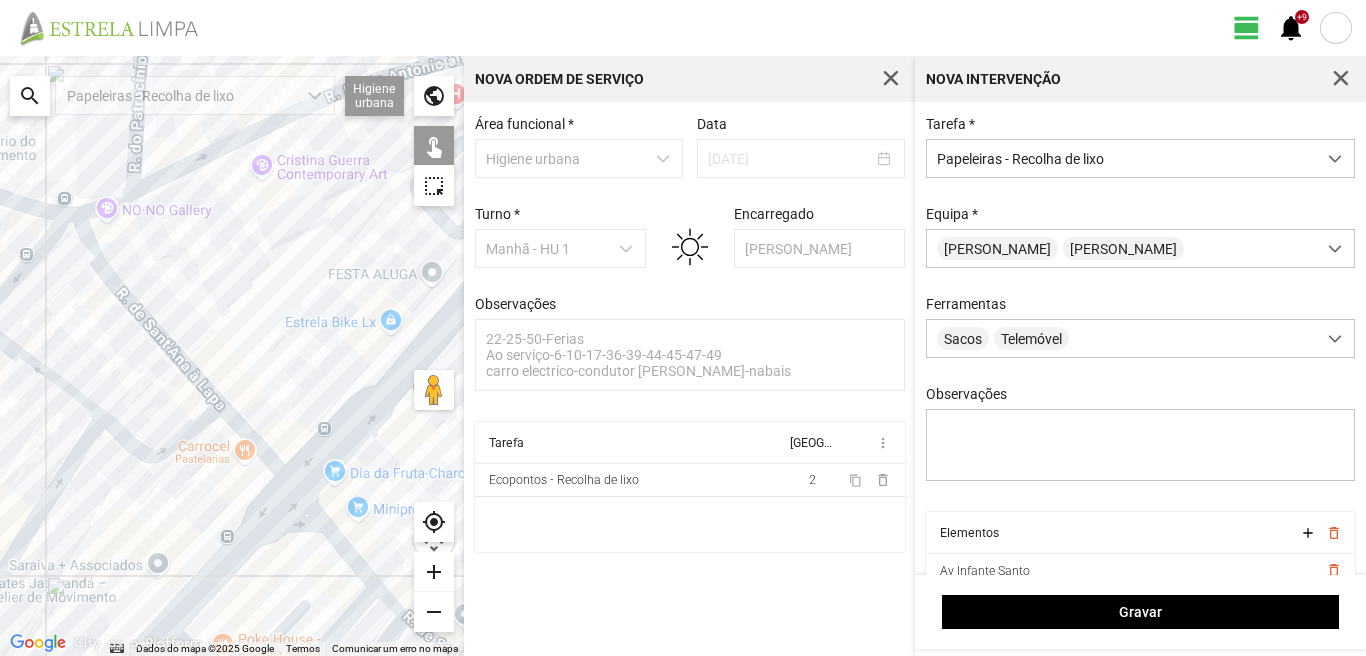 click 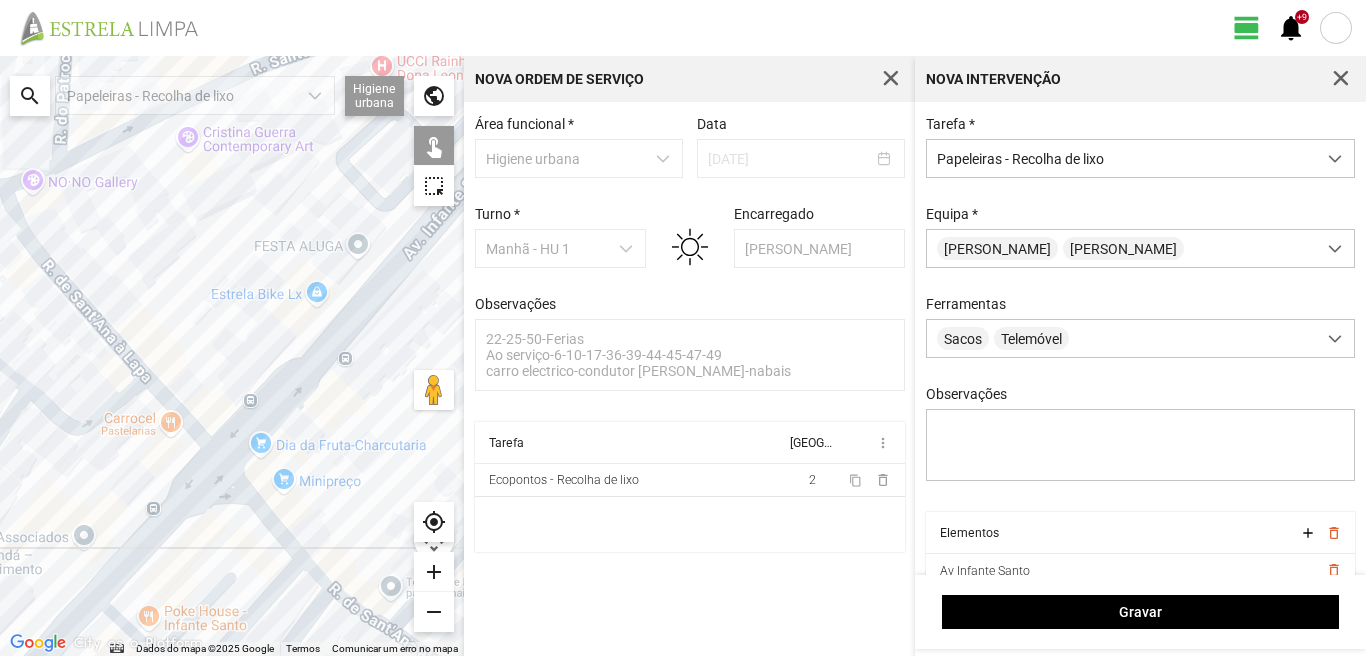 drag, startPoint x: 269, startPoint y: 541, endPoint x: 103, endPoint y: 471, distance: 180.15549 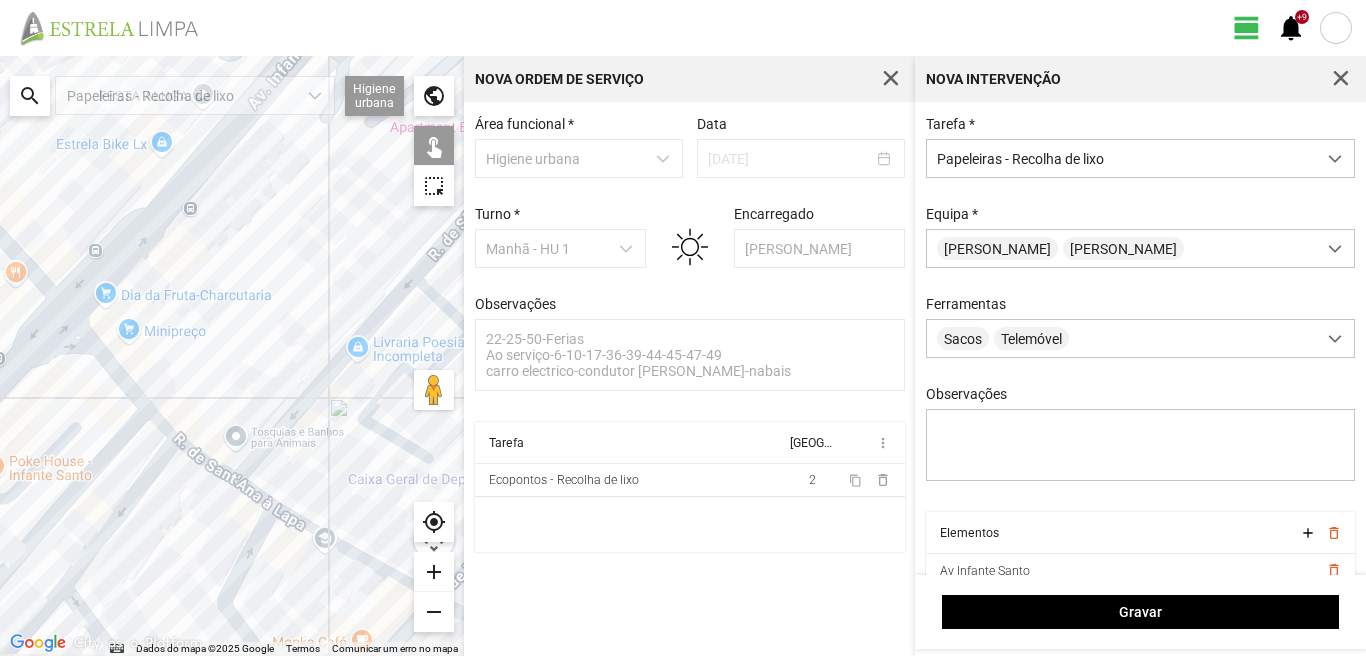 drag, startPoint x: 160, startPoint y: 553, endPoint x: 158, endPoint y: 460, distance: 93.0215 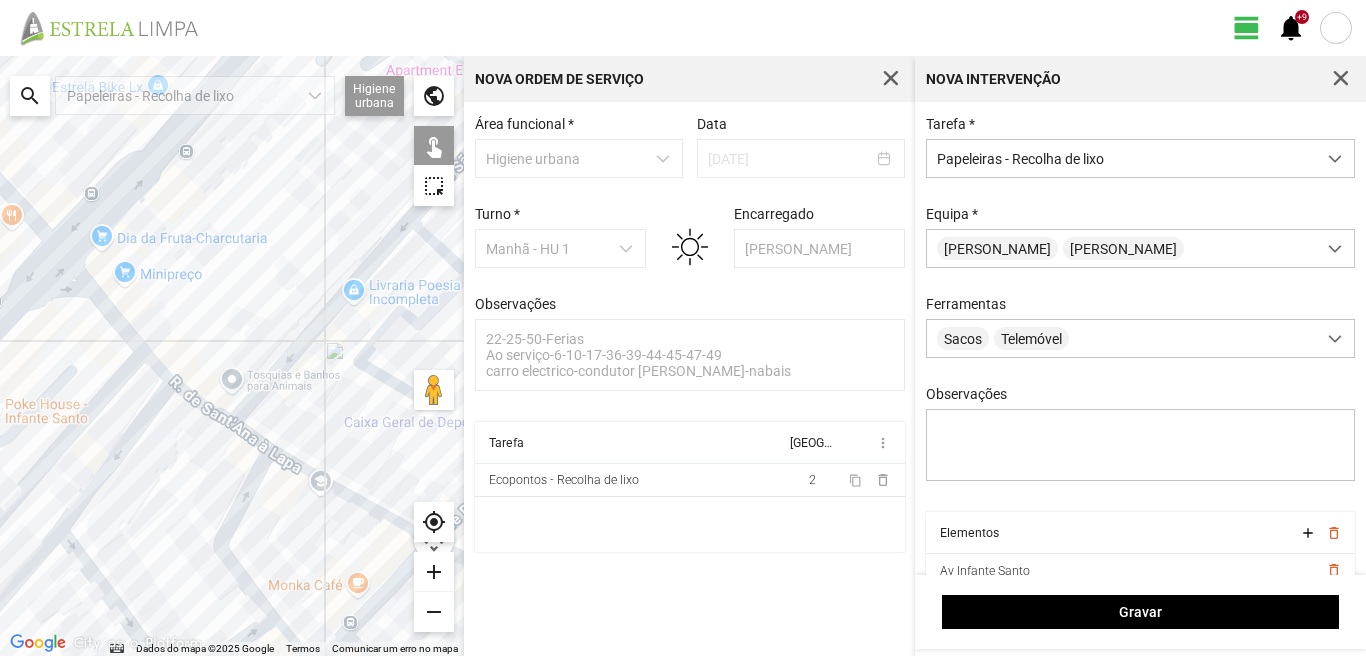 click 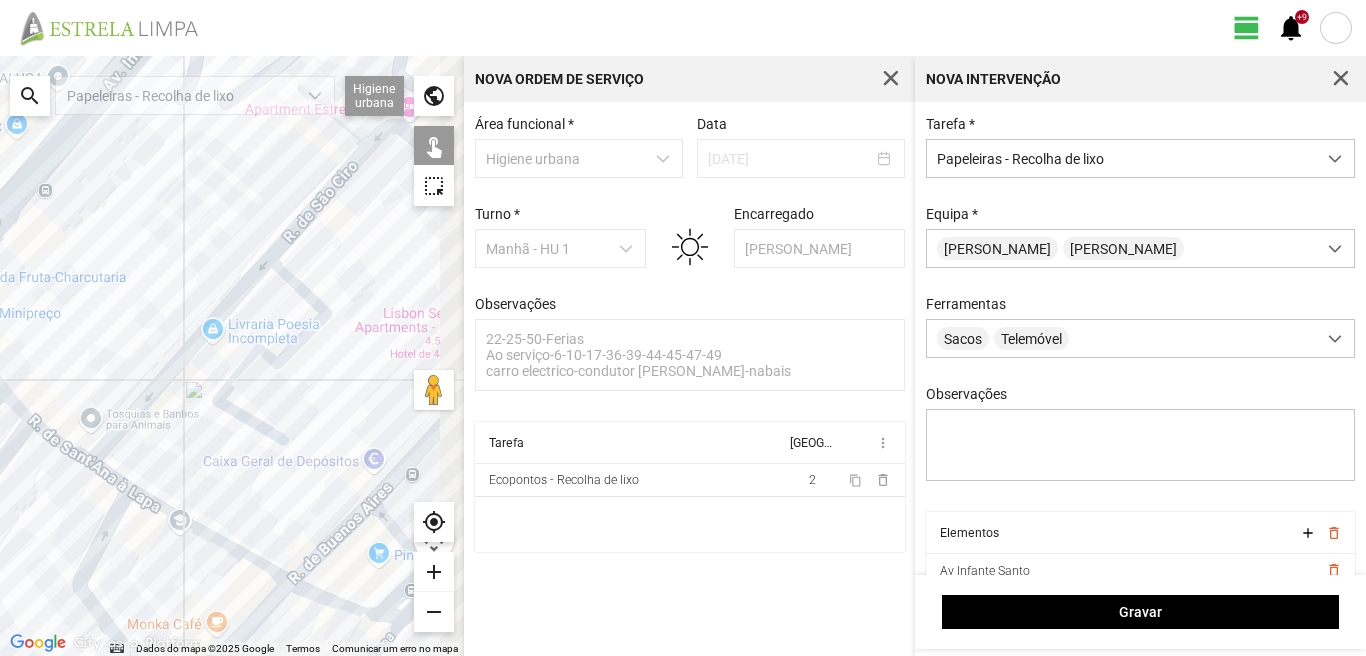 drag, startPoint x: 305, startPoint y: 452, endPoint x: 24, endPoint y: 545, distance: 295.98987 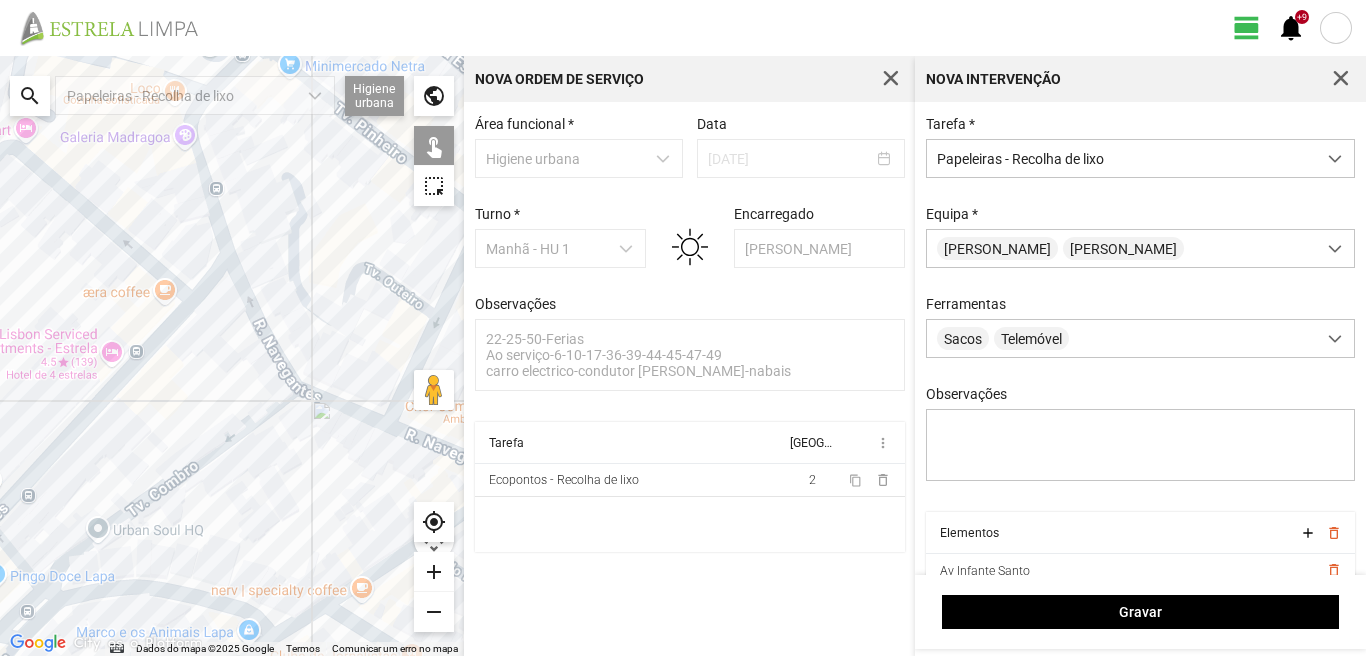 drag, startPoint x: 256, startPoint y: 547, endPoint x: 27, endPoint y: 497, distance: 234.39496 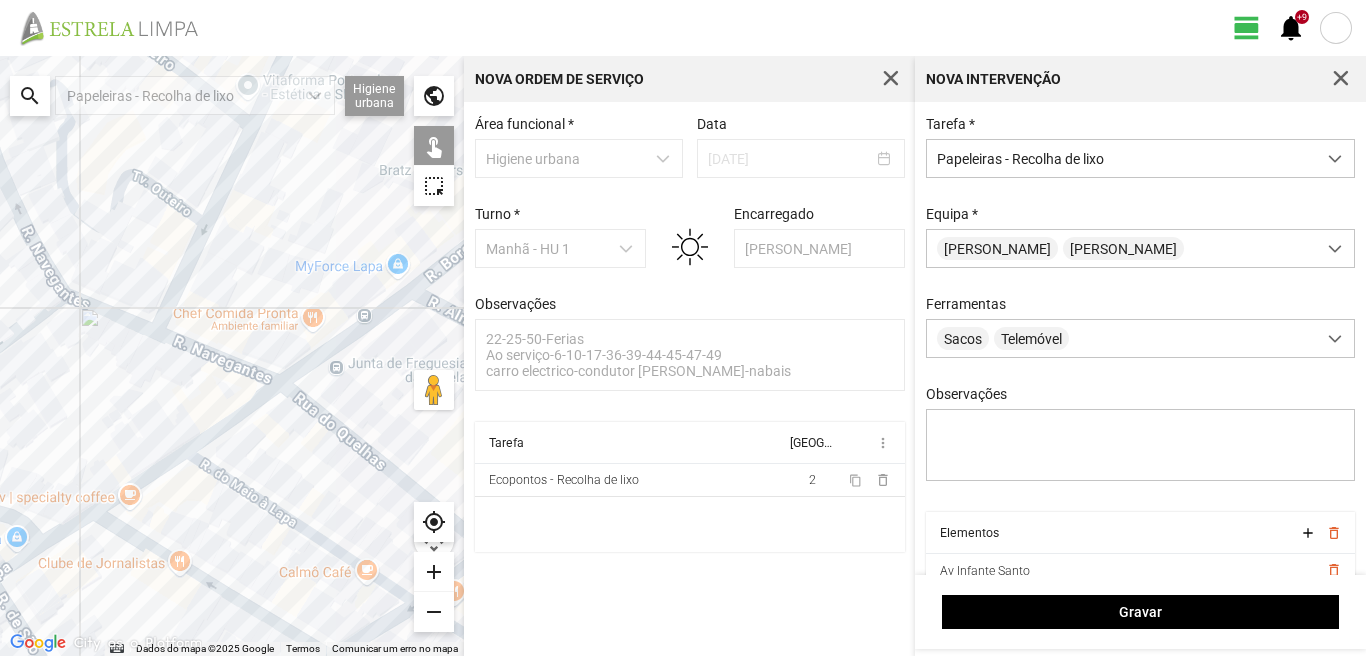 drag, startPoint x: 97, startPoint y: 575, endPoint x: 127, endPoint y: 459, distance: 119.81653 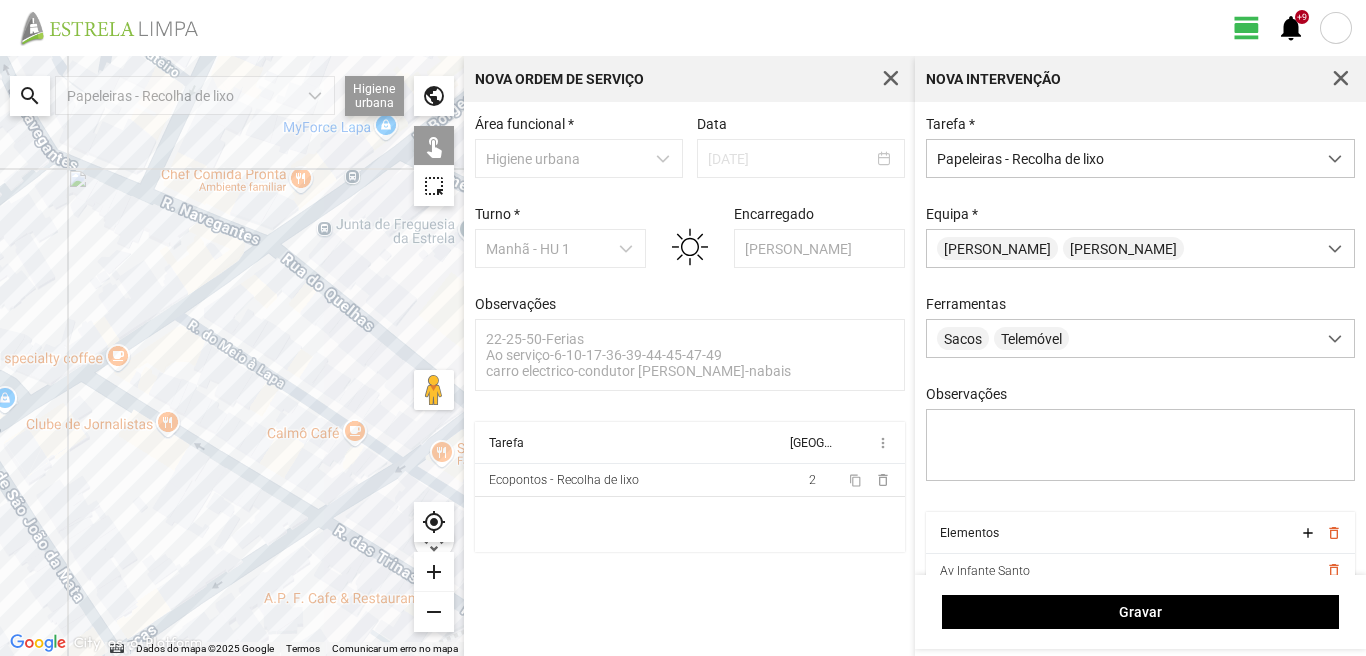 drag, startPoint x: 283, startPoint y: 508, endPoint x: 123, endPoint y: 506, distance: 160.0125 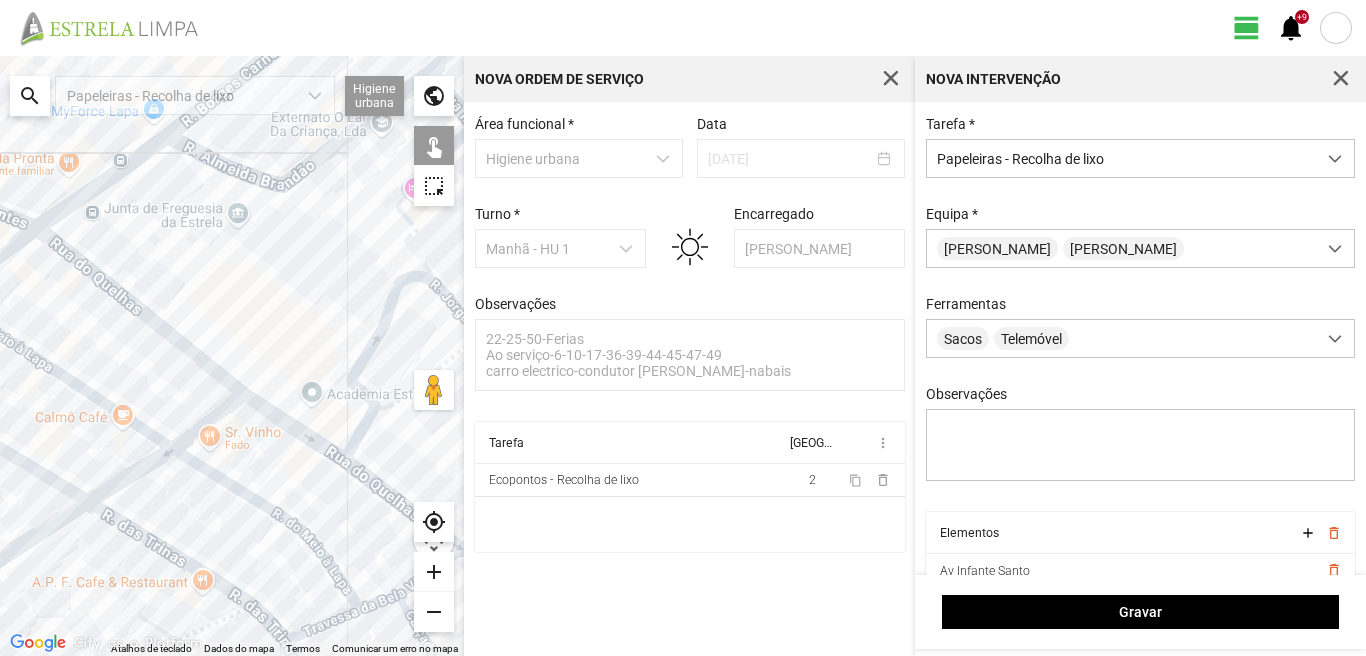 drag, startPoint x: 335, startPoint y: 469, endPoint x: 287, endPoint y: 489, distance: 52 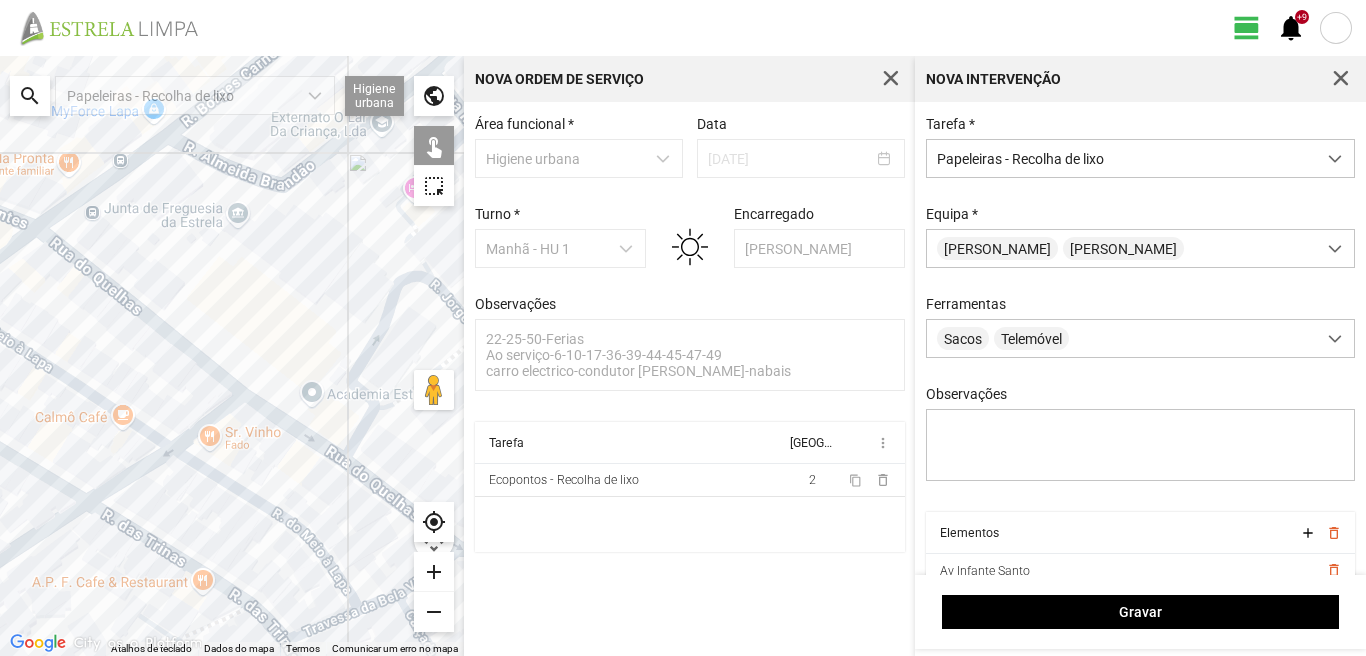 click 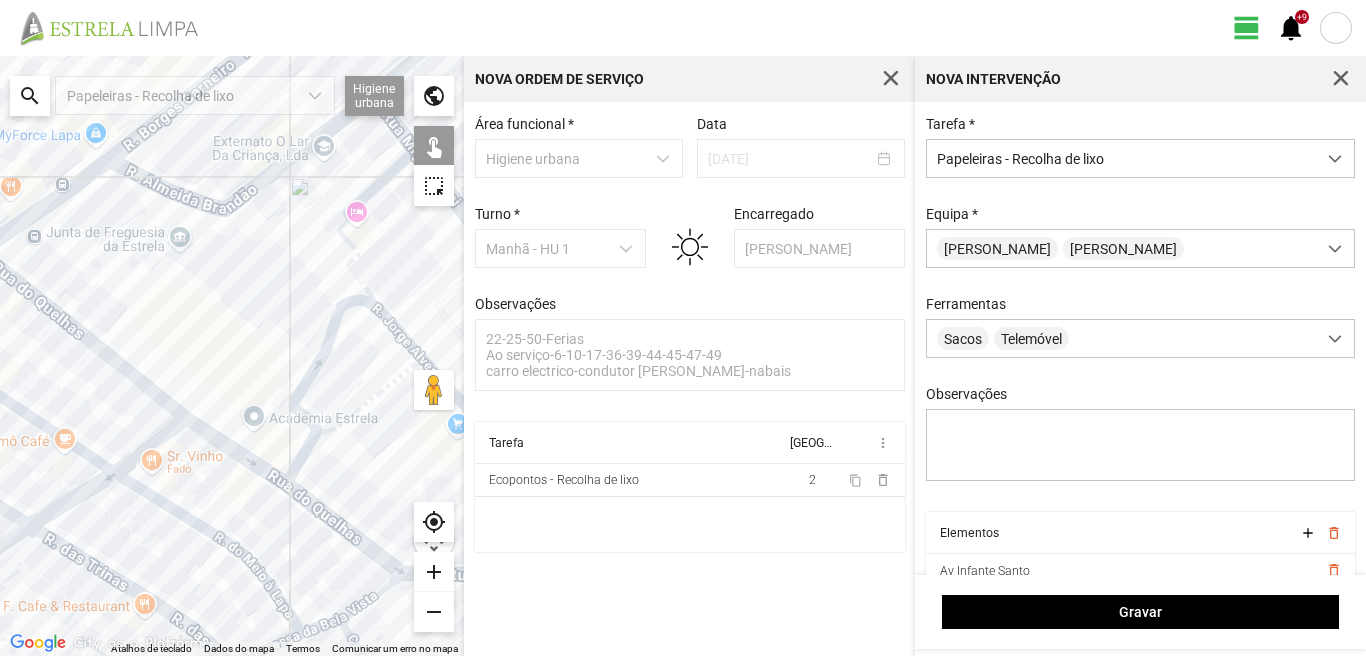 click 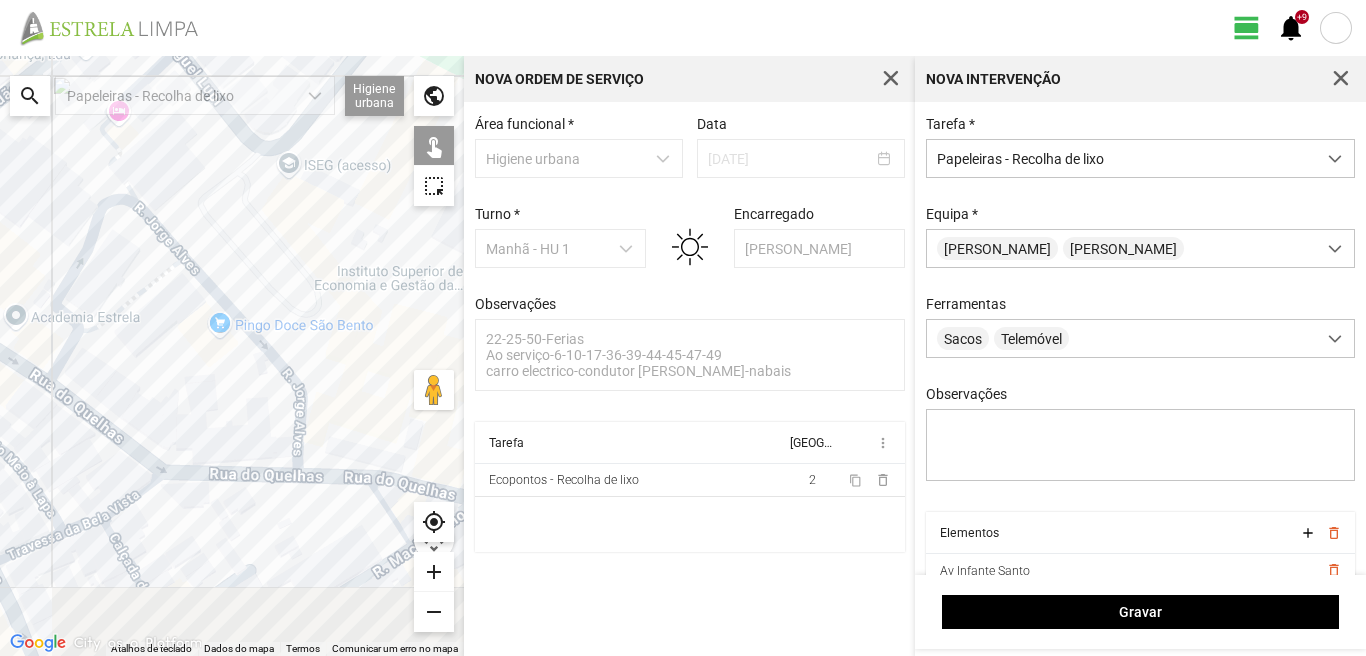 drag, startPoint x: 317, startPoint y: 541, endPoint x: 74, endPoint y: 439, distance: 263.53937 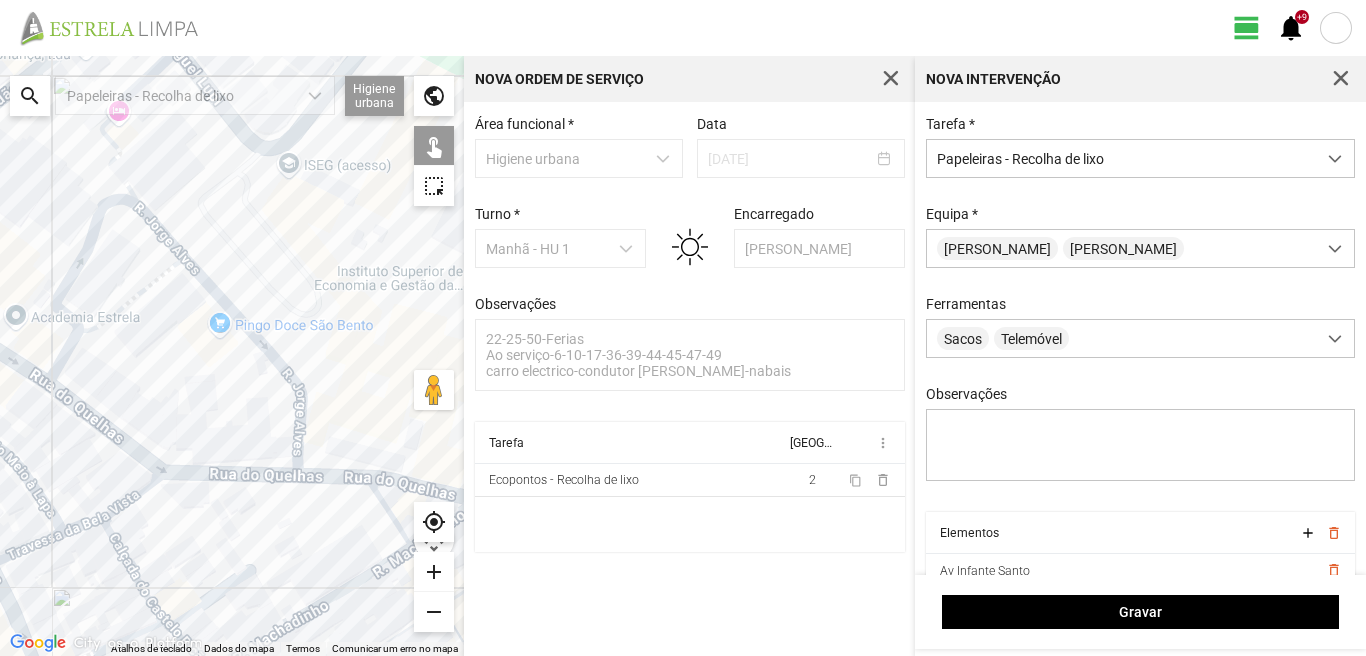 click 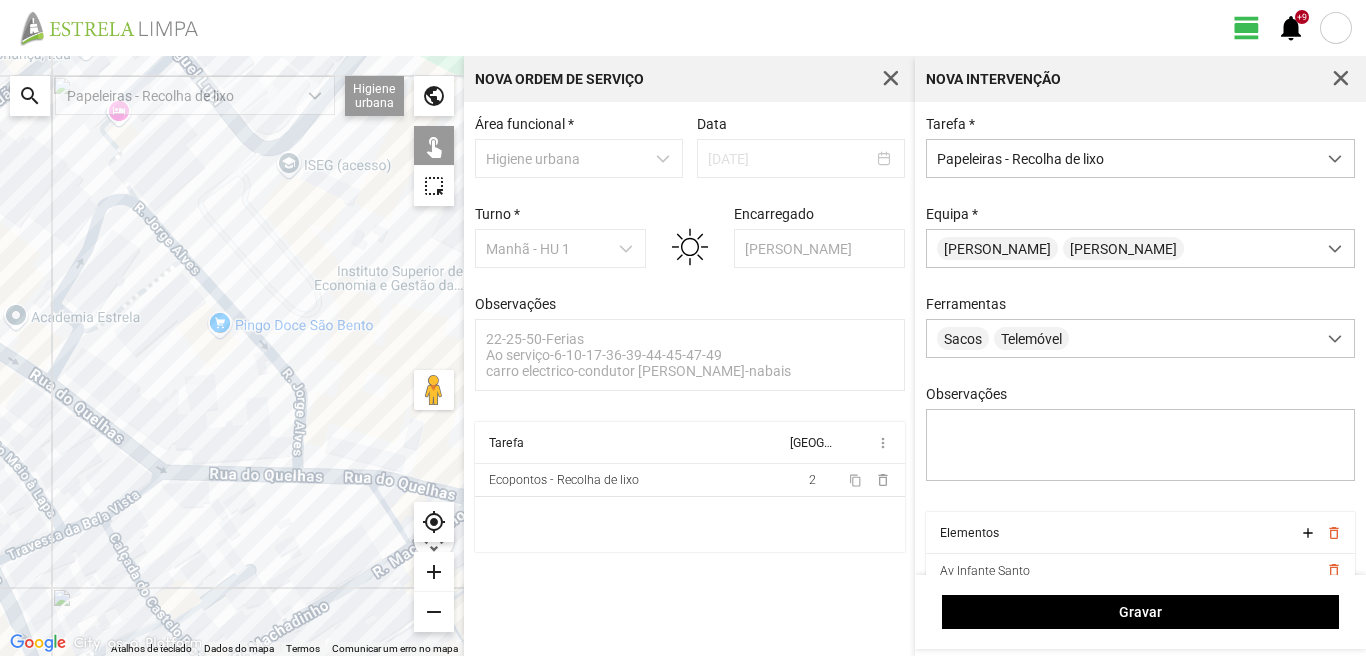 click 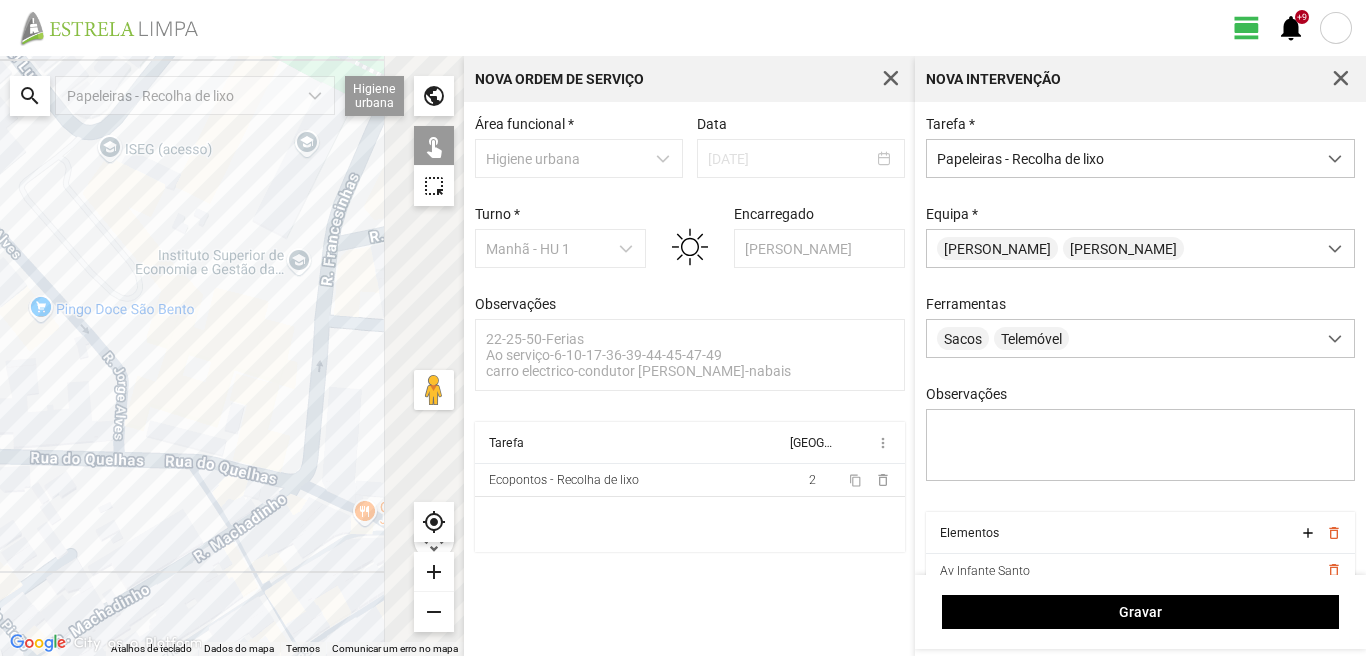 drag, startPoint x: 323, startPoint y: 501, endPoint x: 116, endPoint y: 478, distance: 208.27386 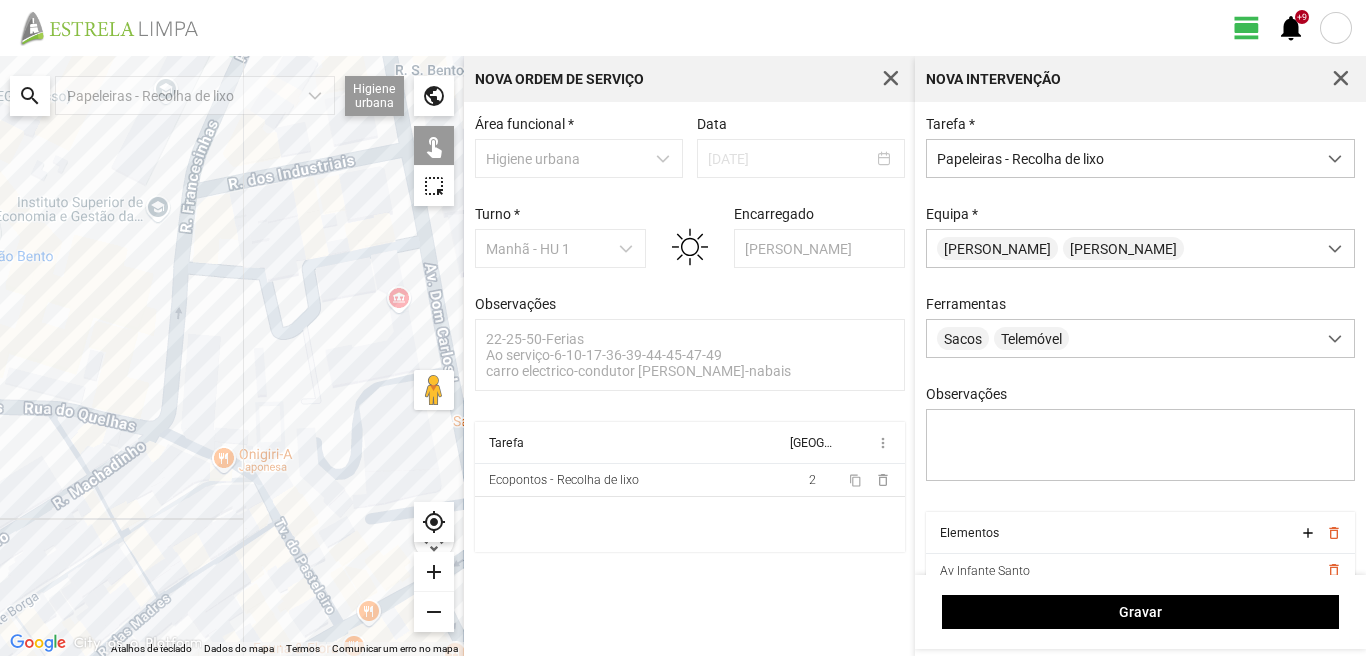 drag, startPoint x: 118, startPoint y: 476, endPoint x: 141, endPoint y: 478, distance: 23.086792 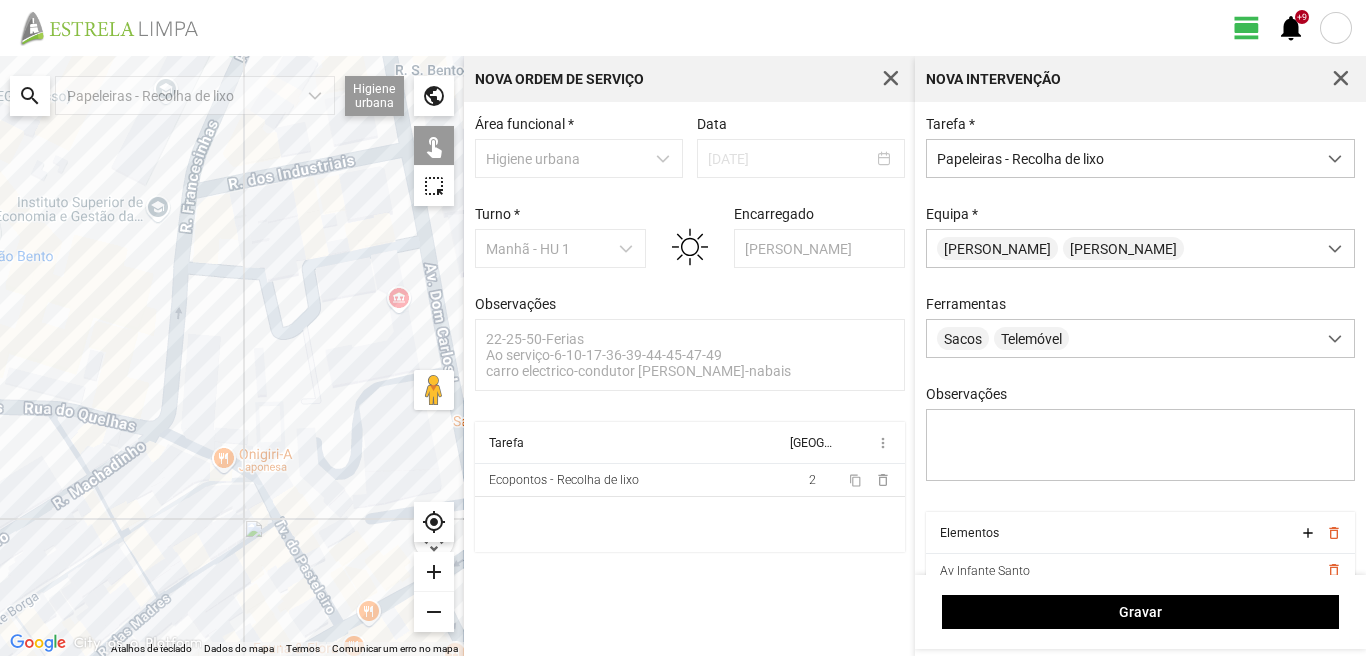 click 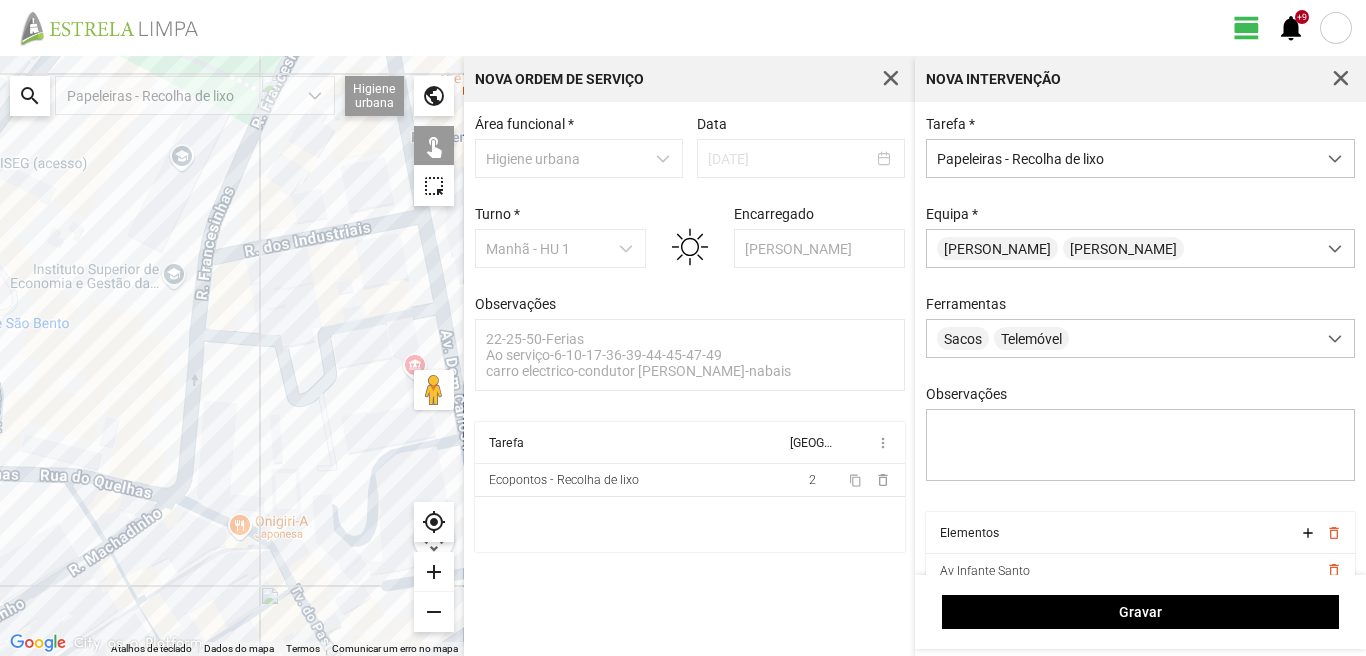 drag, startPoint x: 154, startPoint y: 435, endPoint x: 173, endPoint y: 584, distance: 150.20653 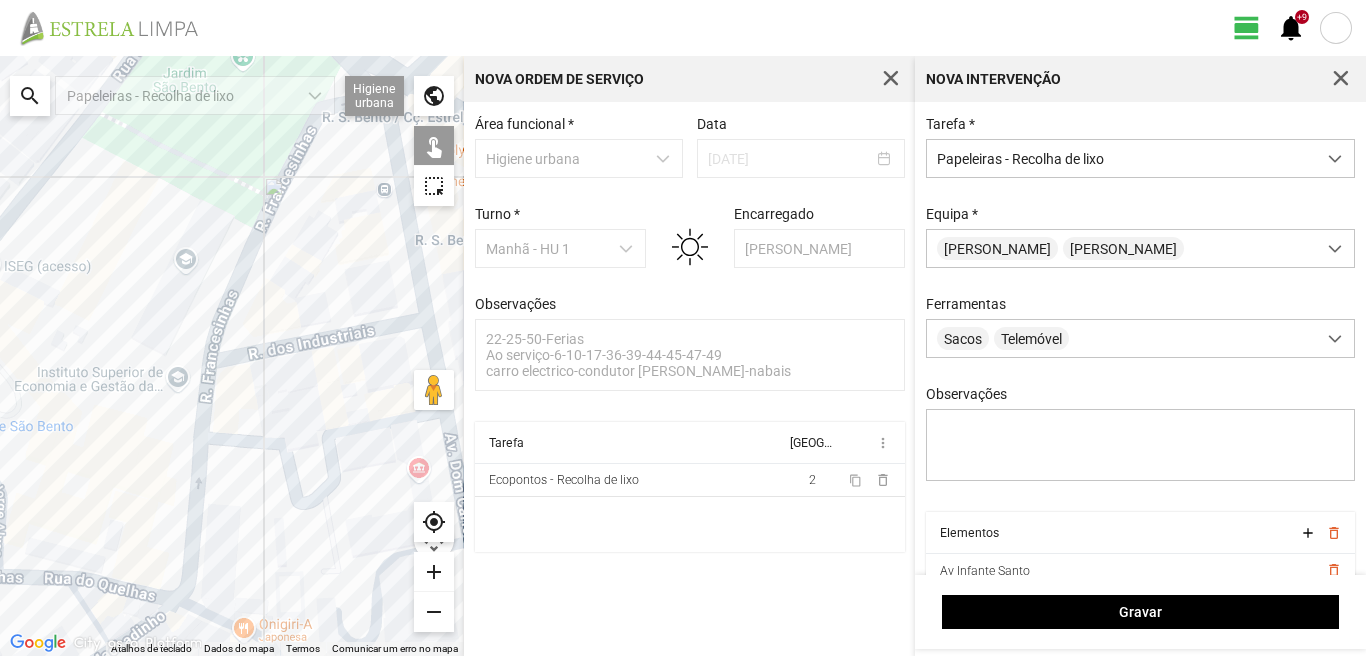 click 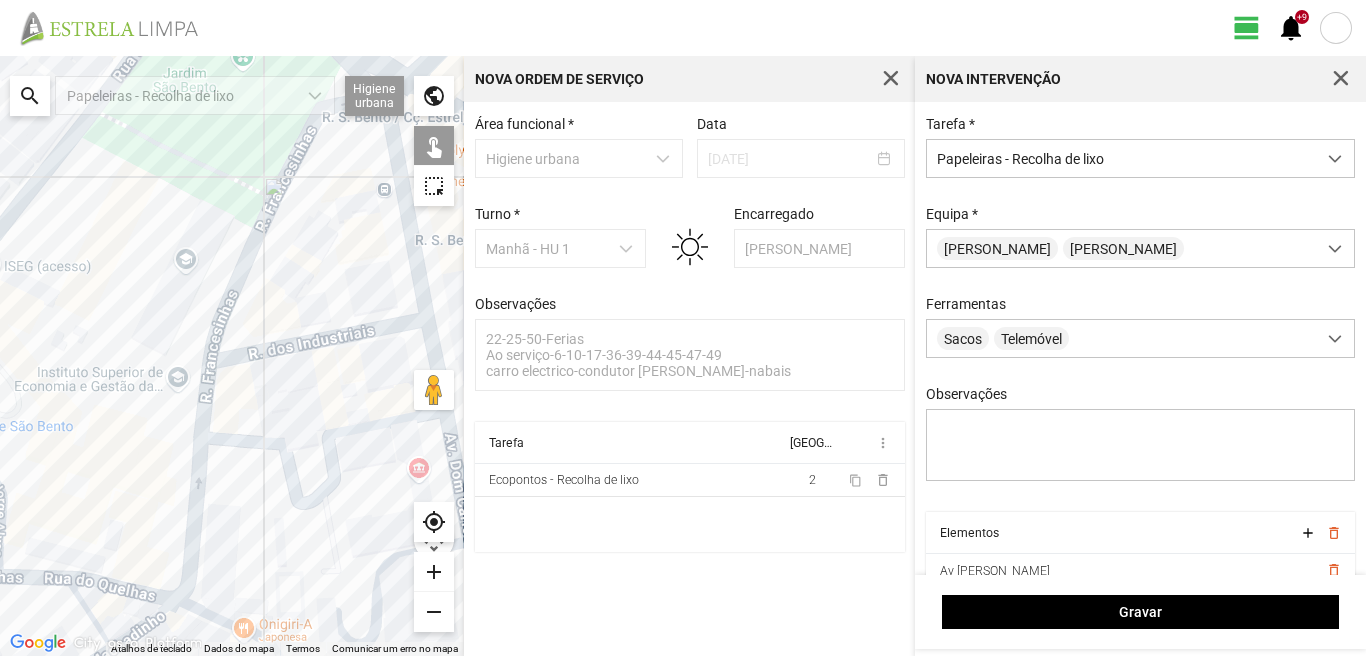 click 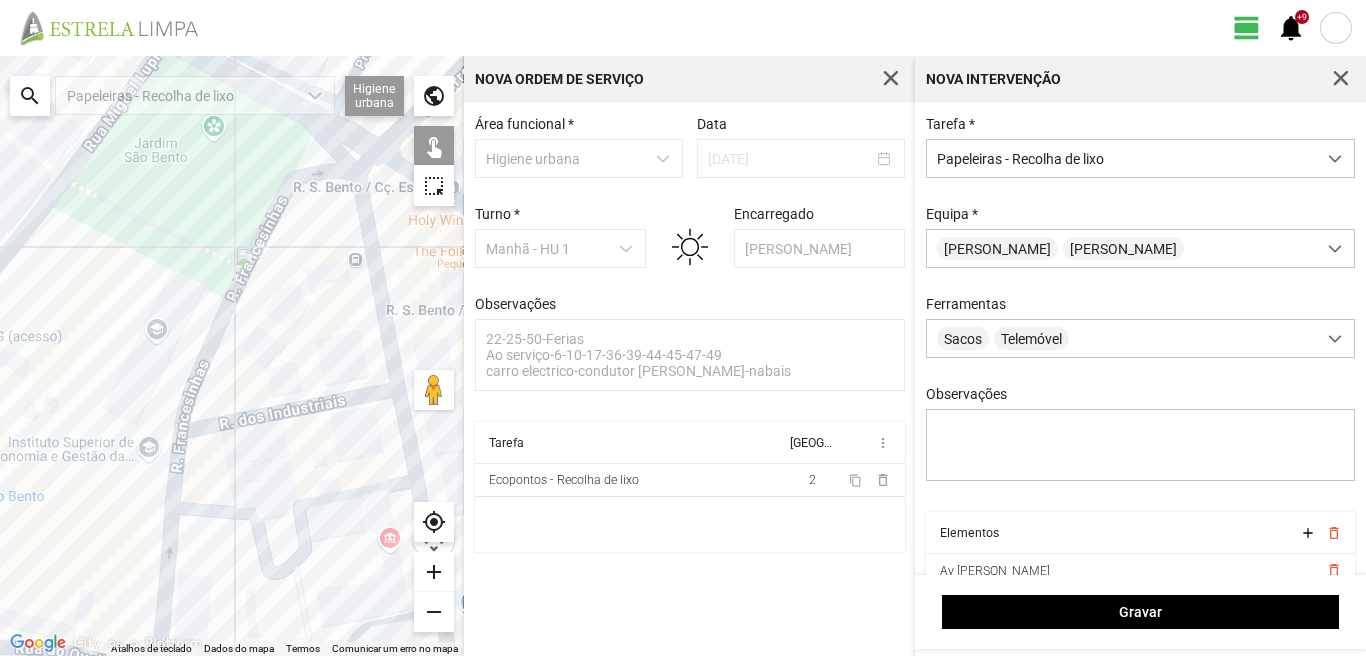 drag, startPoint x: 241, startPoint y: 343, endPoint x: 204, endPoint y: 431, distance: 95.462036 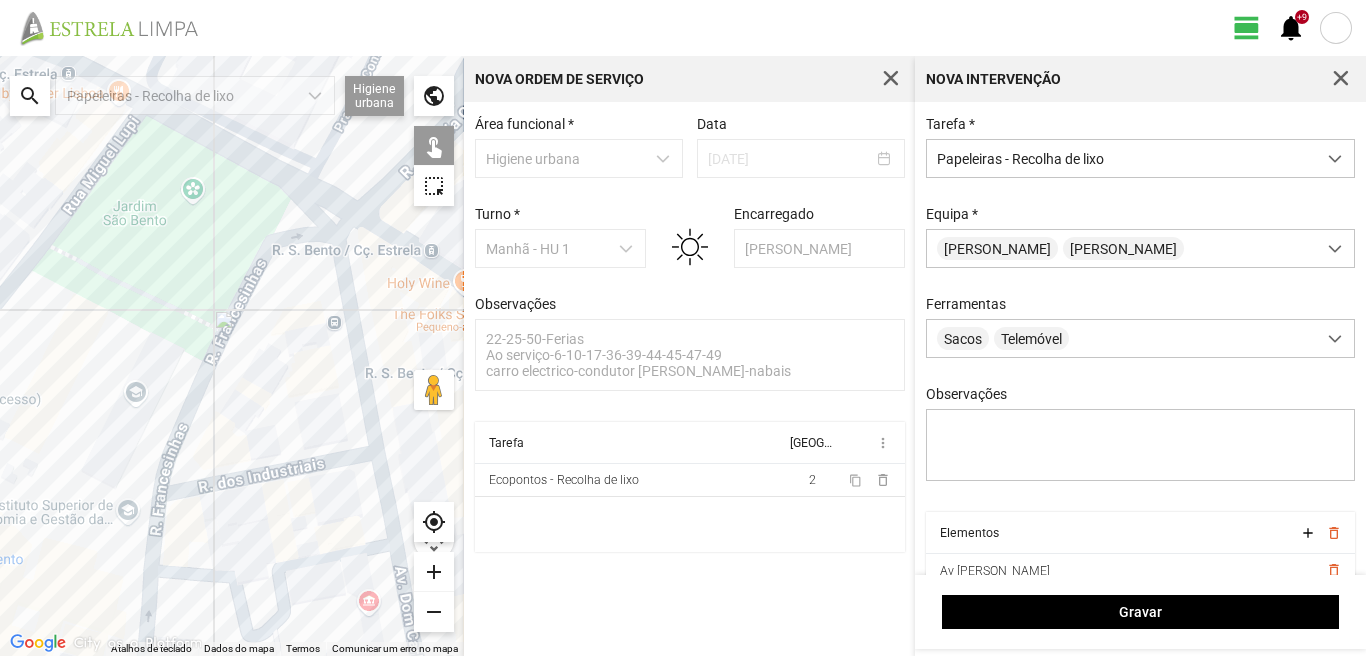 click 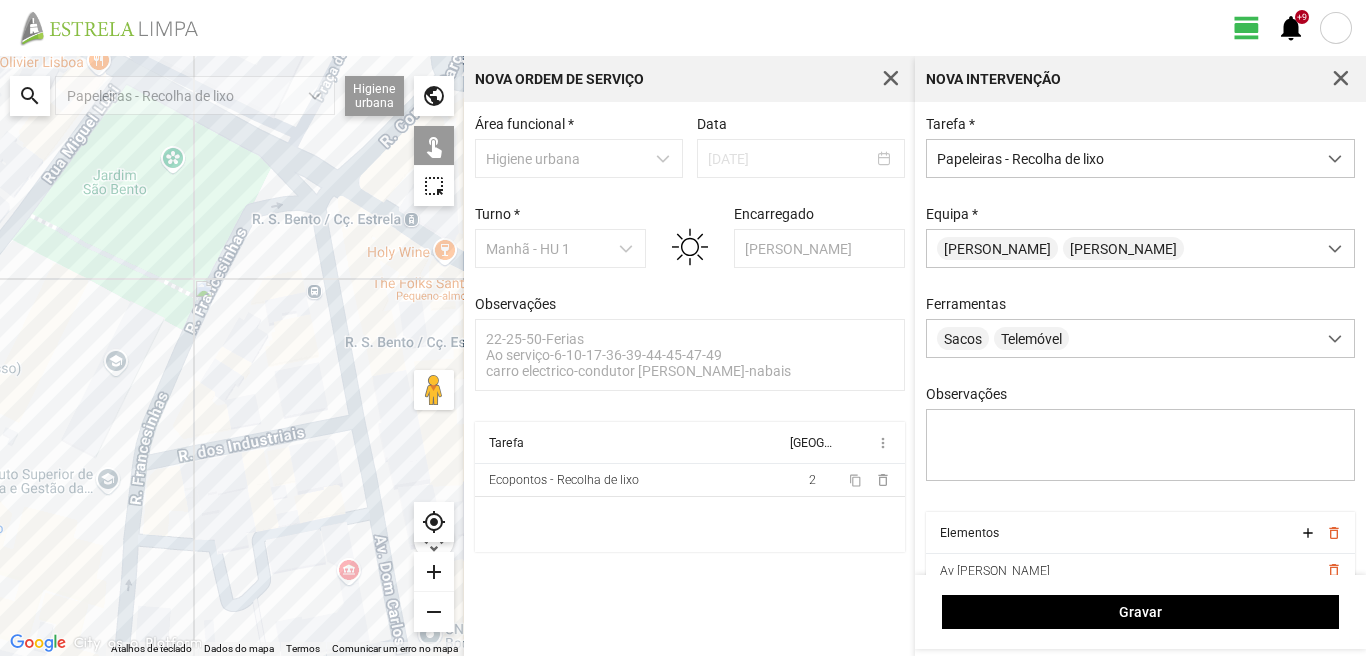 drag, startPoint x: 310, startPoint y: 559, endPoint x: 201, endPoint y: 366, distance: 221.65288 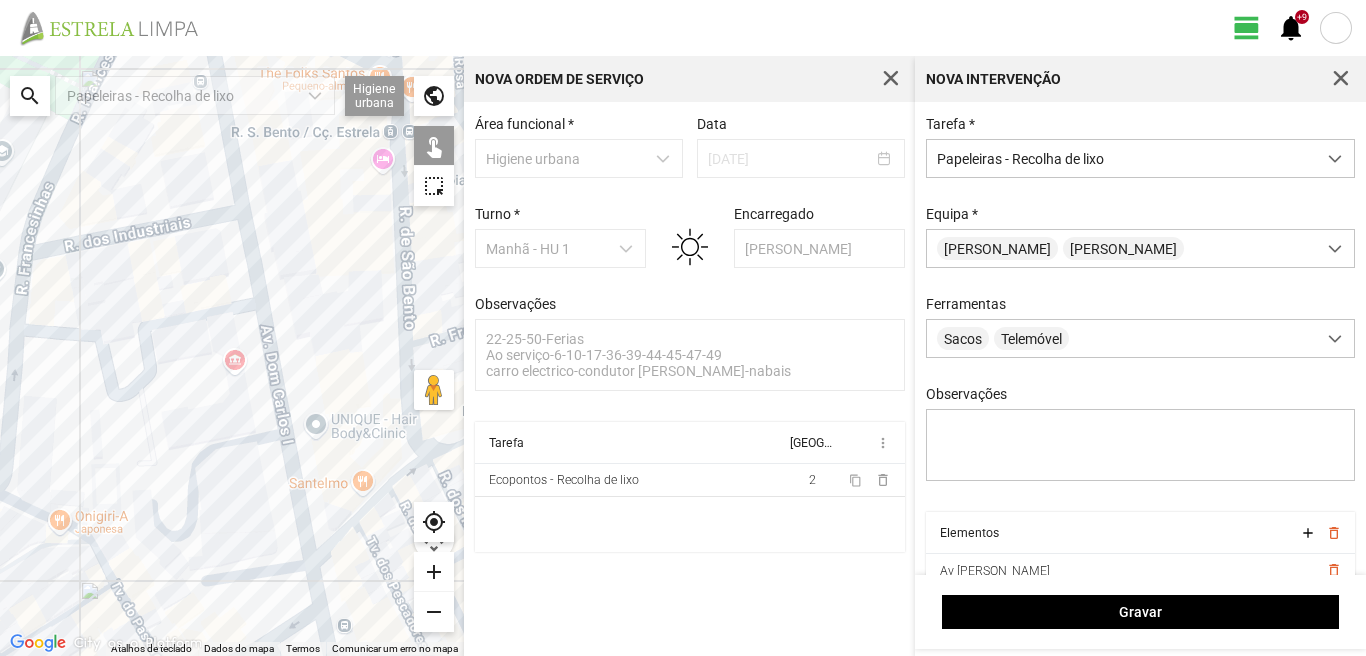 drag, startPoint x: 197, startPoint y: 522, endPoint x: 191, endPoint y: 378, distance: 144.12494 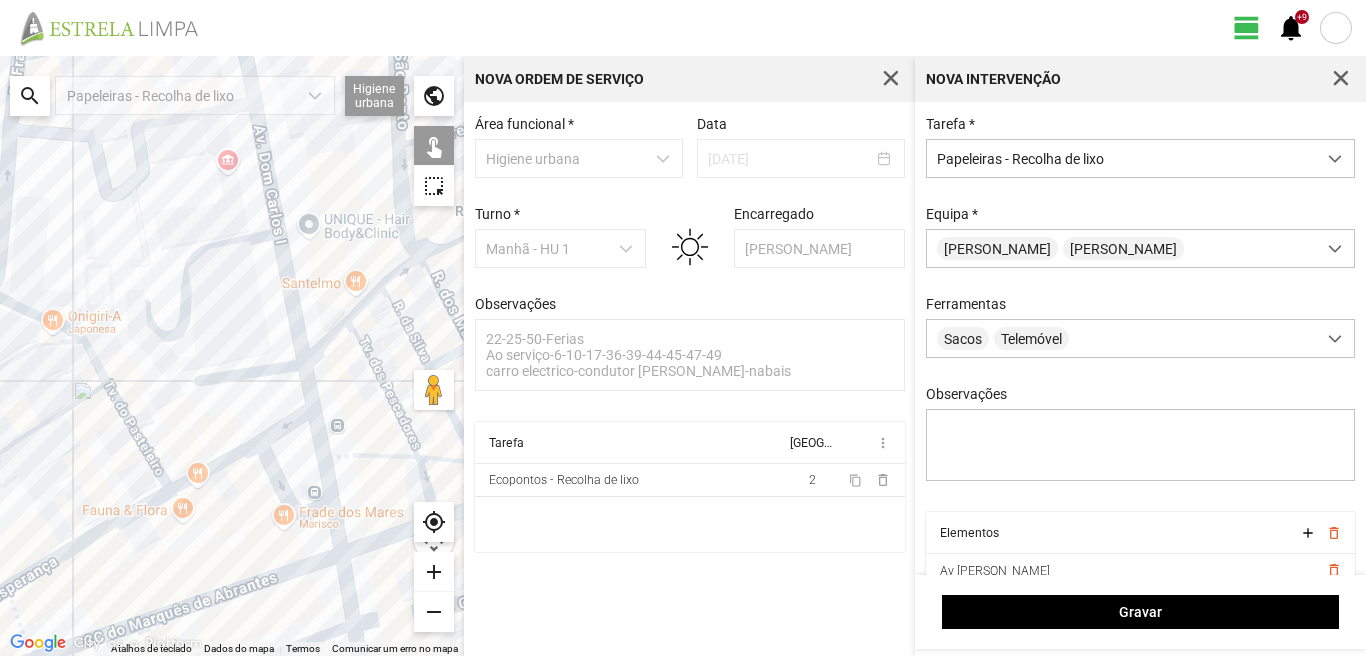 click 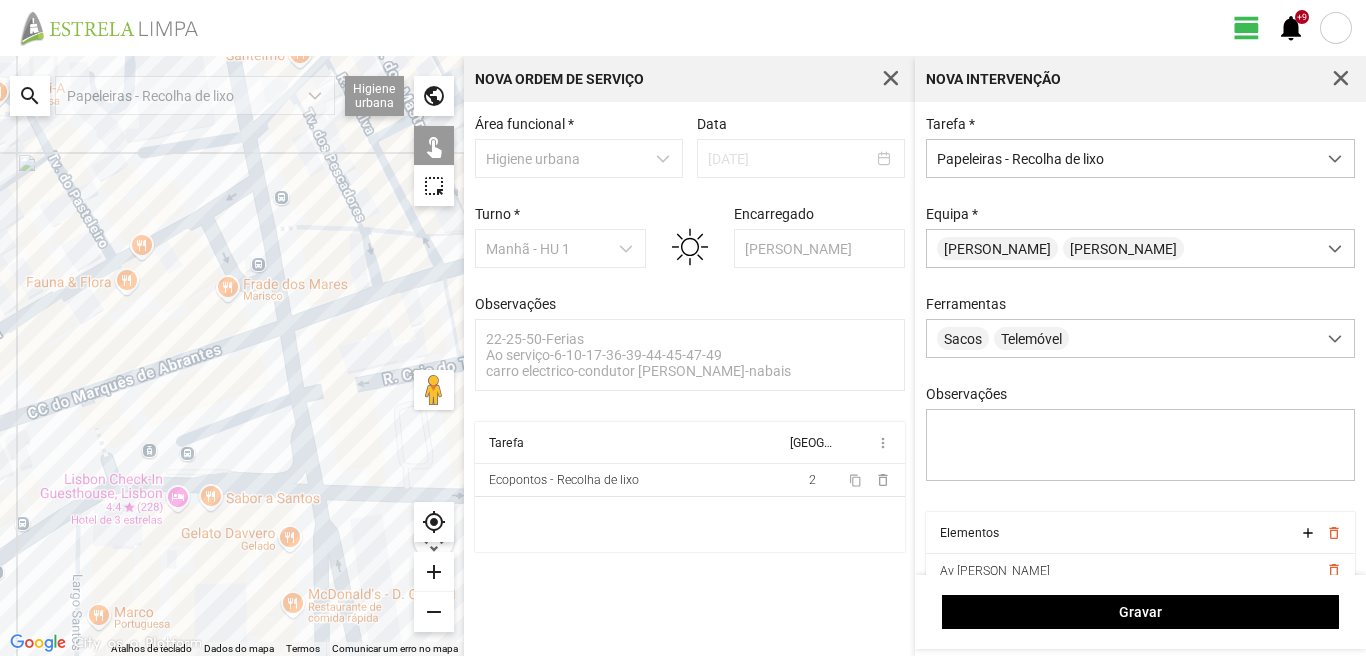 drag, startPoint x: 281, startPoint y: 603, endPoint x: 222, endPoint y: 363, distance: 247.1457 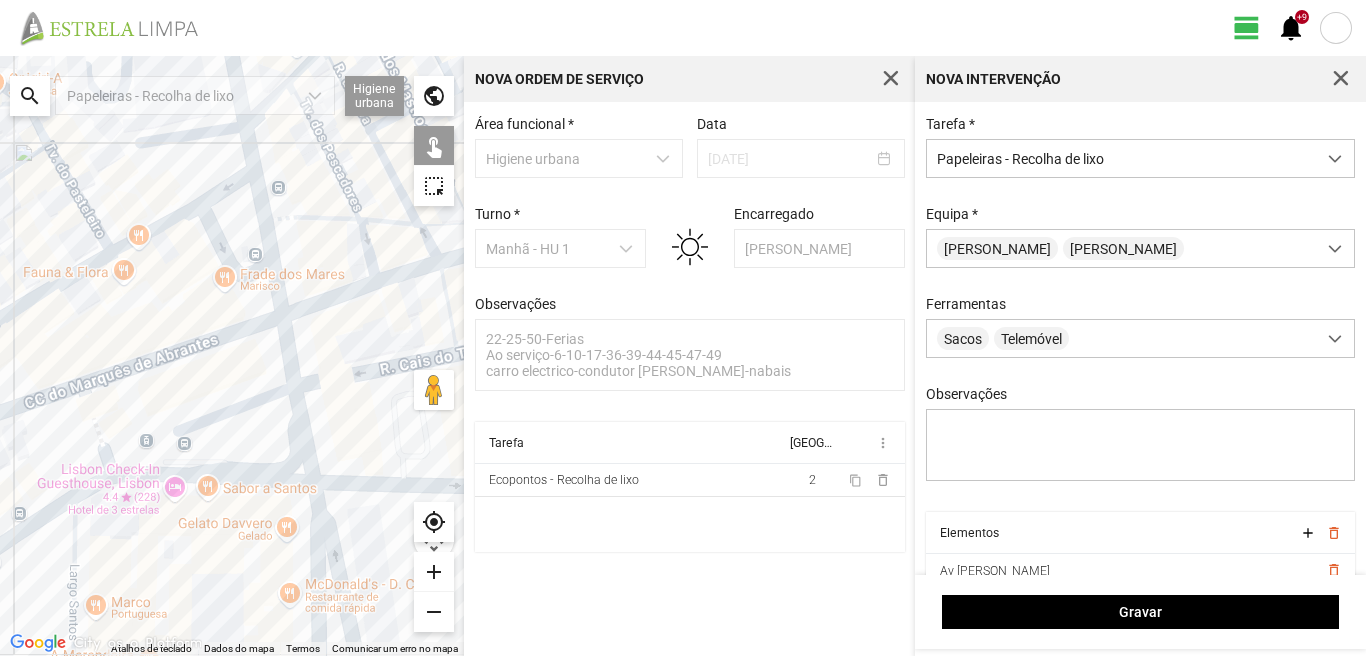 click 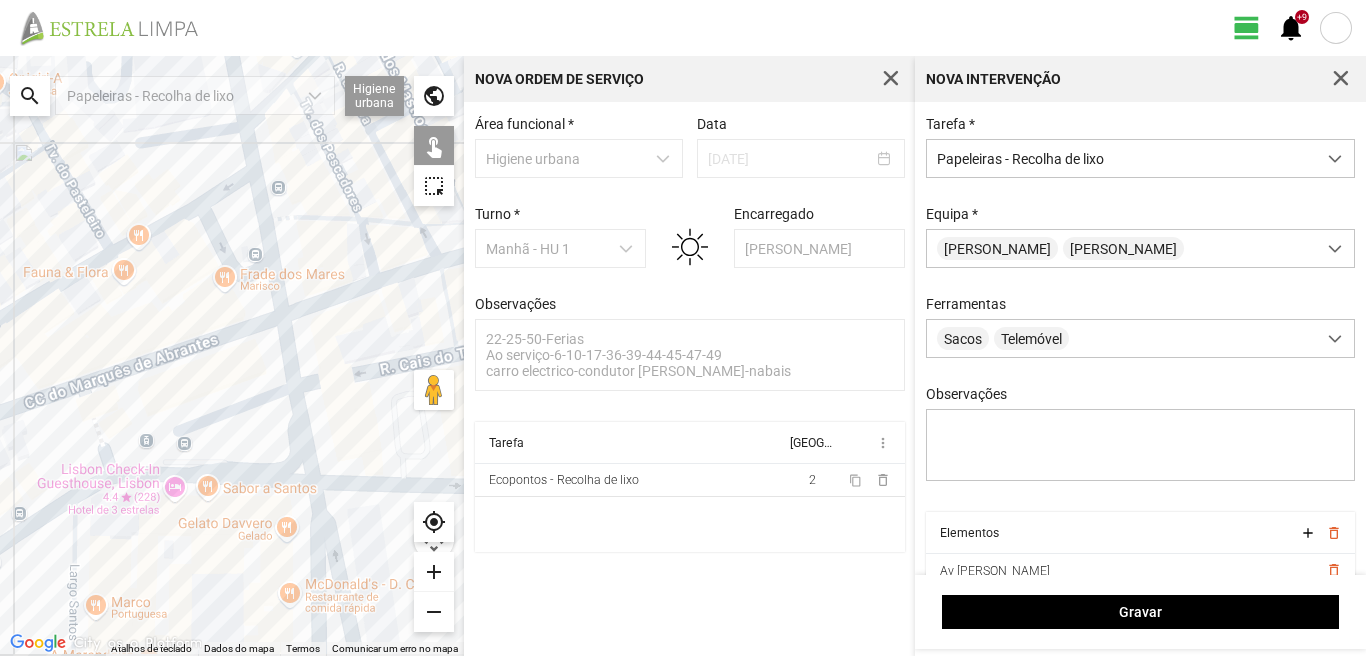 click 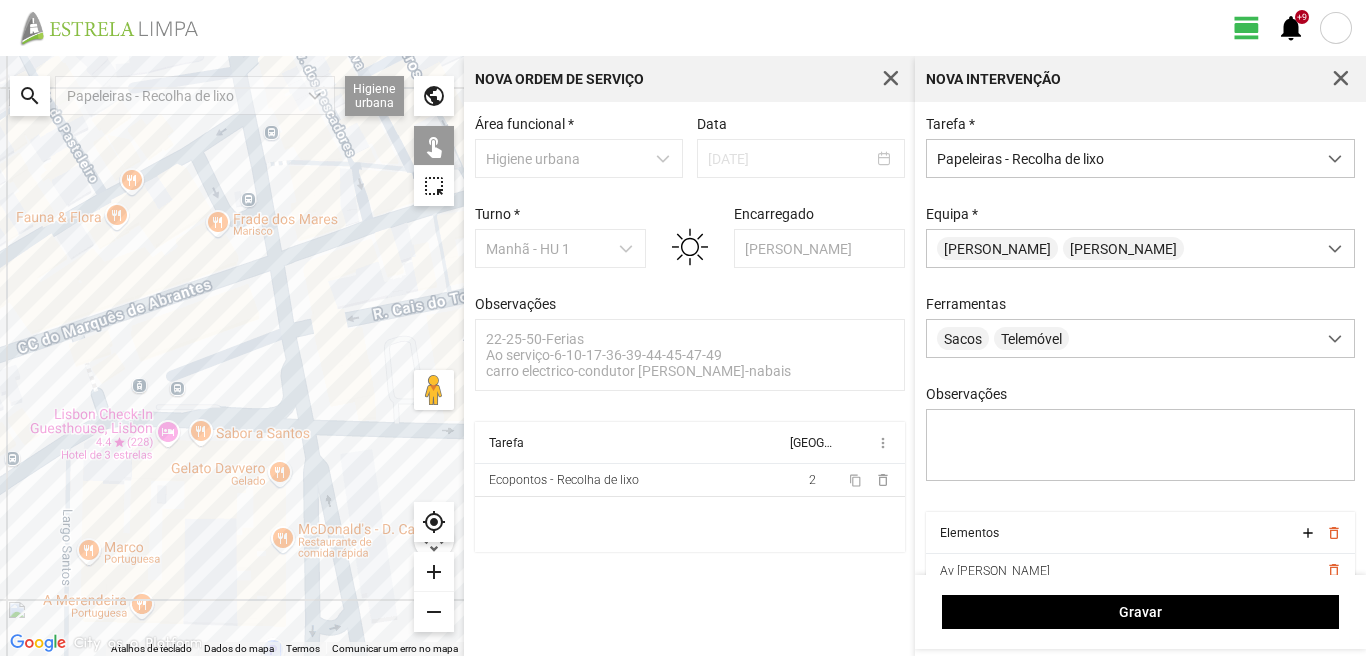 drag, startPoint x: 235, startPoint y: 574, endPoint x: 179, endPoint y: 407, distance: 176.13914 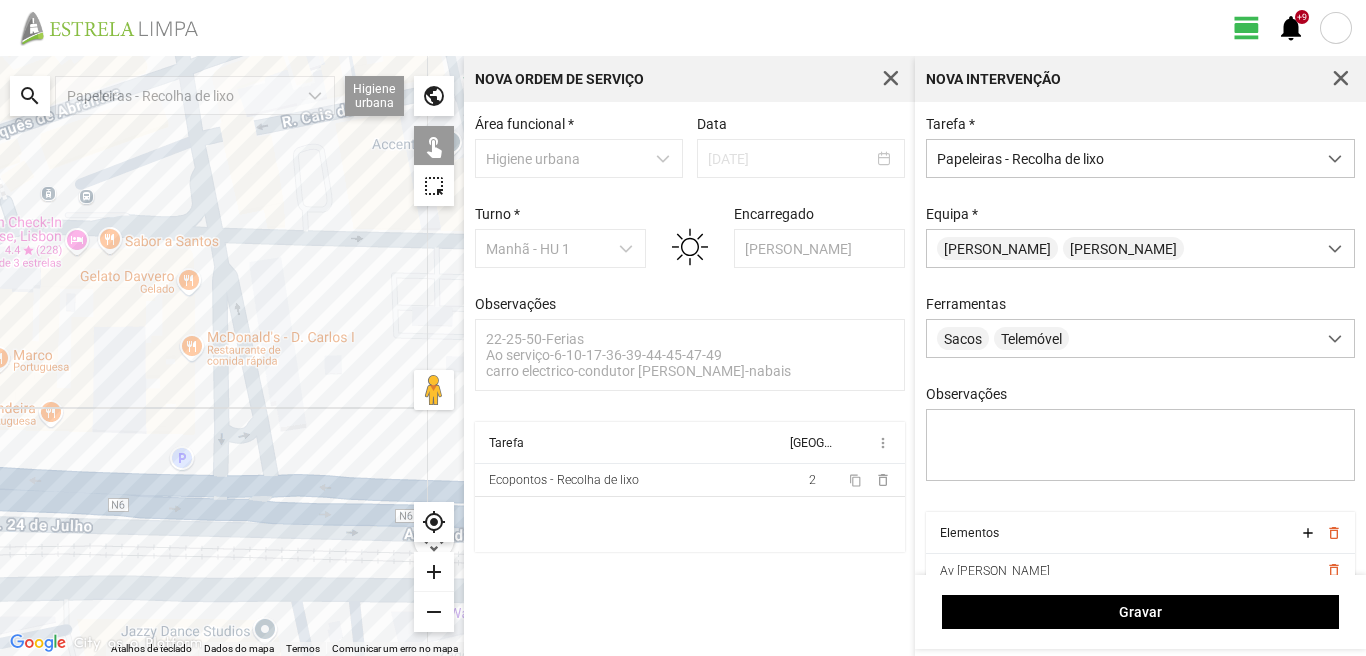 click 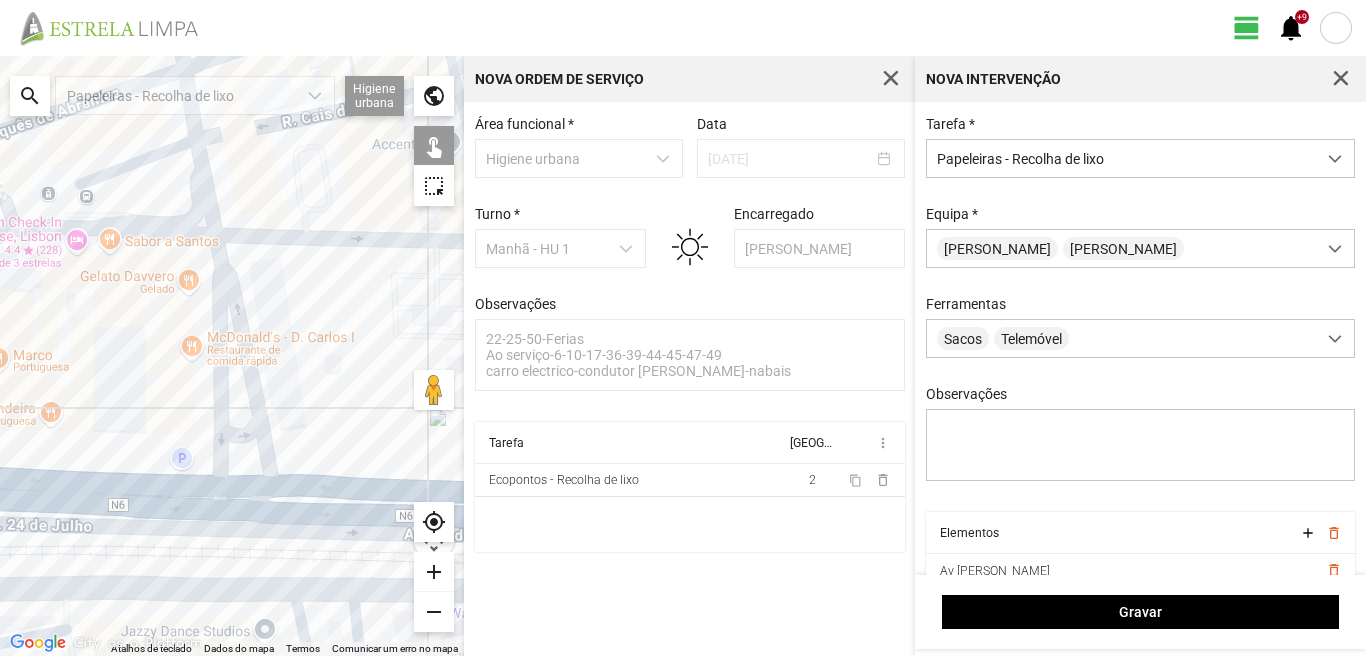 click 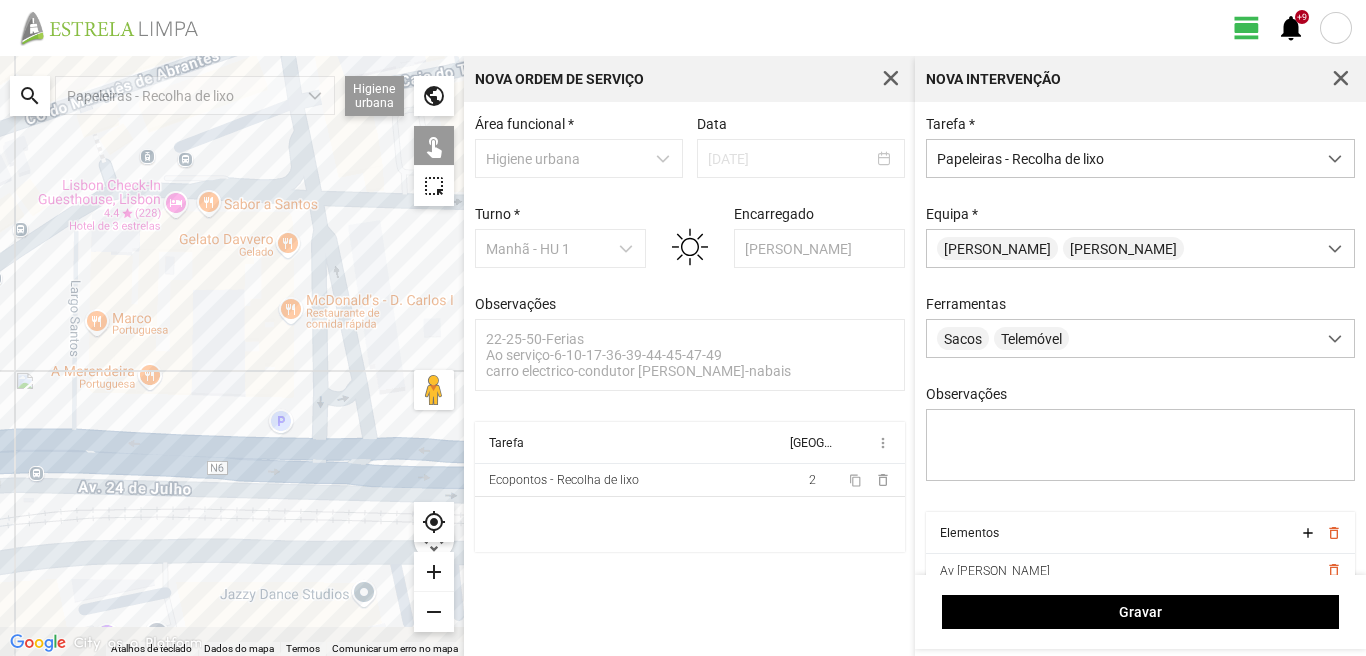 drag, startPoint x: 146, startPoint y: 433, endPoint x: 281, endPoint y: 386, distance: 142.94754 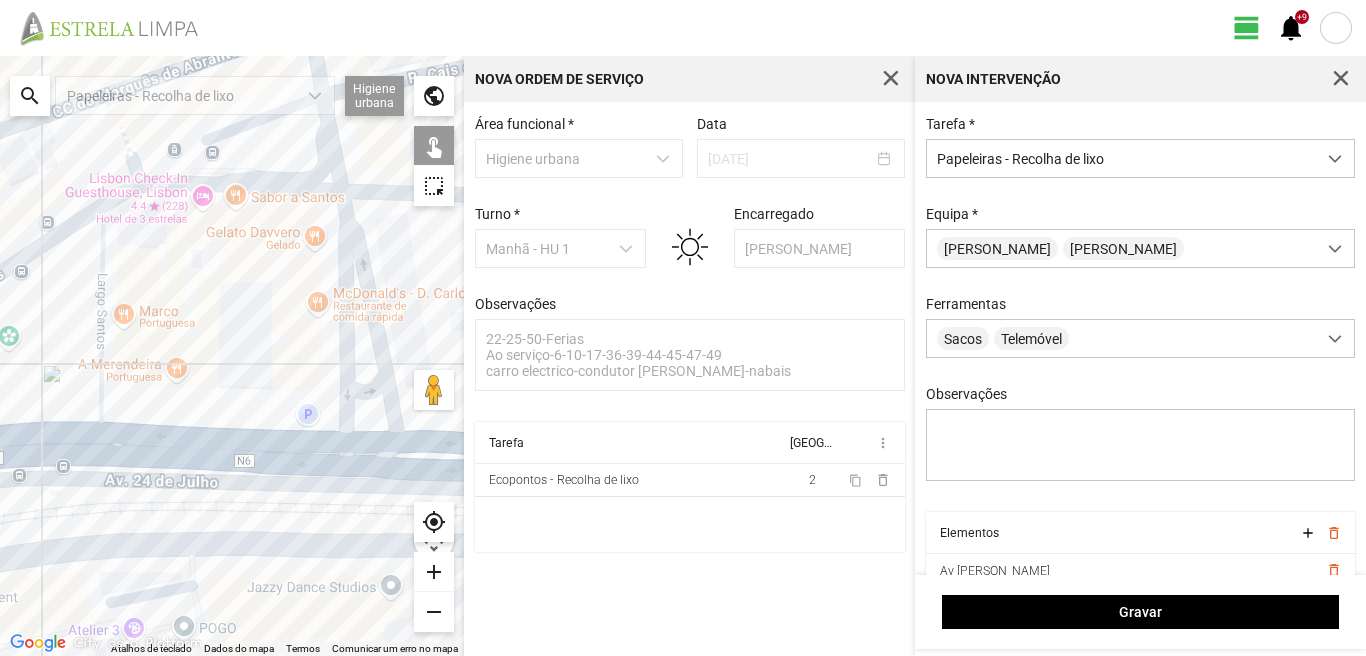 click 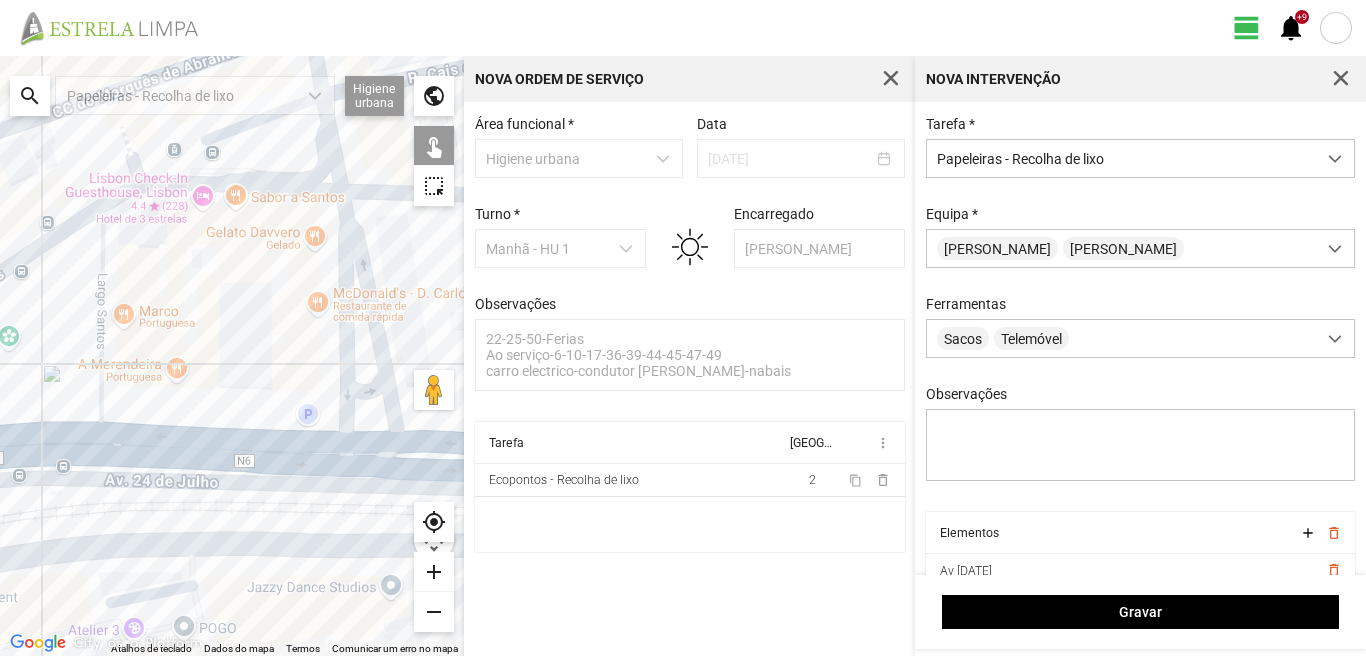 click 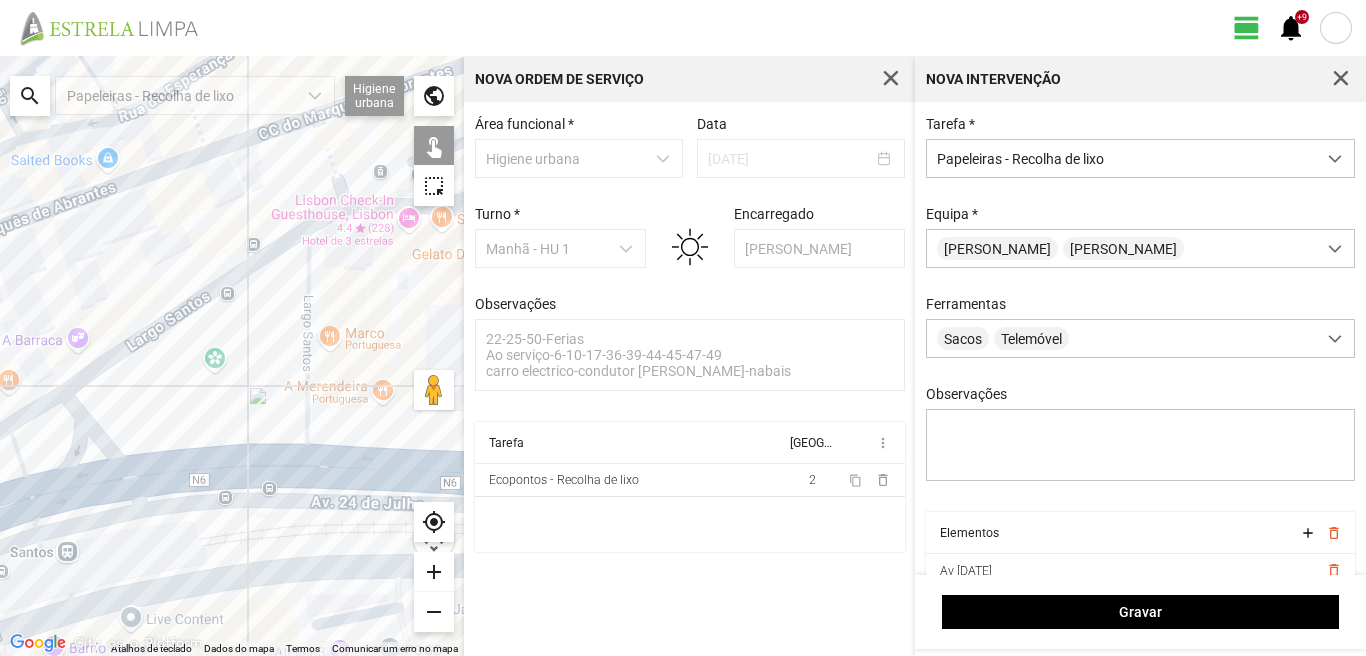 drag, startPoint x: 27, startPoint y: 329, endPoint x: 233, endPoint y: 351, distance: 207.17143 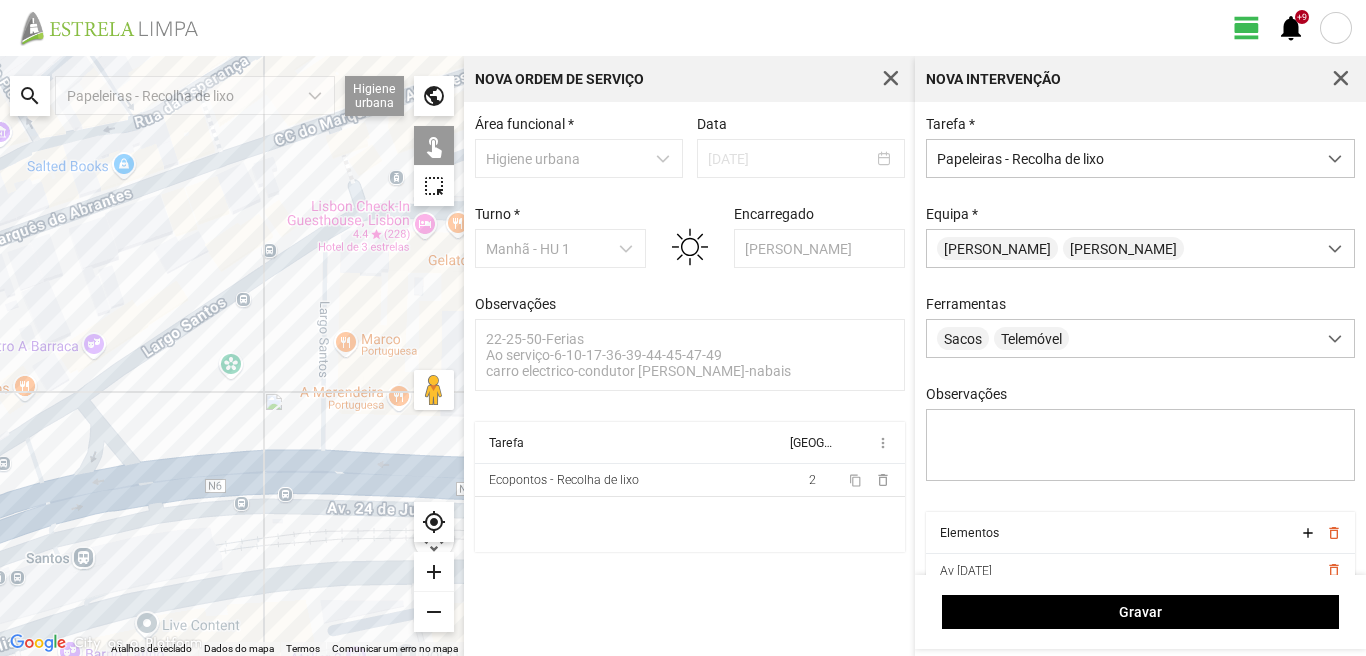 click 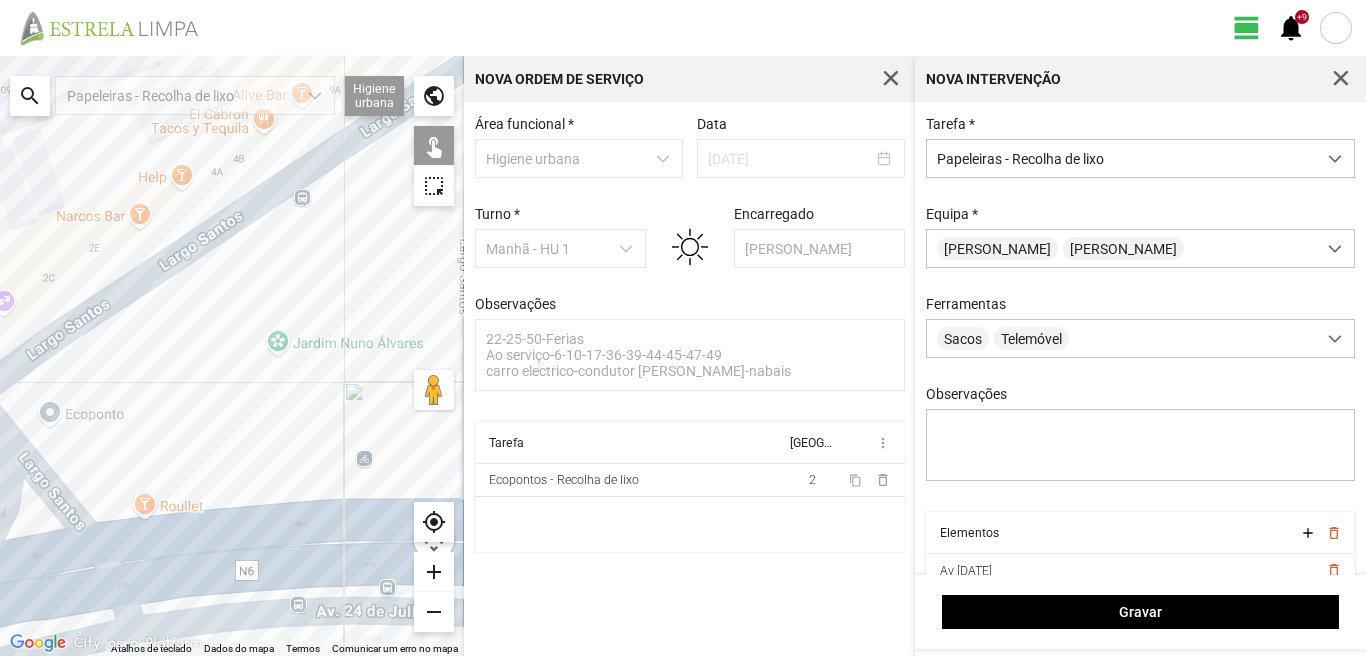 drag, startPoint x: 166, startPoint y: 405, endPoint x: 95, endPoint y: 408, distance: 71.063354 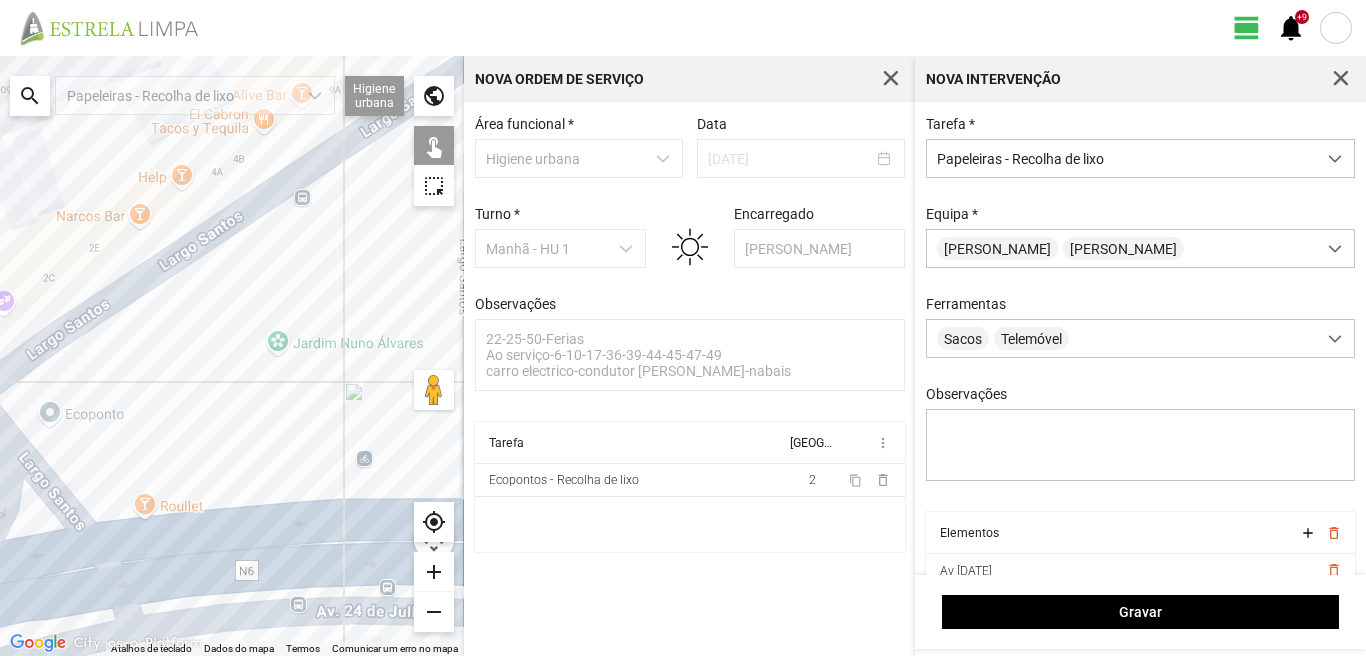 click 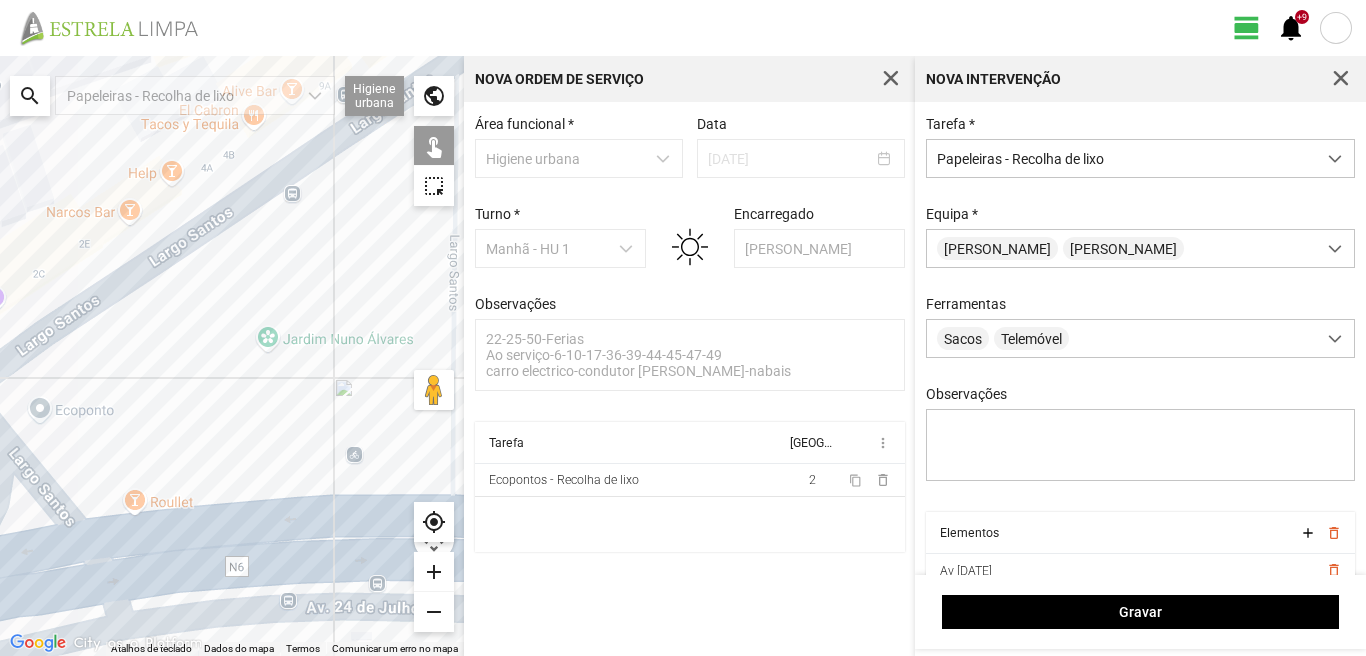 click 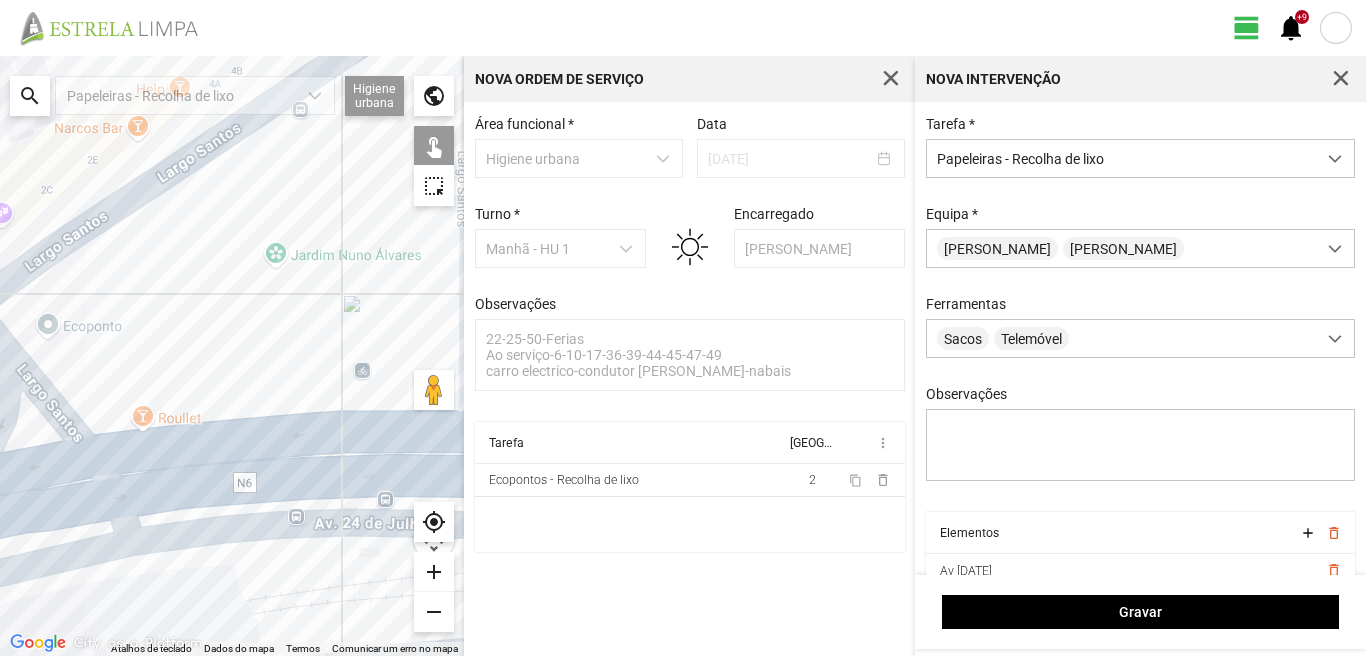 drag, startPoint x: 66, startPoint y: 431, endPoint x: 83, endPoint y: 219, distance: 212.68051 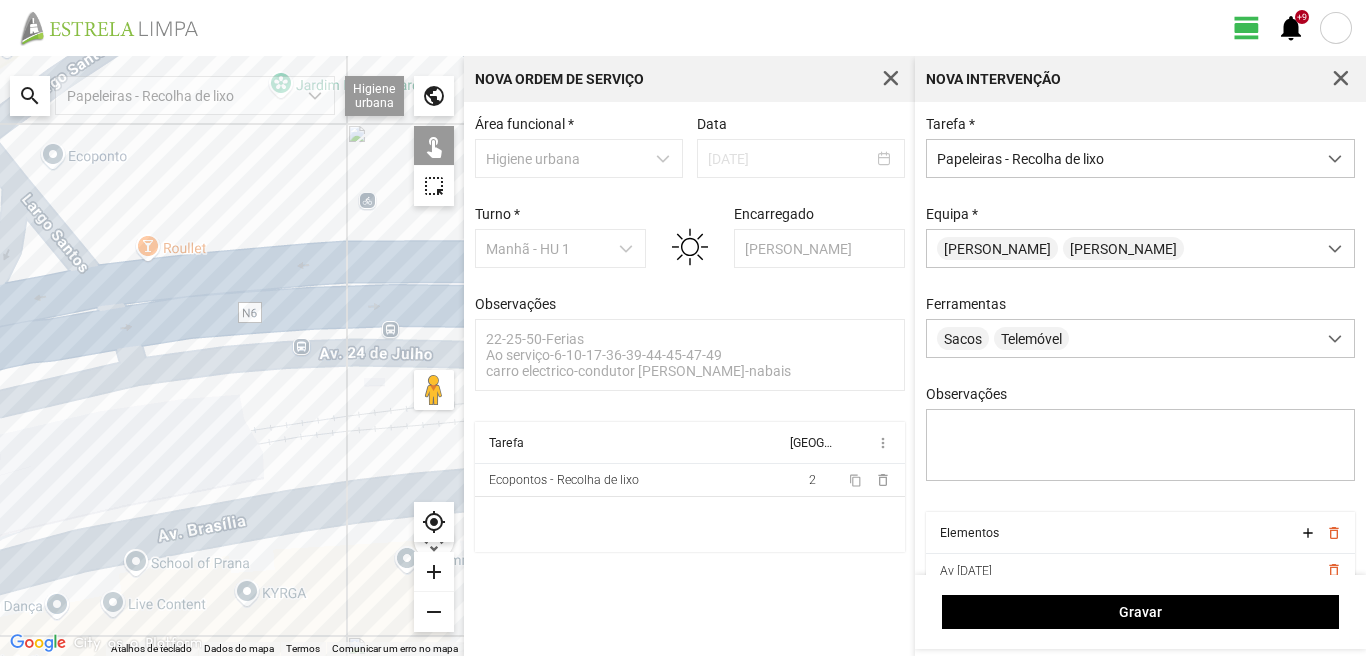 click 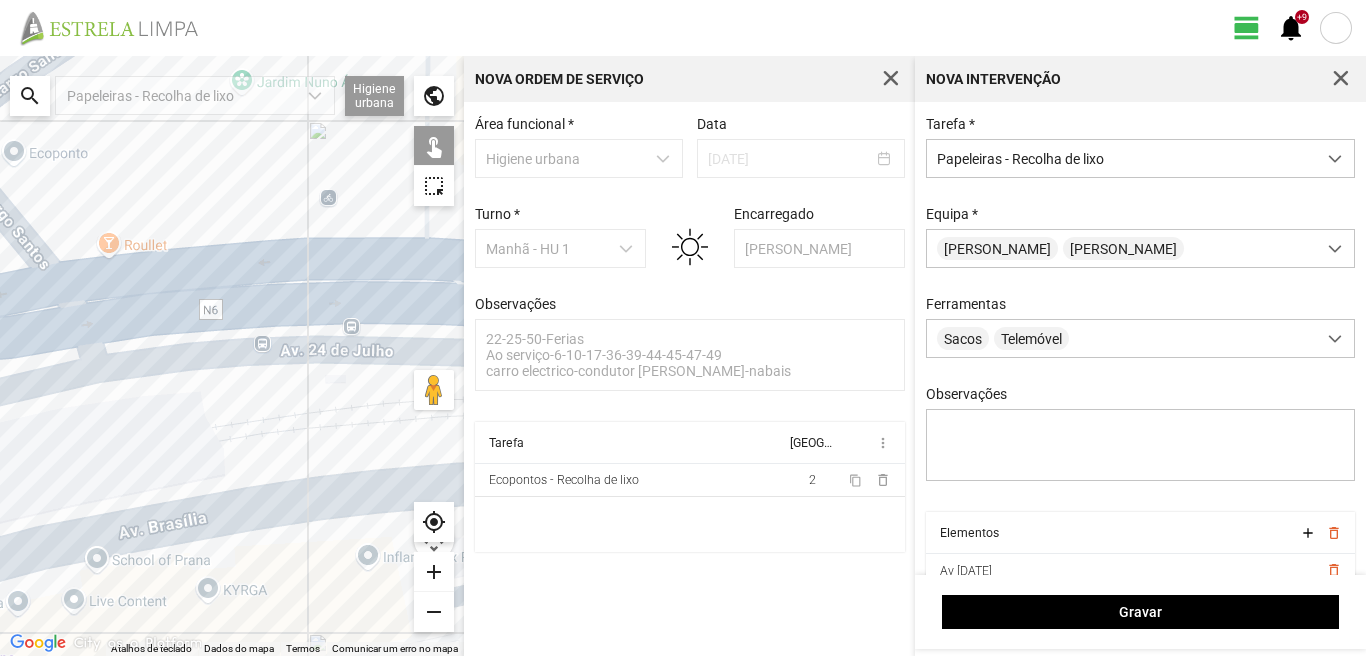 drag, startPoint x: 383, startPoint y: 328, endPoint x: 203, endPoint y: 317, distance: 180.3358 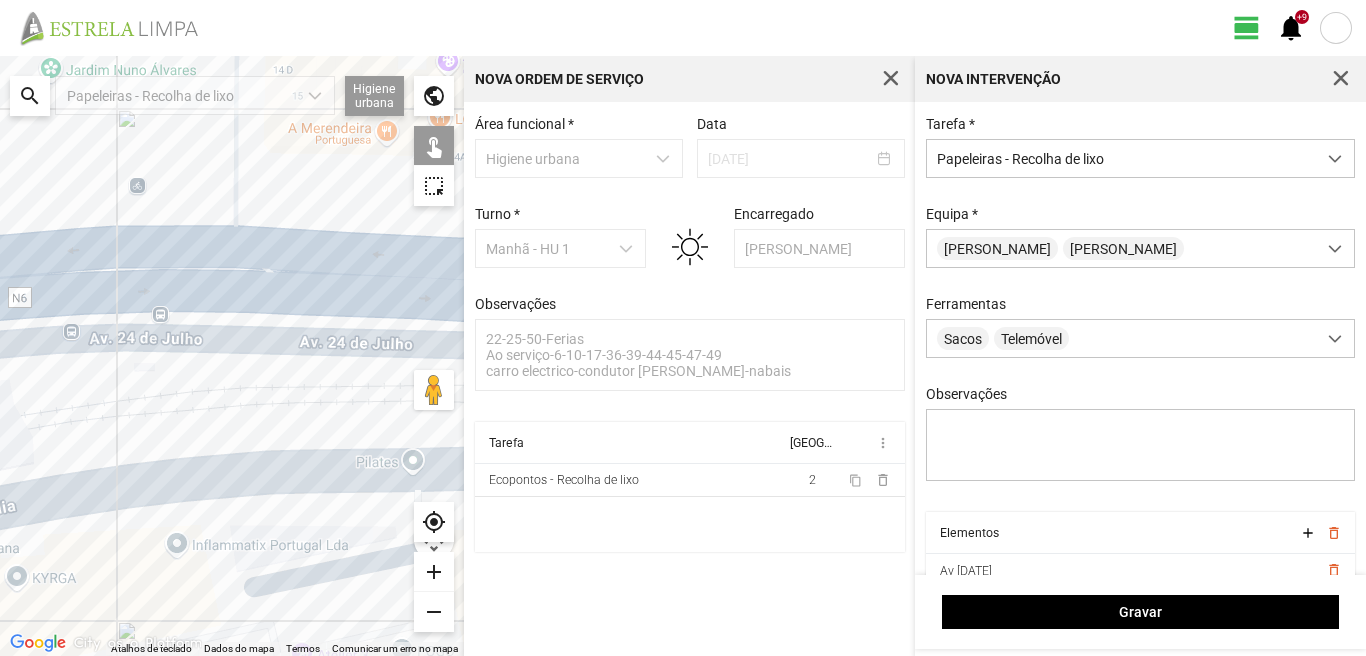 drag, startPoint x: 248, startPoint y: 334, endPoint x: 63, endPoint y: 336, distance: 185.0108 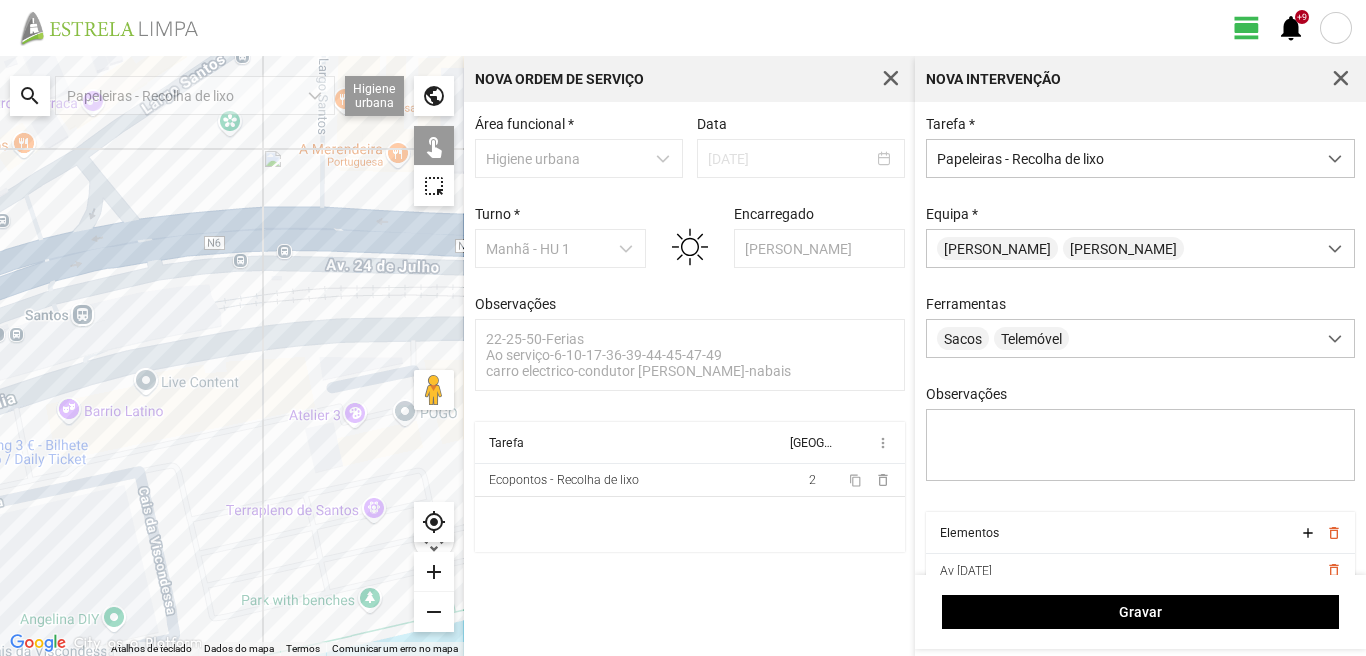 drag, startPoint x: 73, startPoint y: 384, endPoint x: 292, endPoint y: 310, distance: 231.16444 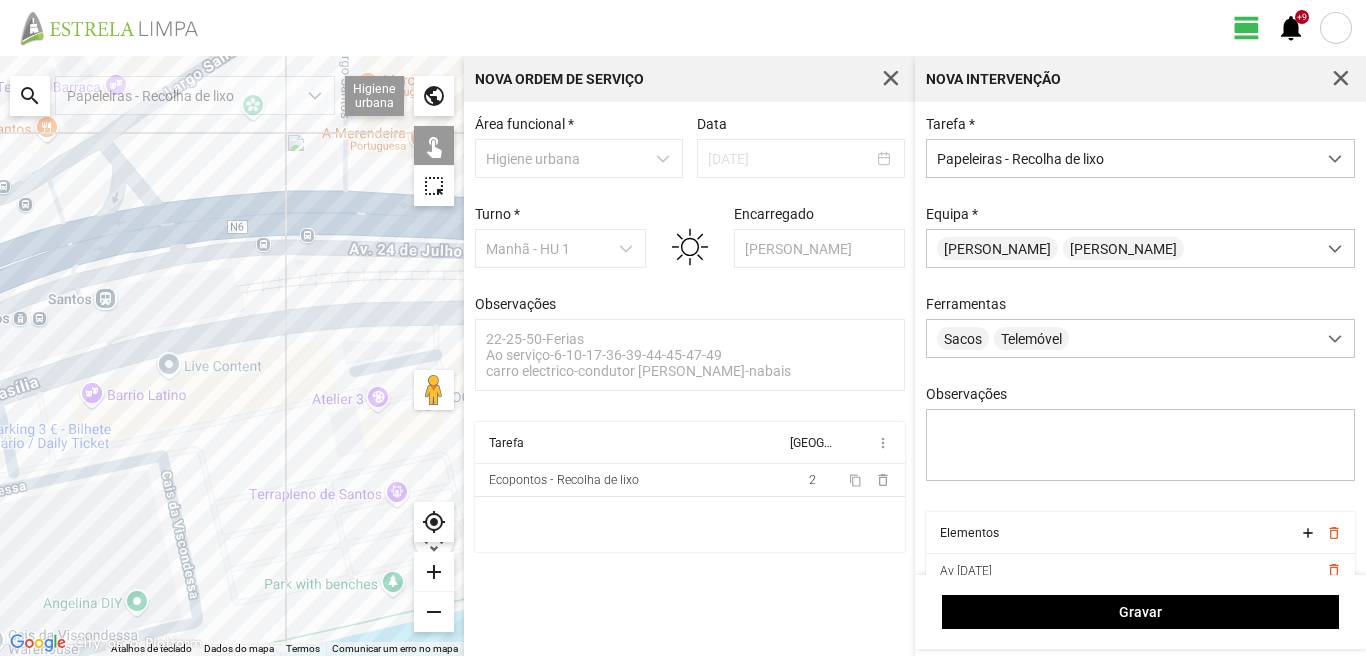 click 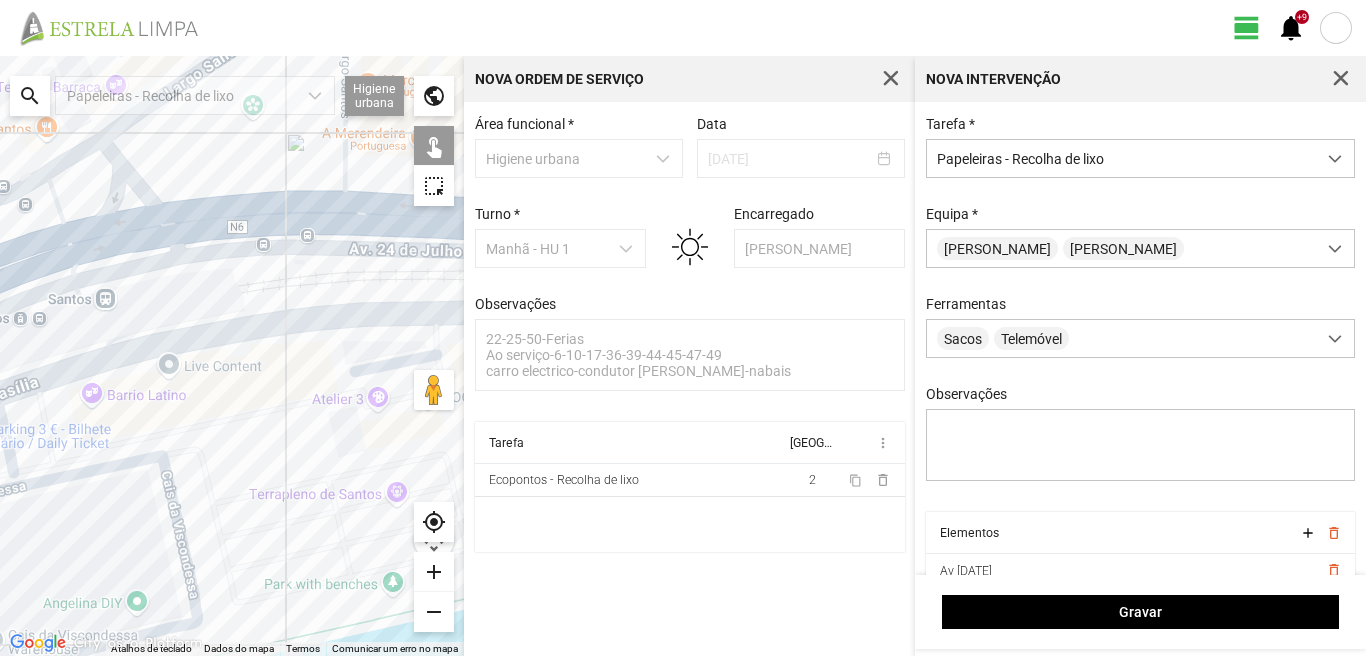 click 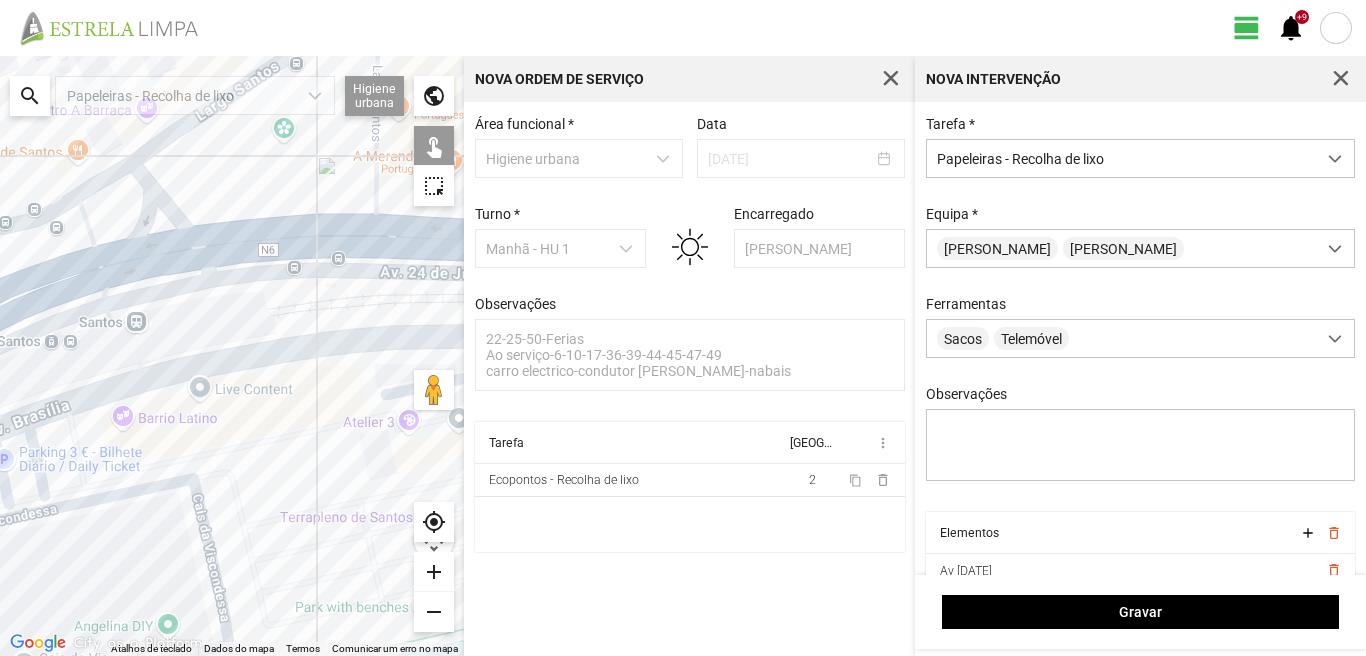 drag, startPoint x: 154, startPoint y: 243, endPoint x: 200, endPoint y: 291, distance: 66.48308 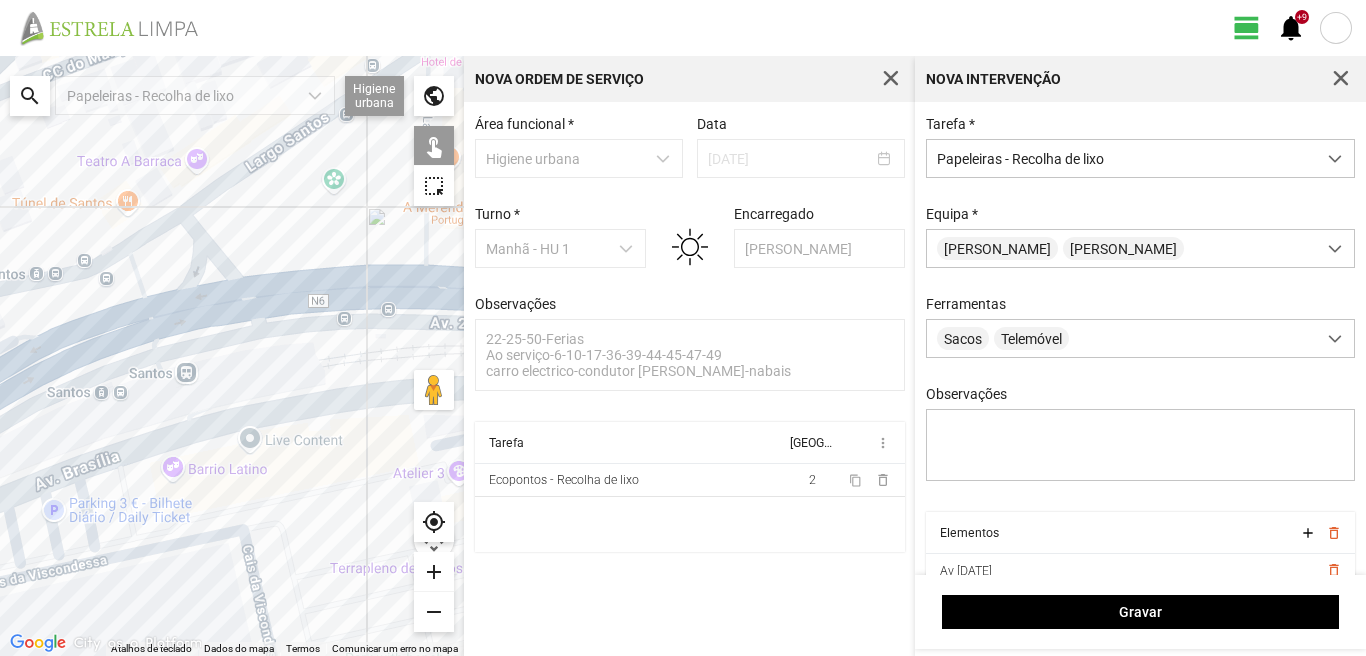 click 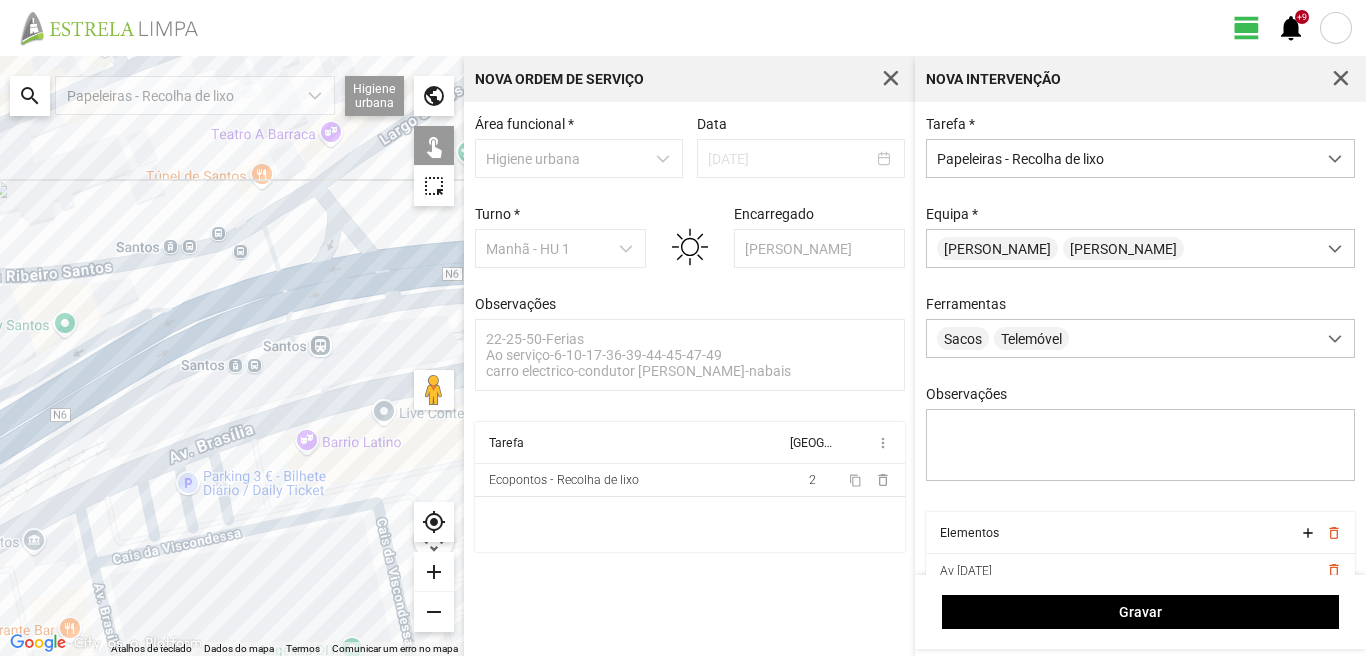 drag, startPoint x: 62, startPoint y: 354, endPoint x: 215, endPoint y: 327, distance: 155.36409 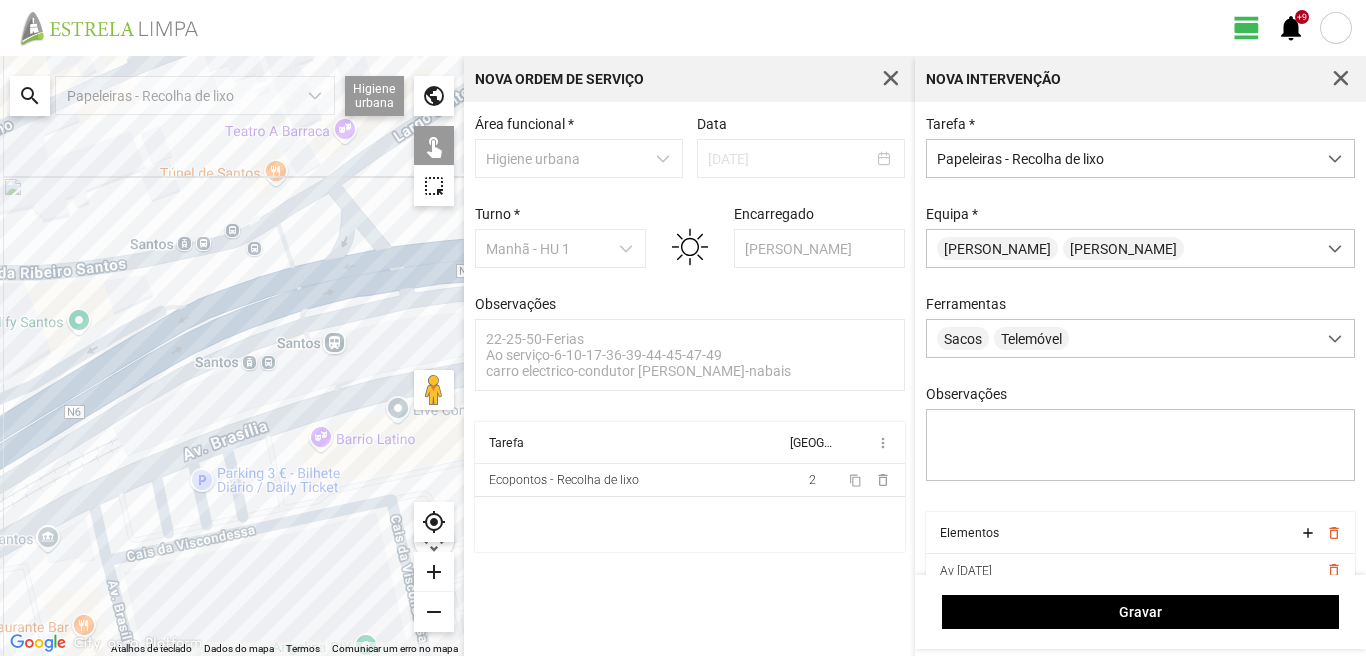 click 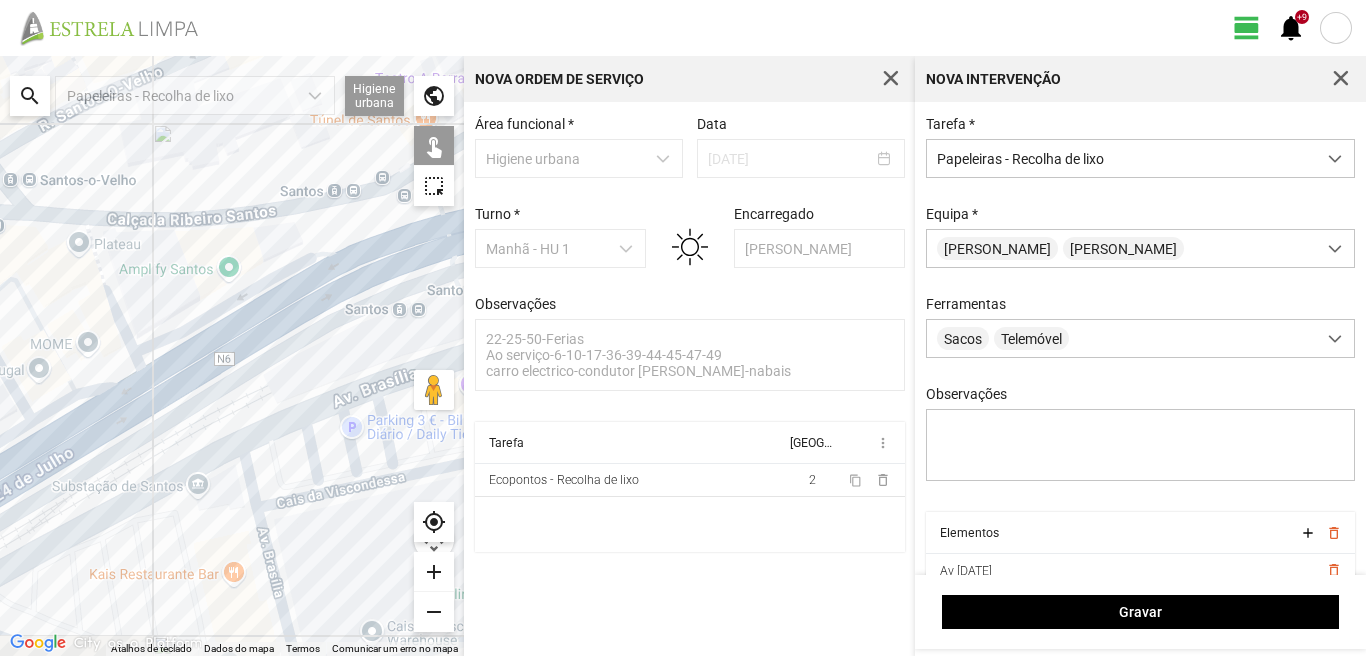 drag, startPoint x: 145, startPoint y: 309, endPoint x: 316, endPoint y: 252, distance: 180.24983 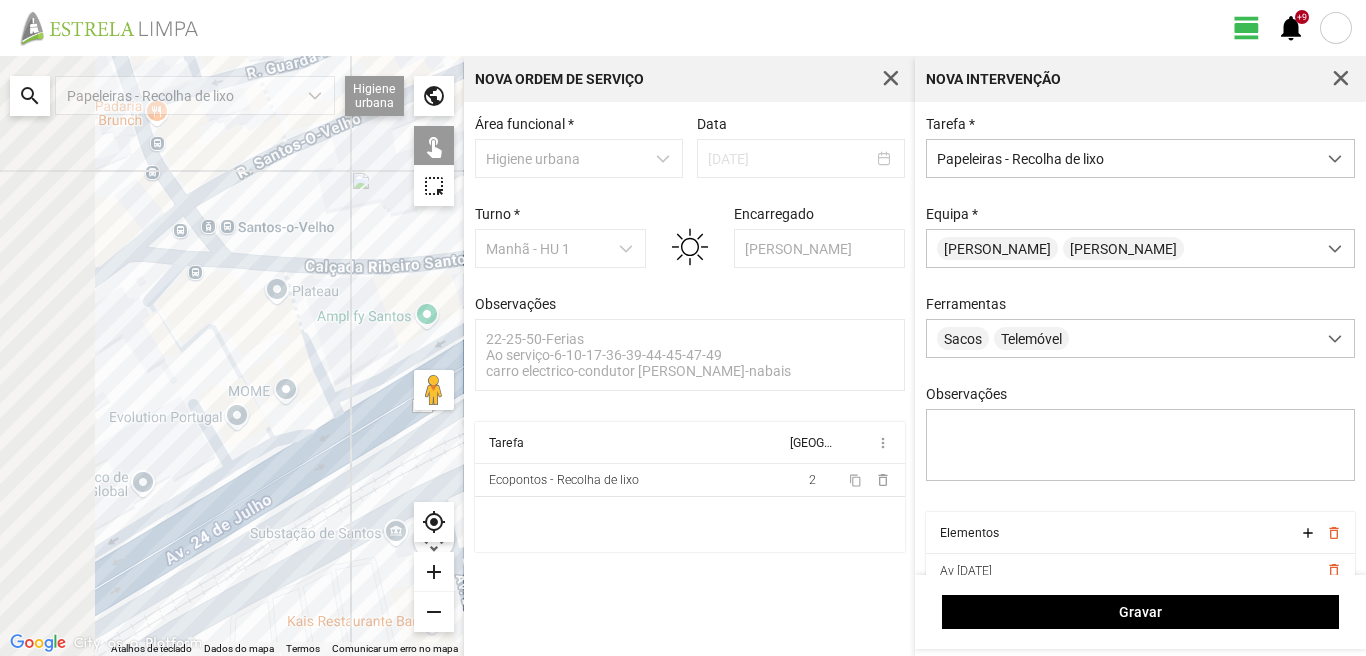drag, startPoint x: 180, startPoint y: 233, endPoint x: 289, endPoint y: 331, distance: 146.57762 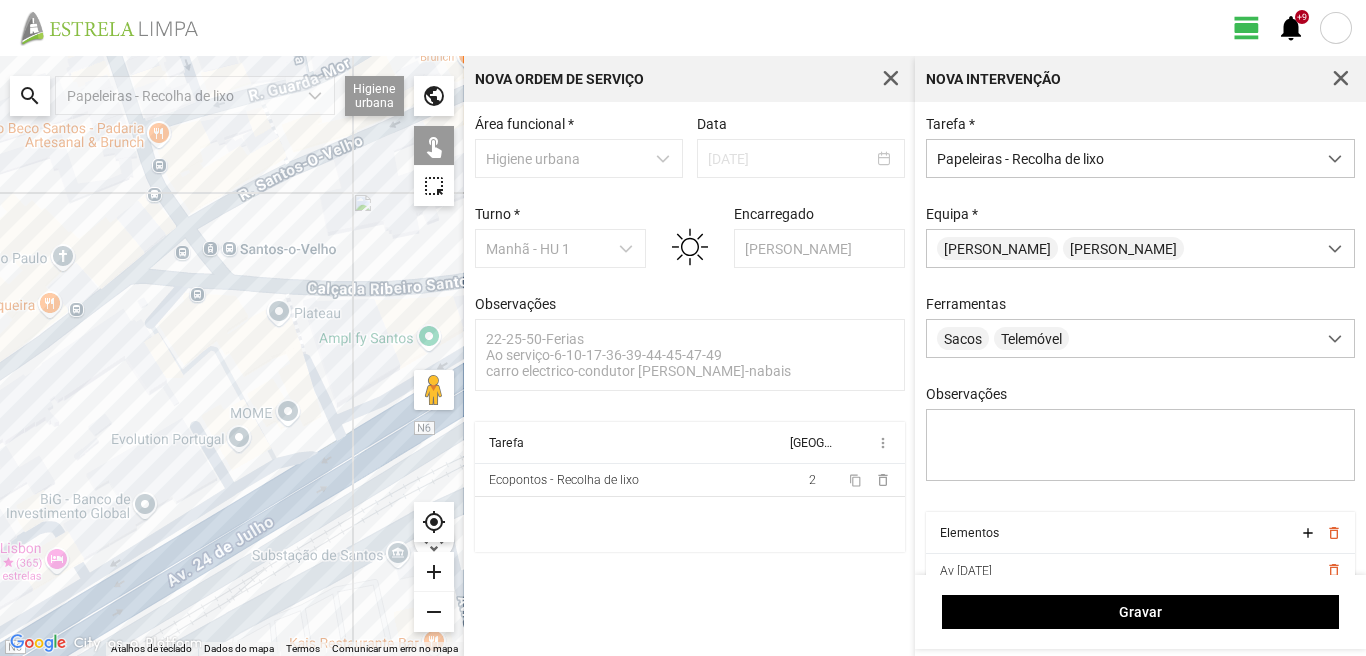 click 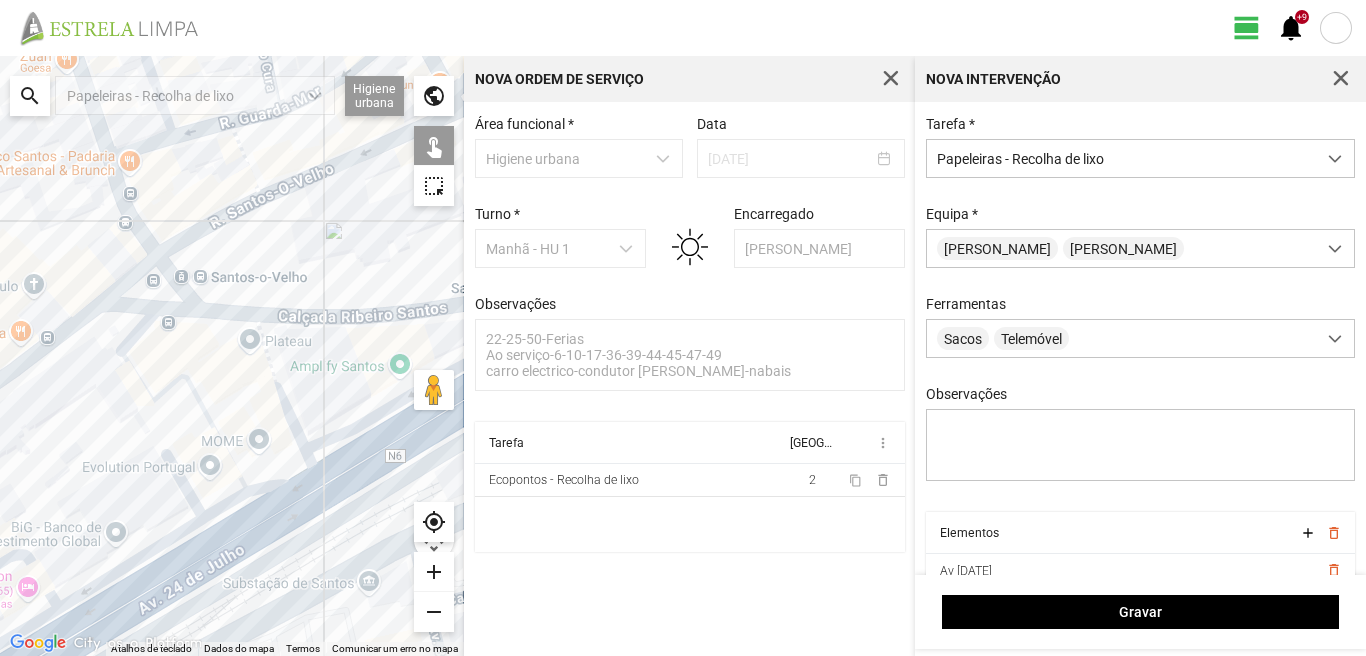 drag, startPoint x: 363, startPoint y: 176, endPoint x: 196, endPoint y: 288, distance: 201.07959 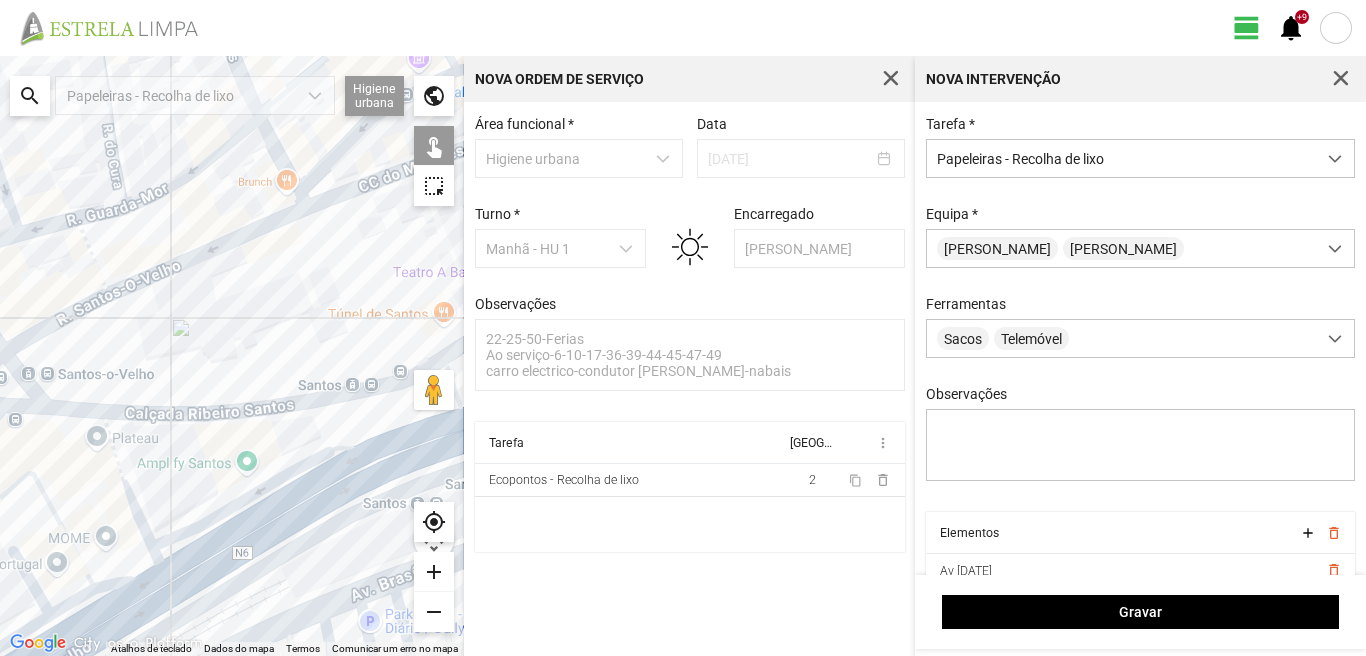 click 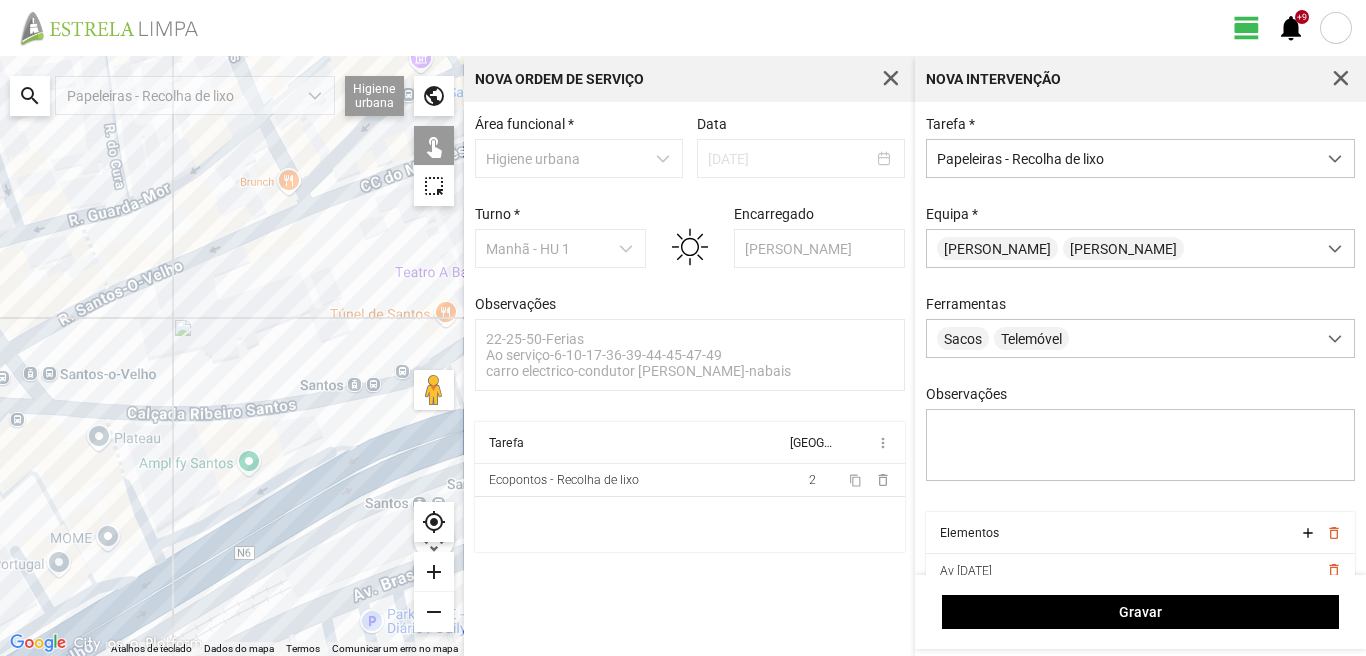 click 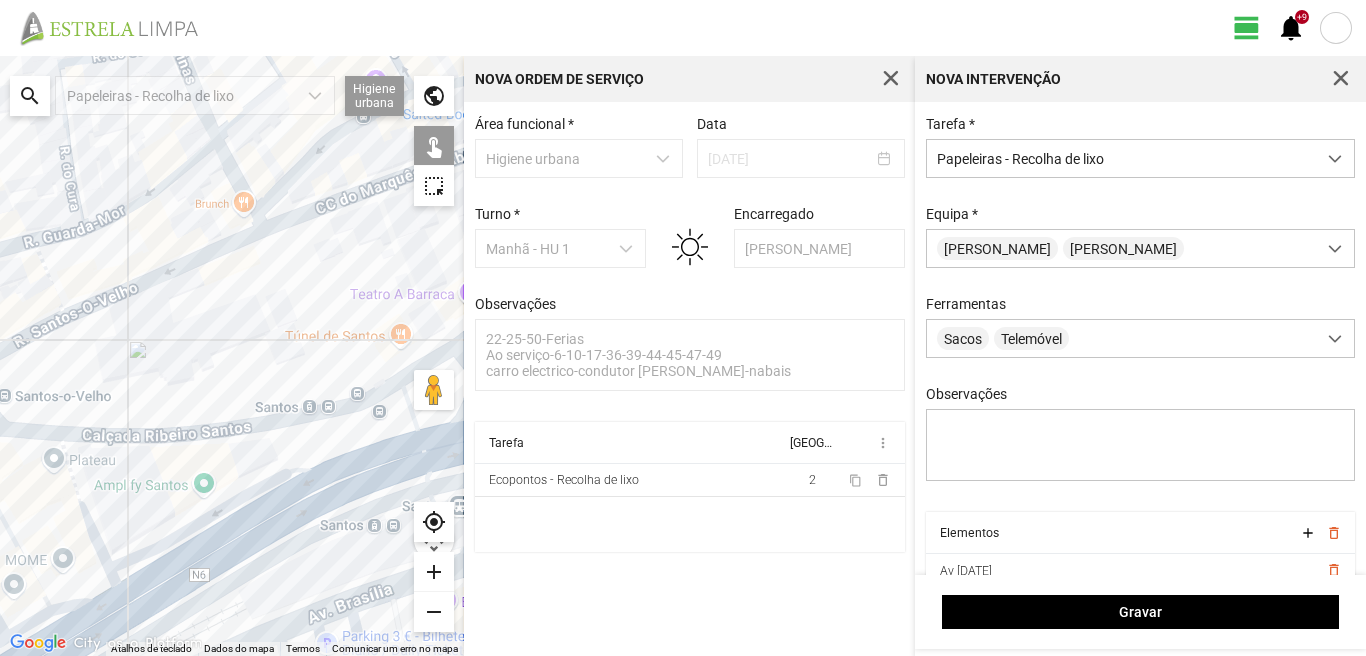 drag, startPoint x: 260, startPoint y: 257, endPoint x: 163, endPoint y: 291, distance: 102.78619 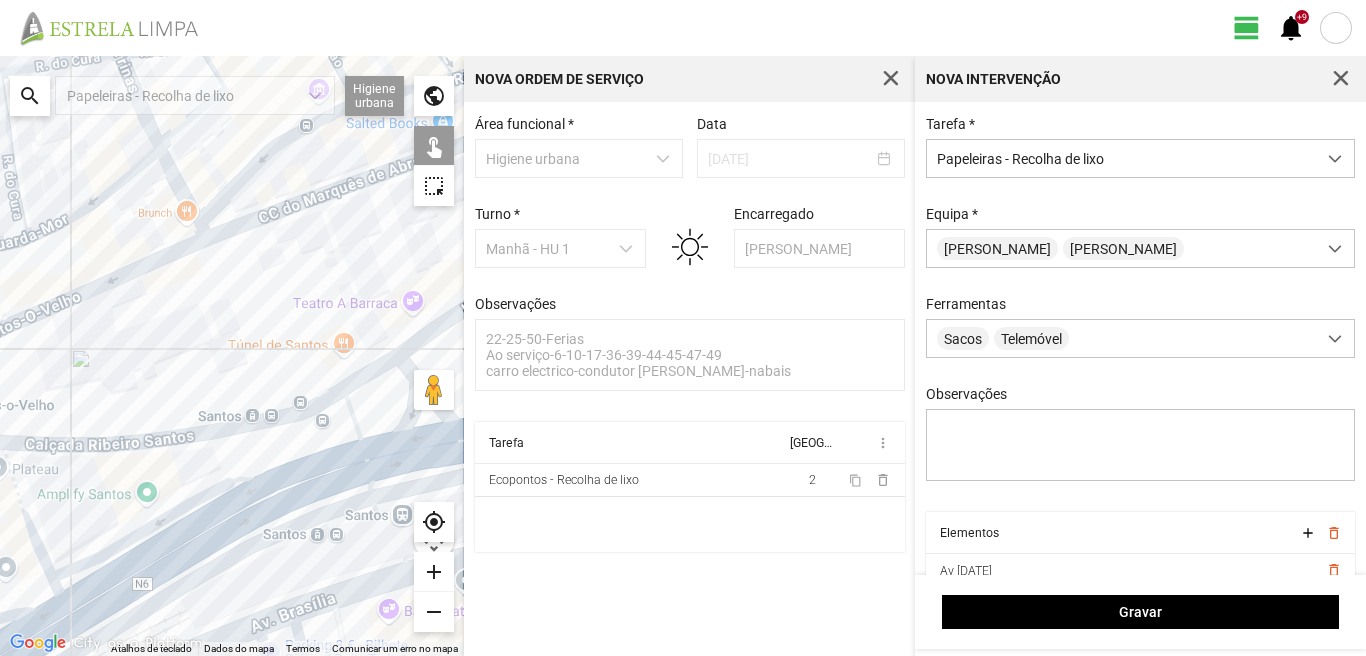 click 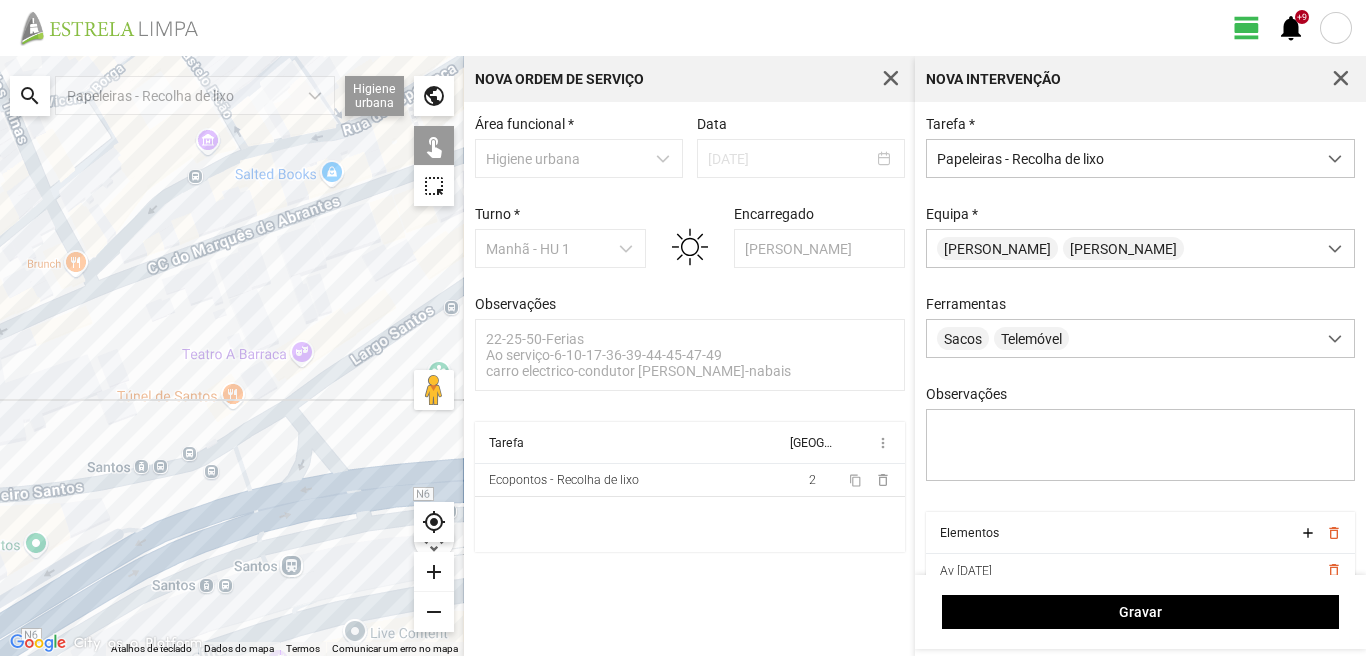 drag, startPoint x: 317, startPoint y: 215, endPoint x: 199, endPoint y: 268, distance: 129.3561 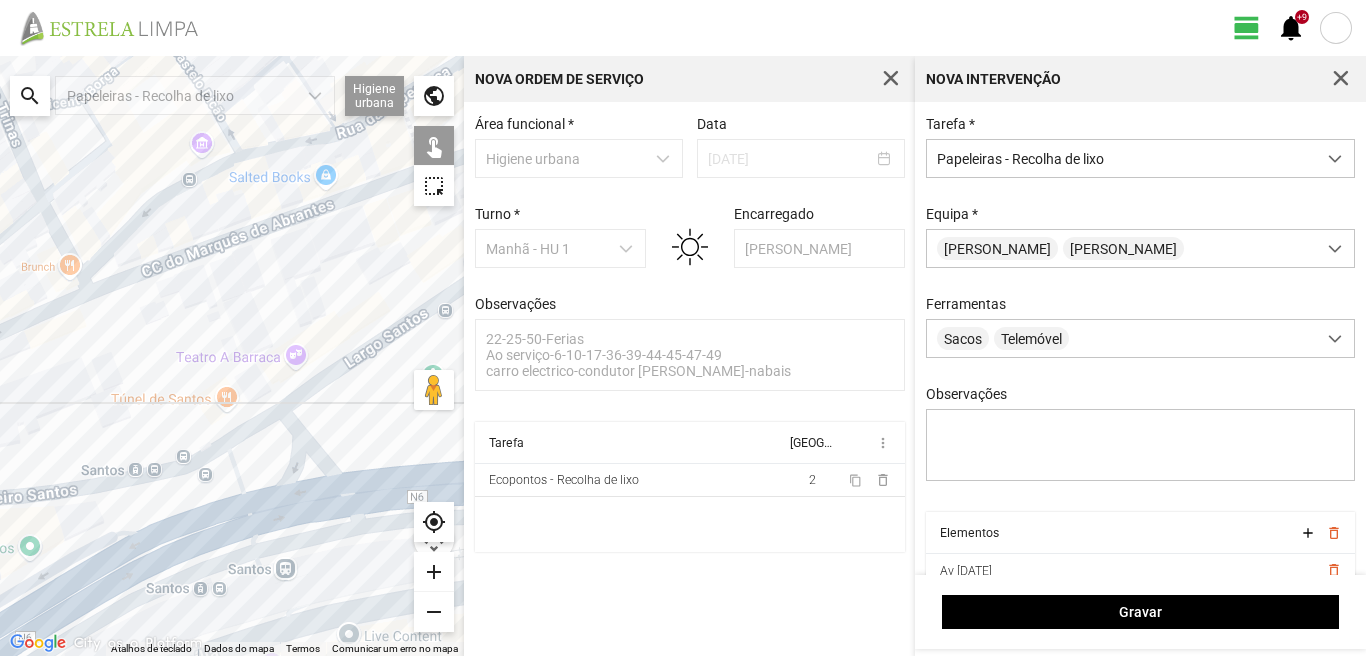 click 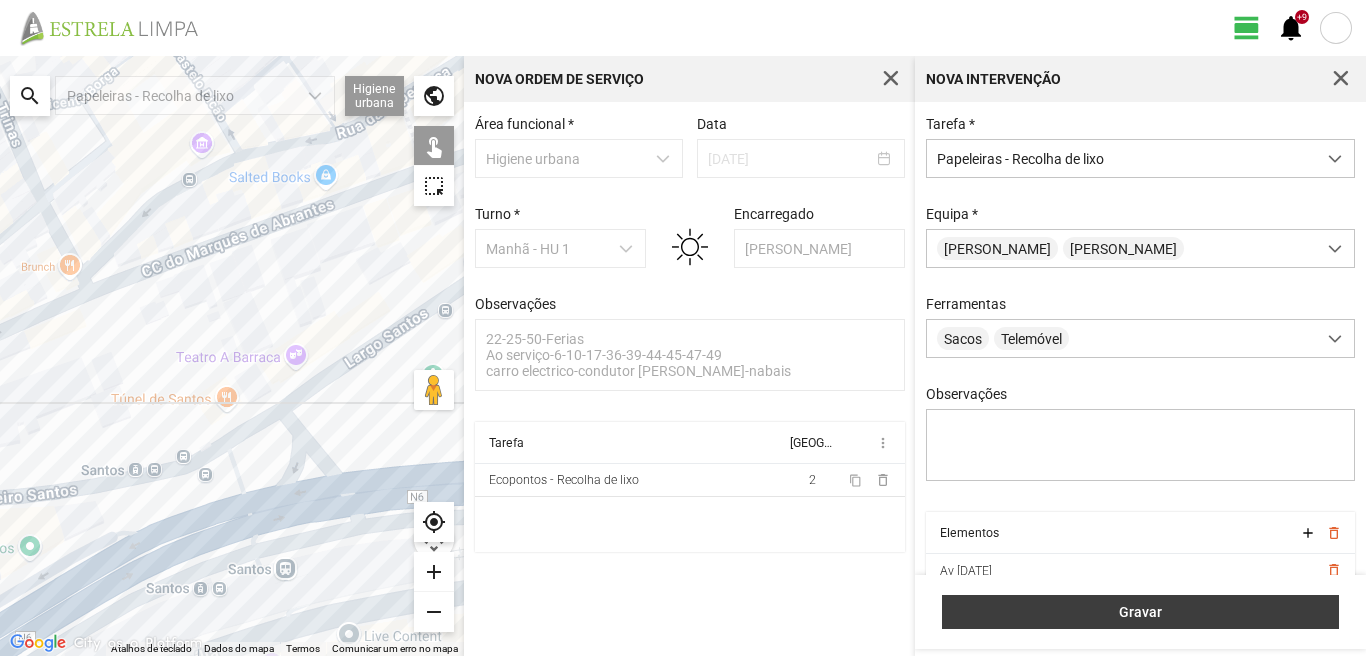 click on "Gravar" at bounding box center [1140, 612] 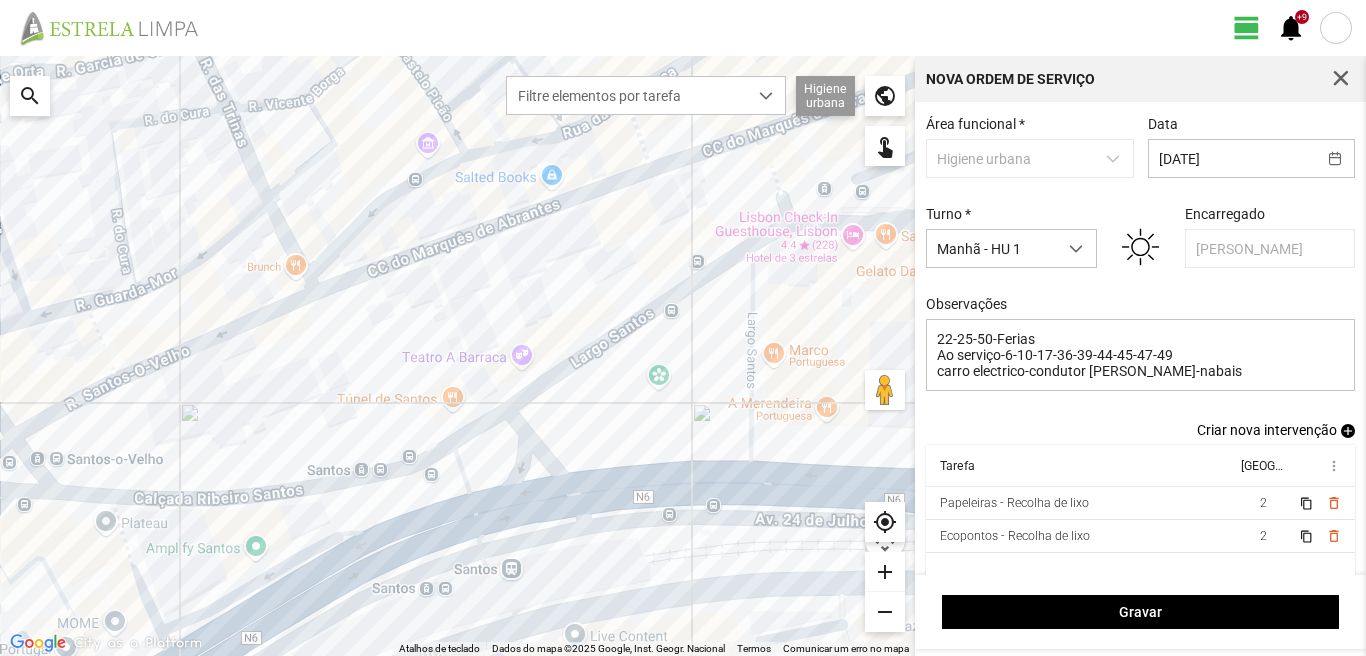 click on "add" at bounding box center (1348, 431) 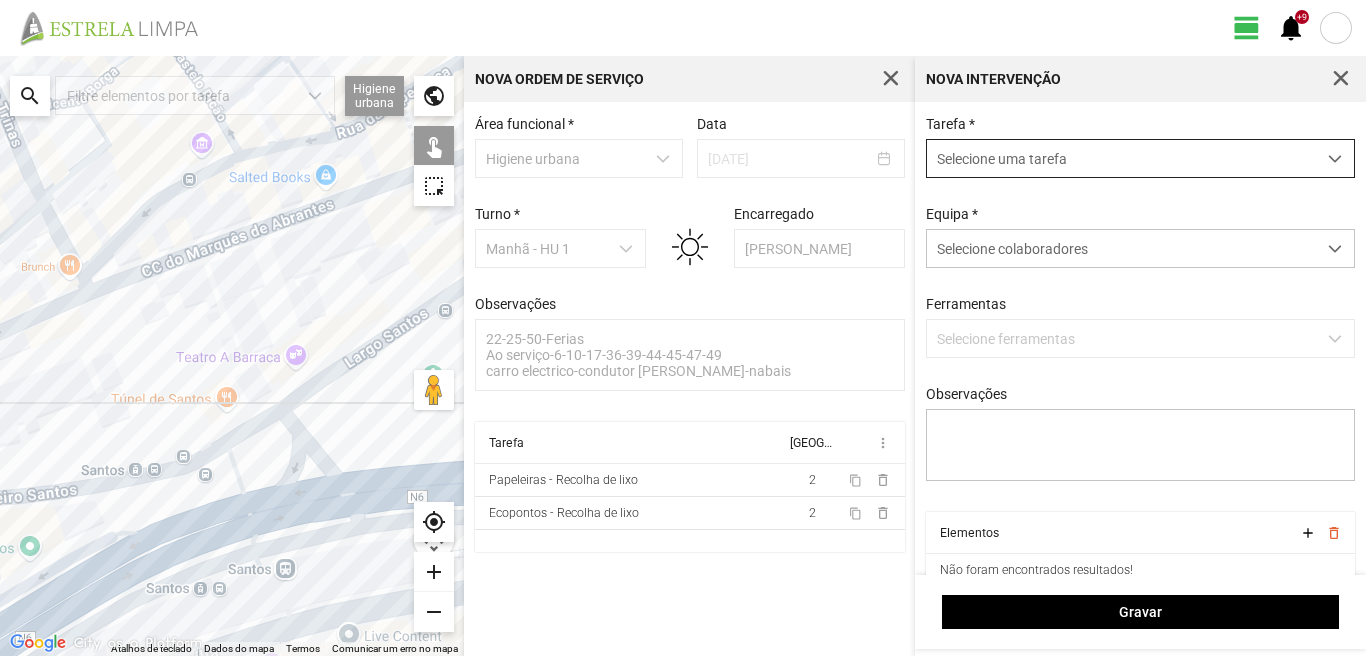 click on "Selecione uma tarefa" at bounding box center [1121, 158] 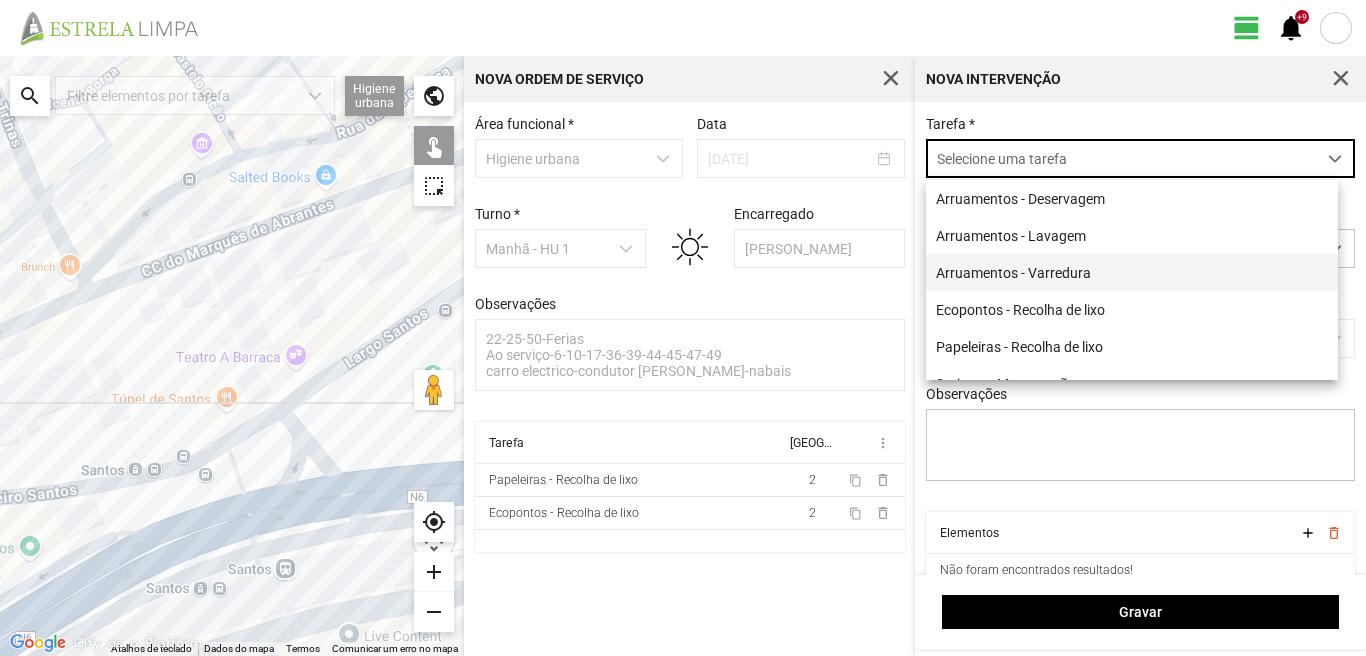 click on "Arruamentos - Varredura" at bounding box center (1132, 272) 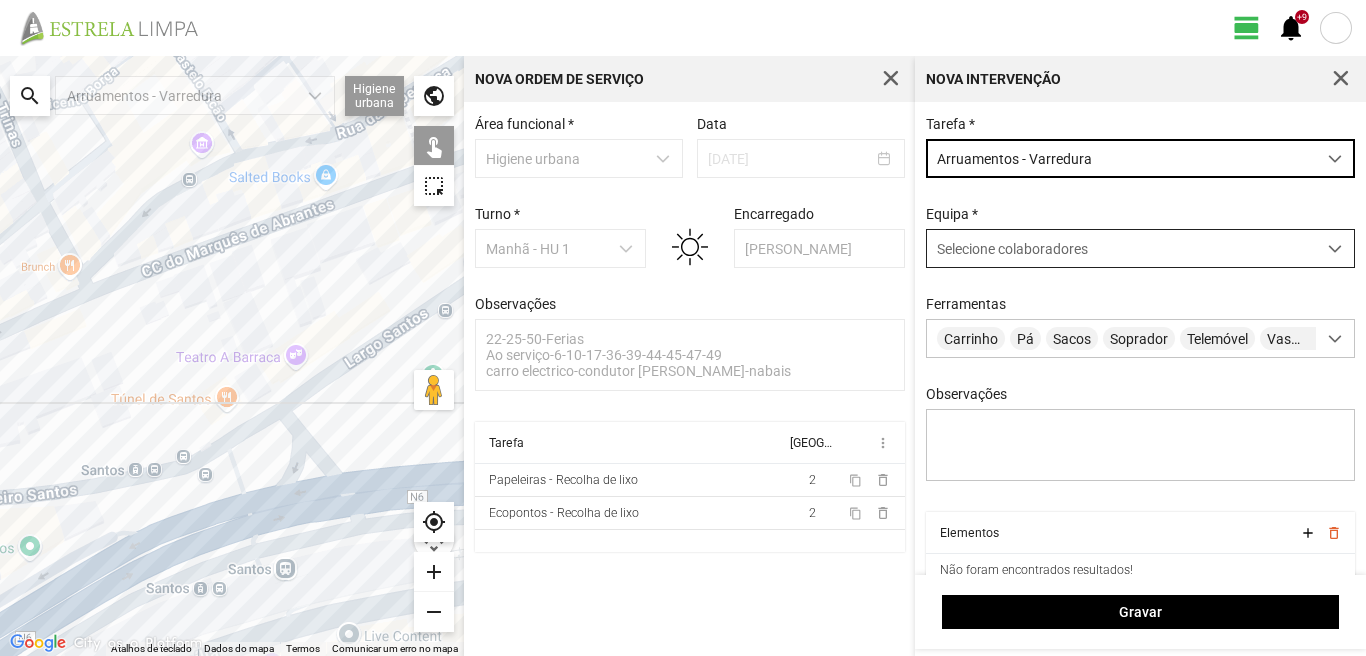 click on "Selecione colaboradores" at bounding box center (1012, 249) 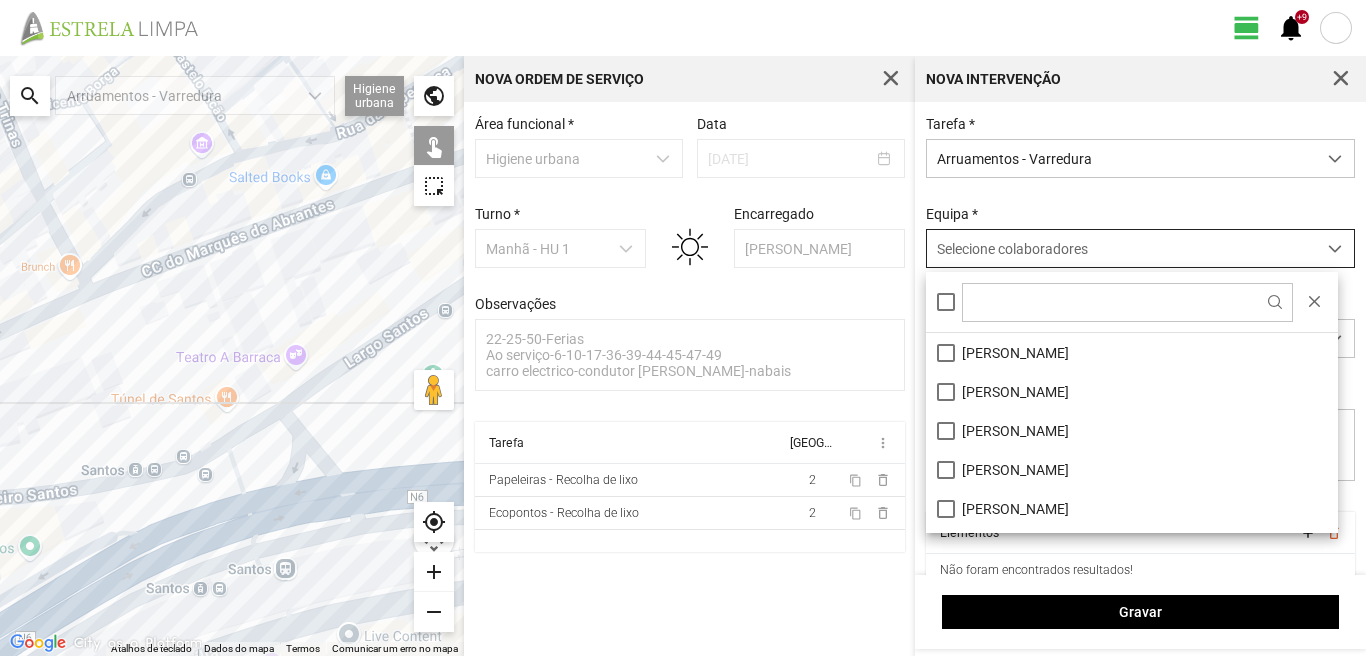 scroll, scrollTop: 11, scrollLeft: 89, axis: both 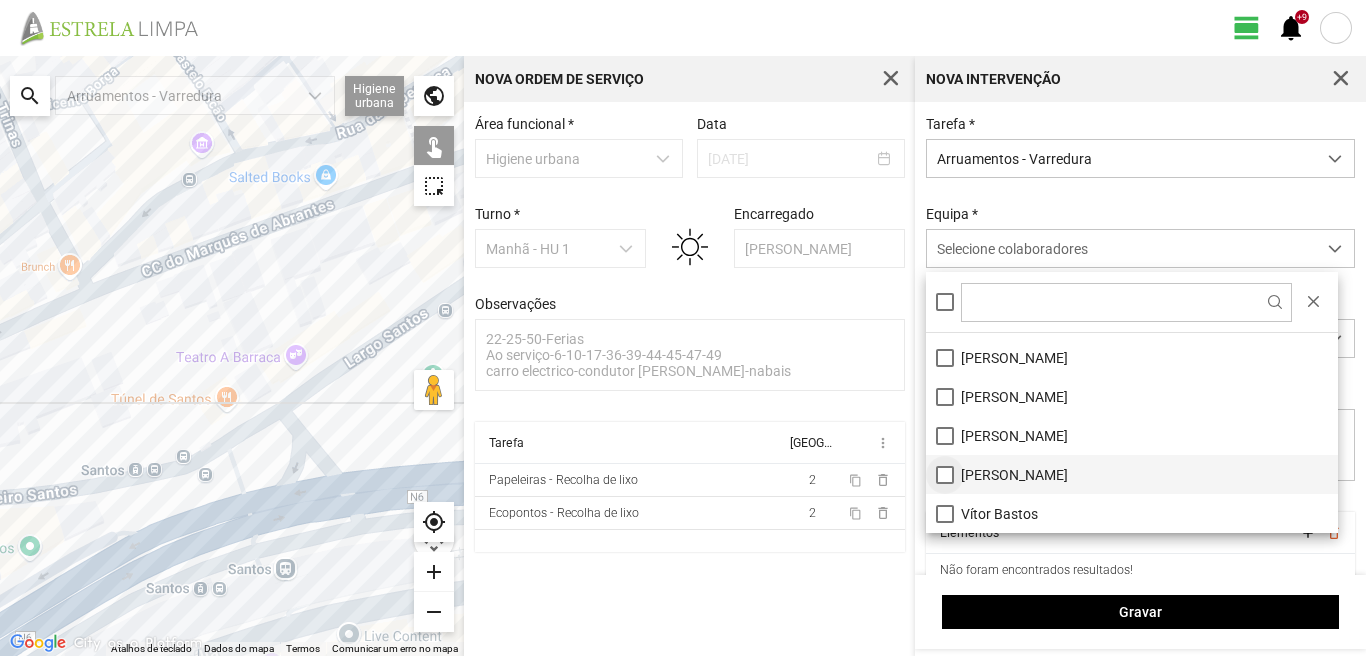 click on "[PERSON_NAME]" at bounding box center [1132, 474] 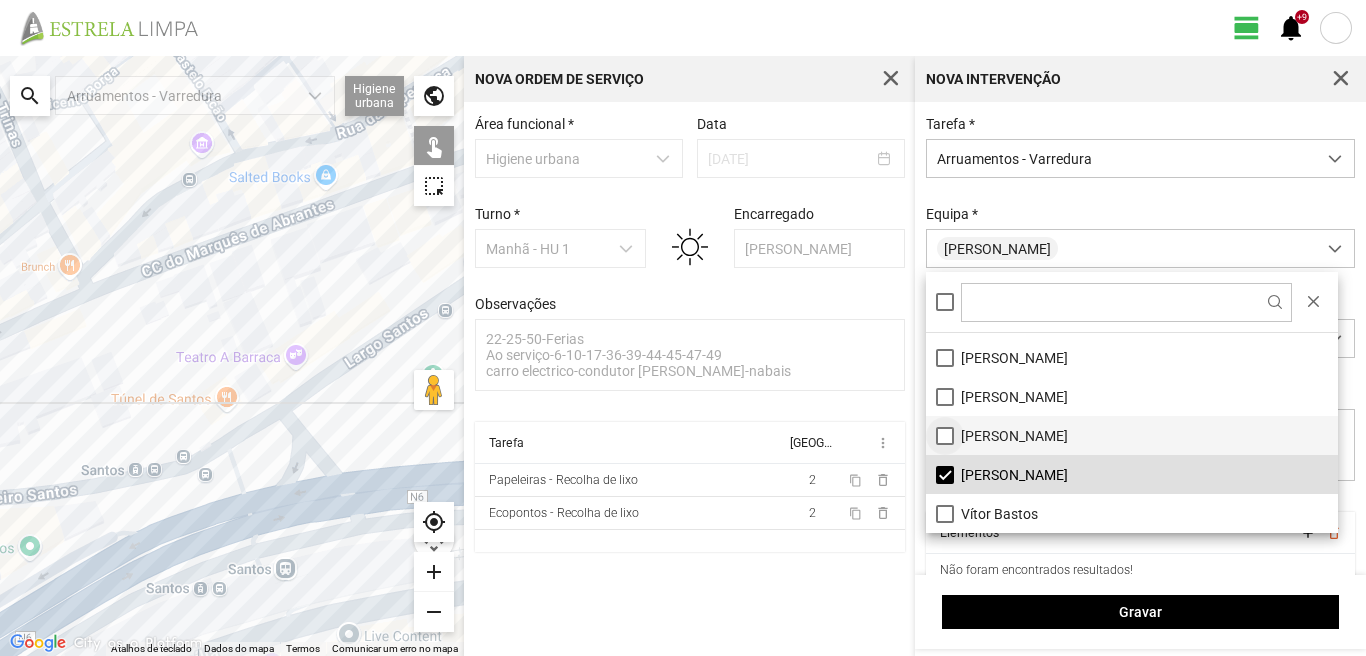 click on "[PERSON_NAME]" at bounding box center (1132, 435) 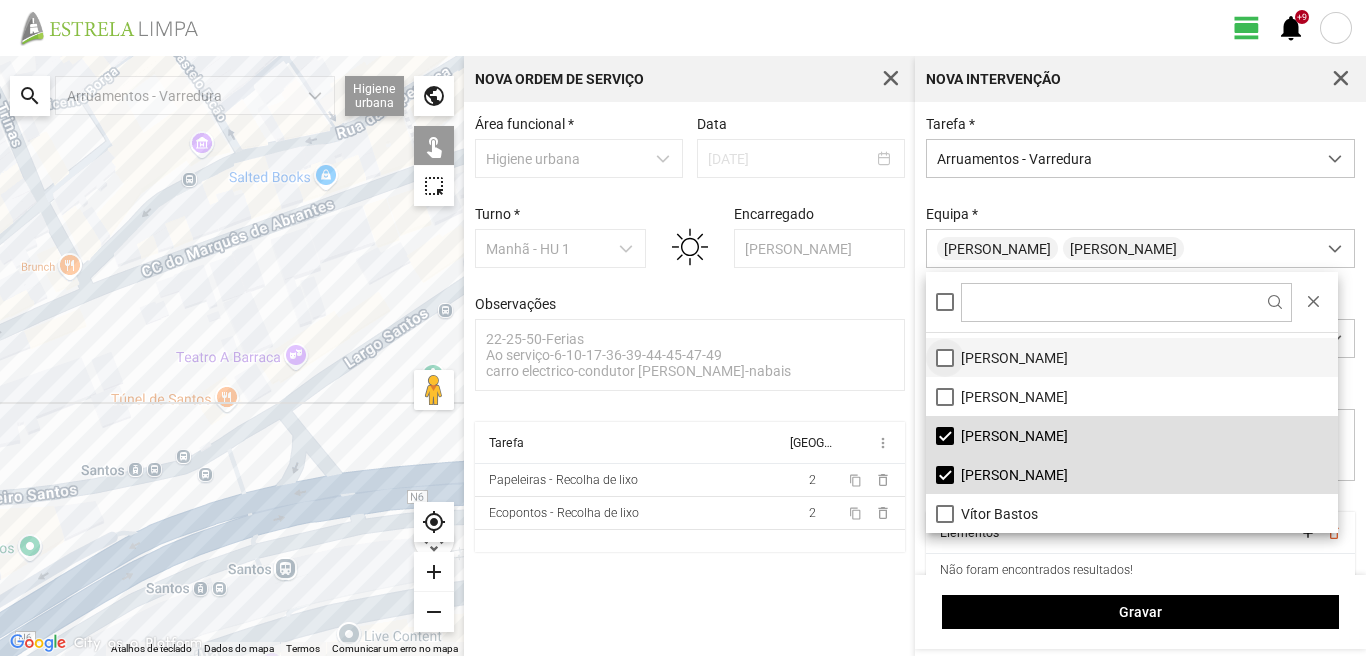 click on "[PERSON_NAME]" at bounding box center [1132, 357] 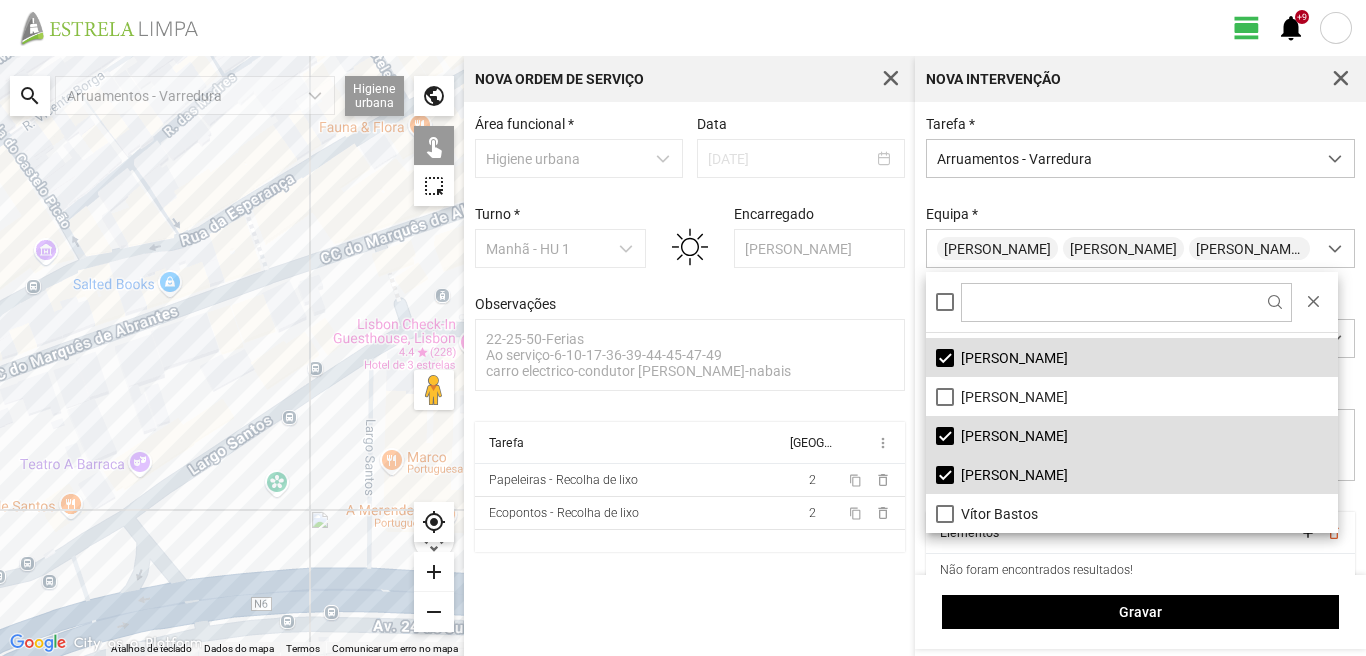 drag, startPoint x: 361, startPoint y: 303, endPoint x: 74, endPoint y: 447, distance: 321.09967 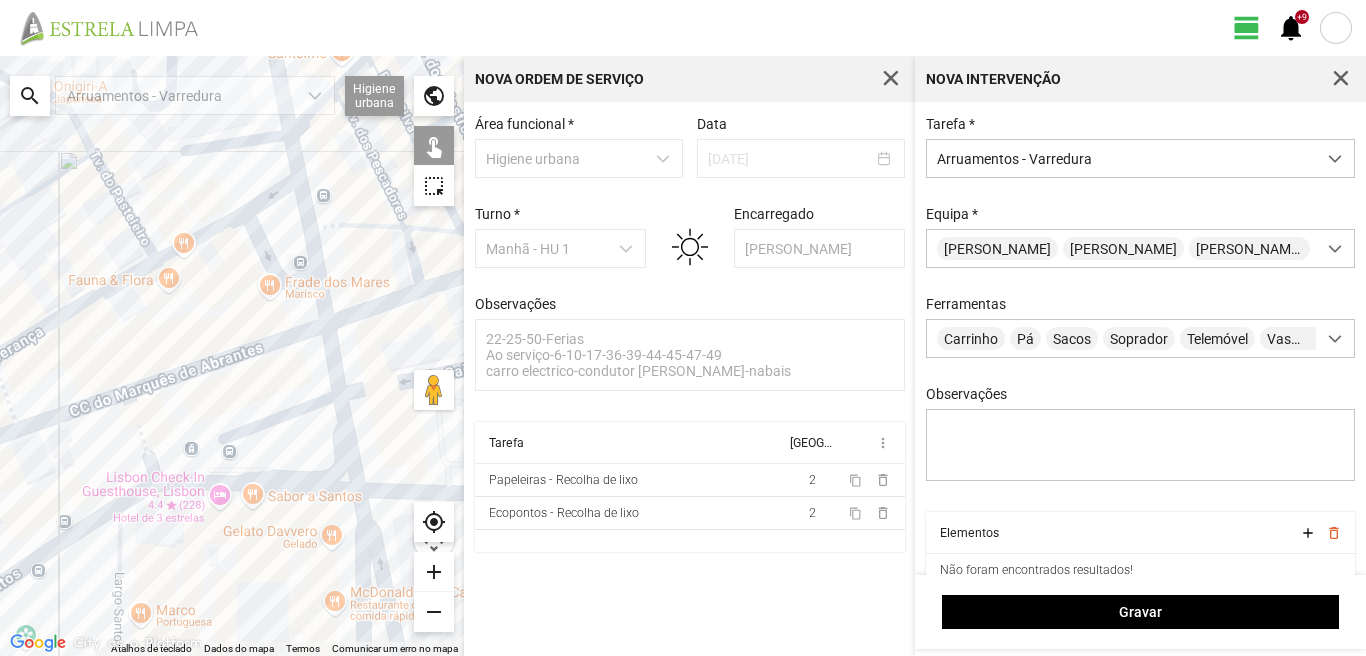 drag, startPoint x: 125, startPoint y: 413, endPoint x: 86, endPoint y: 465, distance: 65 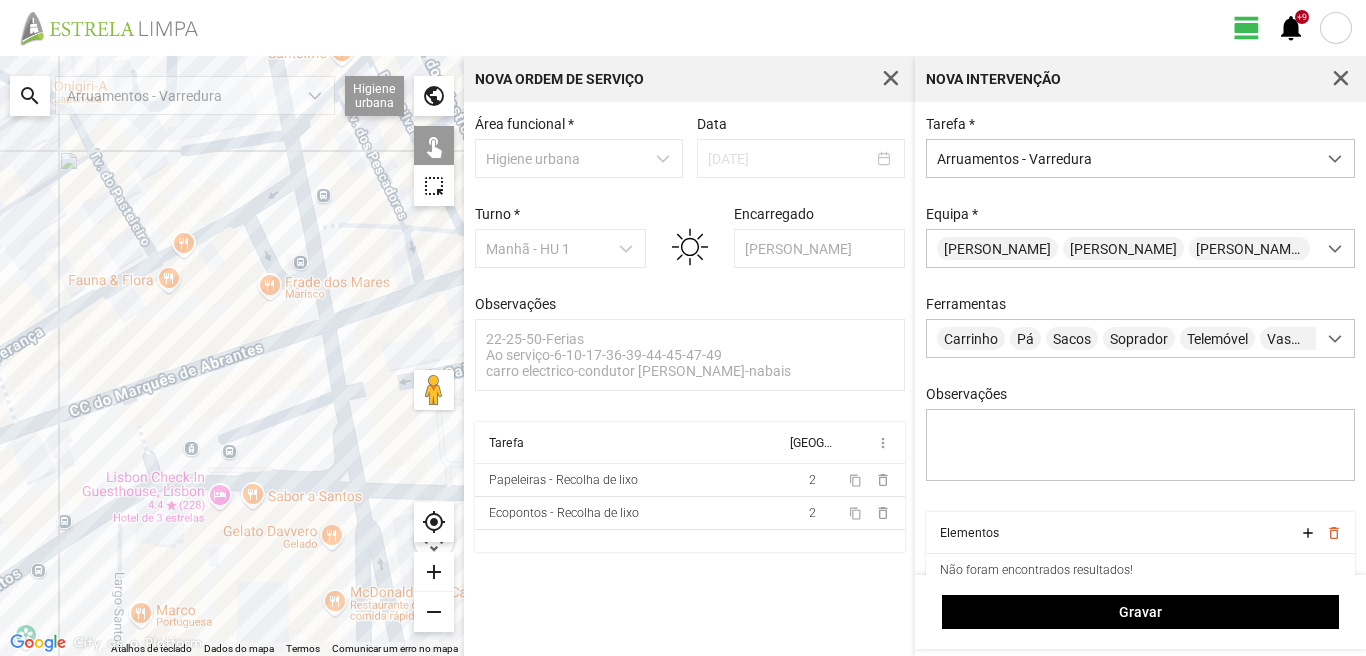 click 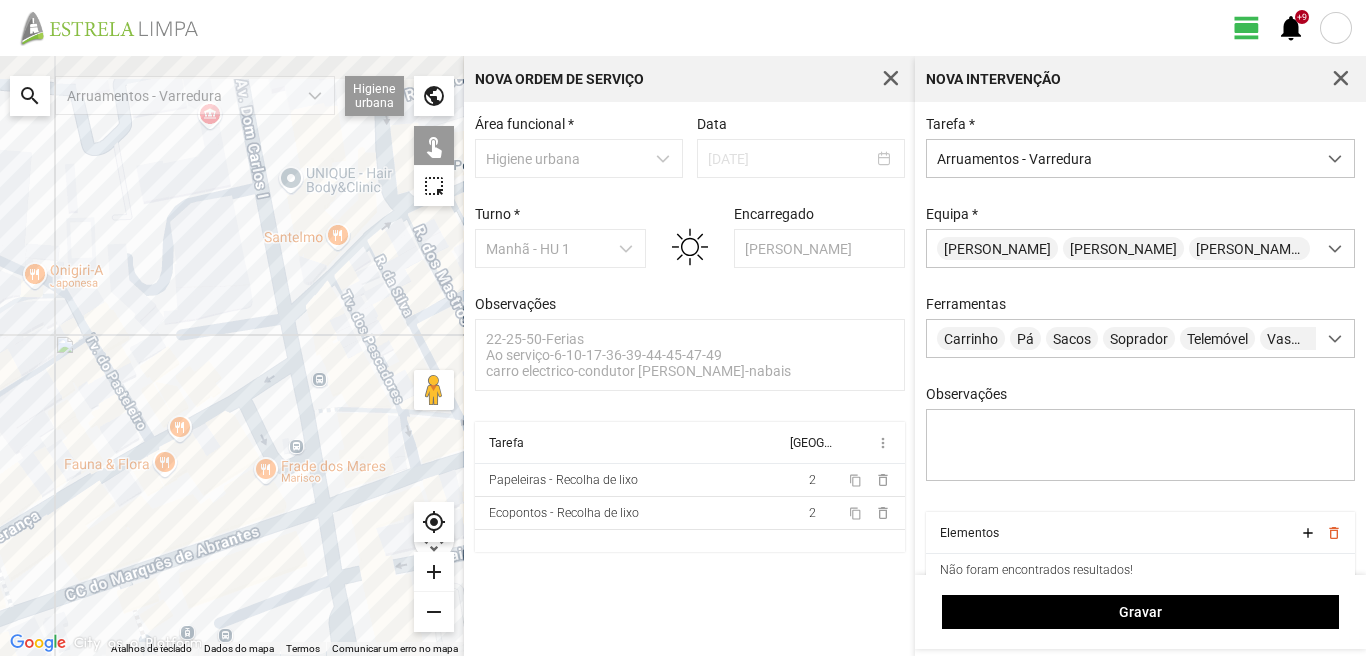 drag, startPoint x: 196, startPoint y: 280, endPoint x: 233, endPoint y: 547, distance: 269.55148 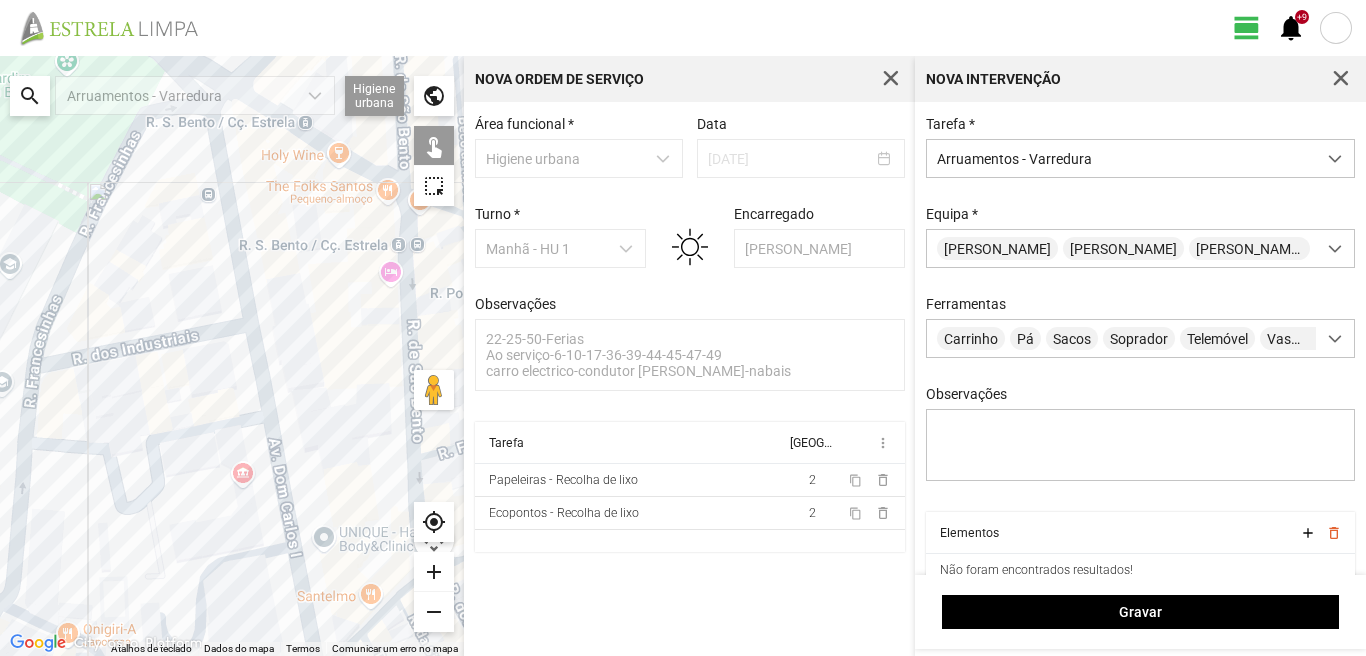 drag, startPoint x: 258, startPoint y: 461, endPoint x: 263, endPoint y: 543, distance: 82.1523 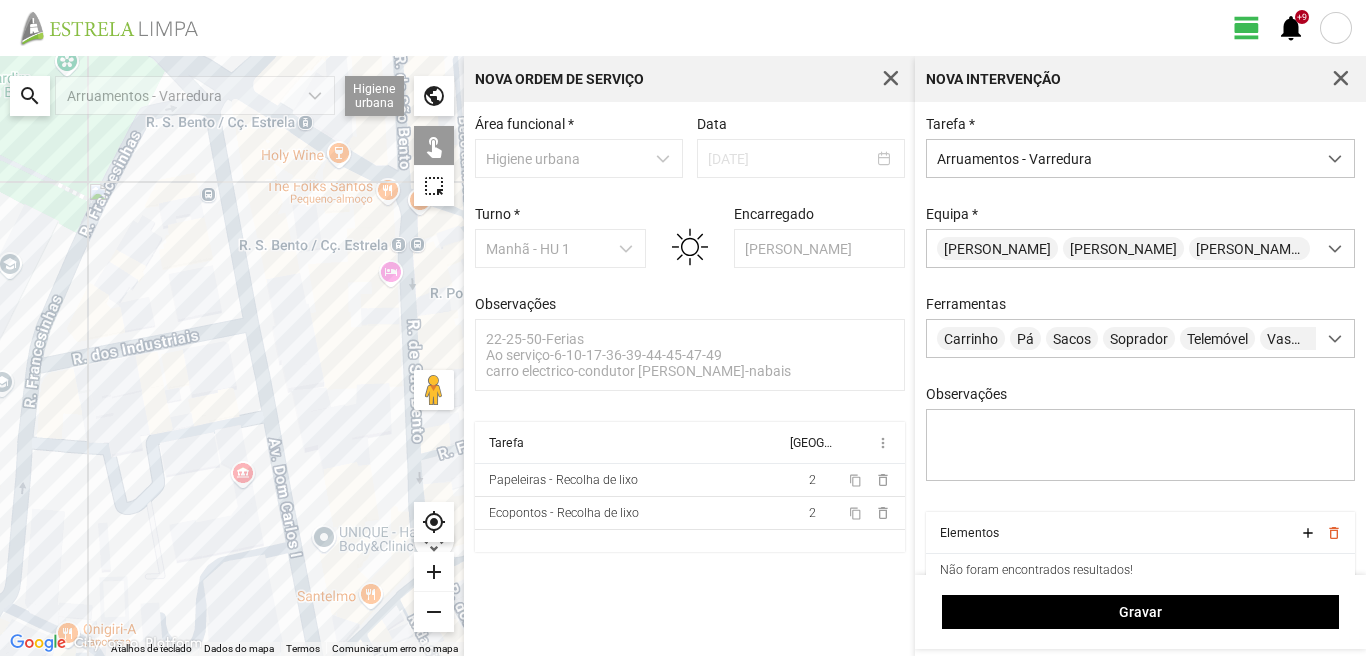 click 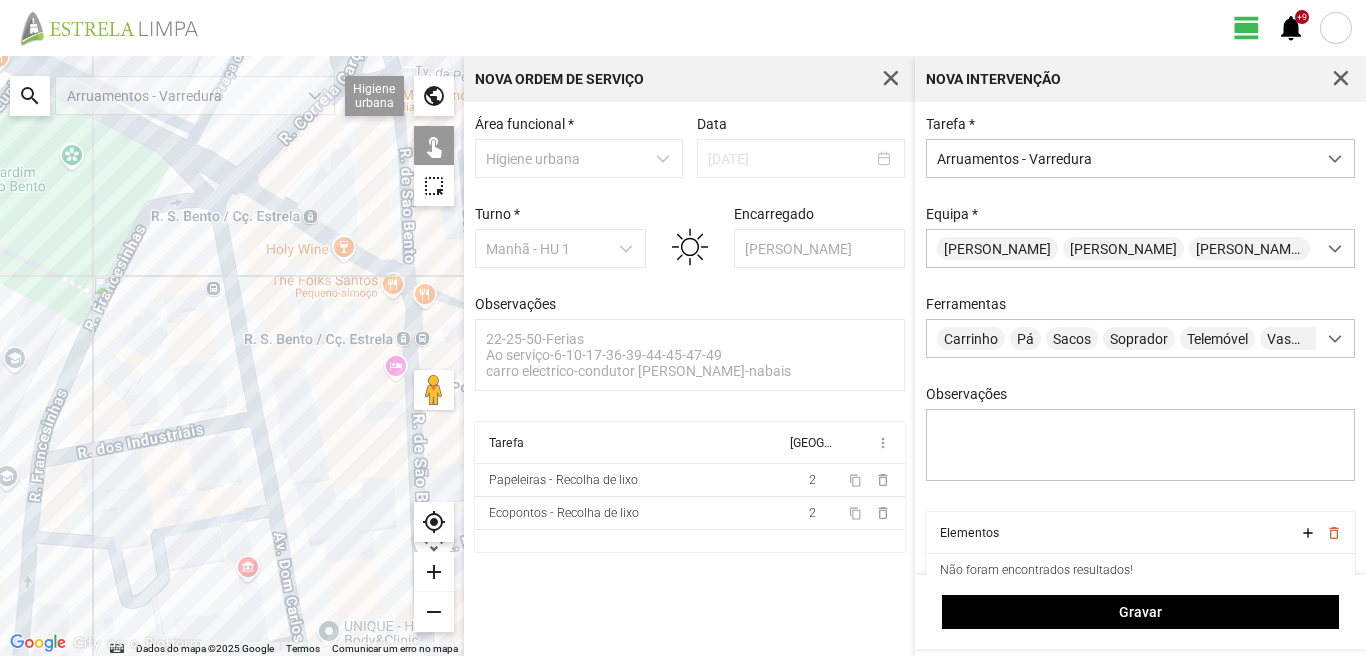 click 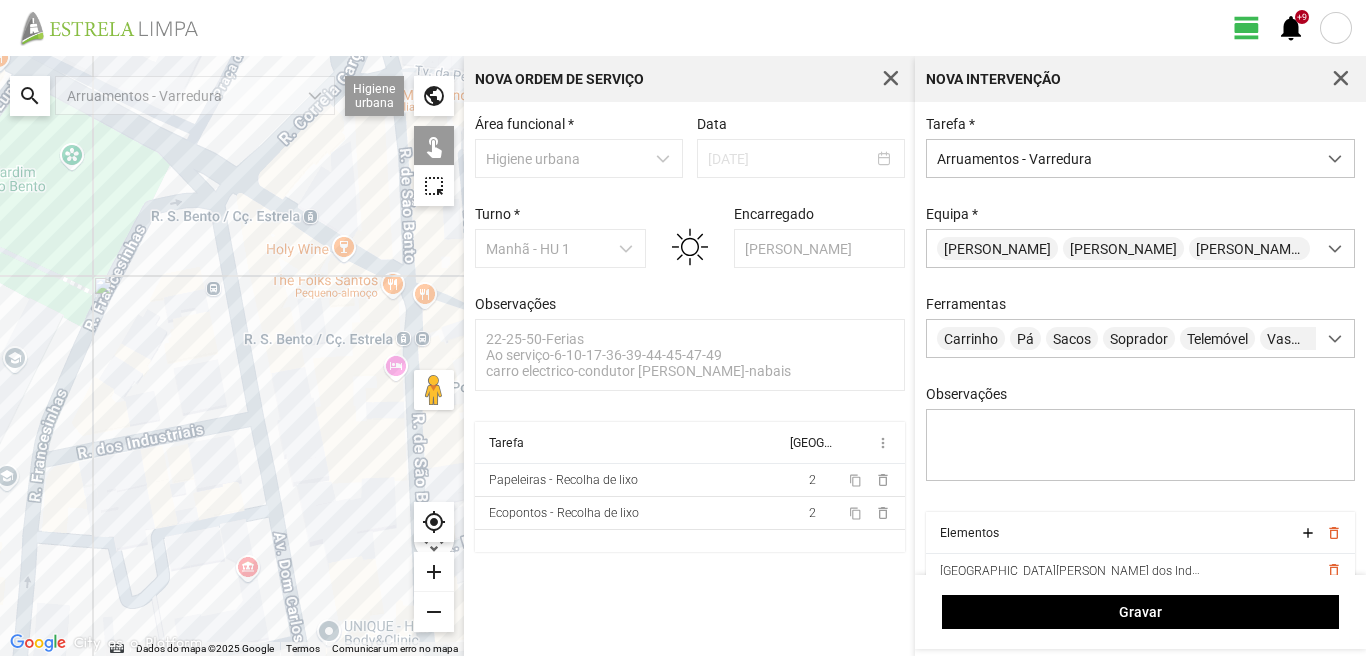 click 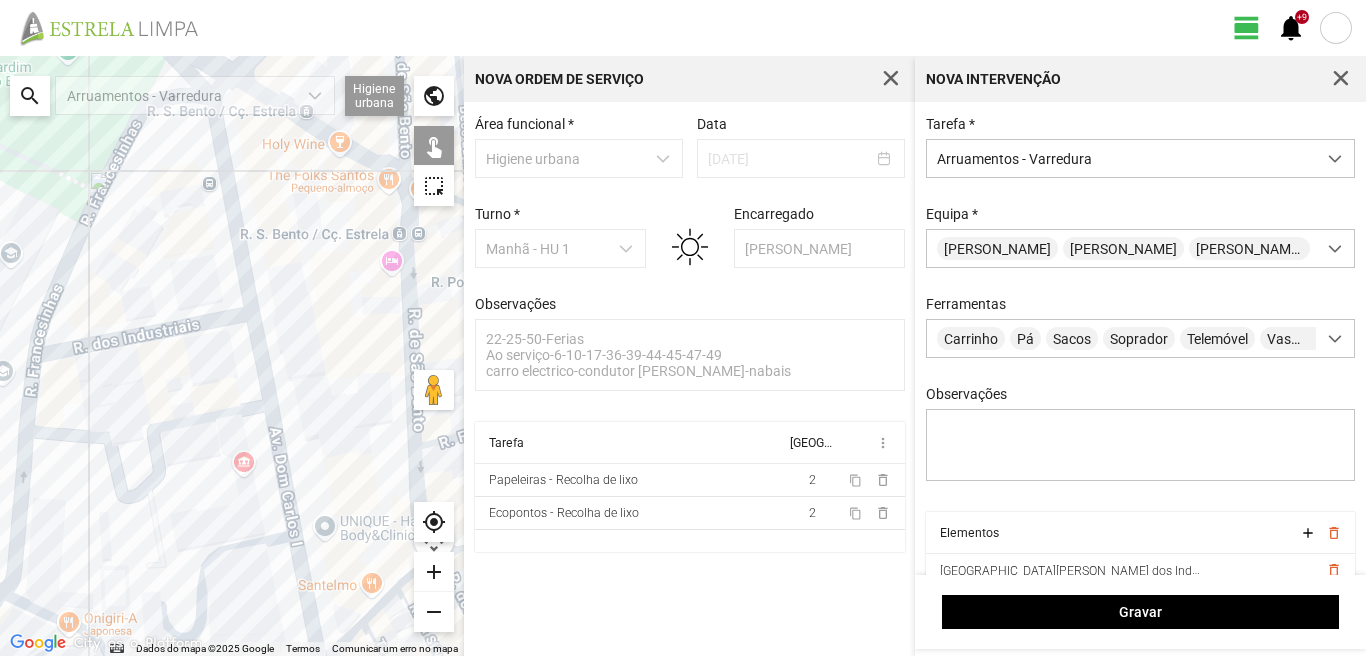 drag, startPoint x: 220, startPoint y: 551, endPoint x: 216, endPoint y: 438, distance: 113.07078 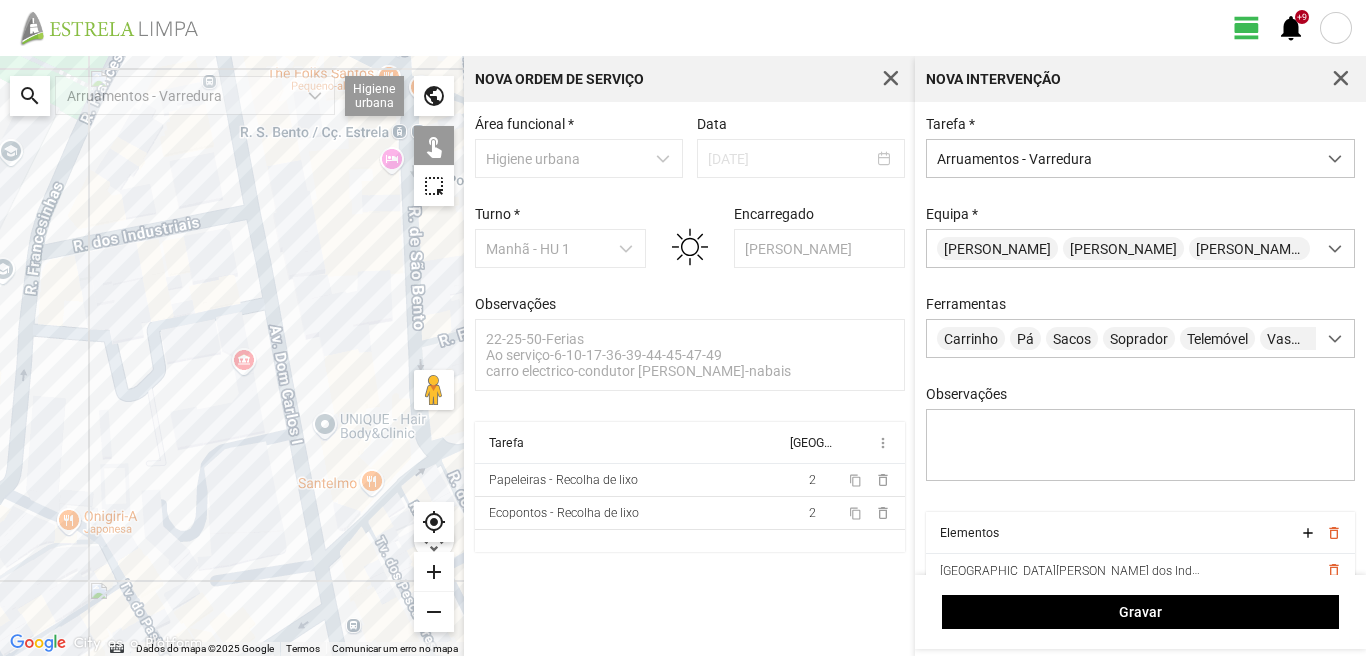 drag, startPoint x: 224, startPoint y: 447, endPoint x: 227, endPoint y: 420, distance: 27.166155 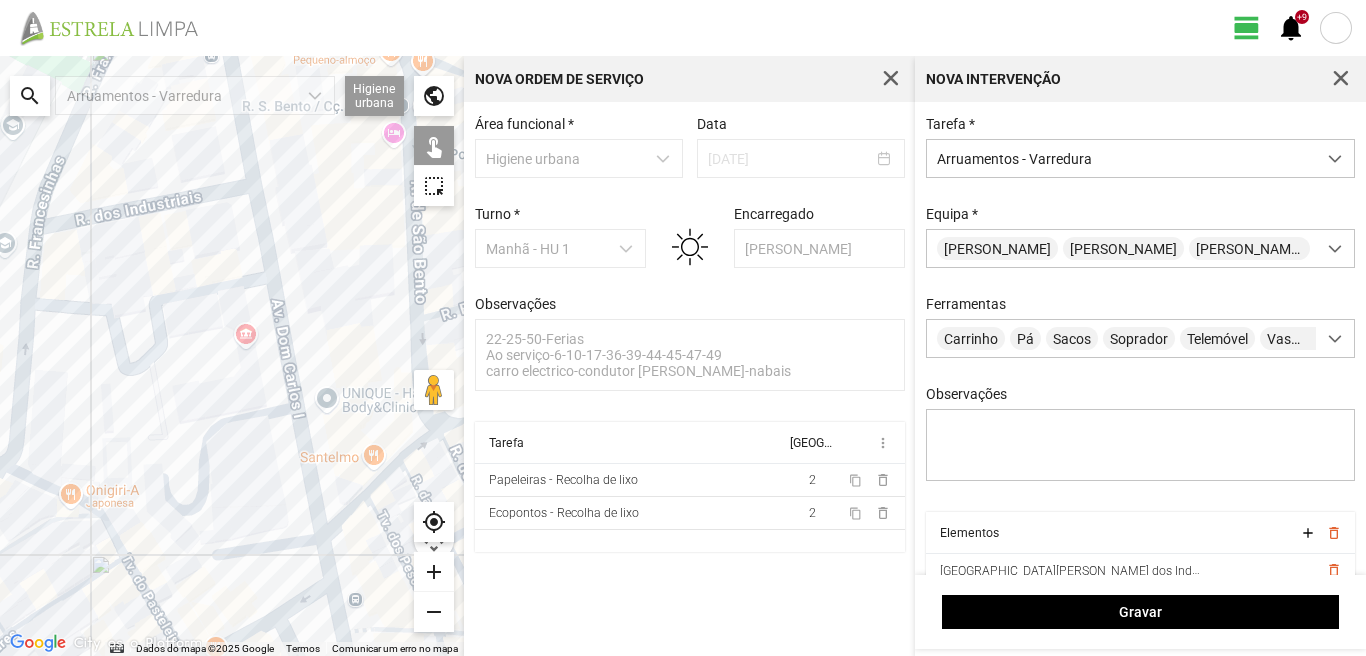 click 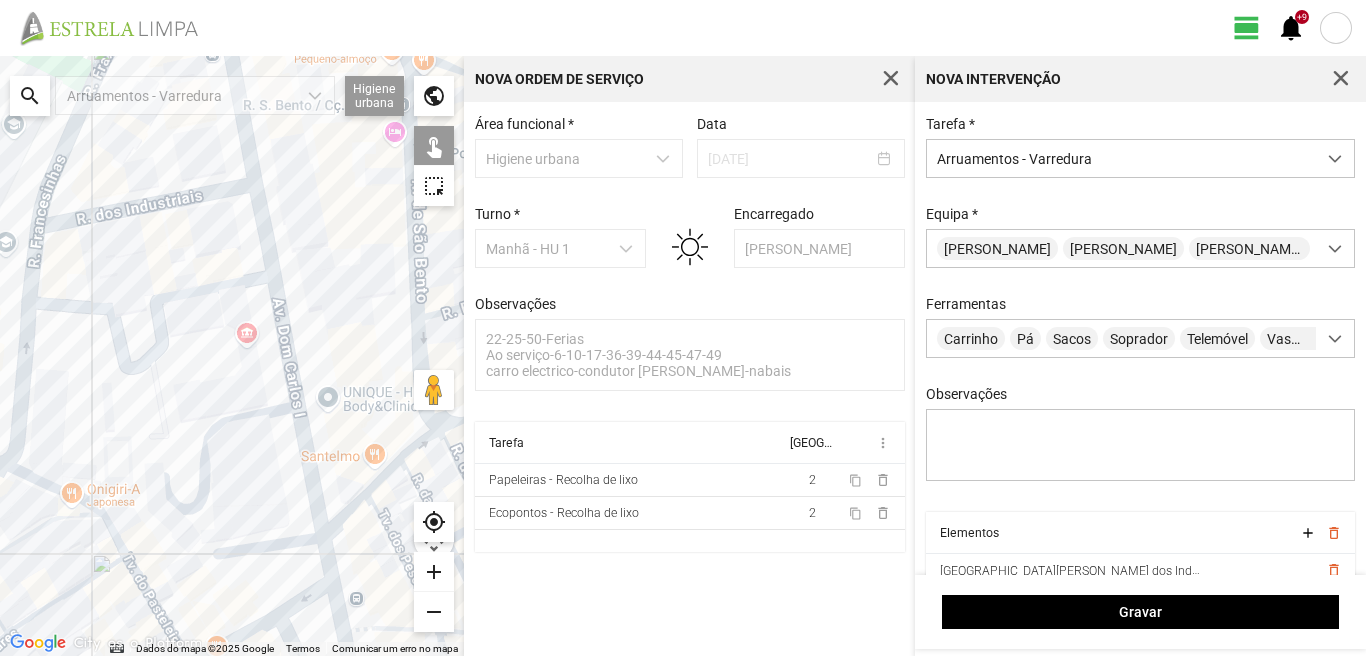 drag, startPoint x: 332, startPoint y: 567, endPoint x: 299, endPoint y: 589, distance: 39.661064 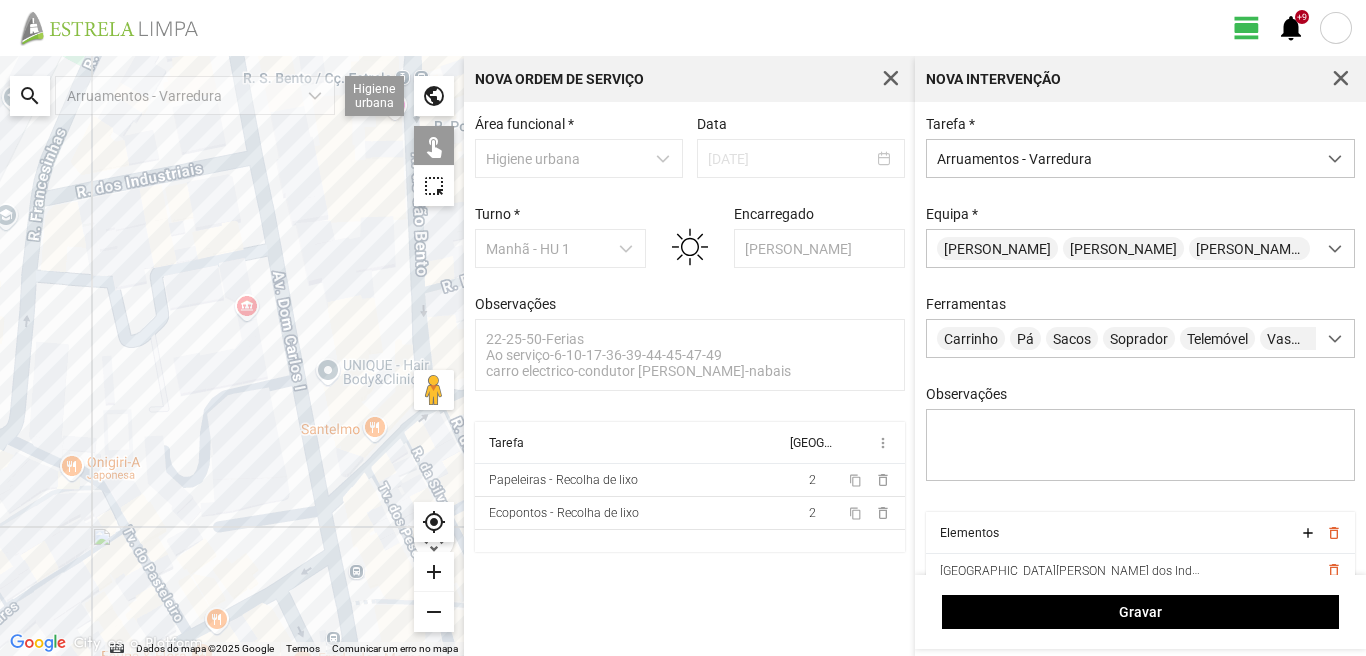 drag, startPoint x: 269, startPoint y: 513, endPoint x: 244, endPoint y: 447, distance: 70.5762 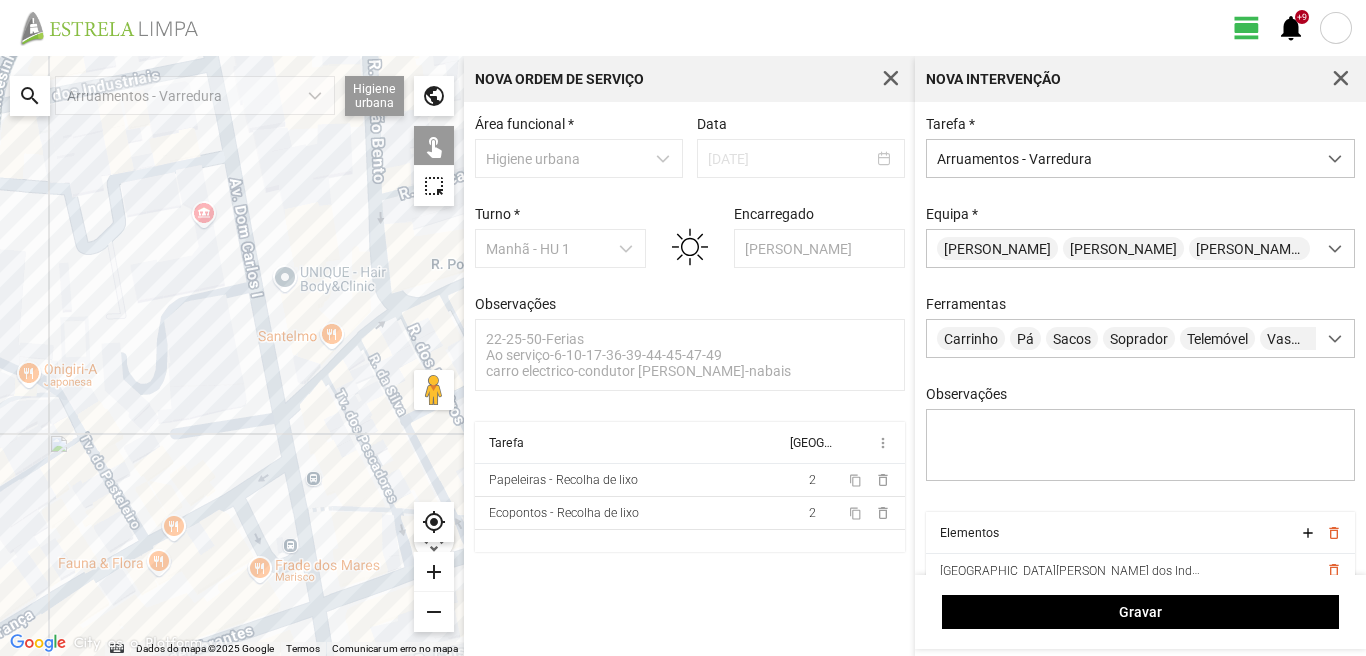 click 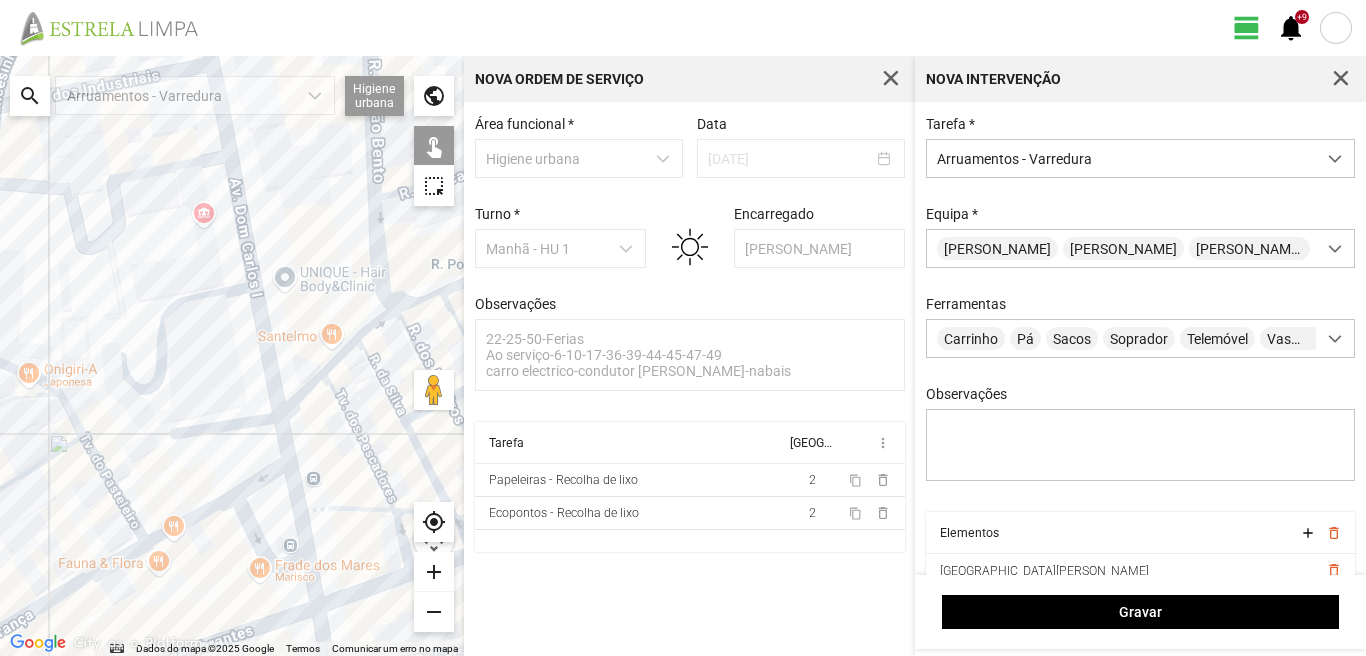 click 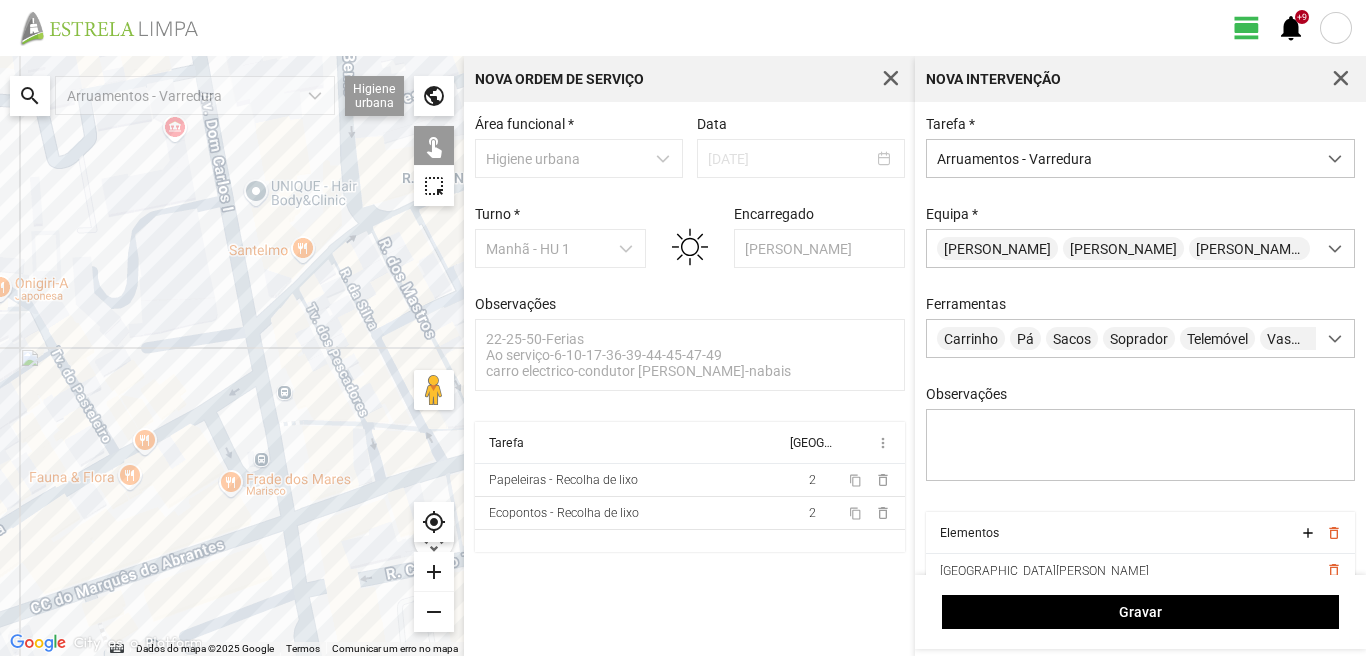 drag, startPoint x: 292, startPoint y: 595, endPoint x: 260, endPoint y: 487, distance: 112.64102 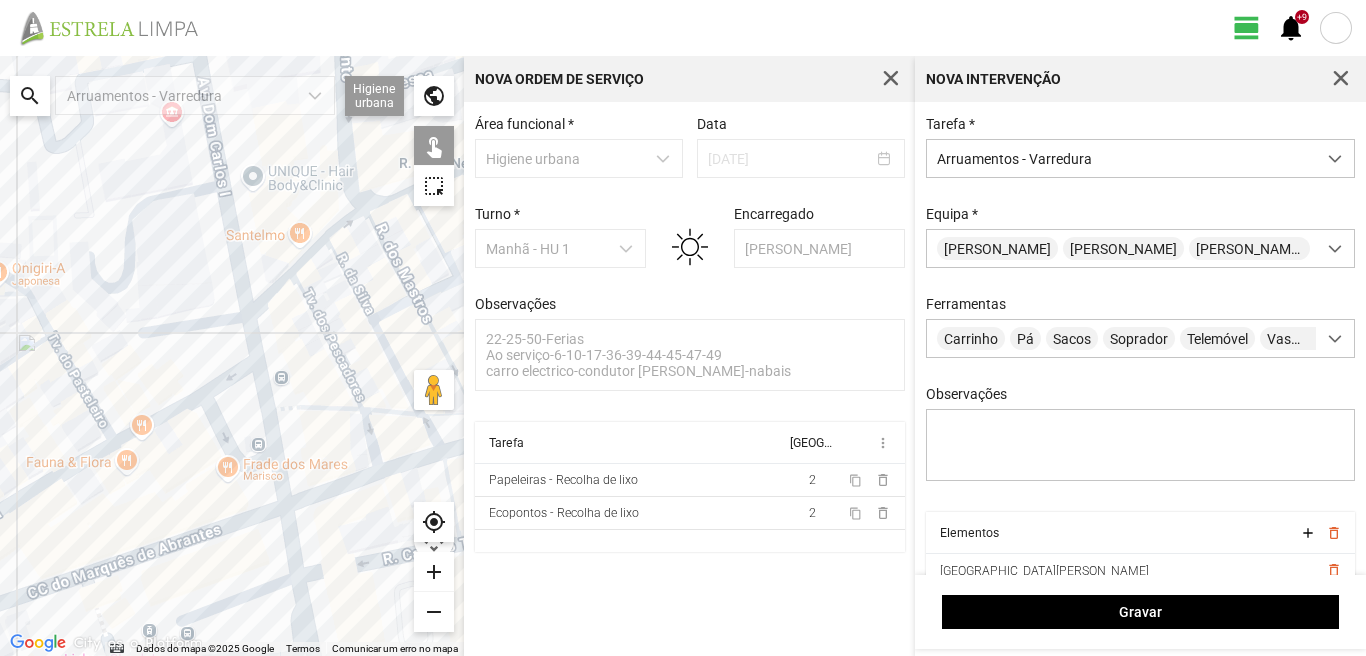 click 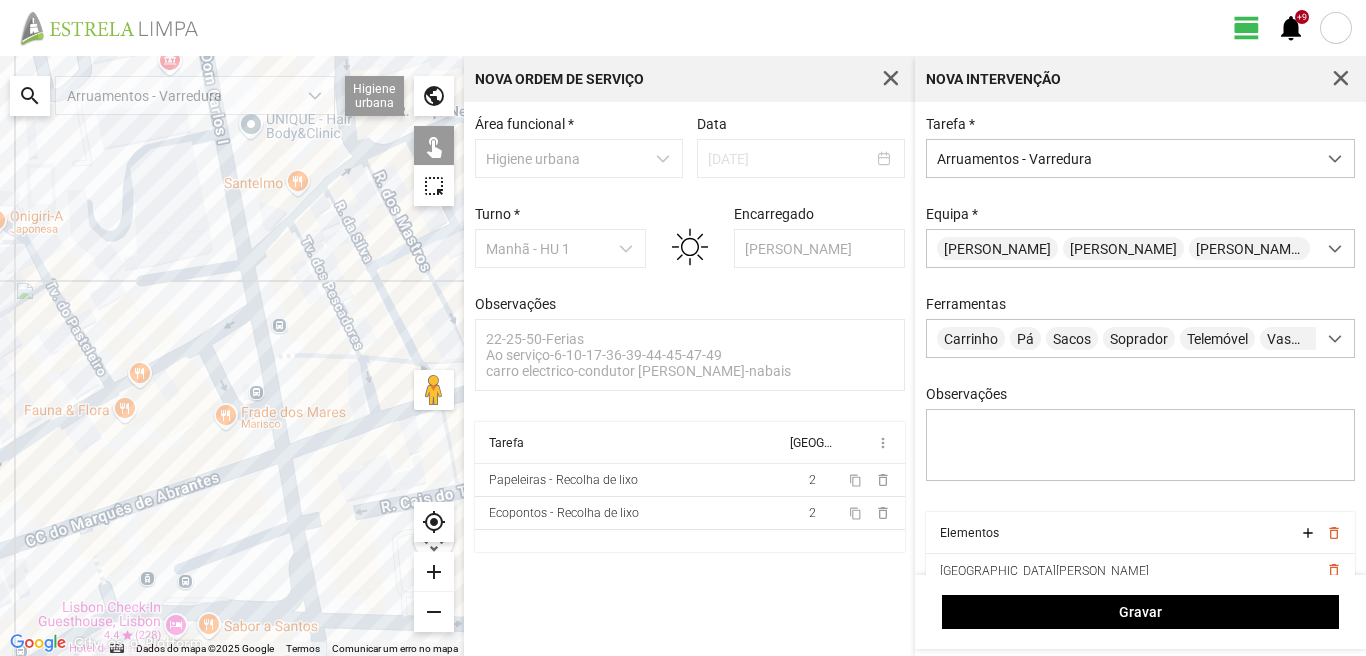 drag, startPoint x: 233, startPoint y: 624, endPoint x: 228, endPoint y: 542, distance: 82.1523 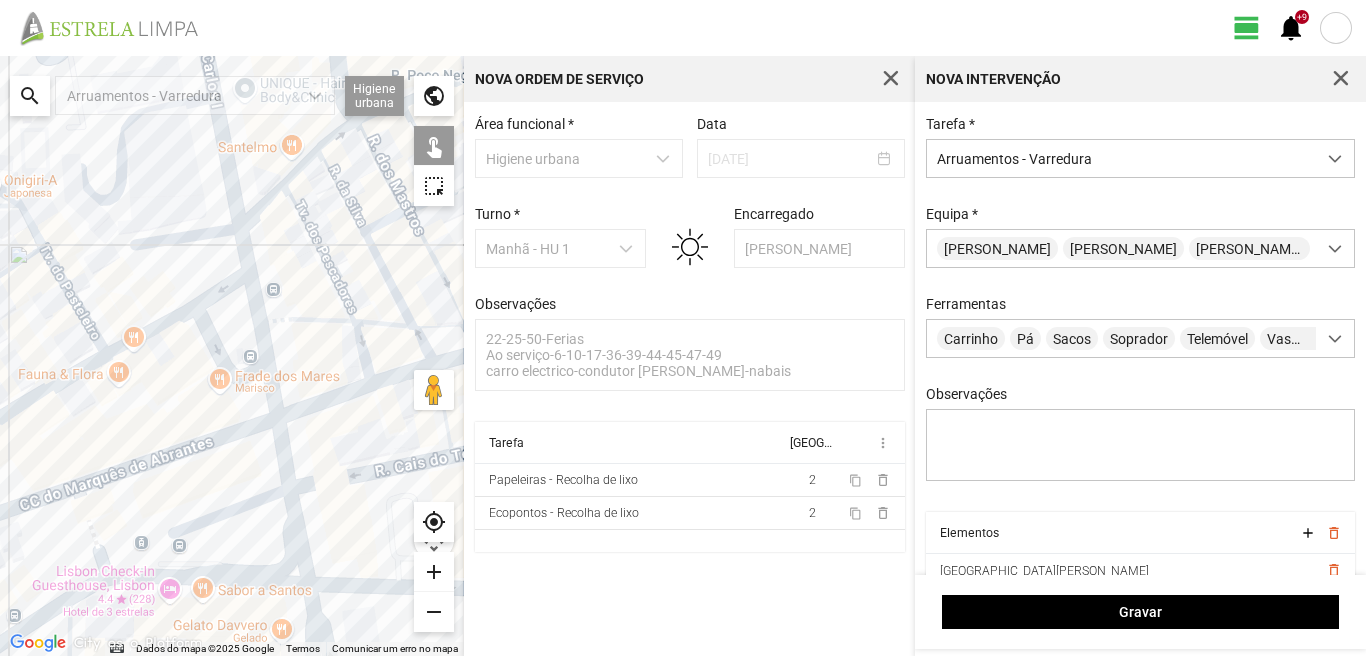 click 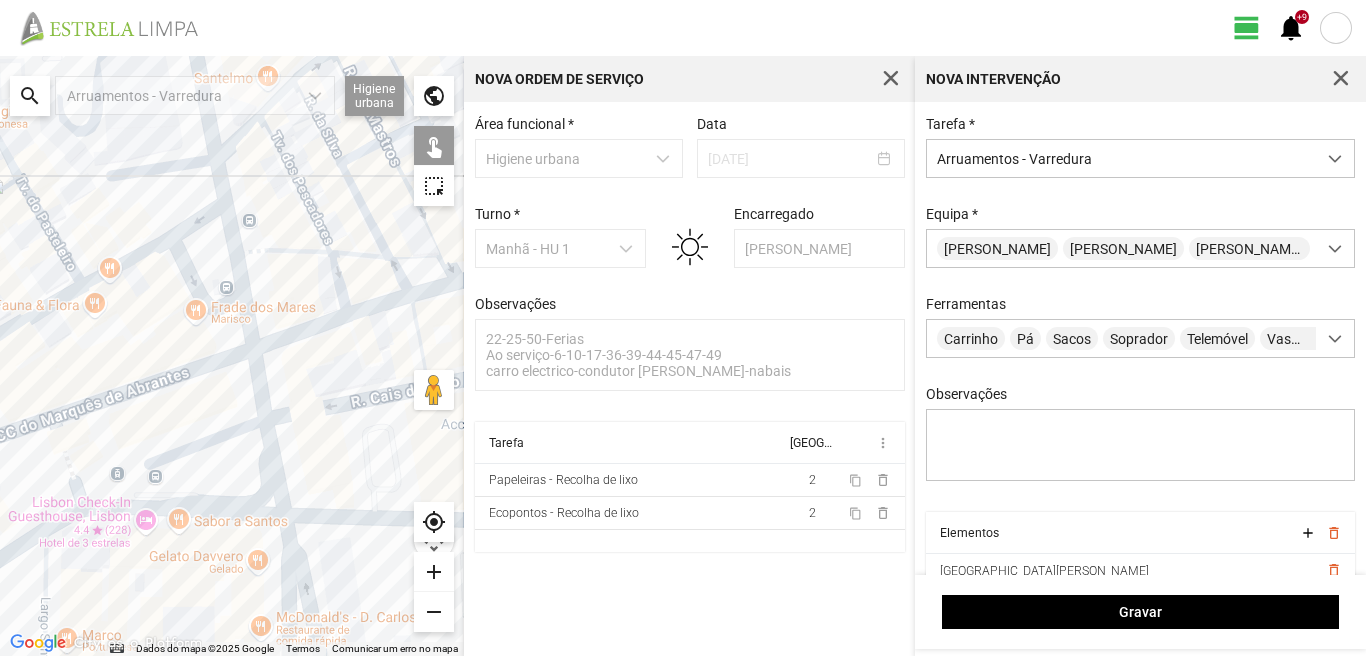 drag, startPoint x: 258, startPoint y: 575, endPoint x: 227, endPoint y: 492, distance: 88.60023 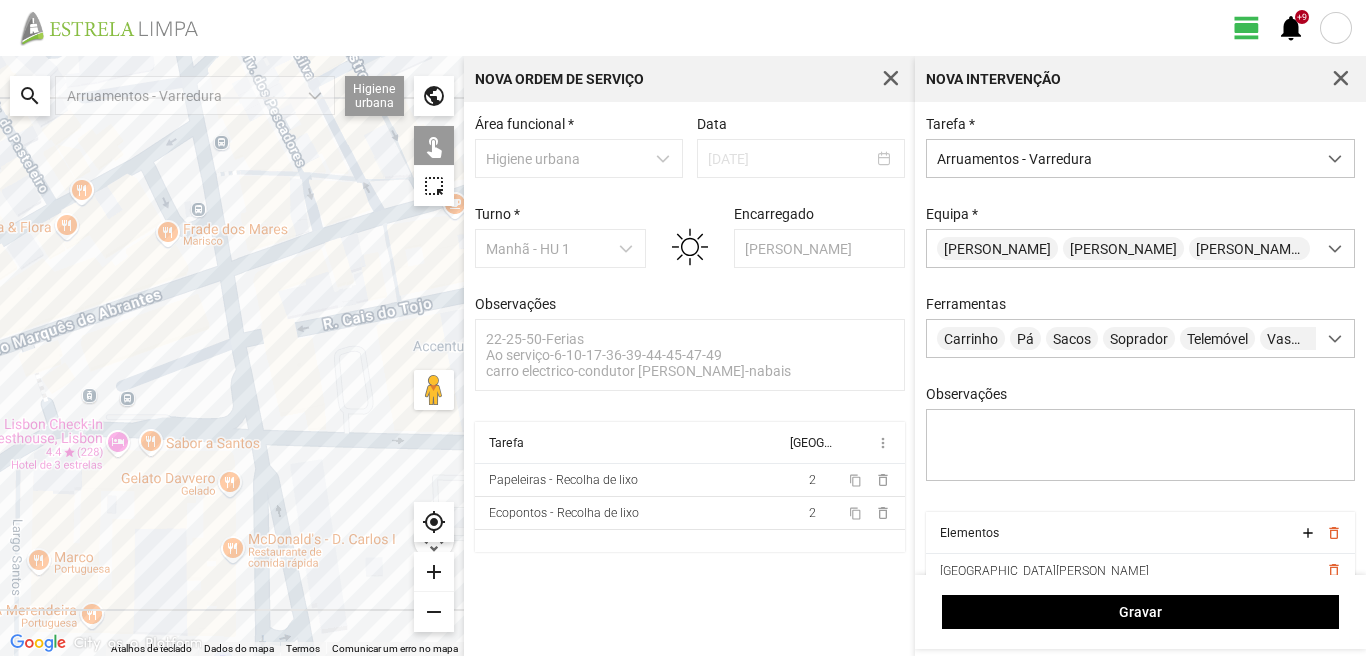 click 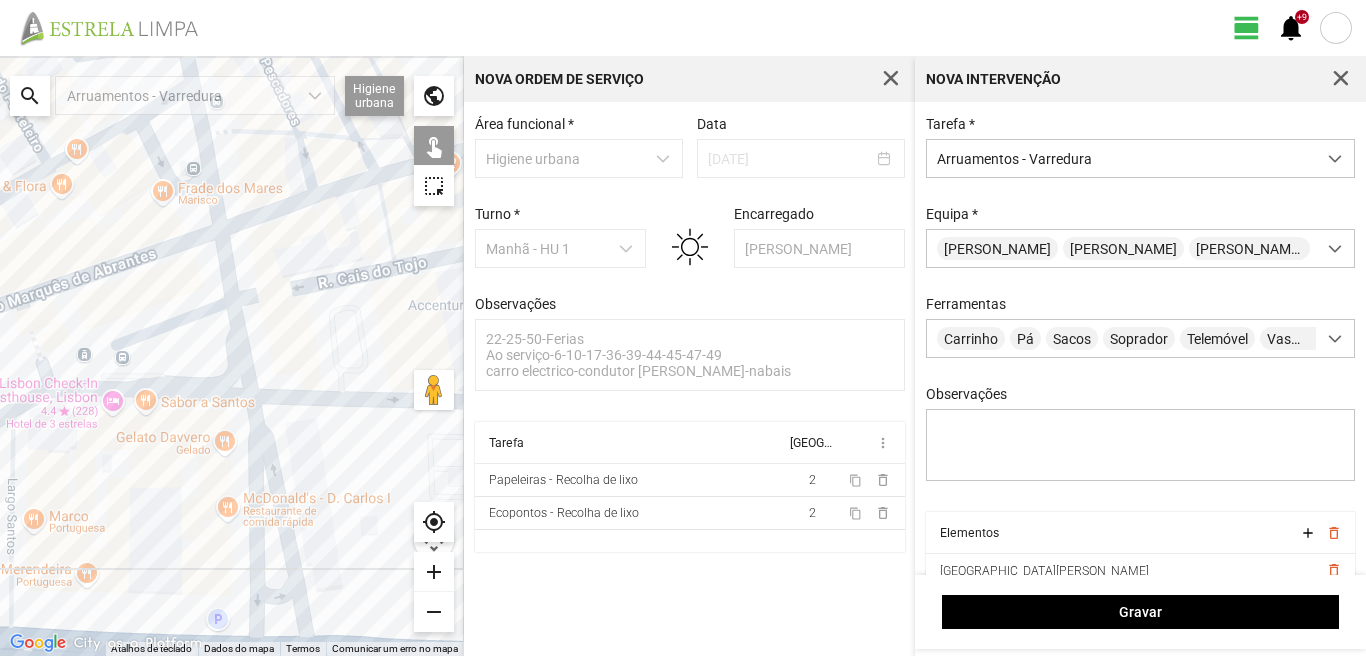 drag, startPoint x: 238, startPoint y: 576, endPoint x: 231, endPoint y: 471, distance: 105.23308 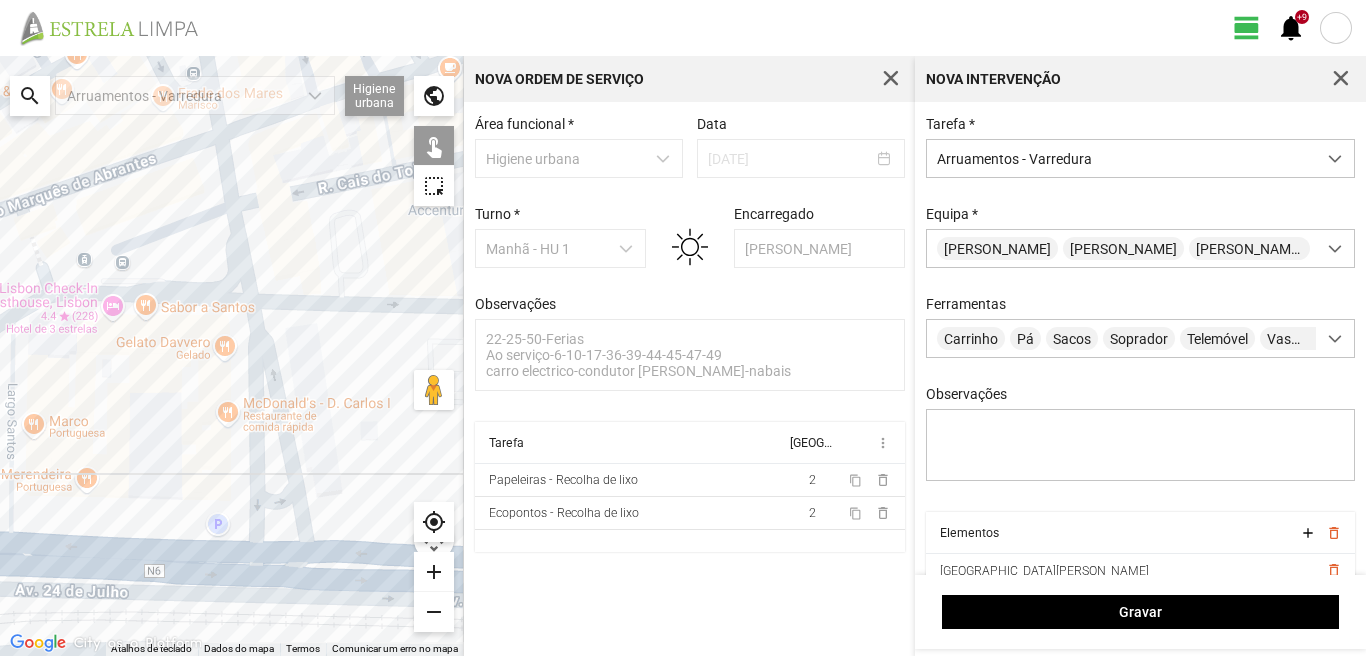 click 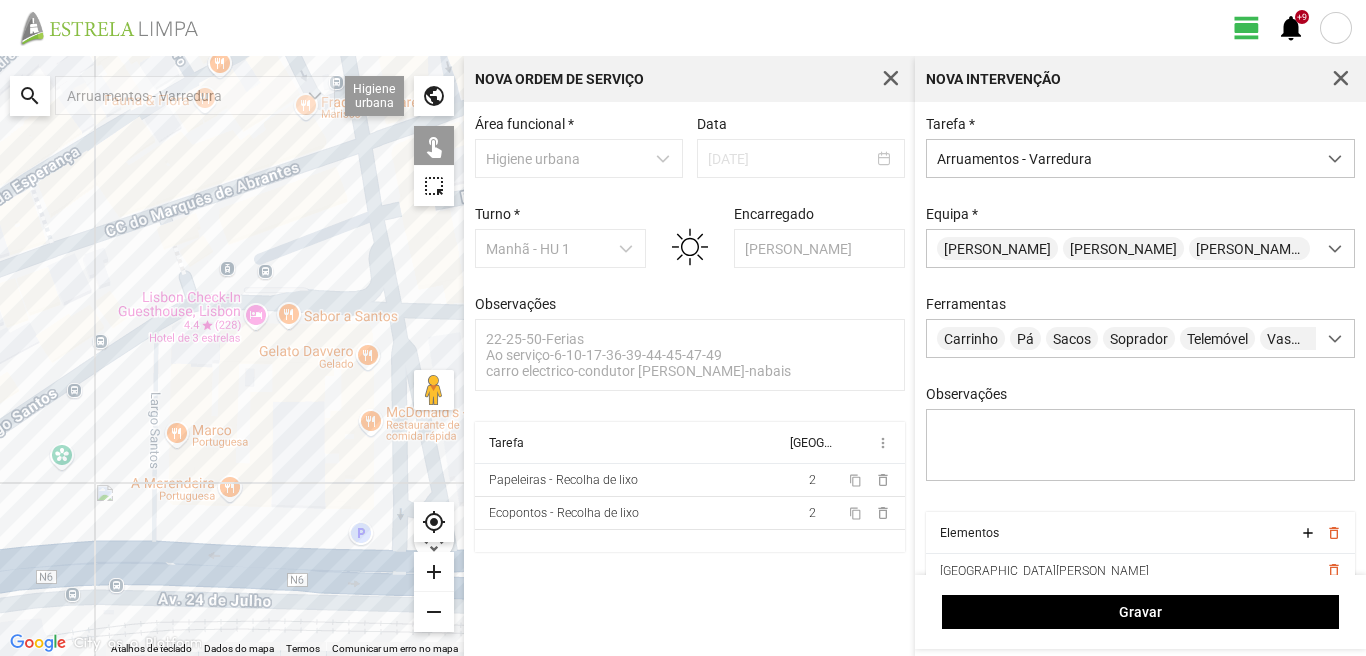 drag, startPoint x: 51, startPoint y: 516, endPoint x: 230, endPoint y: 535, distance: 180.00555 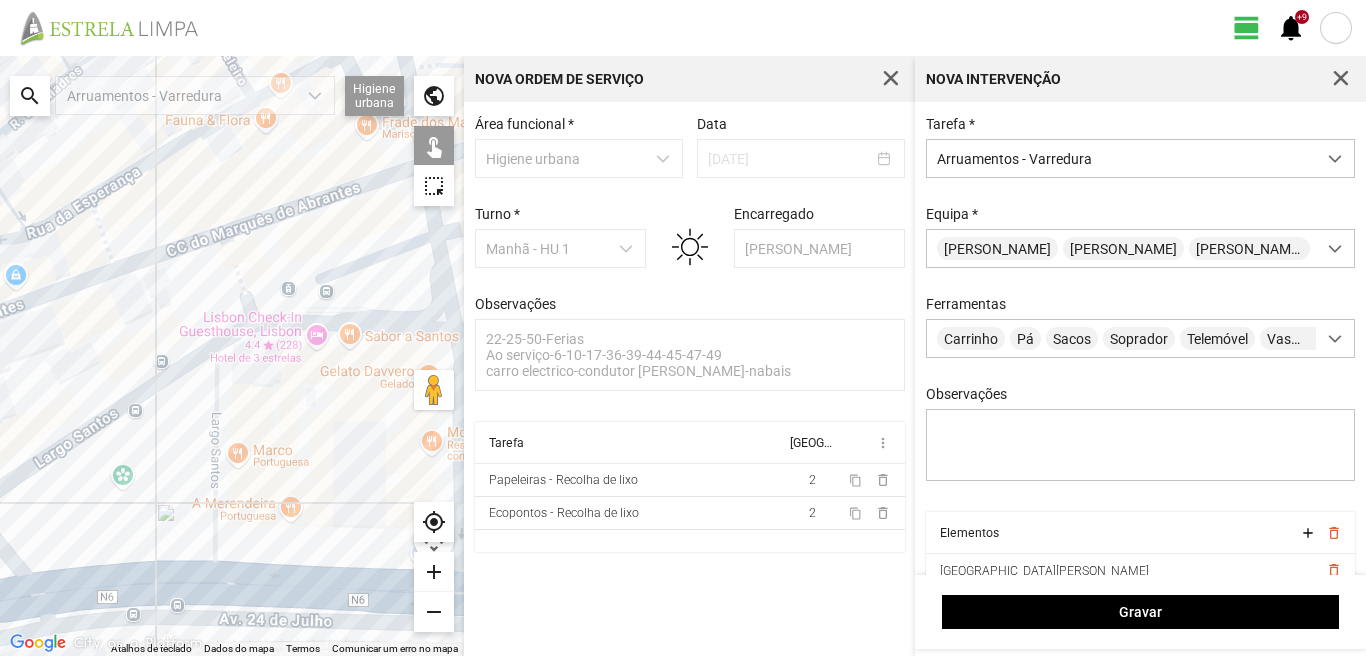 click 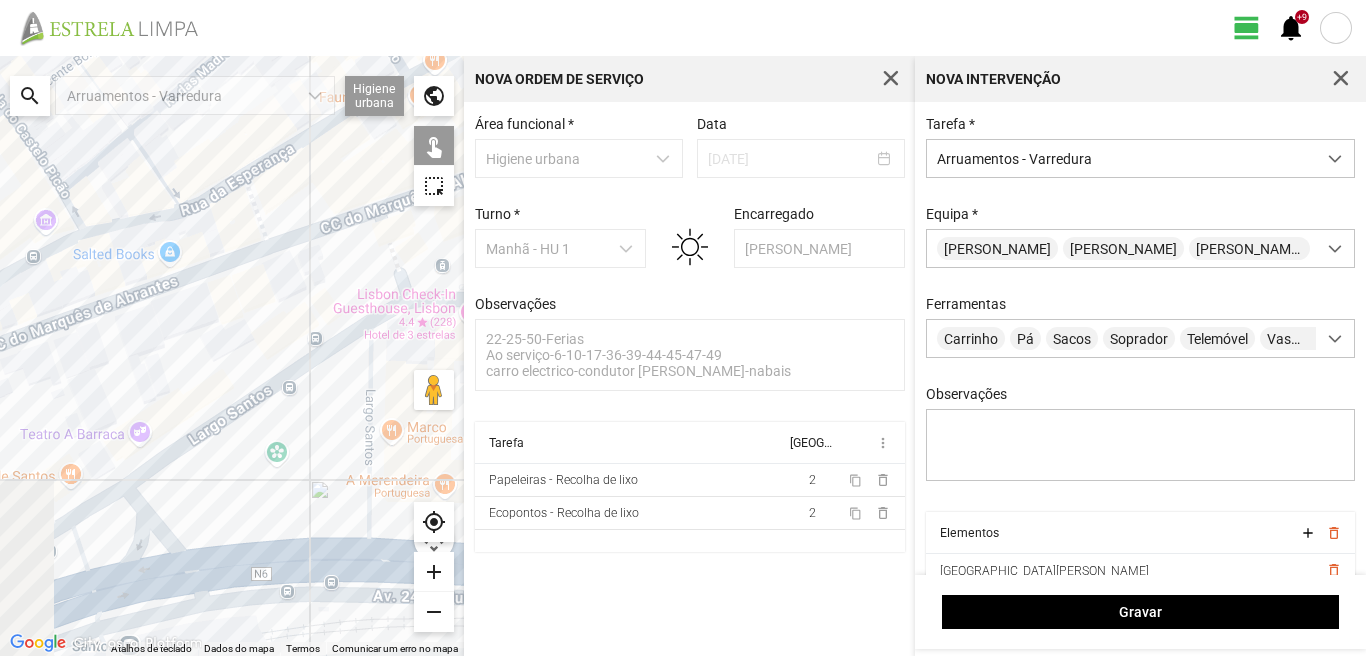 drag, startPoint x: 77, startPoint y: 537, endPoint x: 252, endPoint y: 508, distance: 177.38658 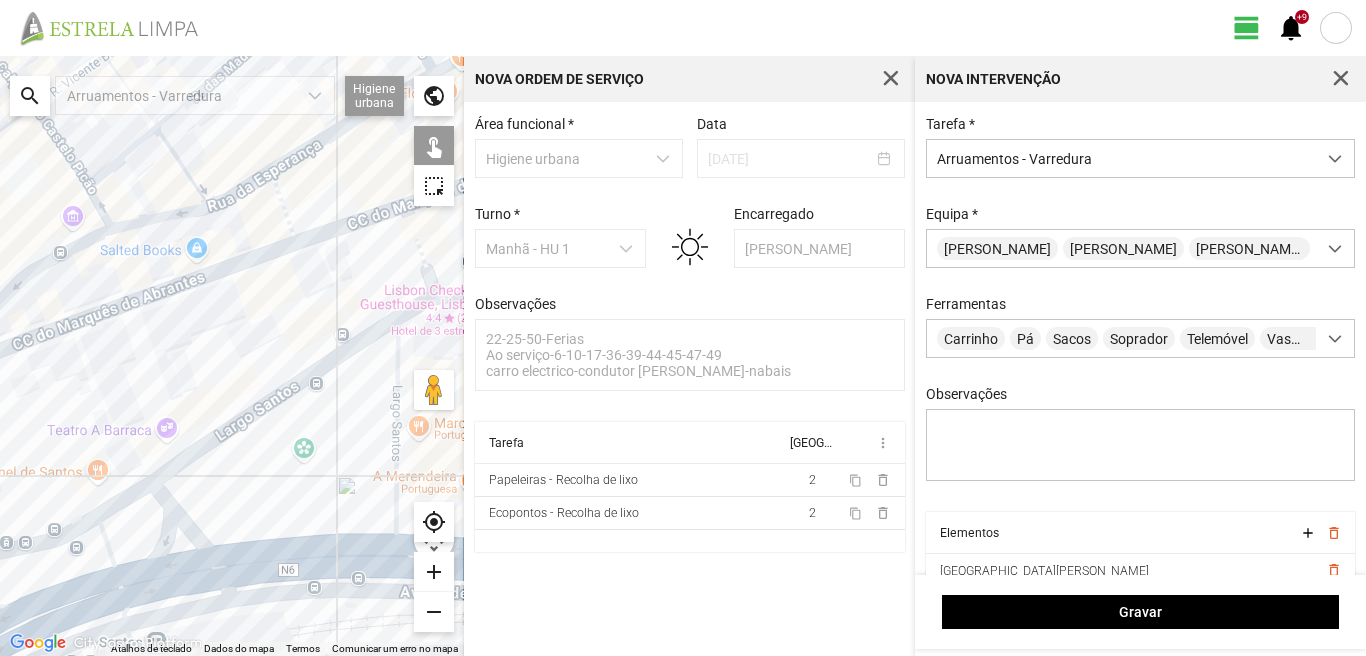 click 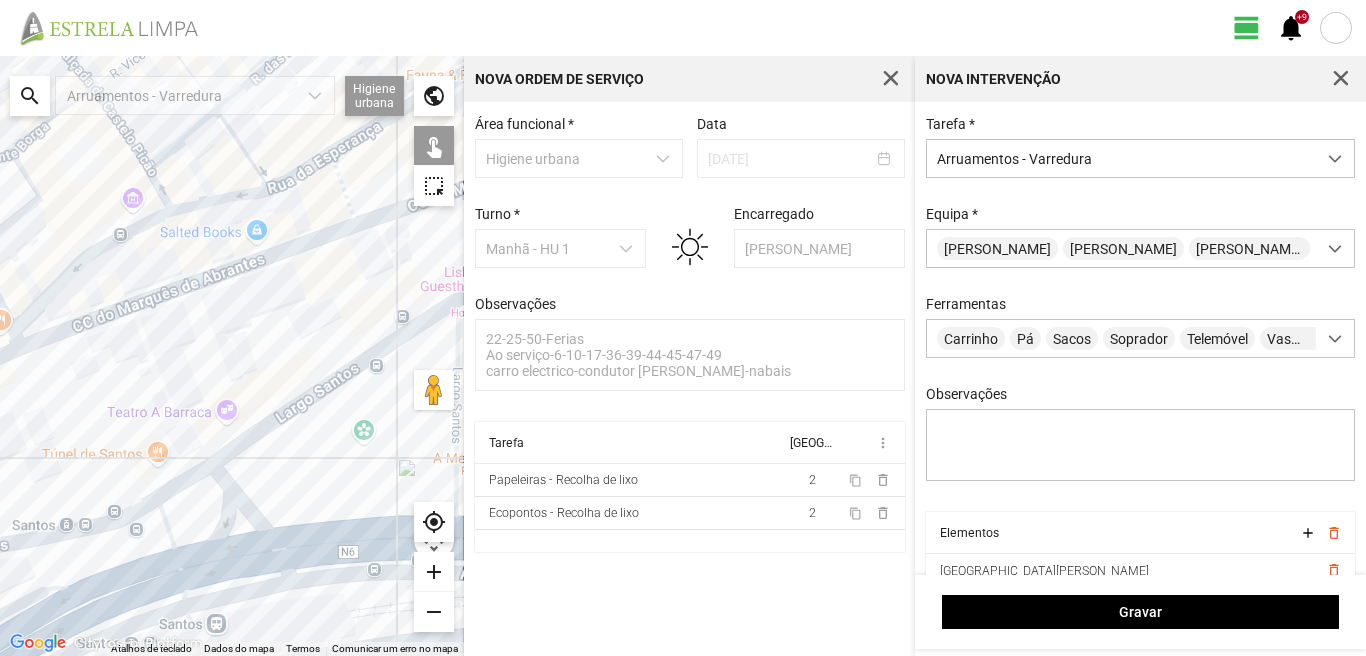 drag, startPoint x: 127, startPoint y: 570, endPoint x: 235, endPoint y: 525, distance: 117 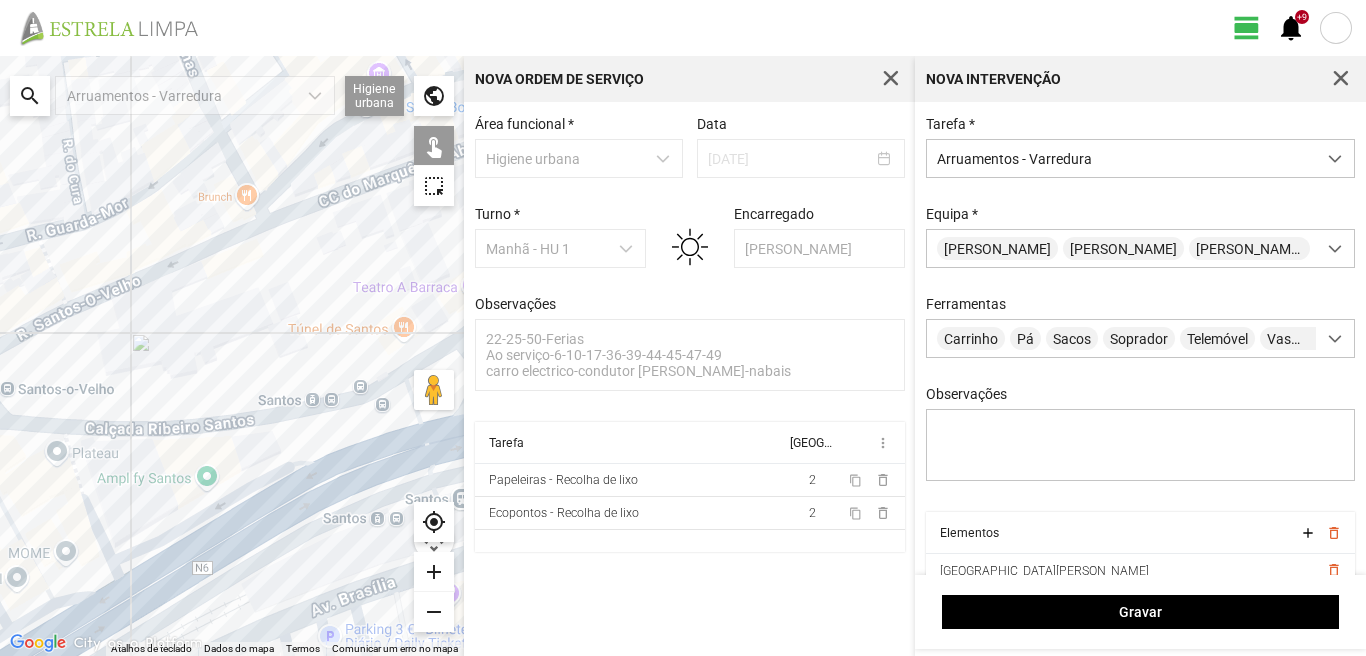 drag, startPoint x: 111, startPoint y: 569, endPoint x: 226, endPoint y: 524, distance: 123.49089 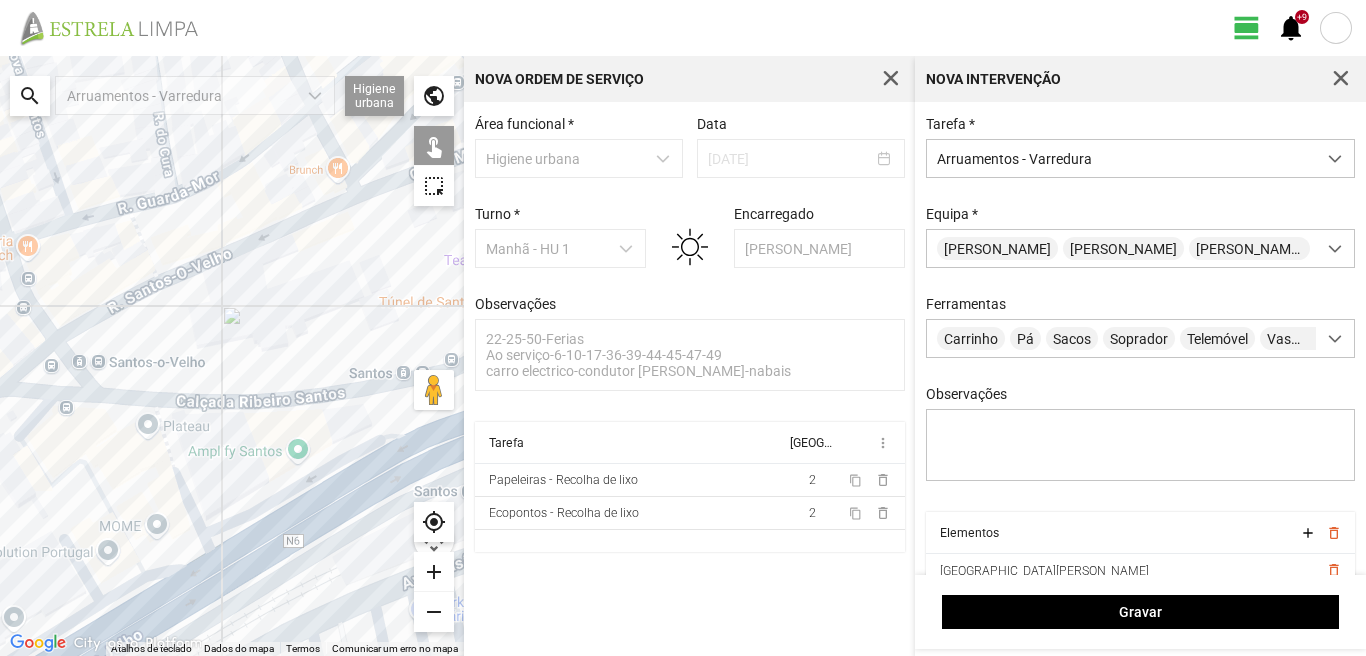 click 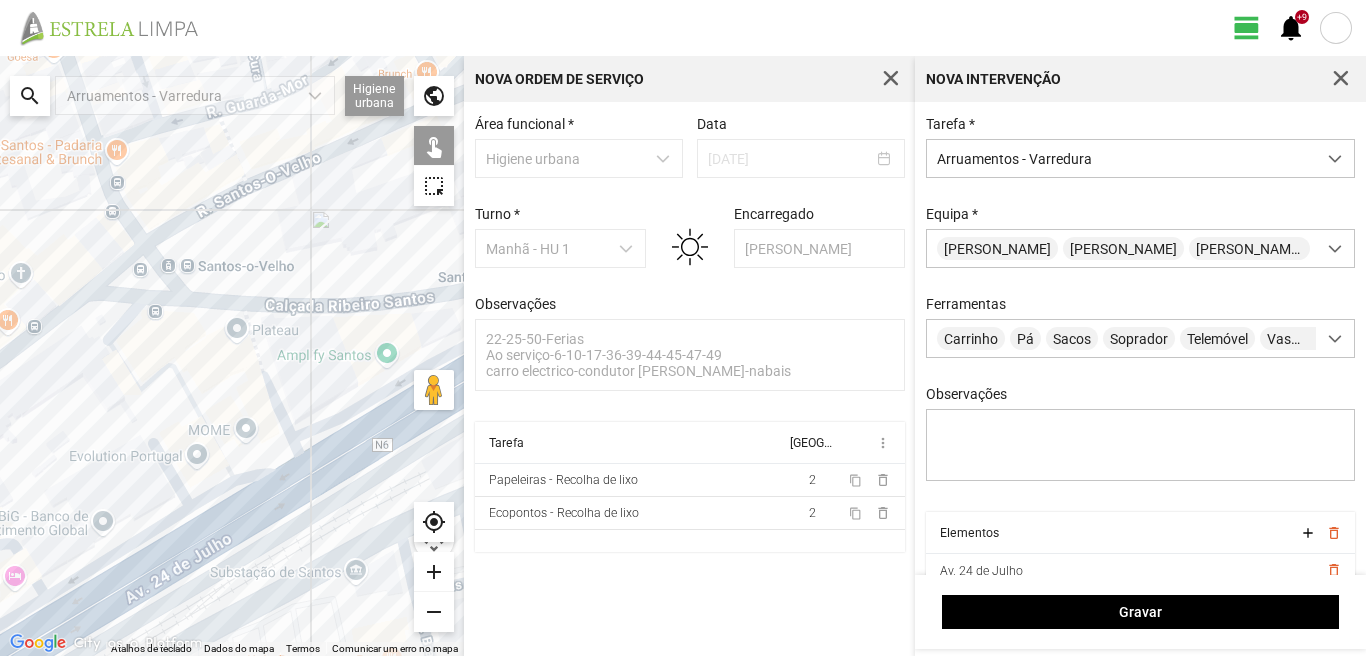 drag, startPoint x: 132, startPoint y: 580, endPoint x: 272, endPoint y: 446, distance: 193.7937 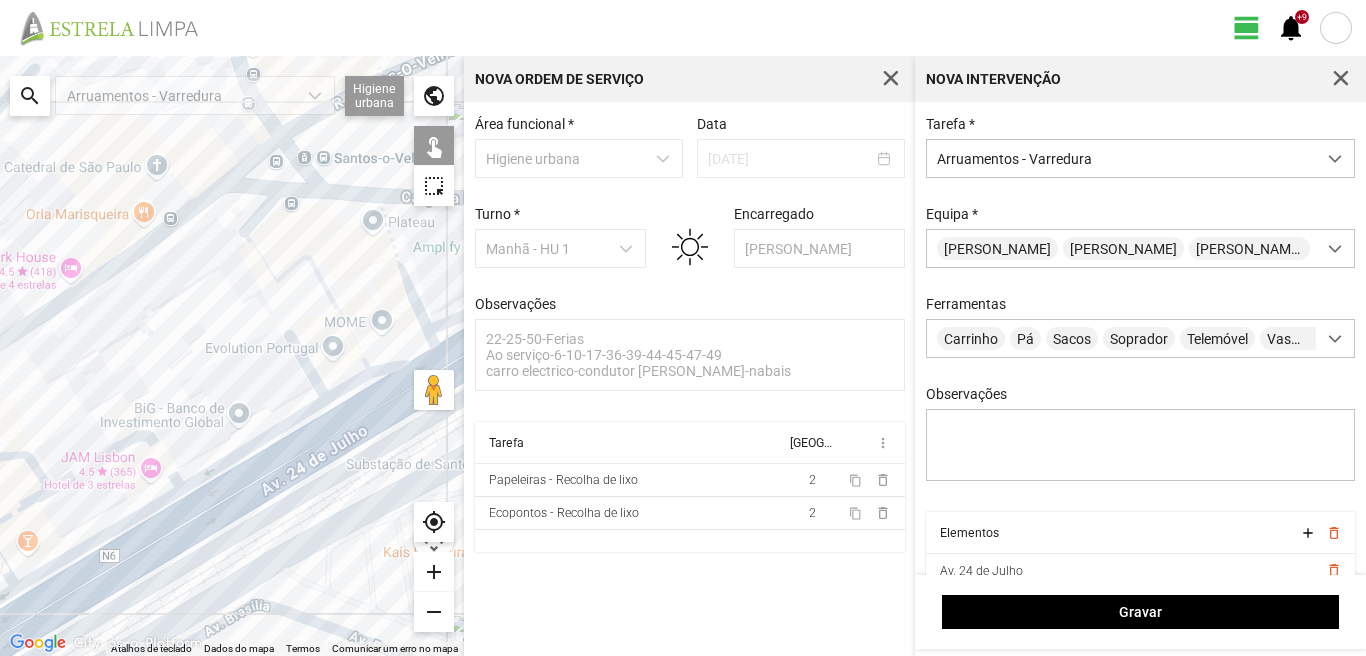 click 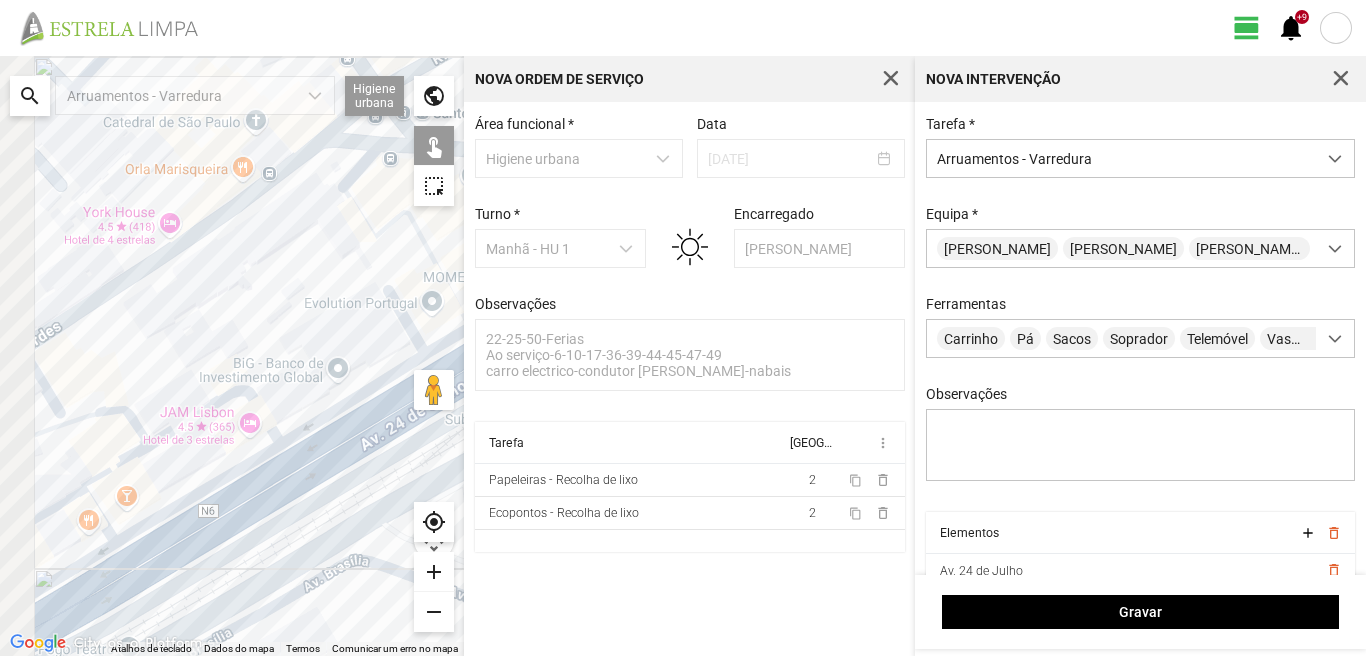 drag, startPoint x: 123, startPoint y: 524, endPoint x: 242, endPoint y: 478, distance: 127.581345 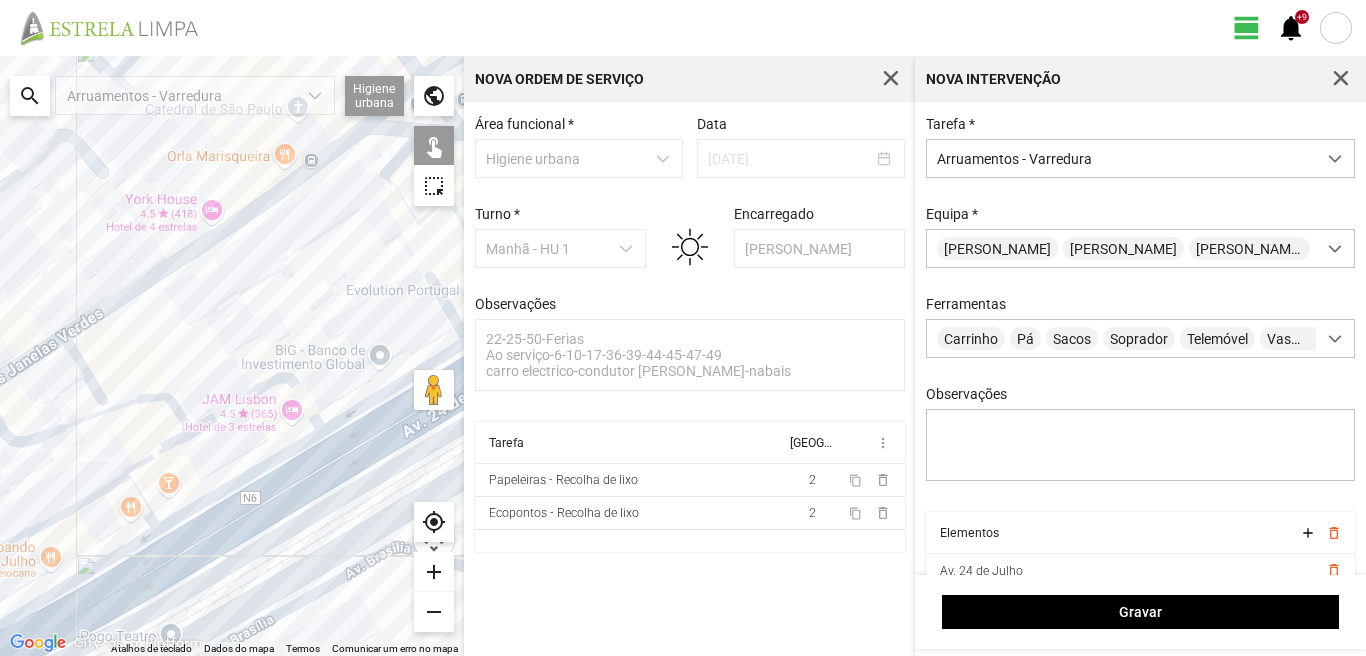 click 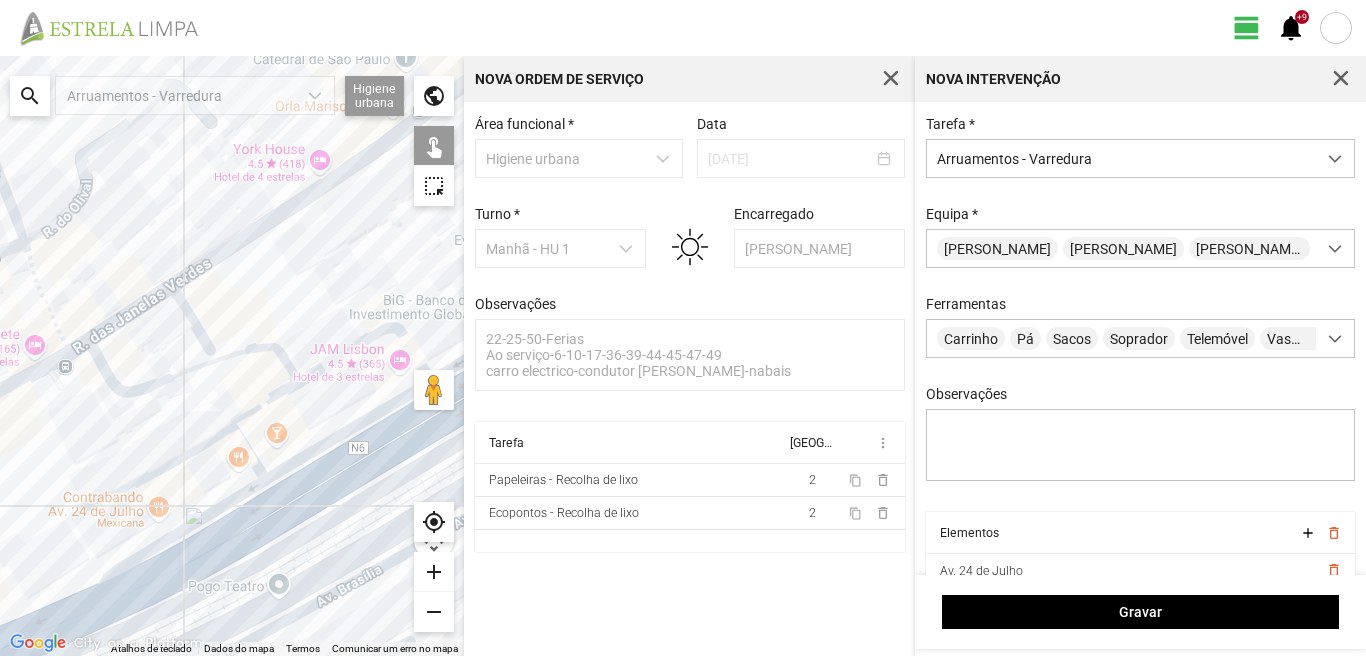 drag, startPoint x: 123, startPoint y: 541, endPoint x: 258, endPoint y: 474, distance: 150.71164 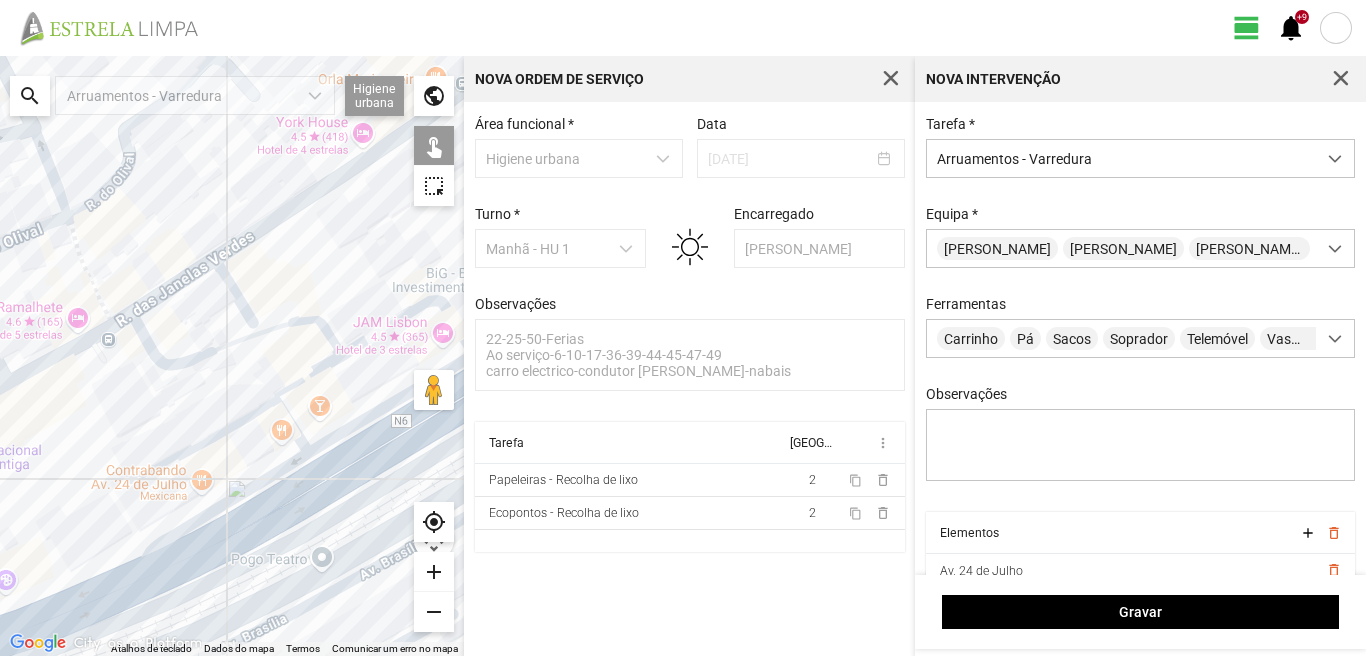 click 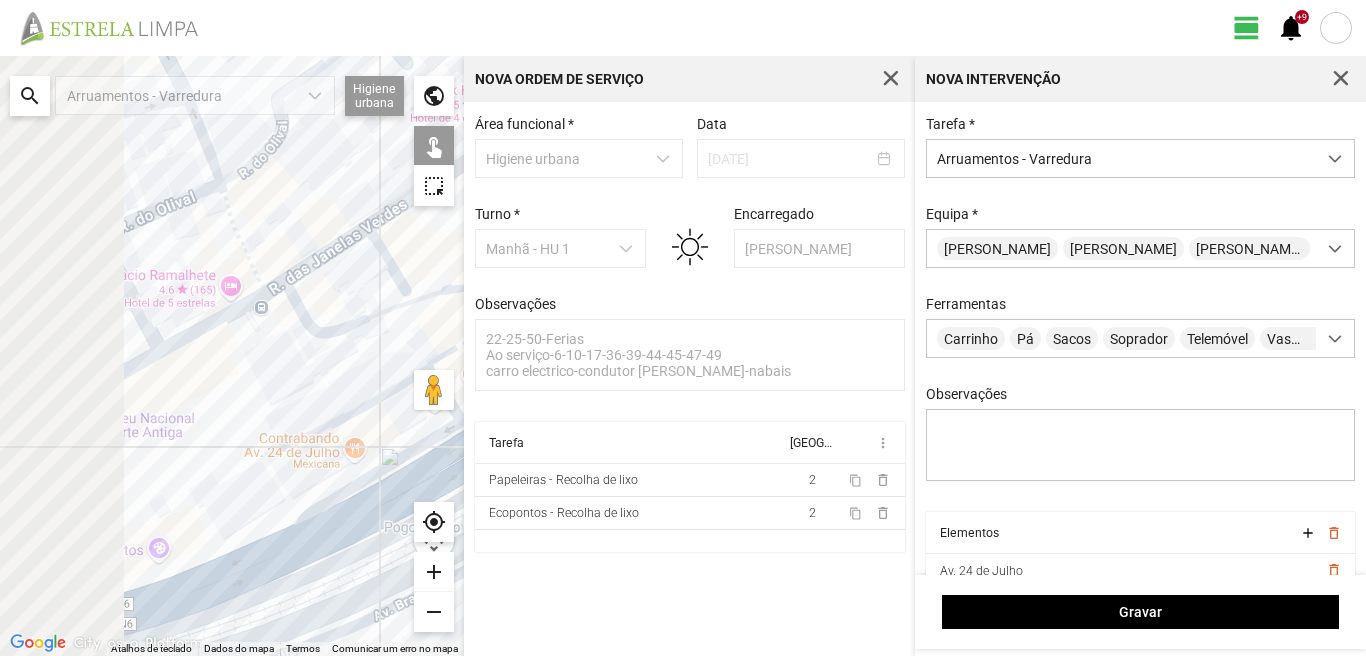 drag, startPoint x: 92, startPoint y: 533, endPoint x: 245, endPoint y: 499, distance: 156.73225 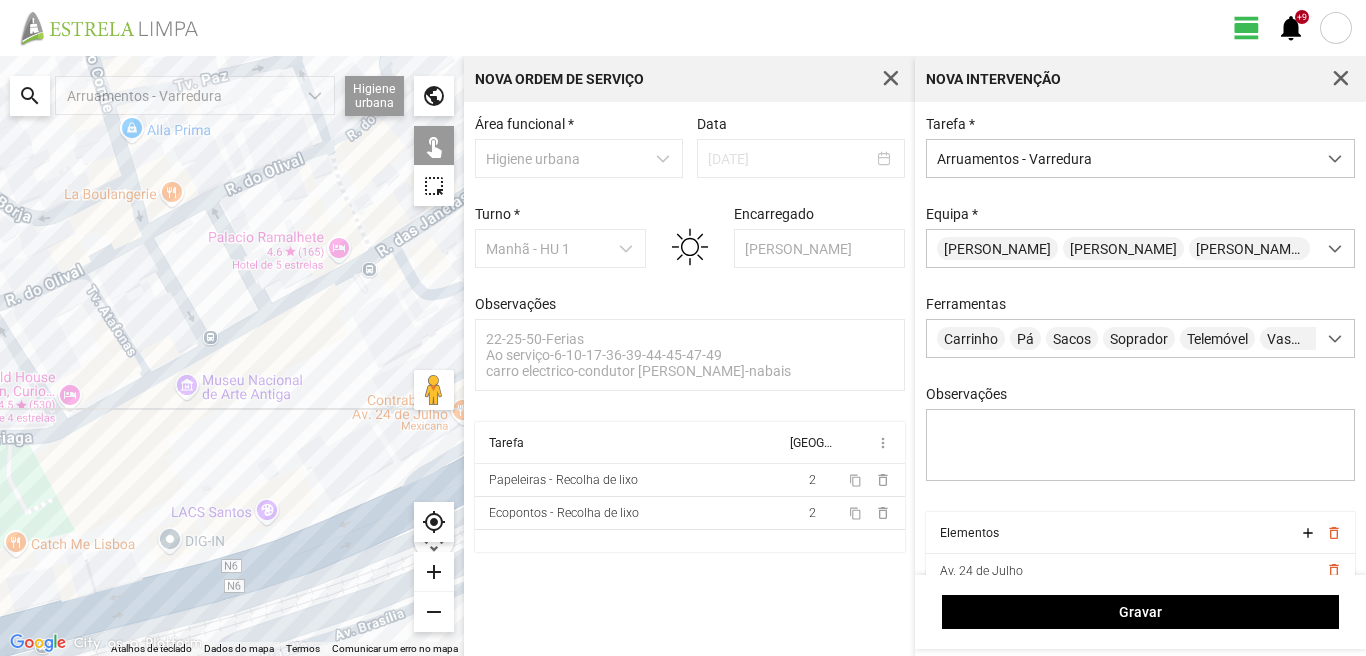 drag, startPoint x: 145, startPoint y: 554, endPoint x: 291, endPoint y: 504, distance: 154.32434 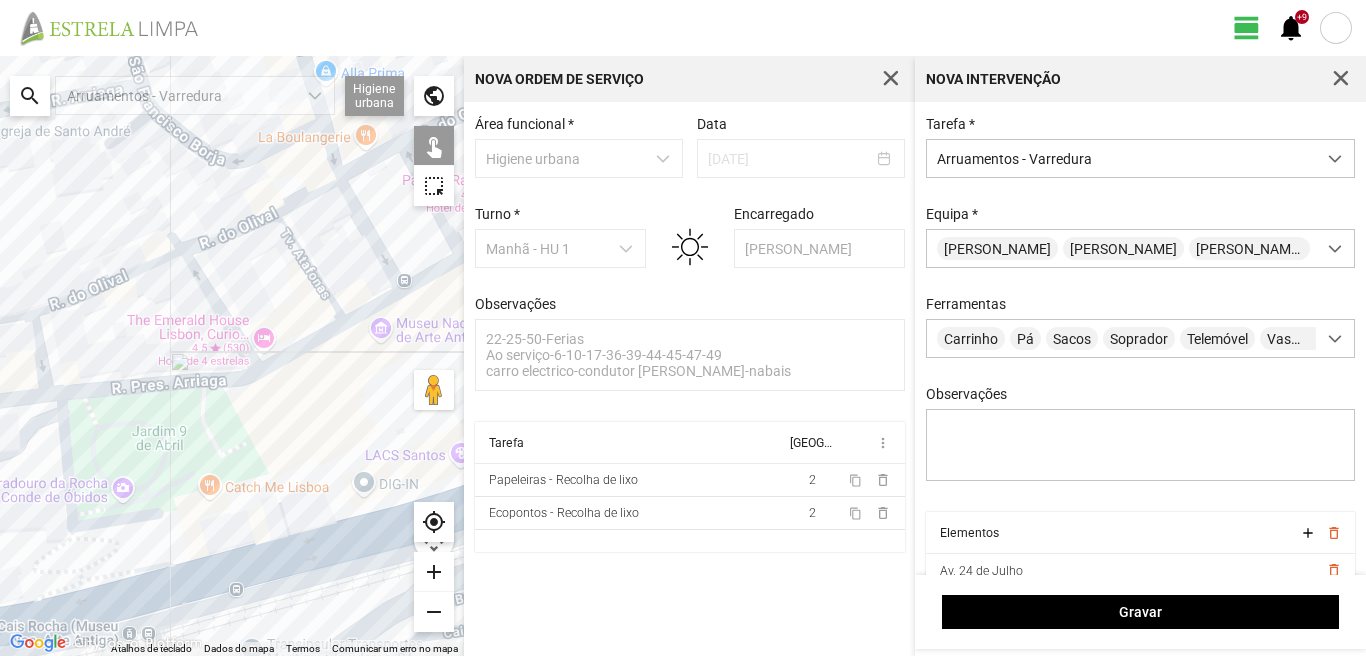 click 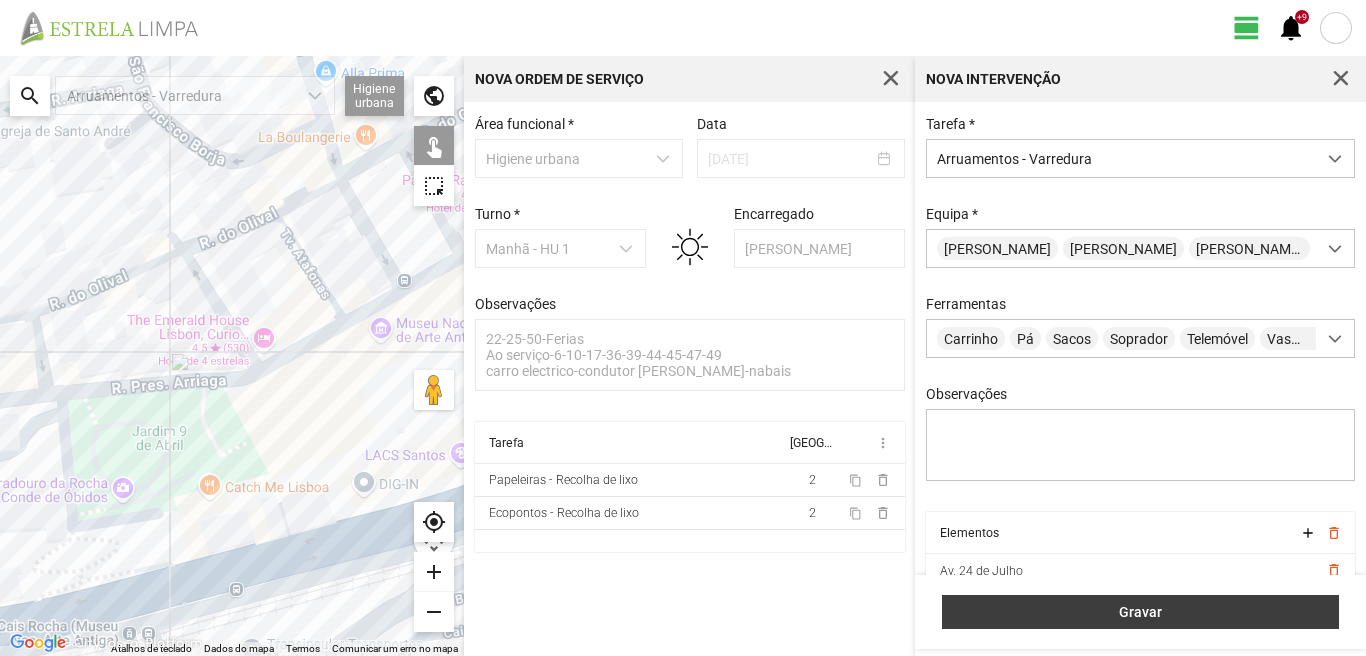 click on "Gravar" at bounding box center [1141, 612] 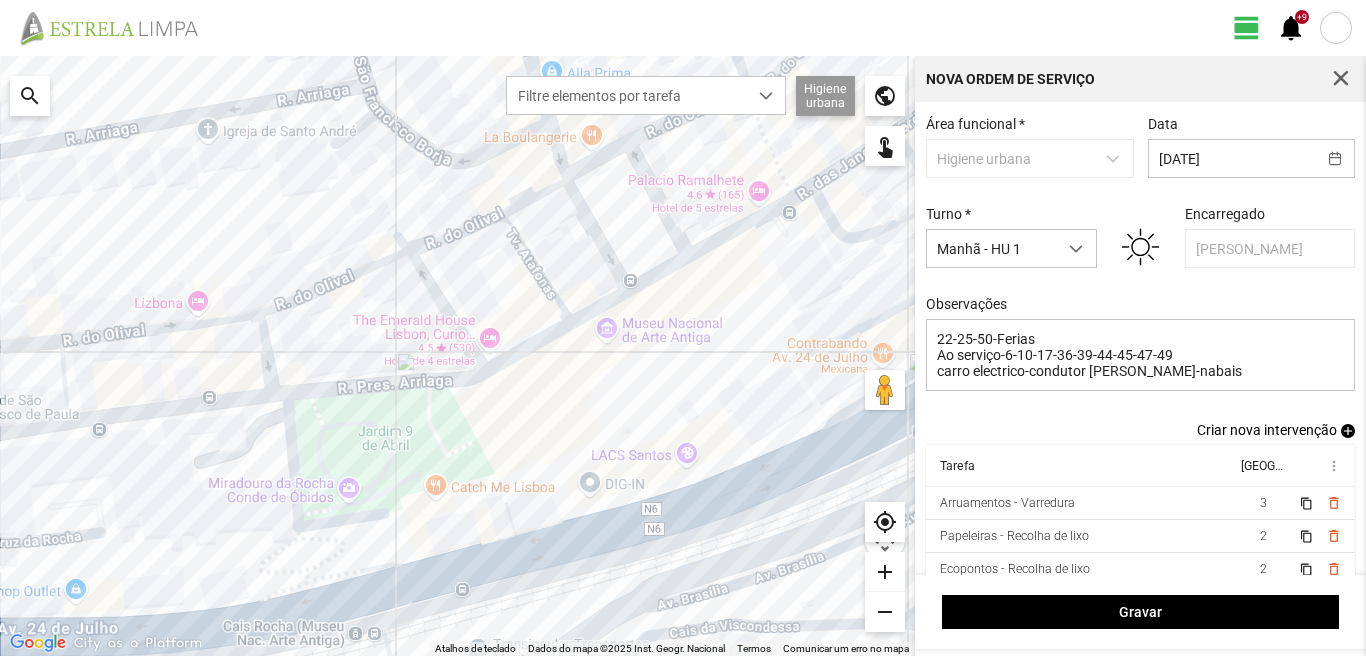 click on "add" at bounding box center (1348, 431) 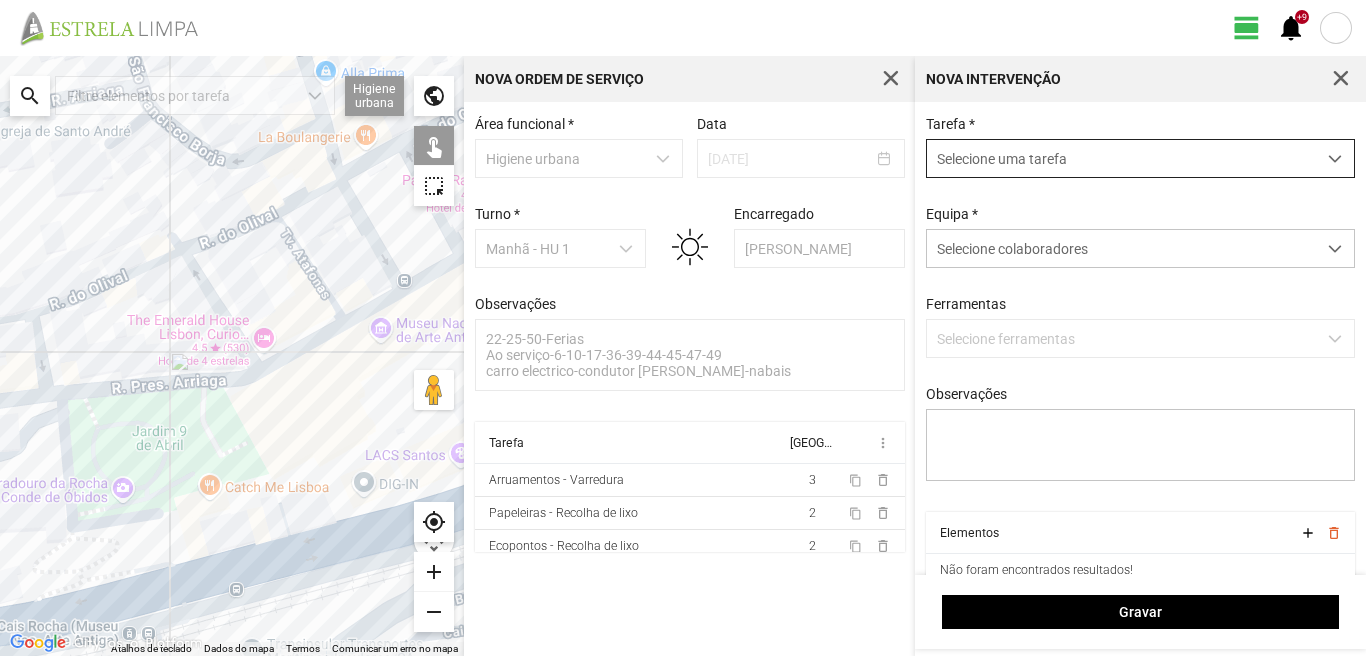 click on "Selecione uma tarefa" at bounding box center (1121, 158) 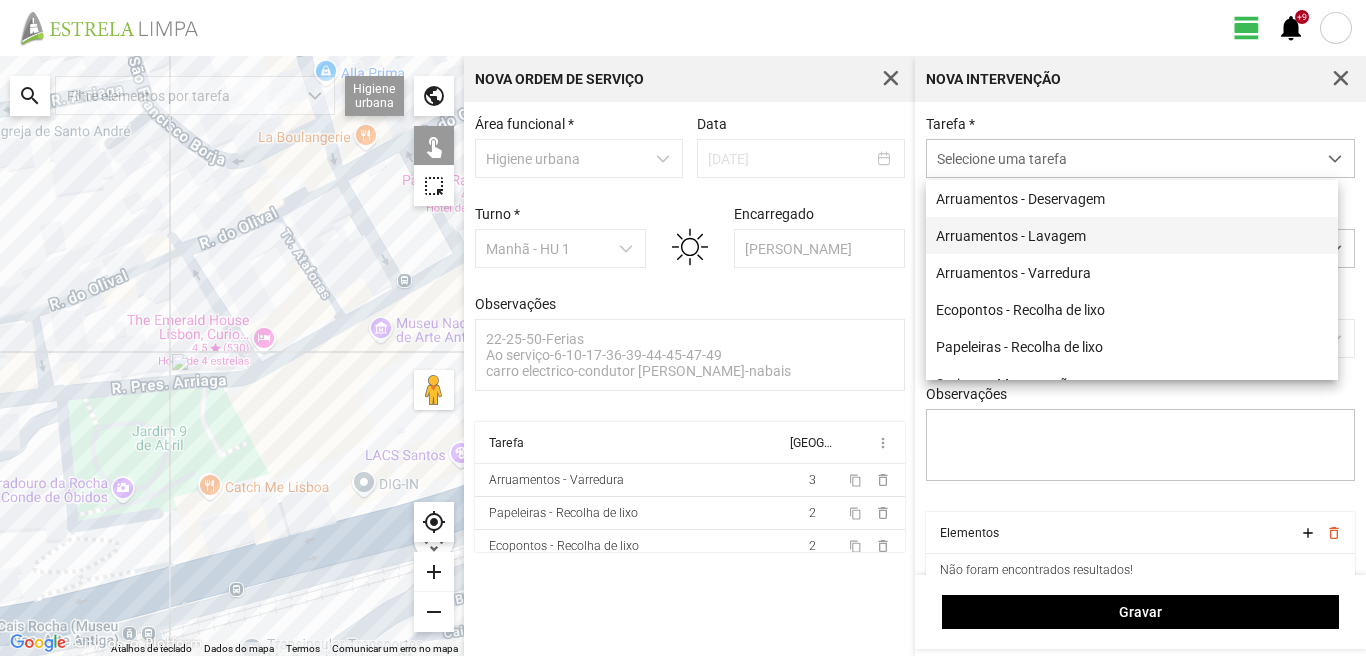 click on "Arruamentos - Lavagem" at bounding box center [1132, 235] 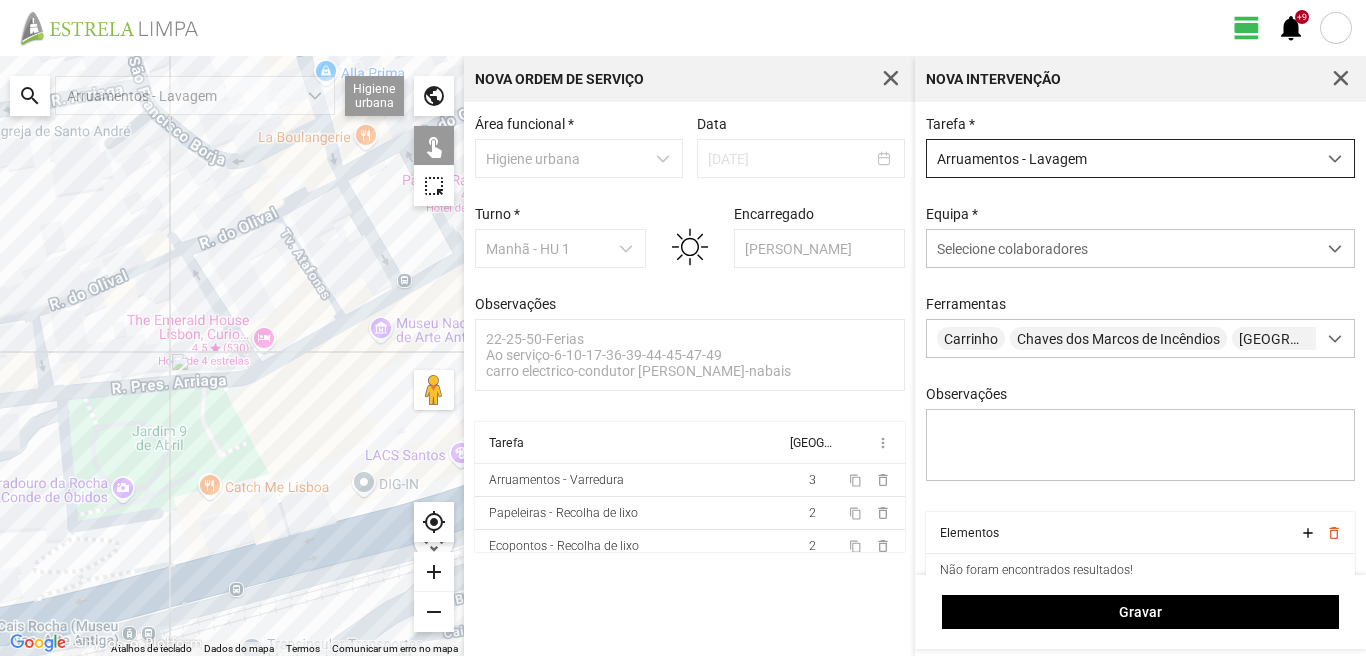 click on "Arruamentos - Lavagem" at bounding box center [1121, 158] 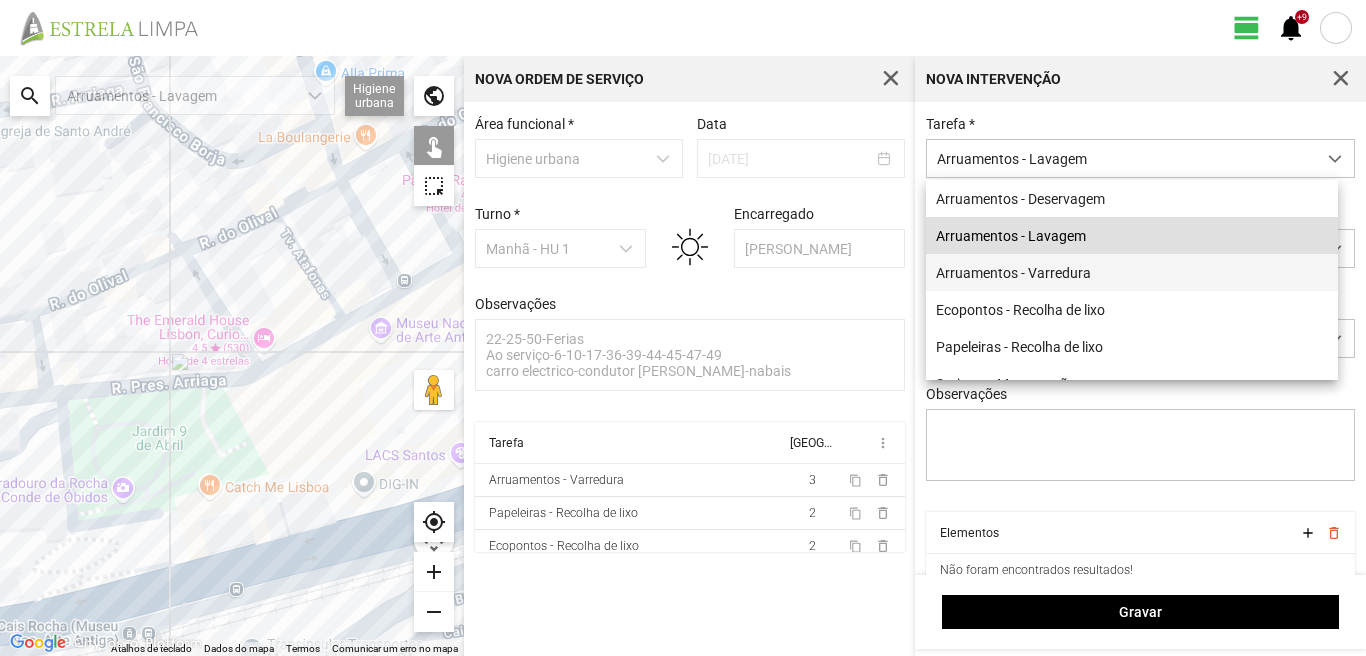 click on "Arruamentos - Varredura" at bounding box center (1132, 272) 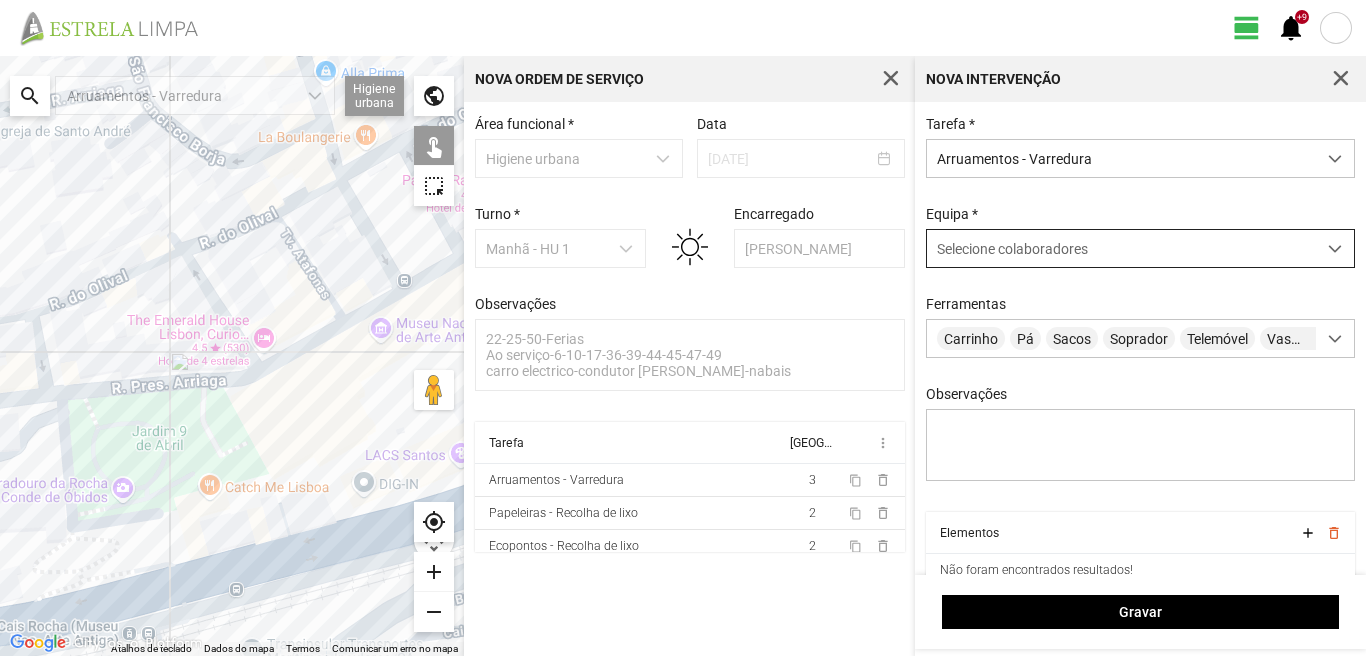 click on "Selecione colaboradores" at bounding box center [1012, 249] 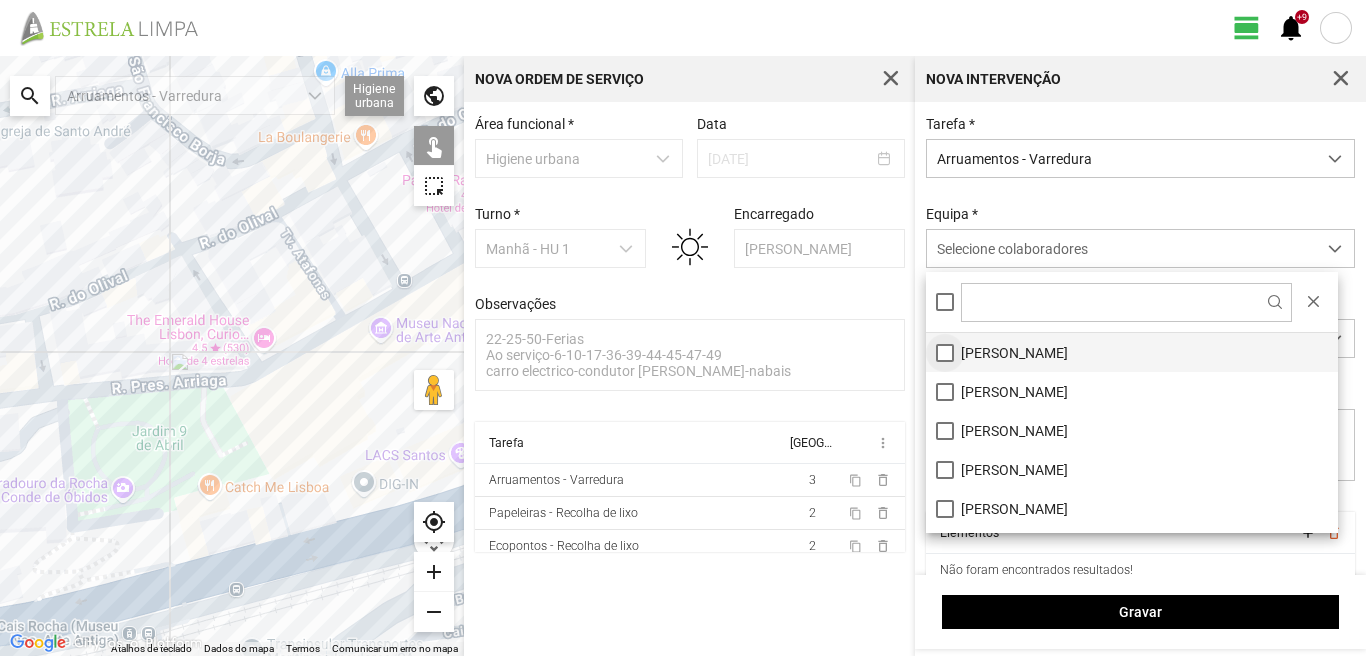 click on "[PERSON_NAME]" at bounding box center (1132, 352) 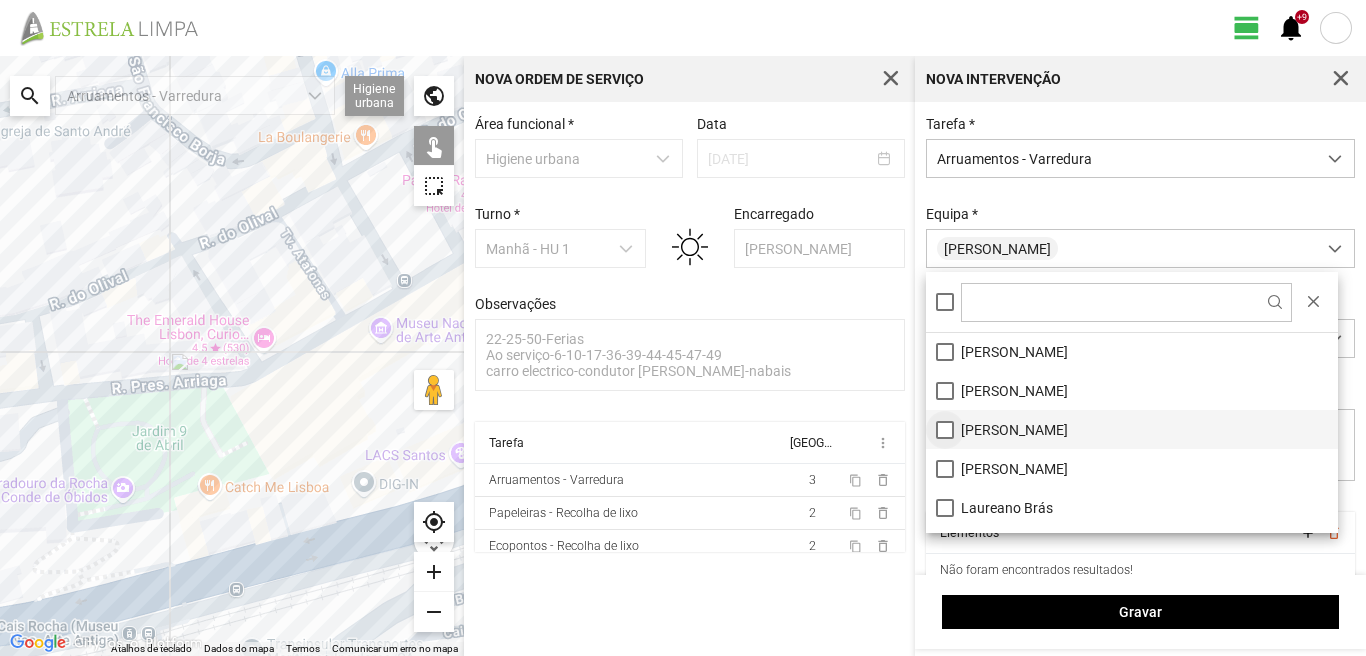 scroll, scrollTop: 100, scrollLeft: 0, axis: vertical 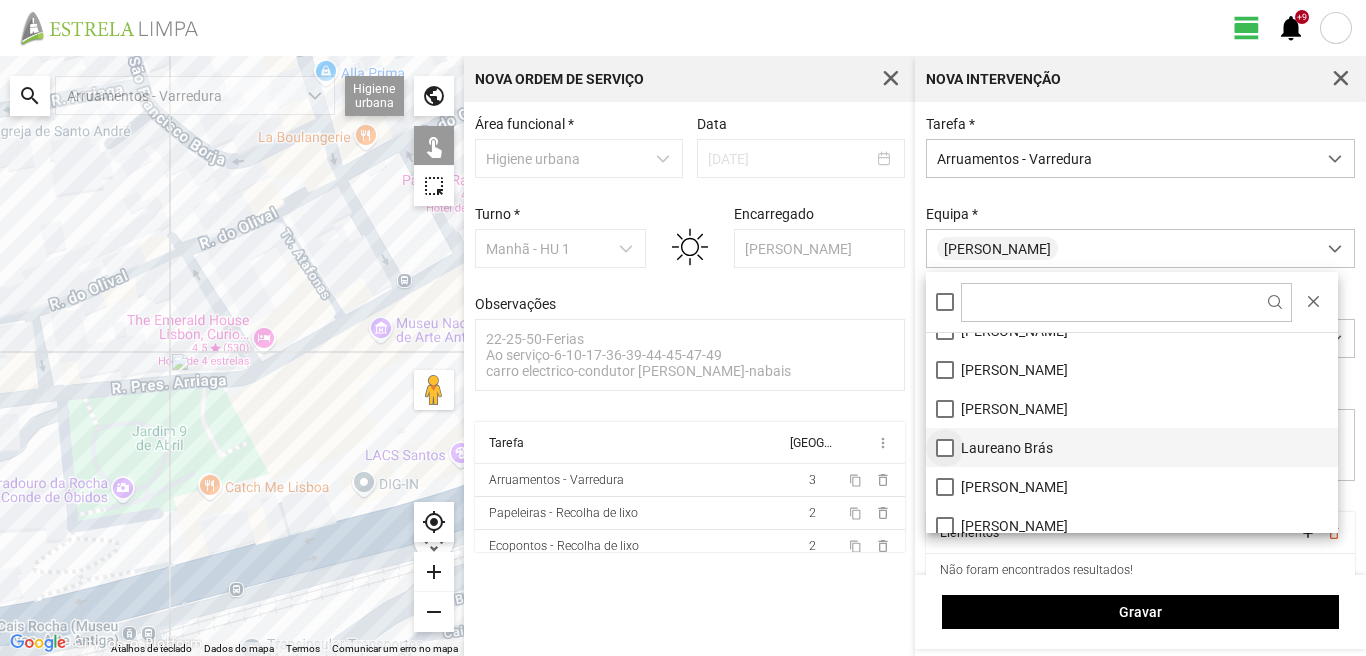 click on "Laureano Brás" at bounding box center (1132, 447) 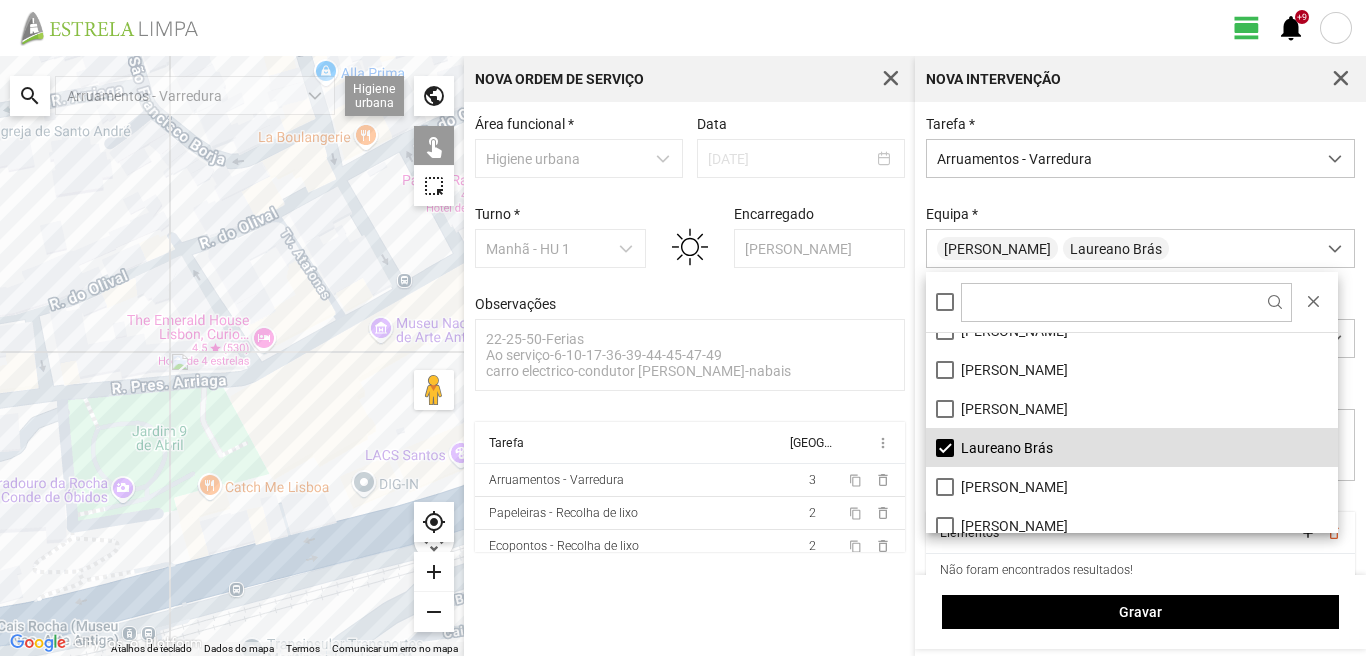 drag, startPoint x: 321, startPoint y: 392, endPoint x: 288, endPoint y: 592, distance: 202.70422 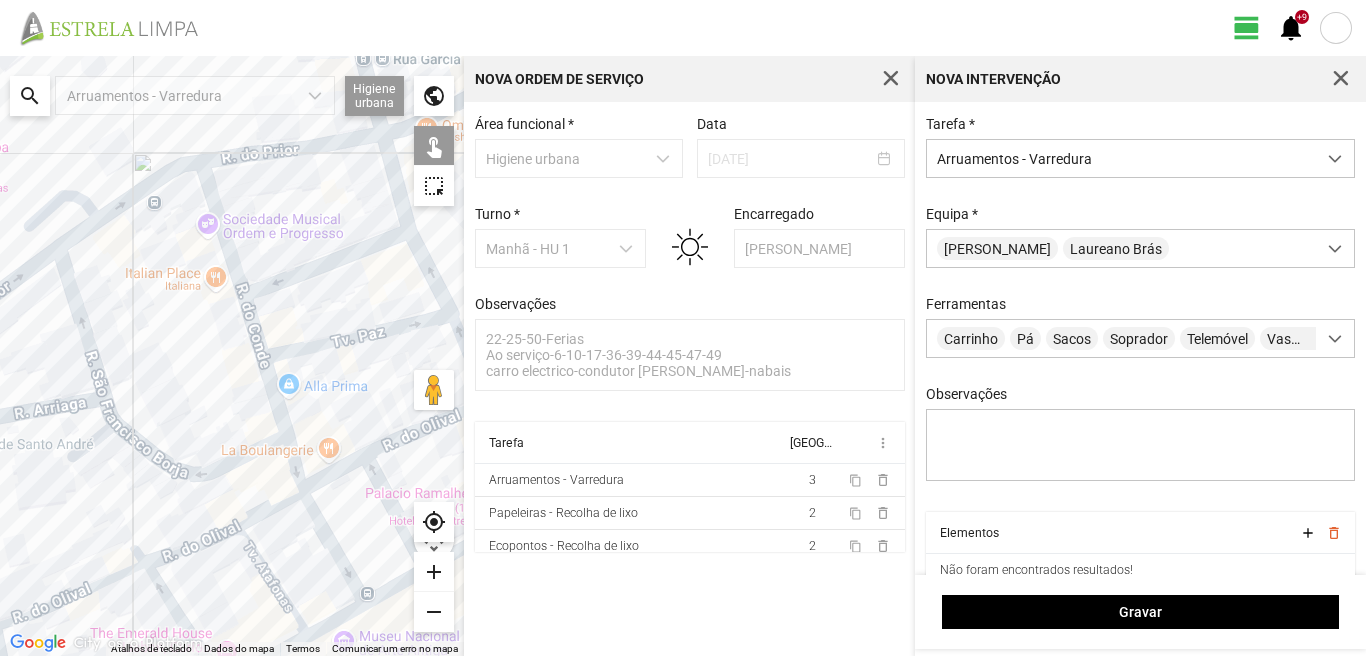 drag, startPoint x: 276, startPoint y: 409, endPoint x: 387, endPoint y: 595, distance: 216.60332 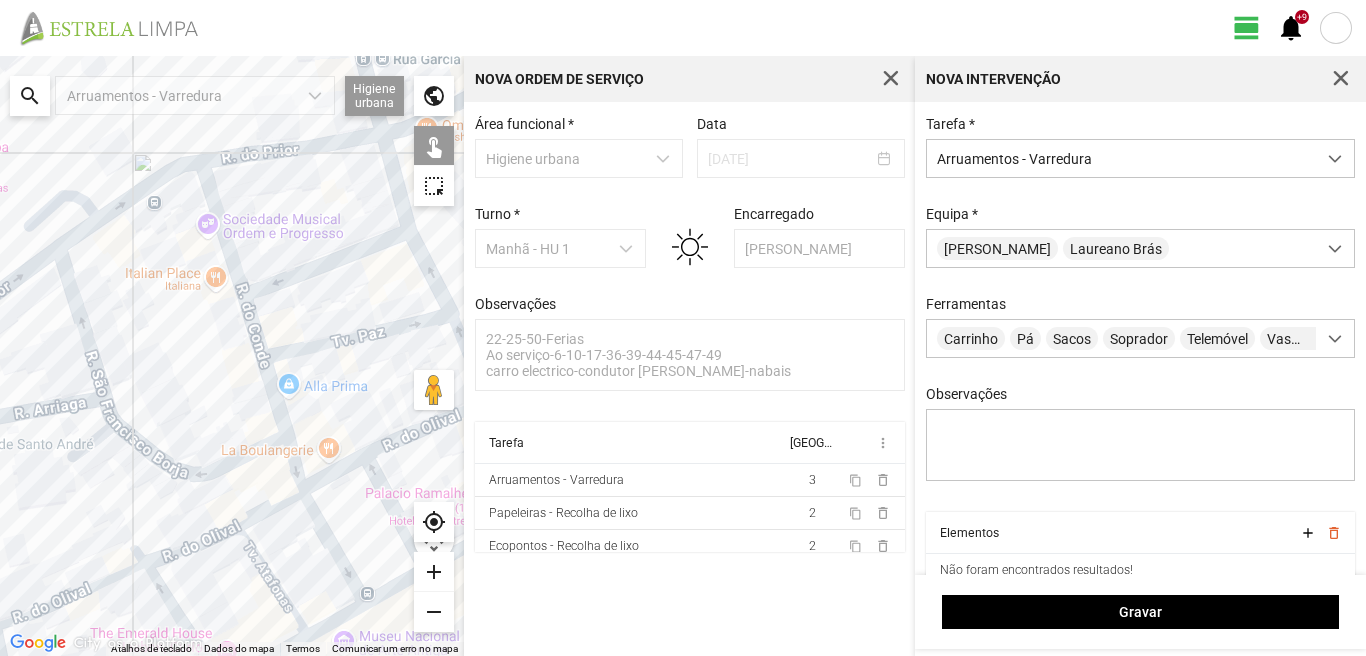 click 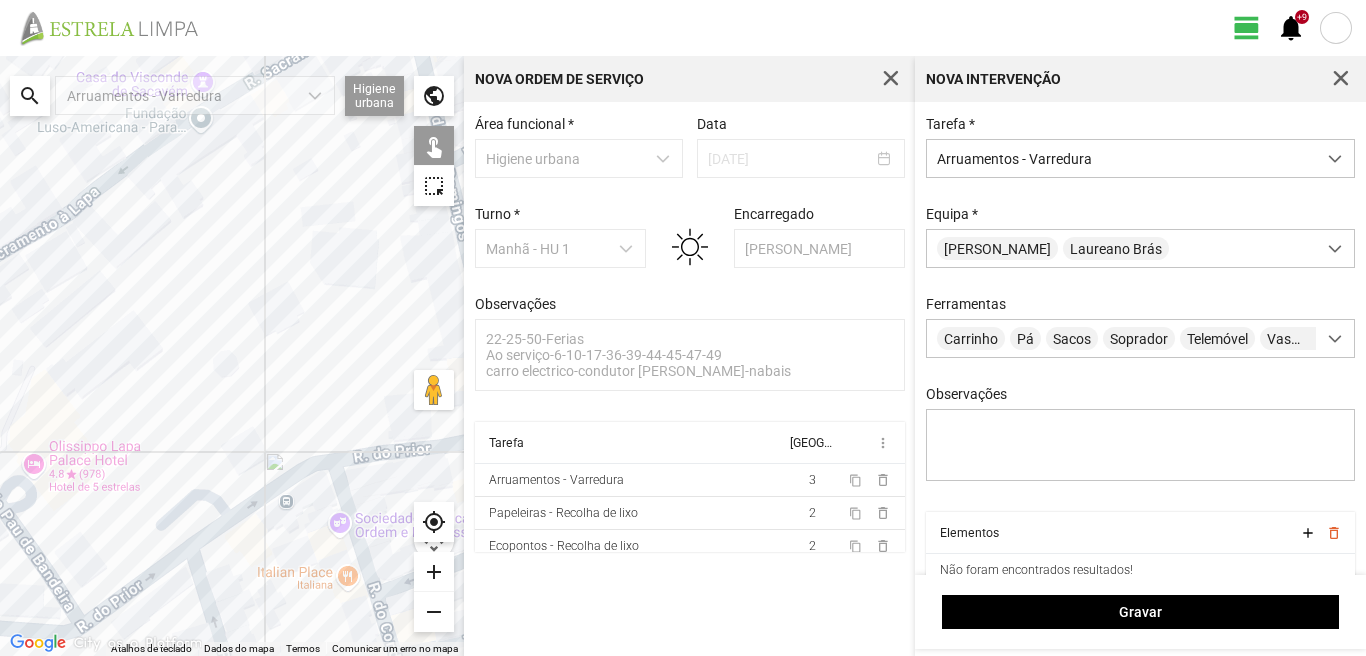 drag, startPoint x: 318, startPoint y: 444, endPoint x: 281, endPoint y: 638, distance: 197.49684 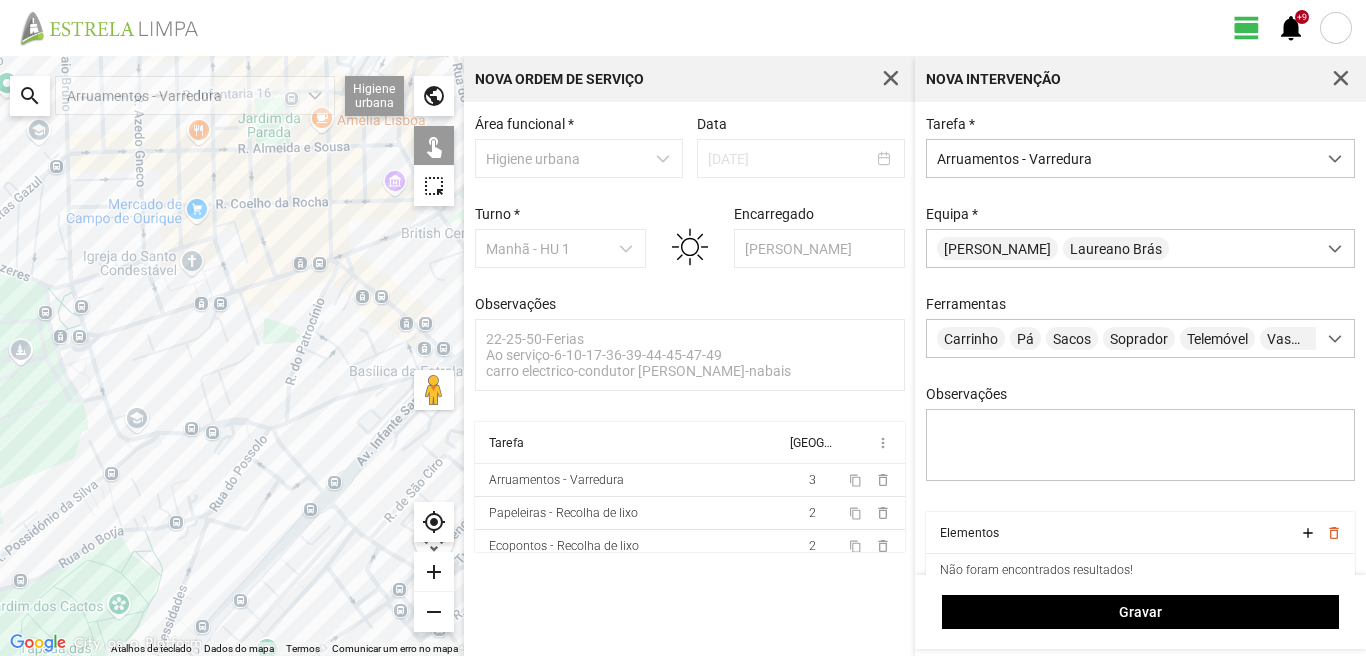 drag, startPoint x: 165, startPoint y: 477, endPoint x: 295, endPoint y: 682, distance: 242.74472 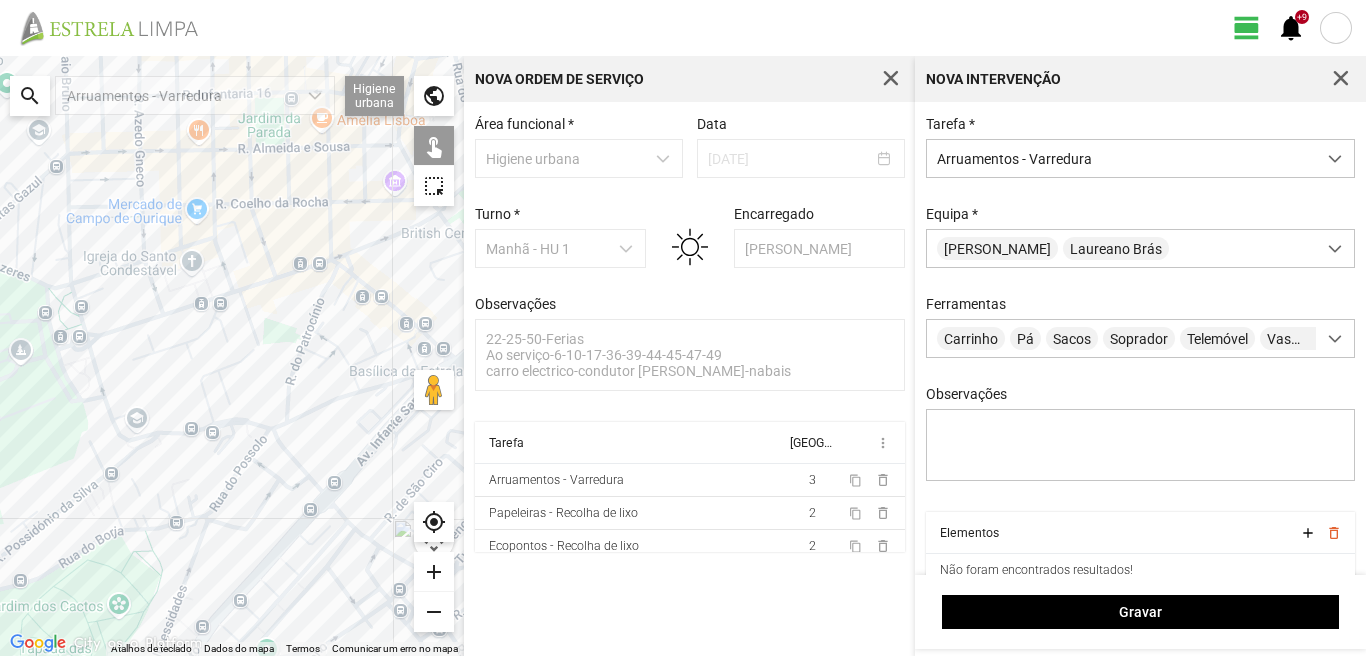 click on "view_day   +9   notifications
← Mover para a esquerda → Mover para a direita ↑ Mover para cima ↓ Mover para baixo + Aumentar (zoom) - Diminuir (zoom) Casa Avançar 75% para a esquerda Fim Avançar 75% para a direita Página para cima Avançar 75% para cima Página para baixo Avançar 75% para baixo Atalhos de teclado Dados do mapa Dados do mapa ©2025 Google, Inst. Geogr. Nacional Dados do mapa ©2025 Google, Inst. Geogr. Nacional 100 m  Clique no botão para alternar entre as unidades métricas e imperiais Termos Comunicar um erro no mapa  search
Arruamentos - Varredura  Higiene urbana  Sarjetas  Arruamentos  Ecopontos  Papeleiras  public  touch_app   highlight_alt  my_location add remove Nova Ordem de Serviço Área funcional * Higiene urbana Data [DATE]   Turno * Manhã - HU 1 Encarregado [PERSON_NAME] Observações 22-25-50-Ferias
Ao serviço-6-10-17-36-39-44-45-47-49
carro electrico-condutor [PERSON_NAME]-ajudante-nabais Tarefa Equipa more_vert    Arruamentos - Varredura  3     2 2" at bounding box center [683, 328] 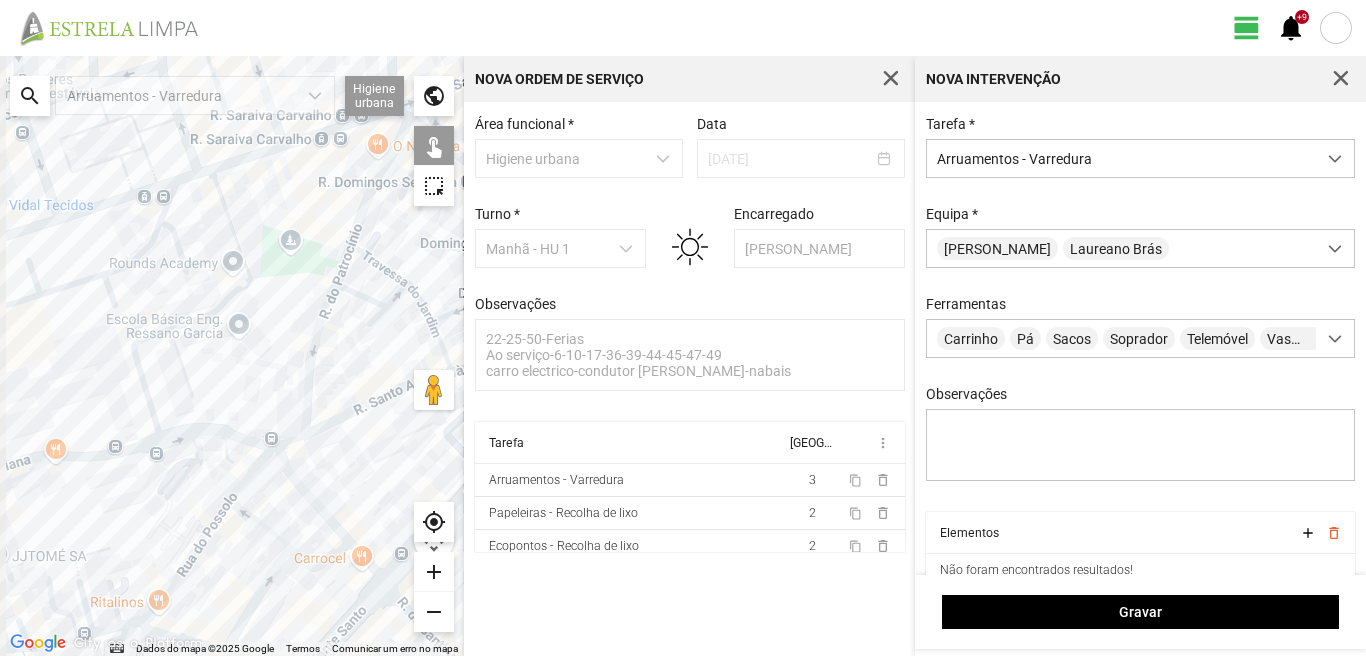 drag, startPoint x: 0, startPoint y: 541, endPoint x: 319, endPoint y: 624, distance: 329.621 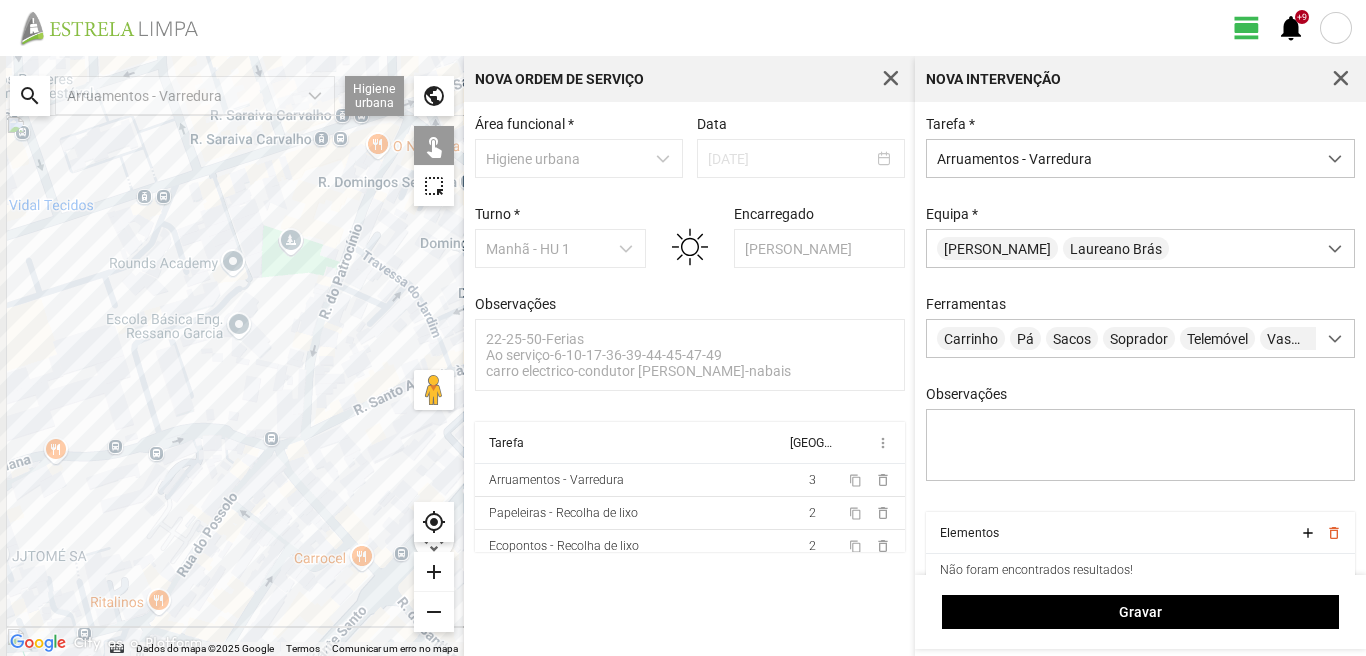 click 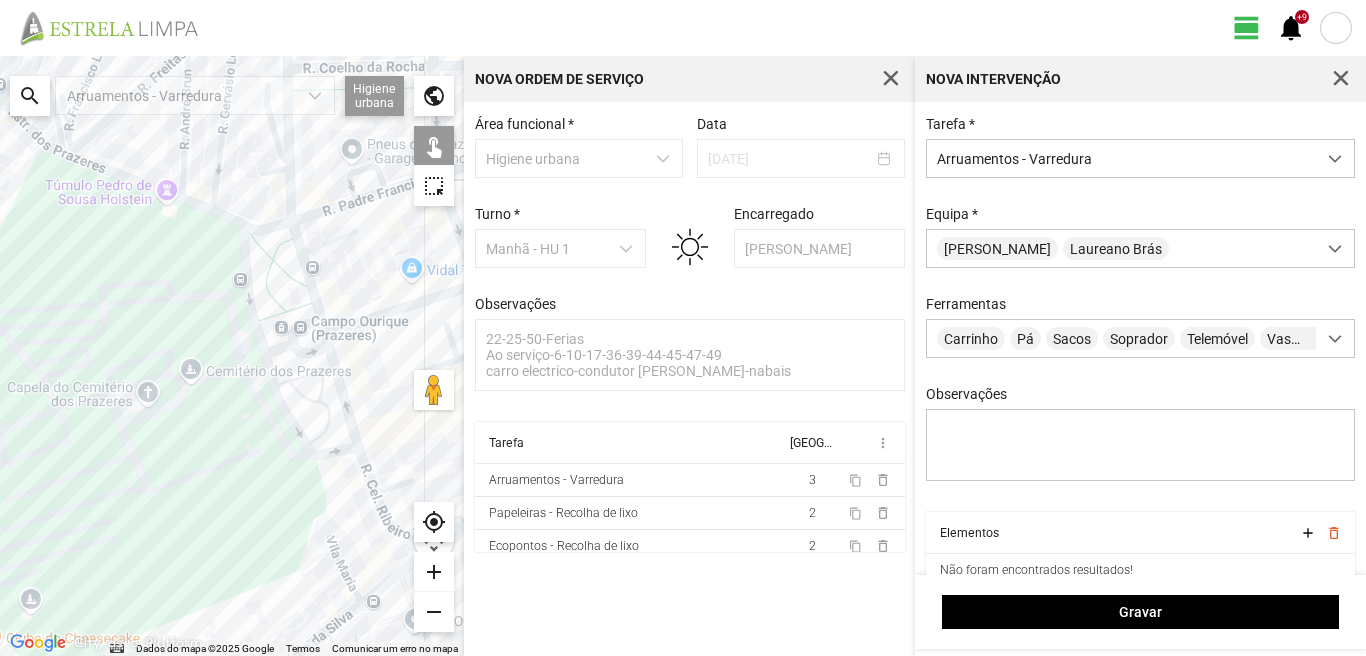 drag, startPoint x: 219, startPoint y: 601, endPoint x: 44, endPoint y: 528, distance: 189.6154 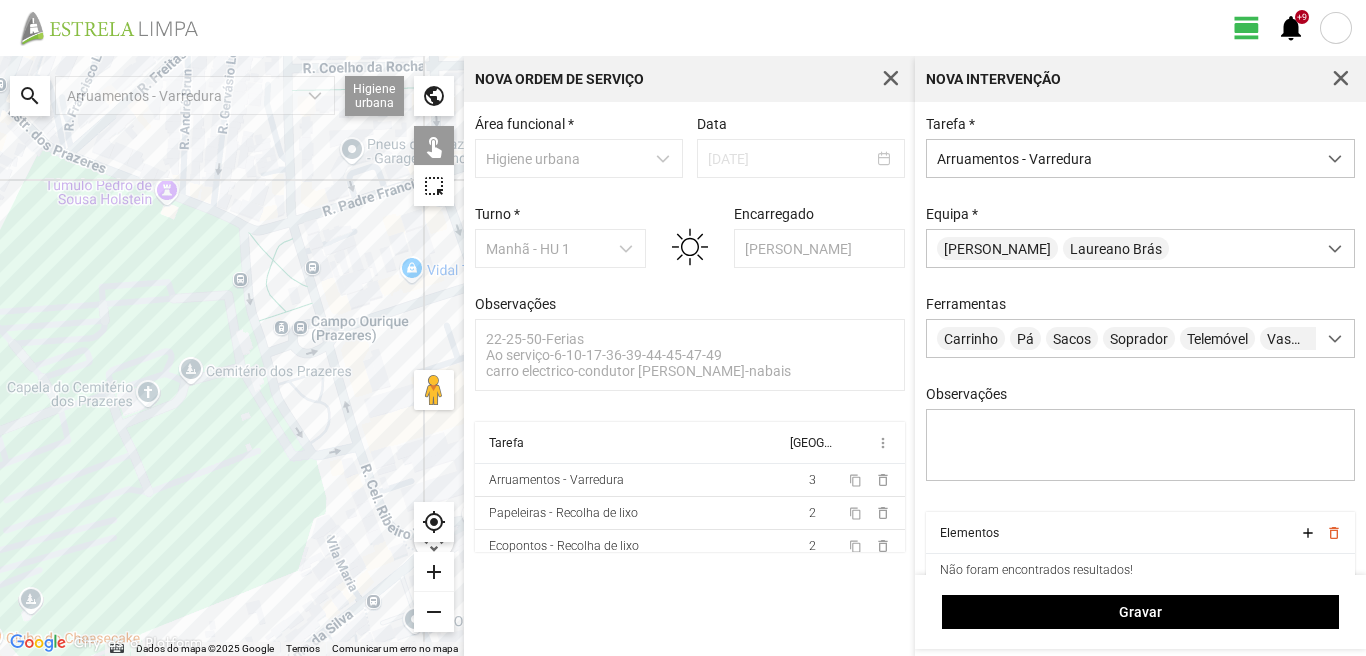 click 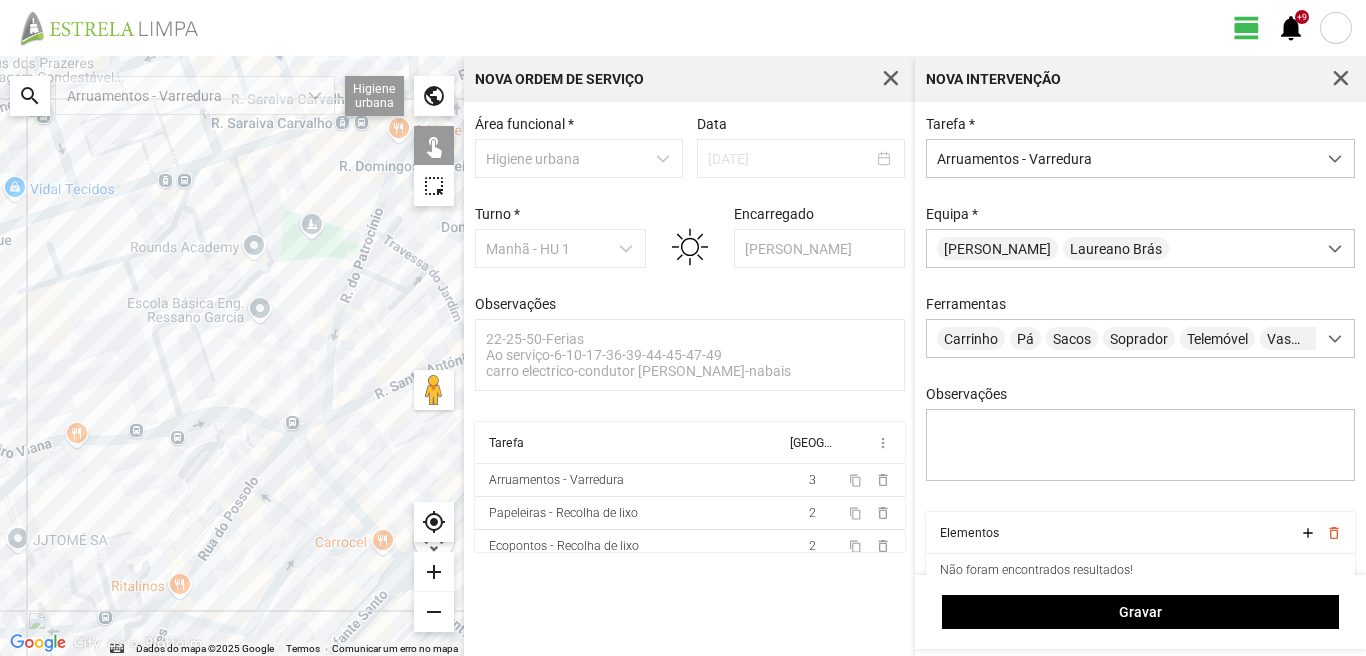 drag, startPoint x: 310, startPoint y: 480, endPoint x: 138, endPoint y: 615, distance: 218.6527 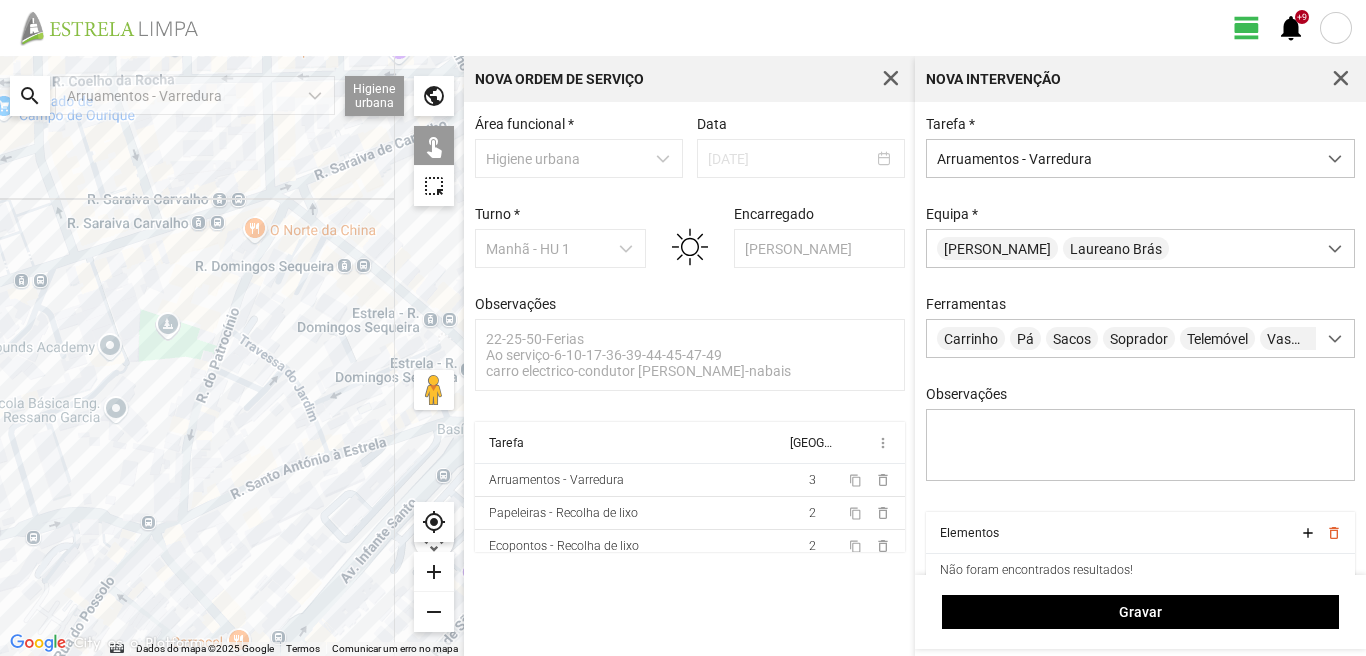 drag, startPoint x: 214, startPoint y: 408, endPoint x: 215, endPoint y: 351, distance: 57.00877 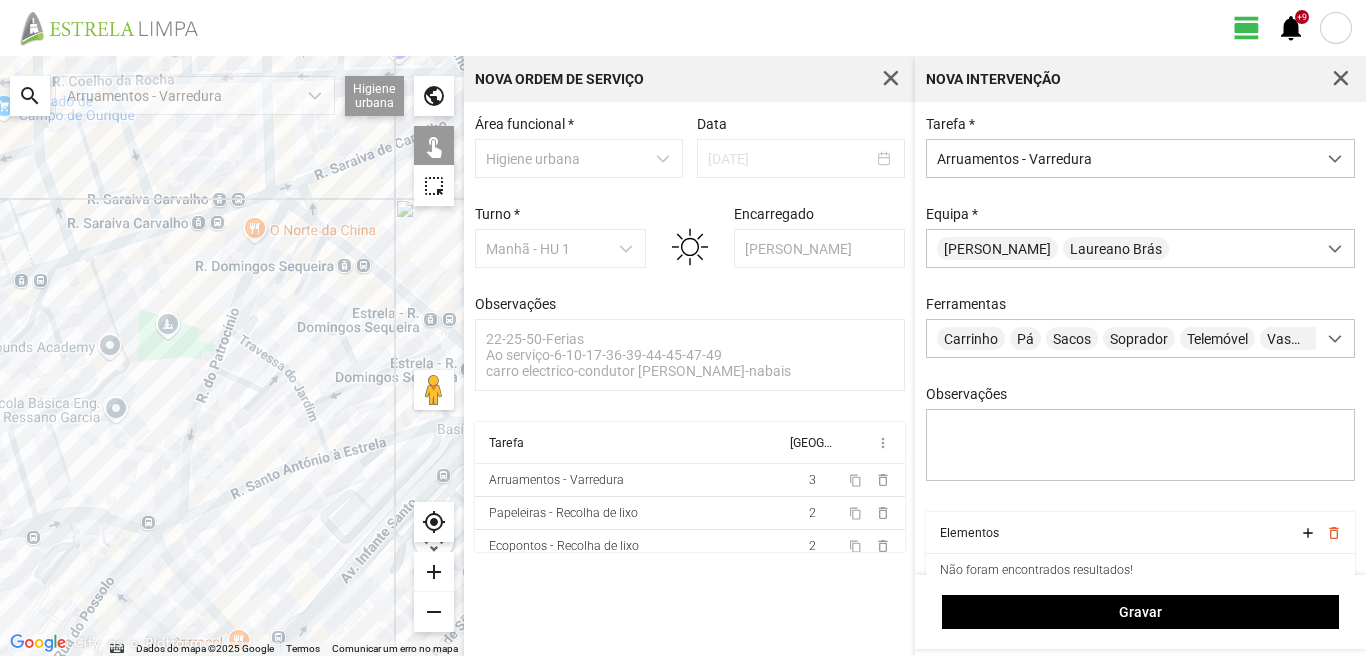 click 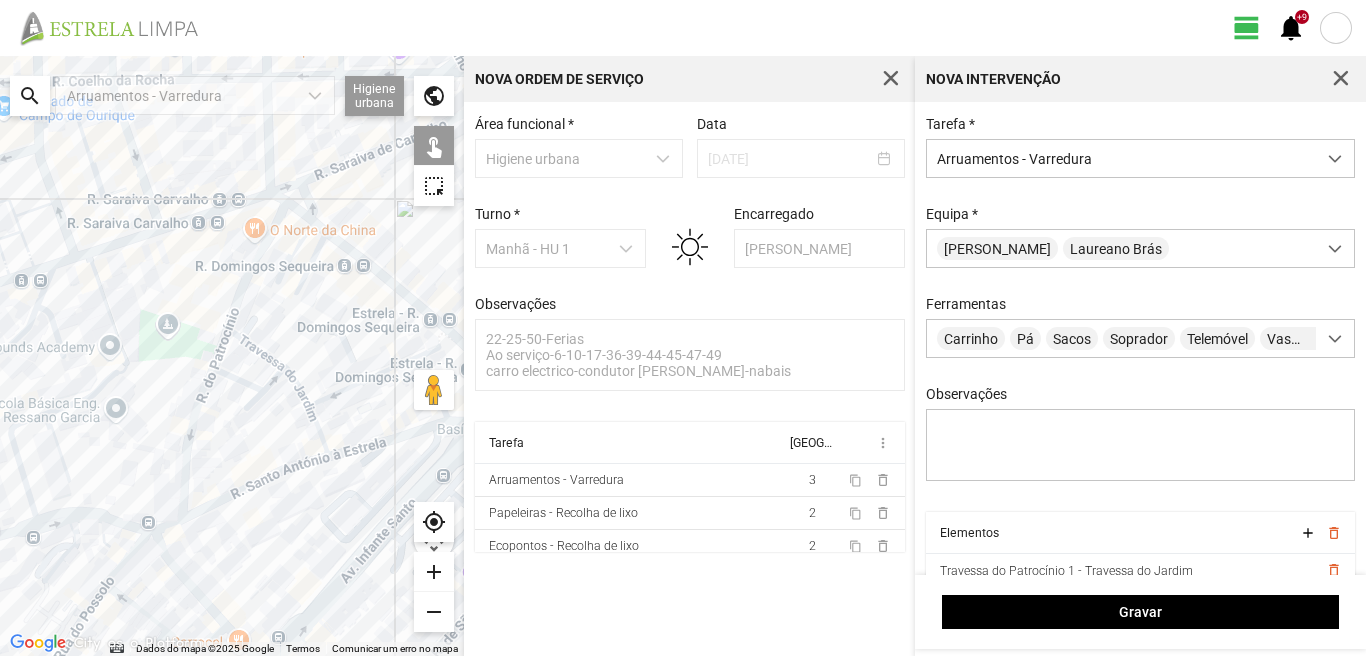 click 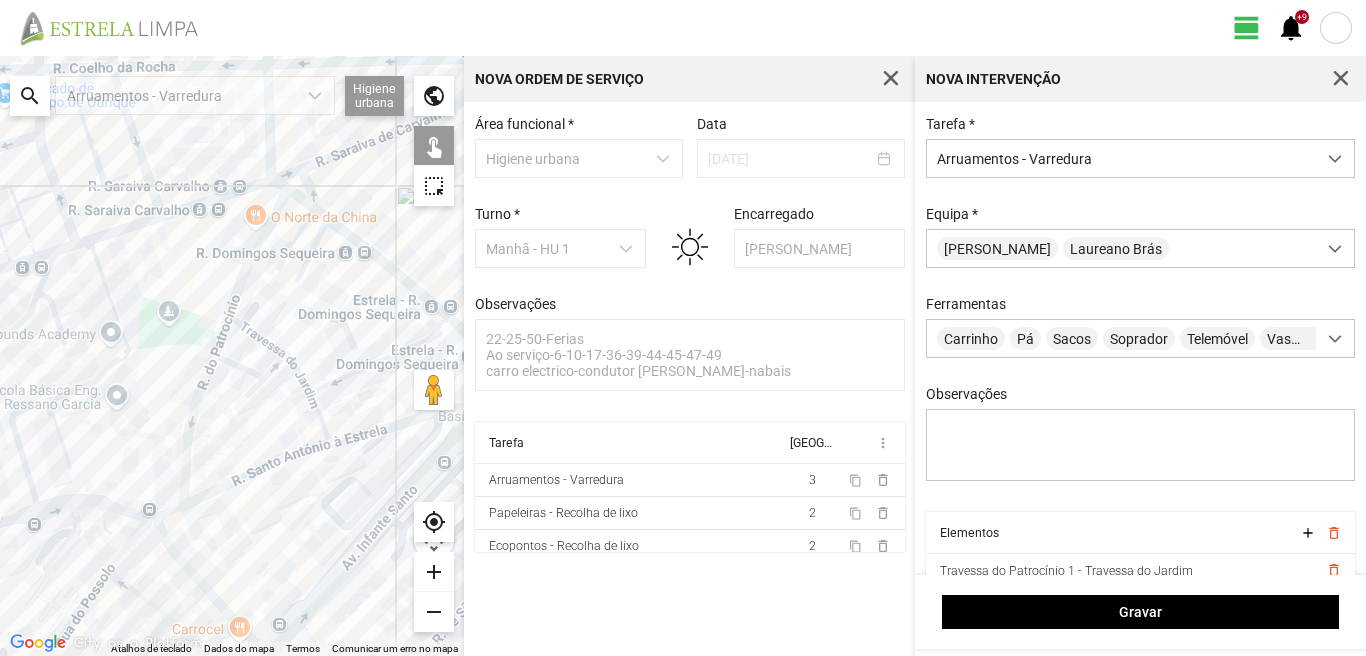 drag, startPoint x: 307, startPoint y: 425, endPoint x: 310, endPoint y: 412, distance: 13.341664 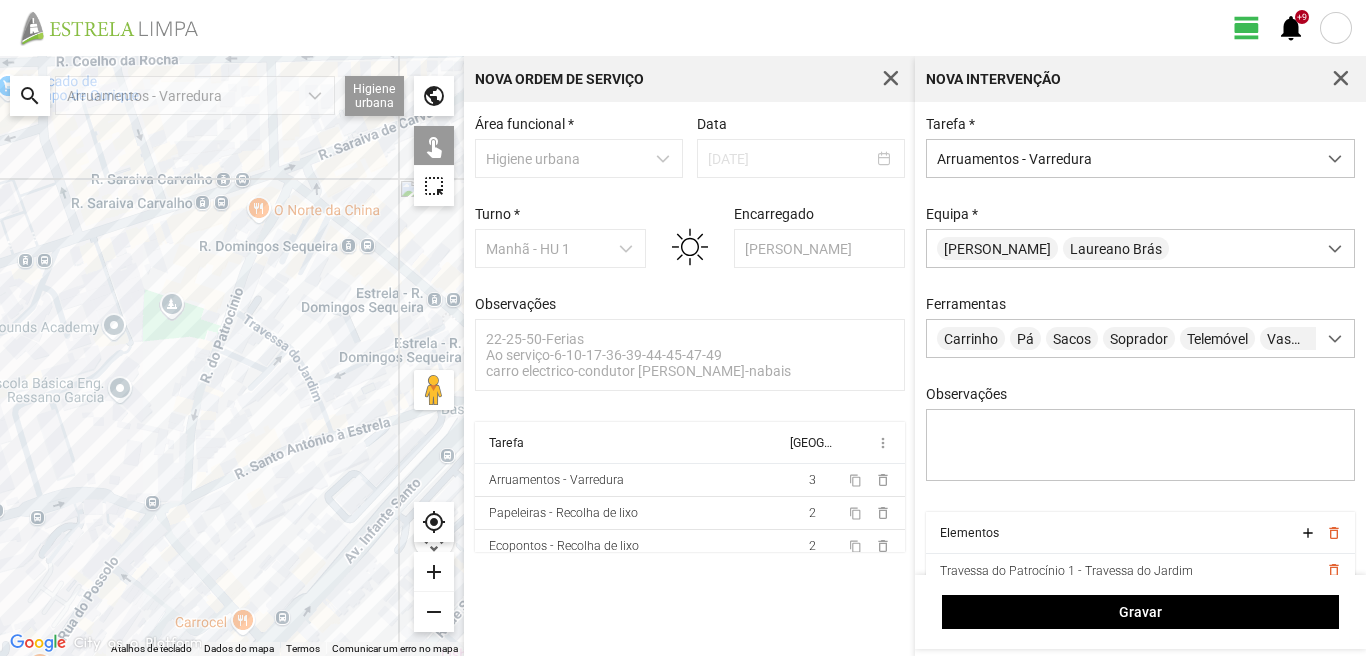 click 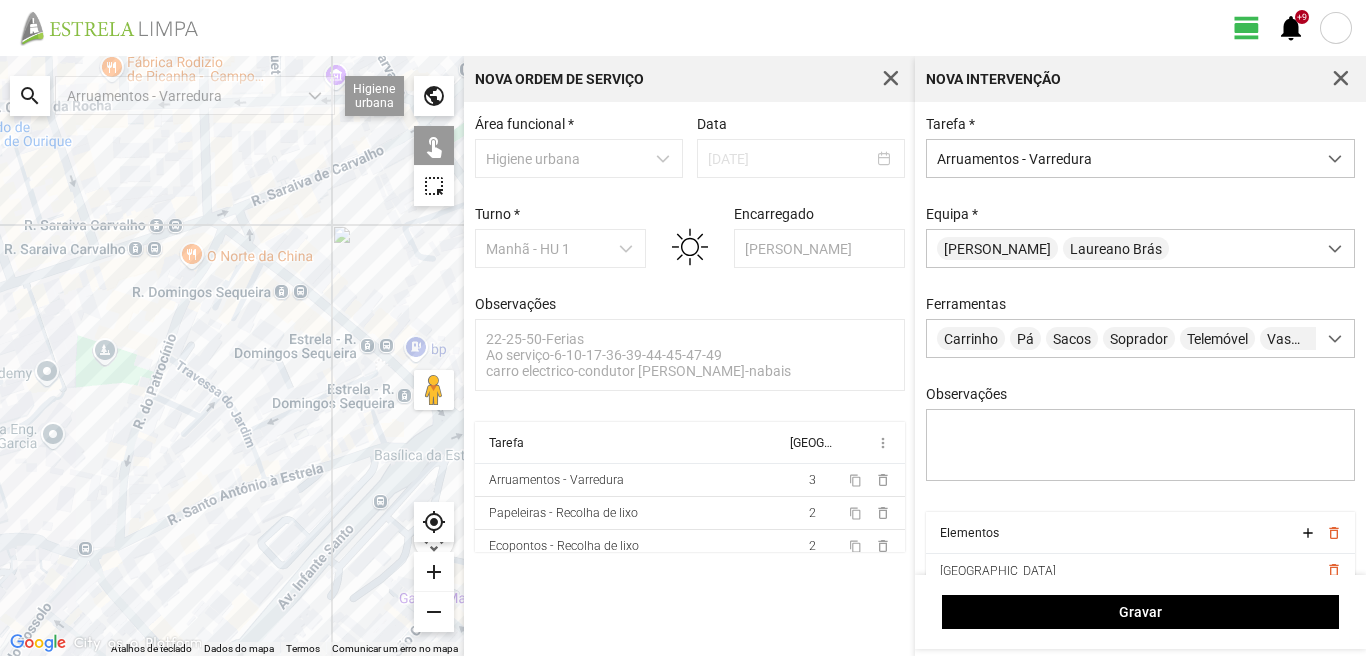 drag, startPoint x: 372, startPoint y: 377, endPoint x: 301, endPoint y: 429, distance: 88.005684 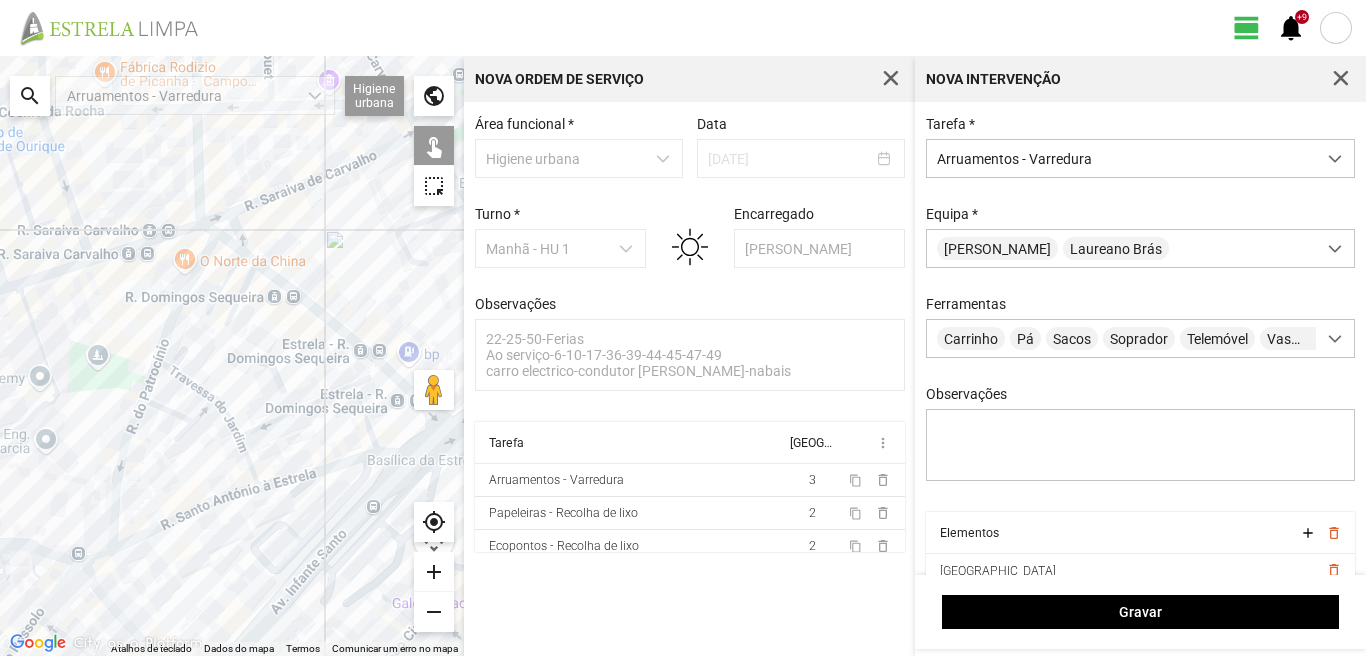 click 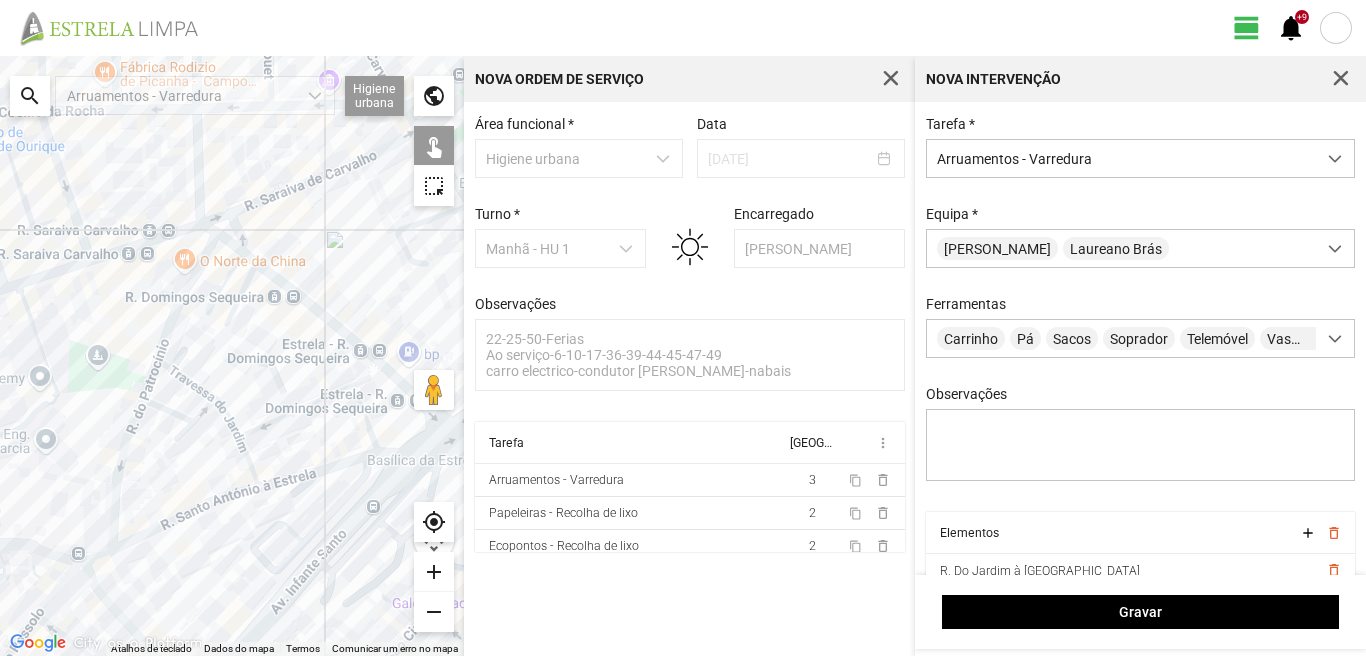 click 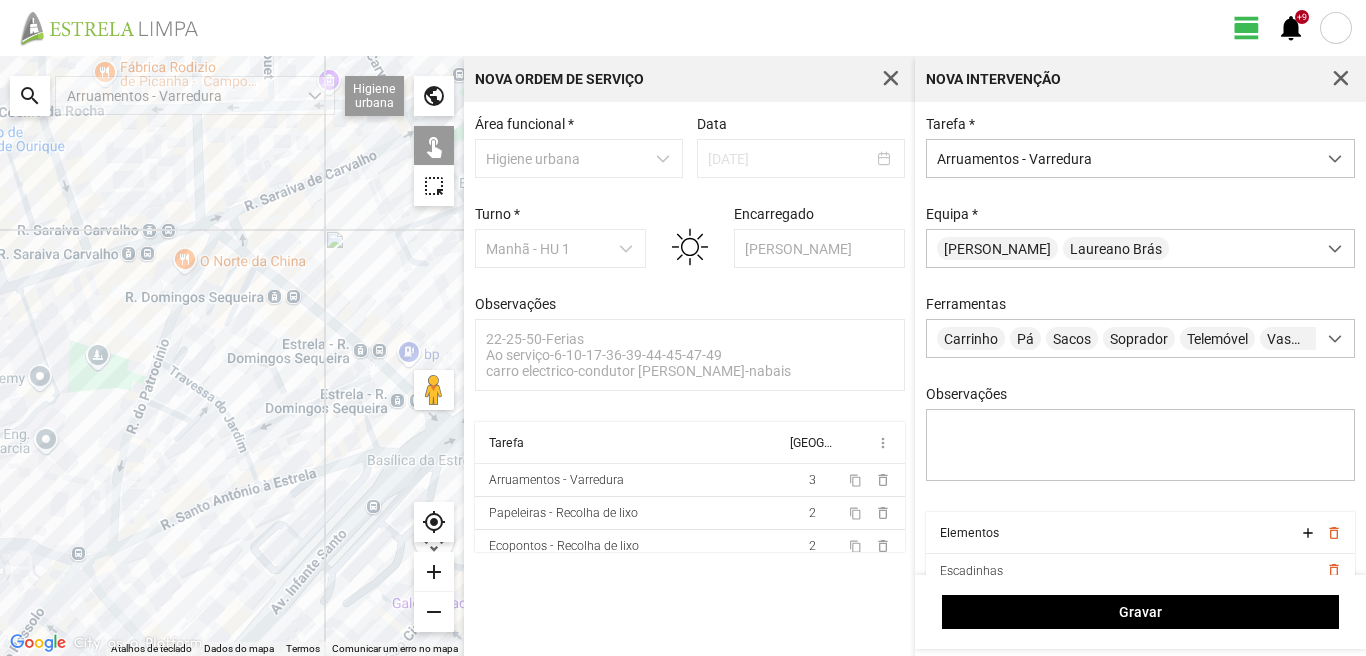 click 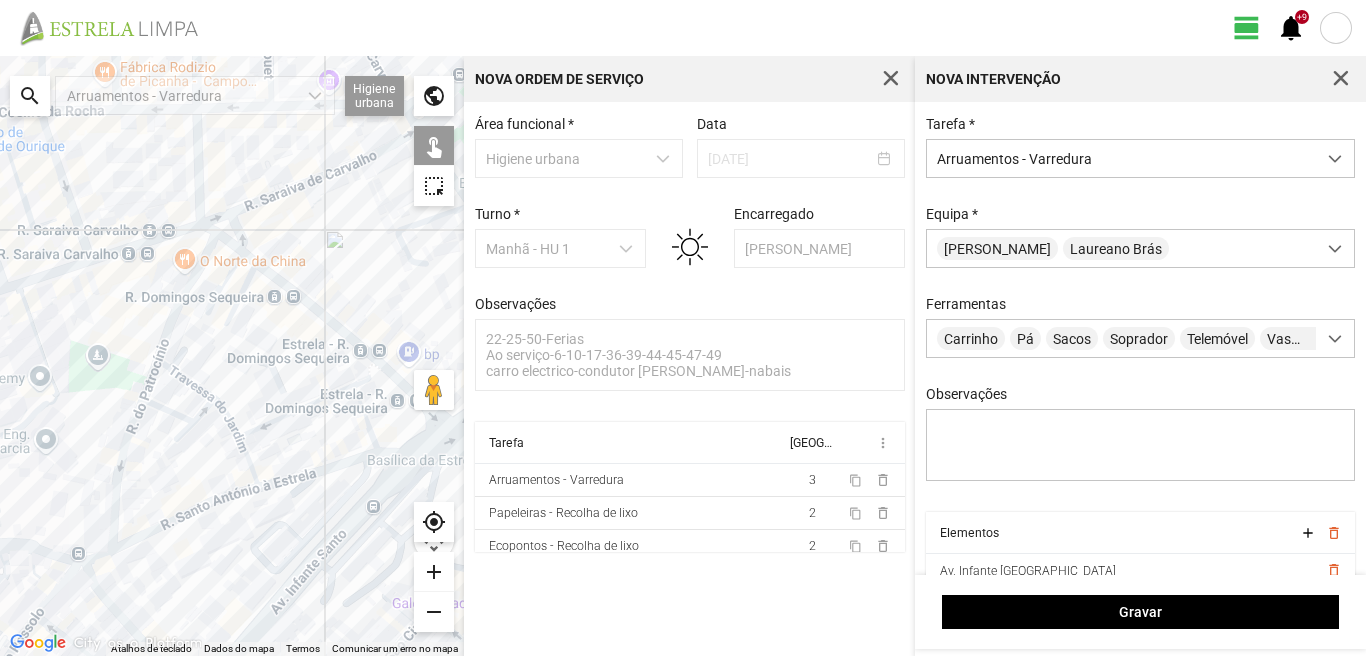 click 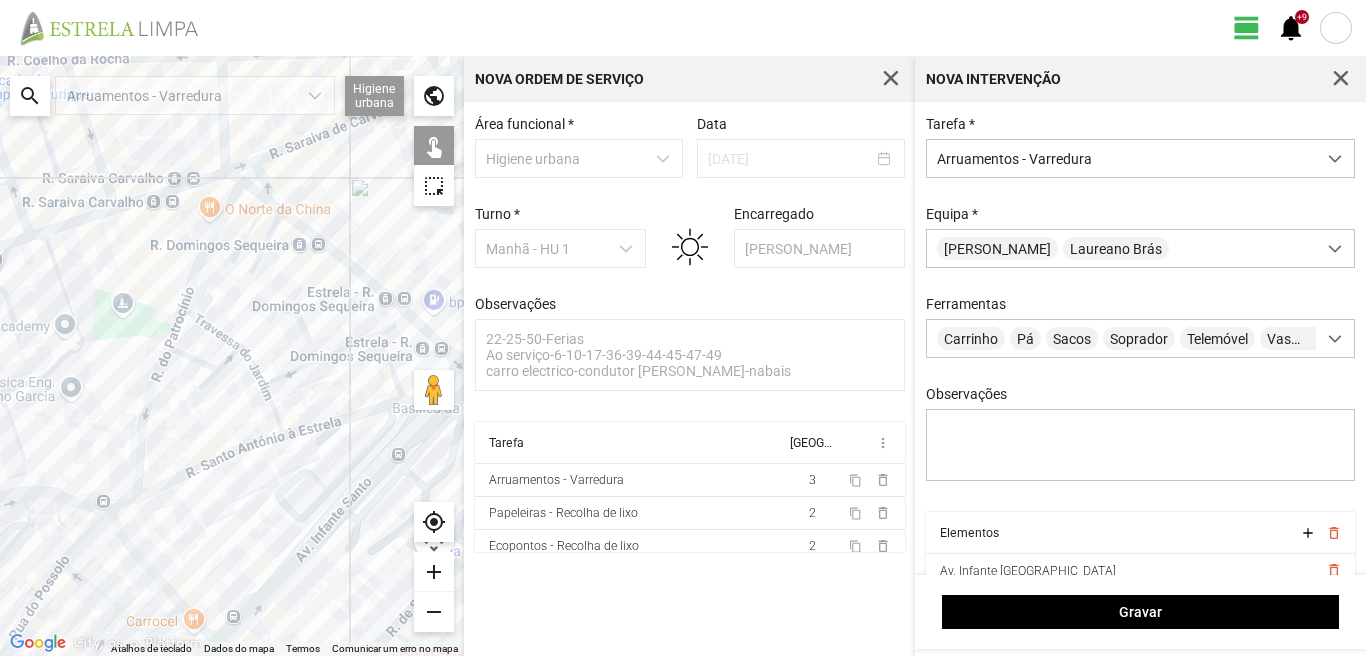 drag, startPoint x: 128, startPoint y: 585, endPoint x: 167, endPoint y: 498, distance: 95.34149 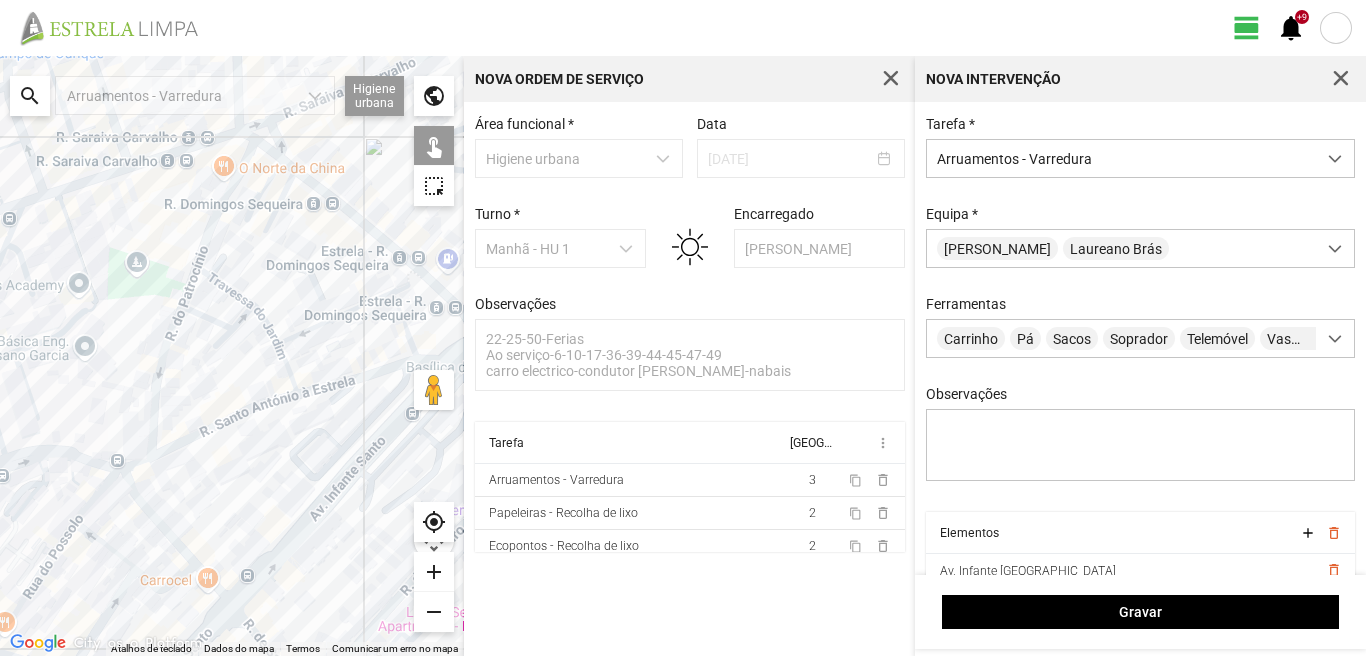 click 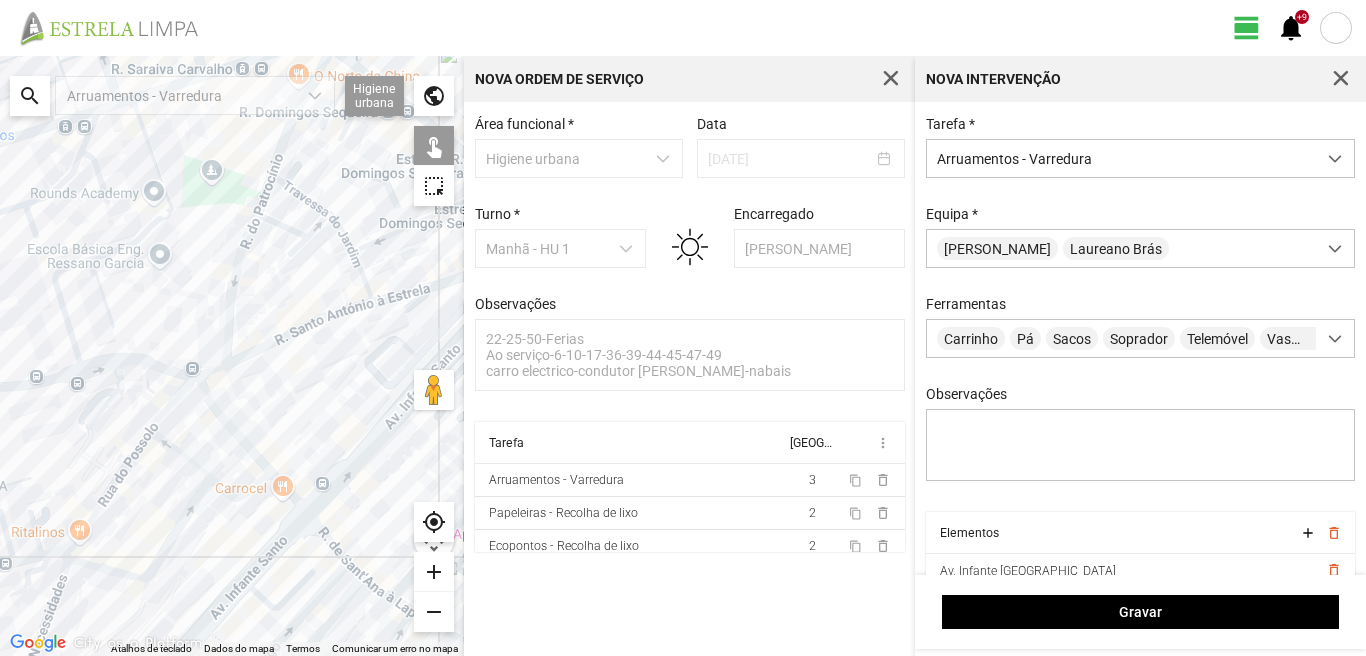 drag, startPoint x: 76, startPoint y: 573, endPoint x: 183, endPoint y: 439, distance: 171.47887 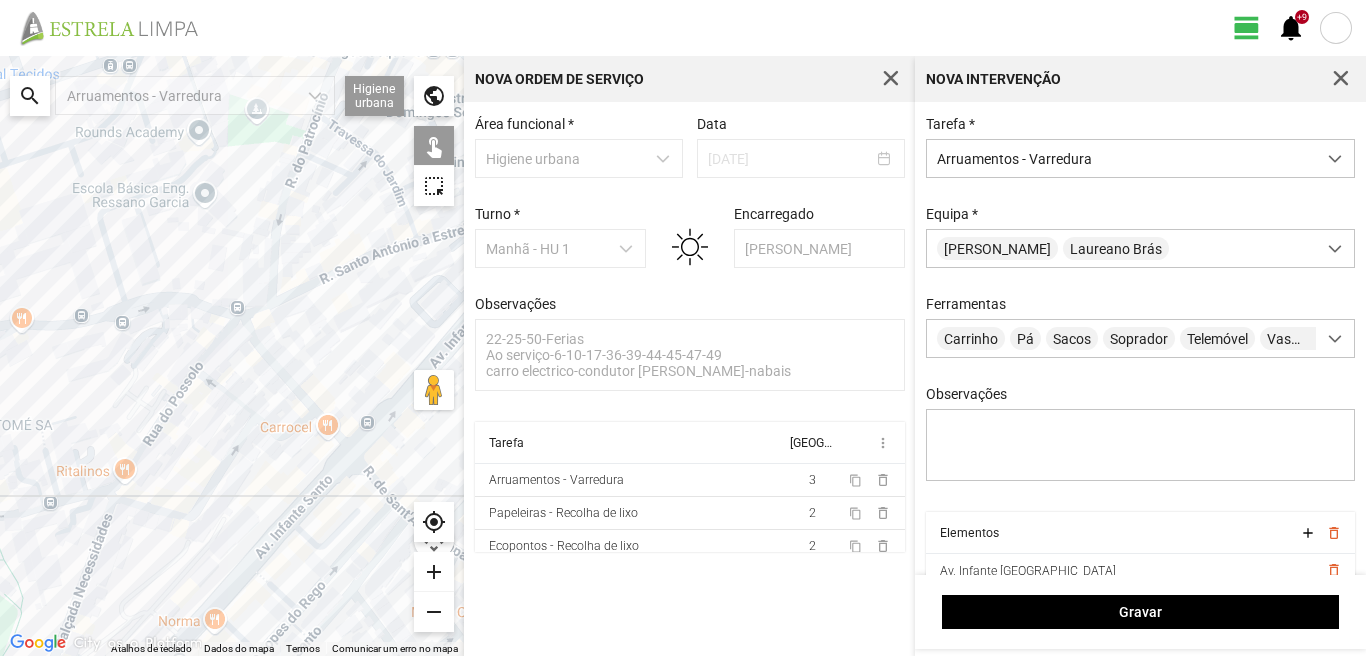 click 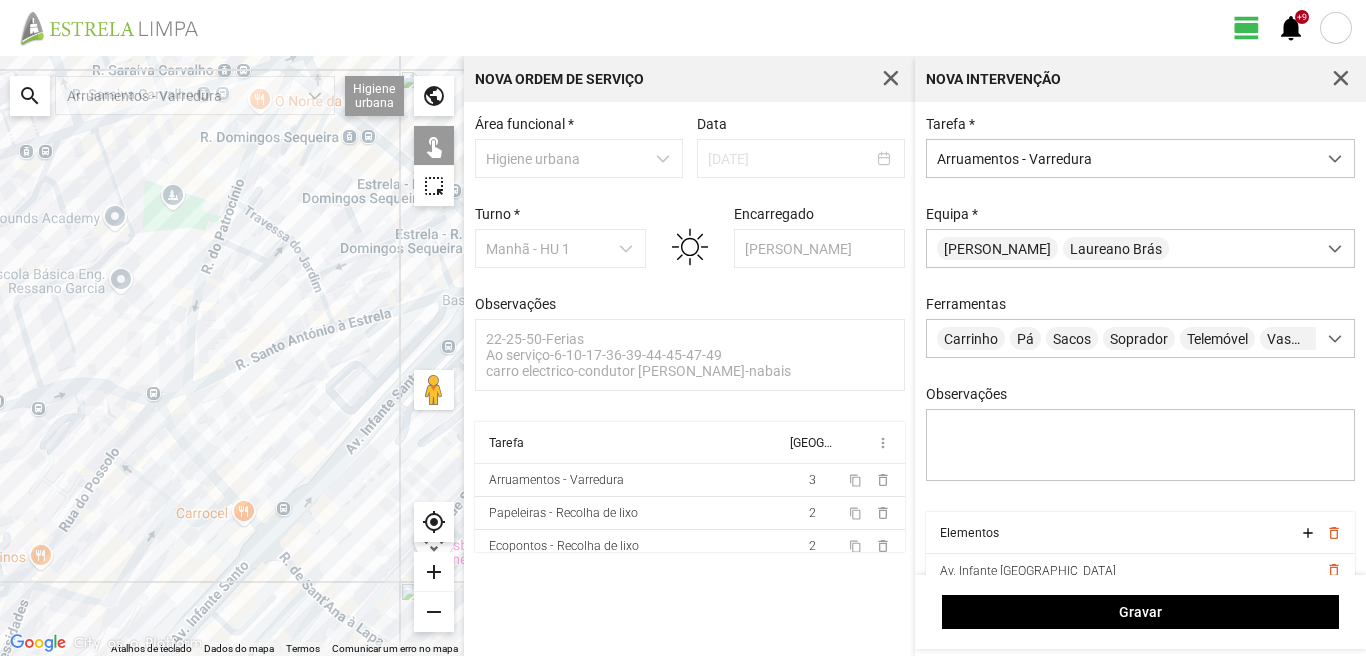 drag, startPoint x: 311, startPoint y: 352, endPoint x: 205, endPoint y: 465, distance: 154.93547 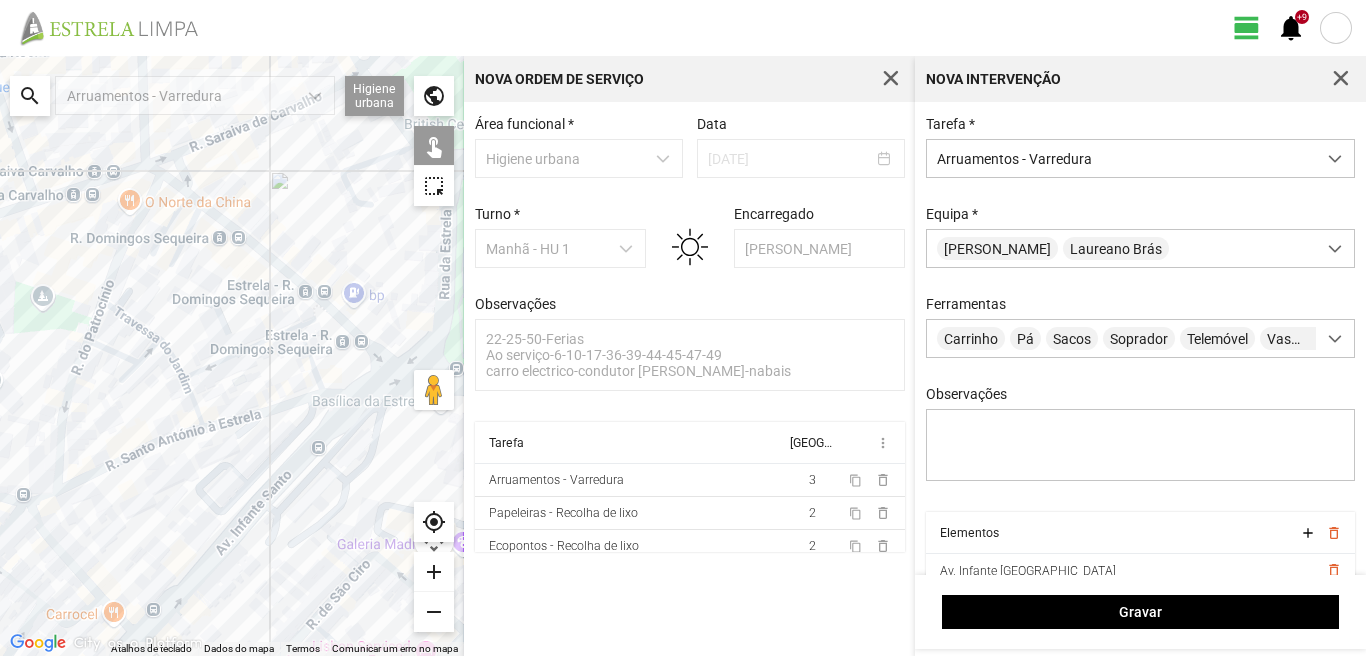 drag, startPoint x: 287, startPoint y: 356, endPoint x: 164, endPoint y: 455, distance: 157.89236 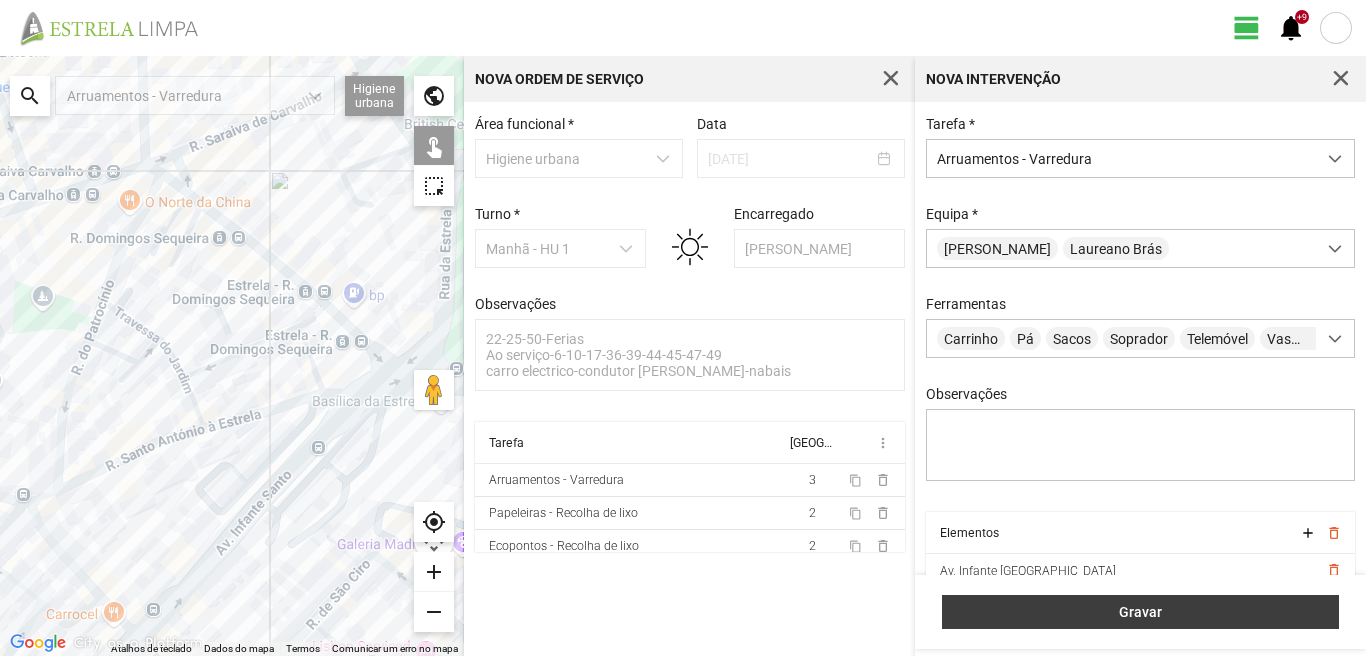 click on "Gravar" at bounding box center [1141, 612] 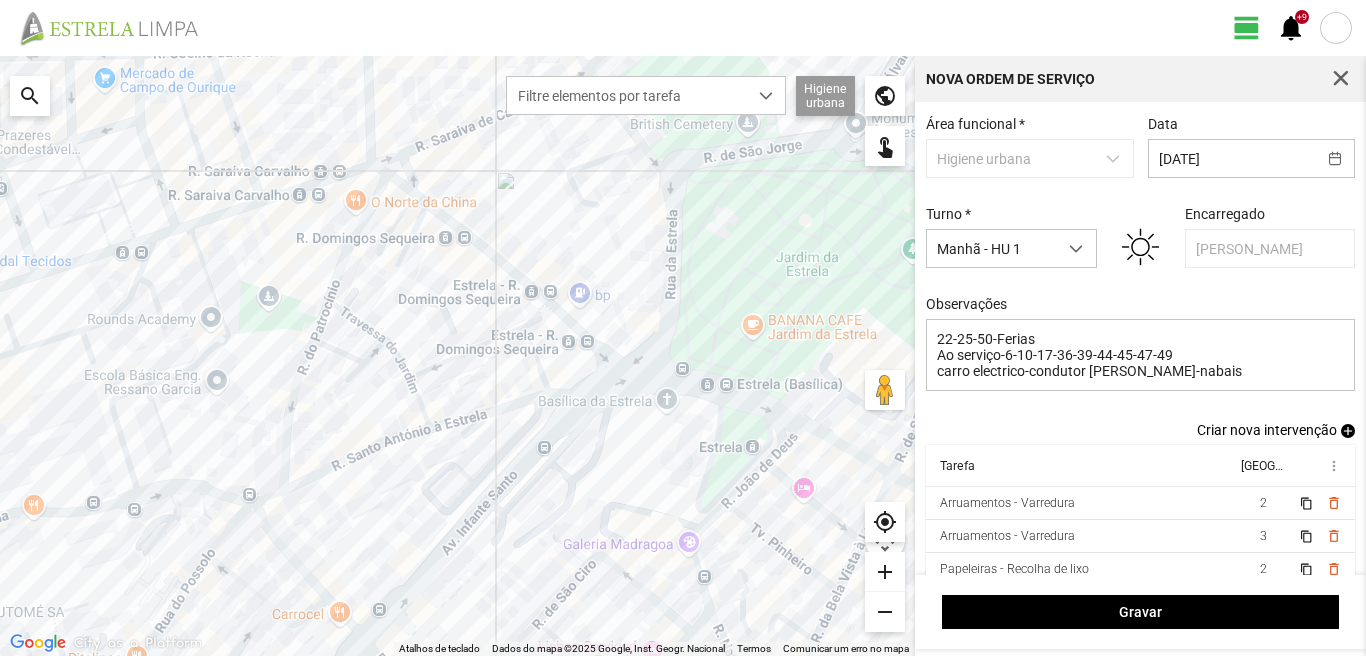 click on "add" at bounding box center (1348, 431) 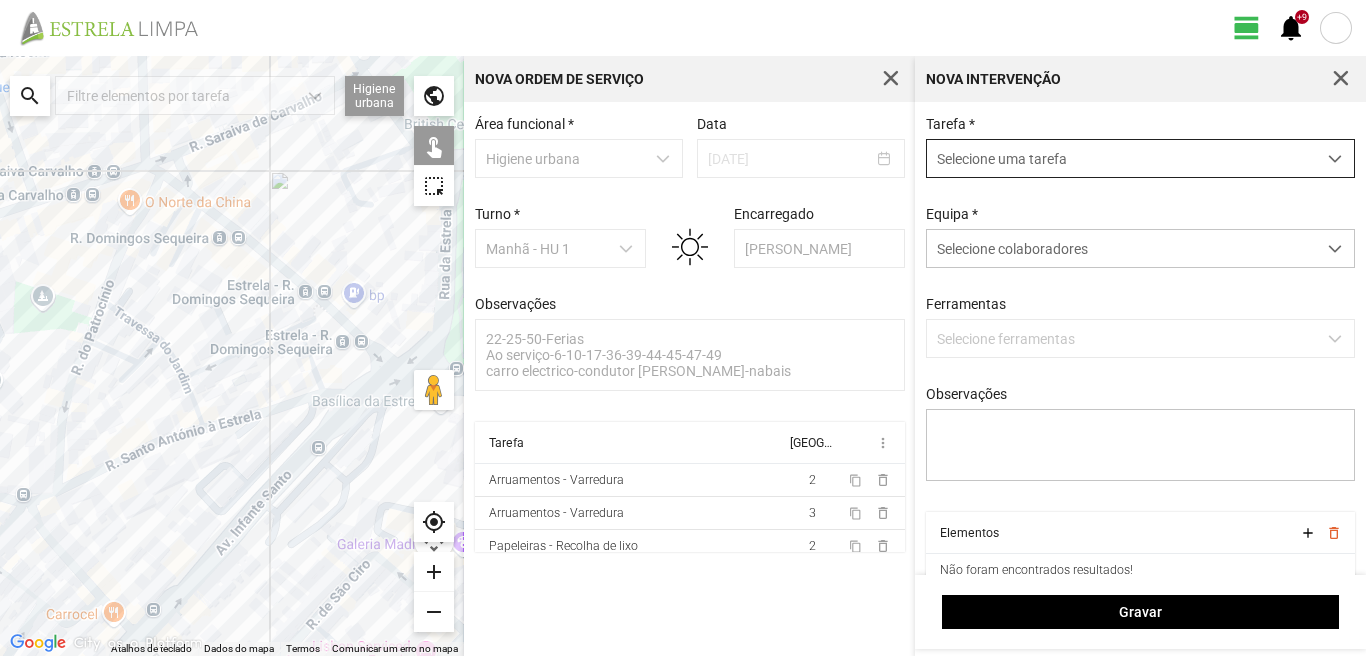 click on "Selecione uma tarefa" at bounding box center (1121, 158) 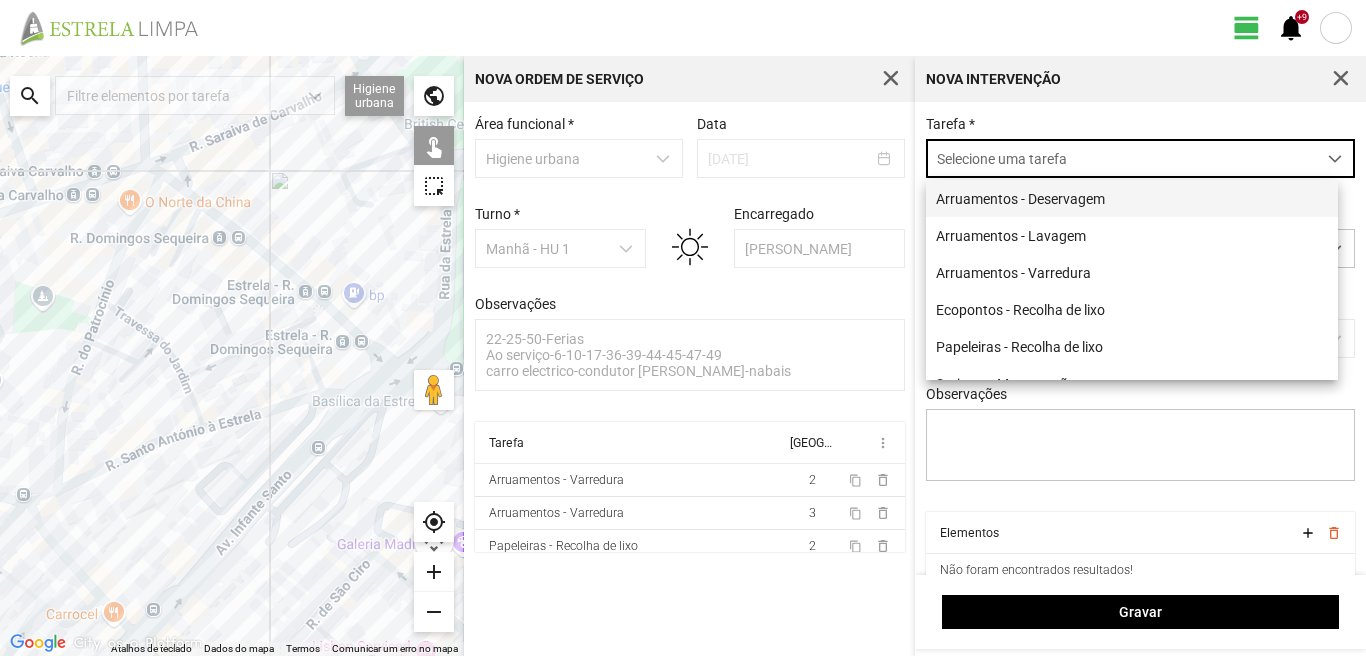 scroll, scrollTop: 11, scrollLeft: 89, axis: both 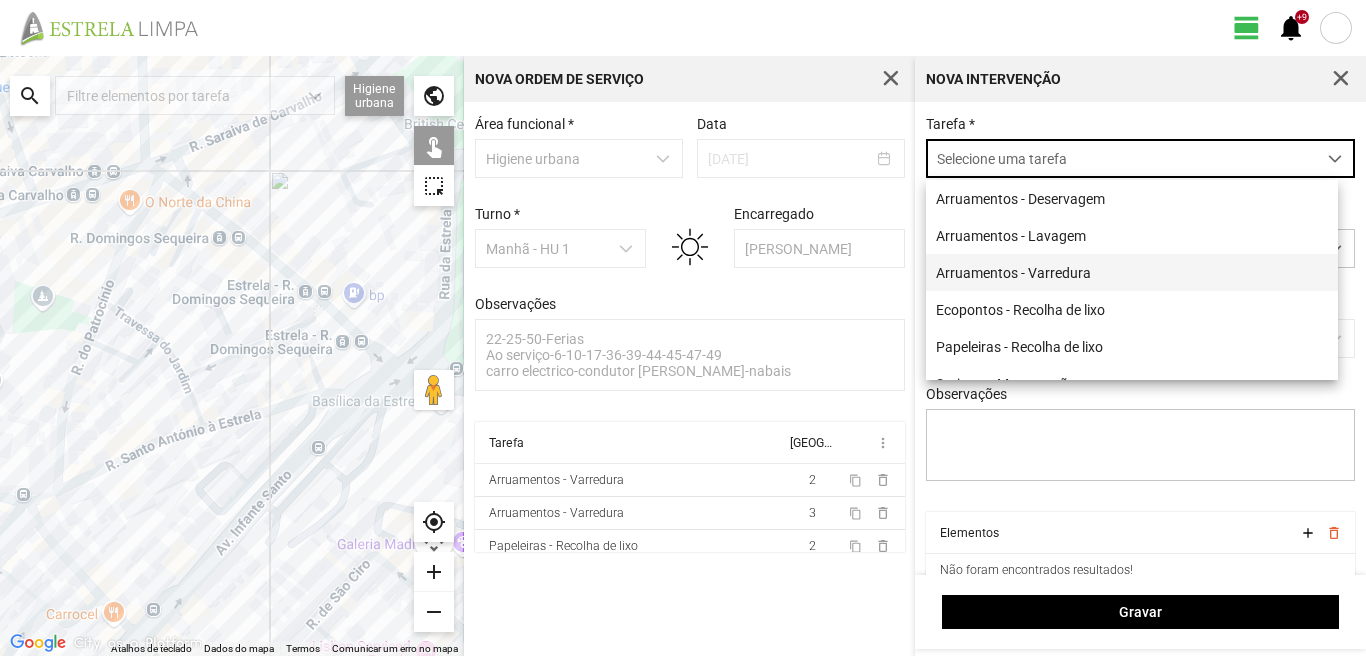 click on "Arruamentos - Varredura" at bounding box center (1132, 272) 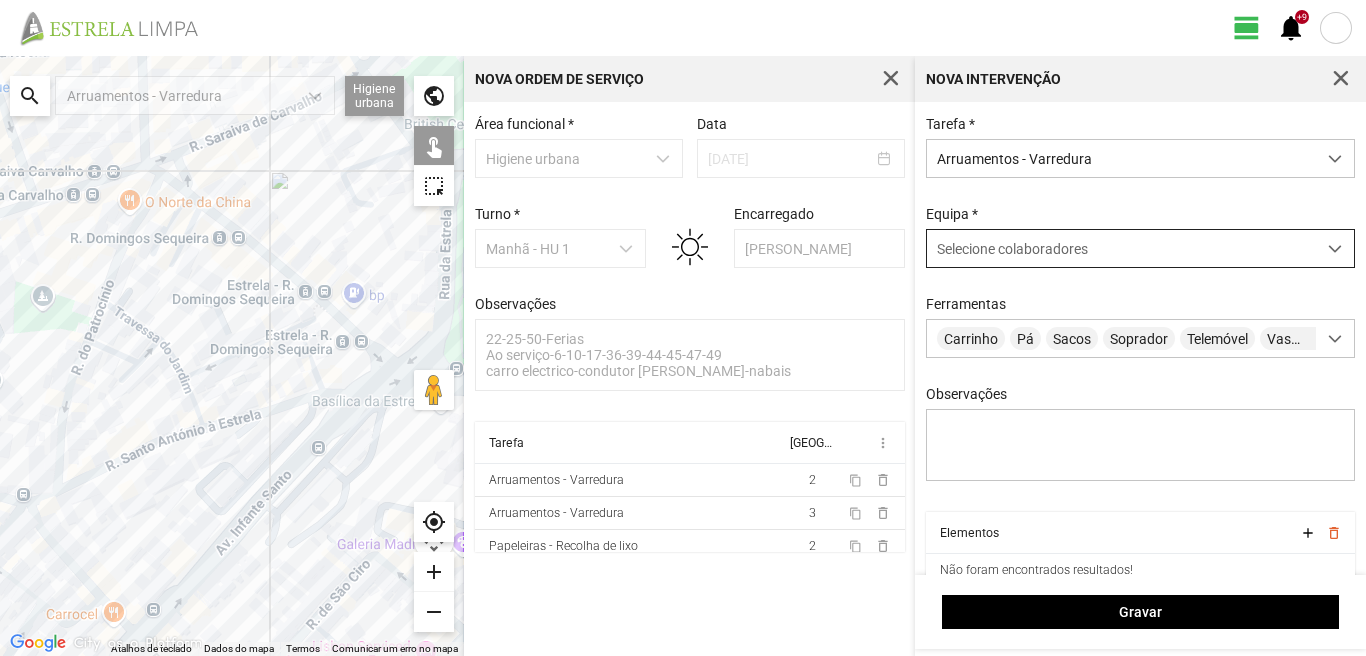 click on "Selecione colaboradores" at bounding box center (1012, 249) 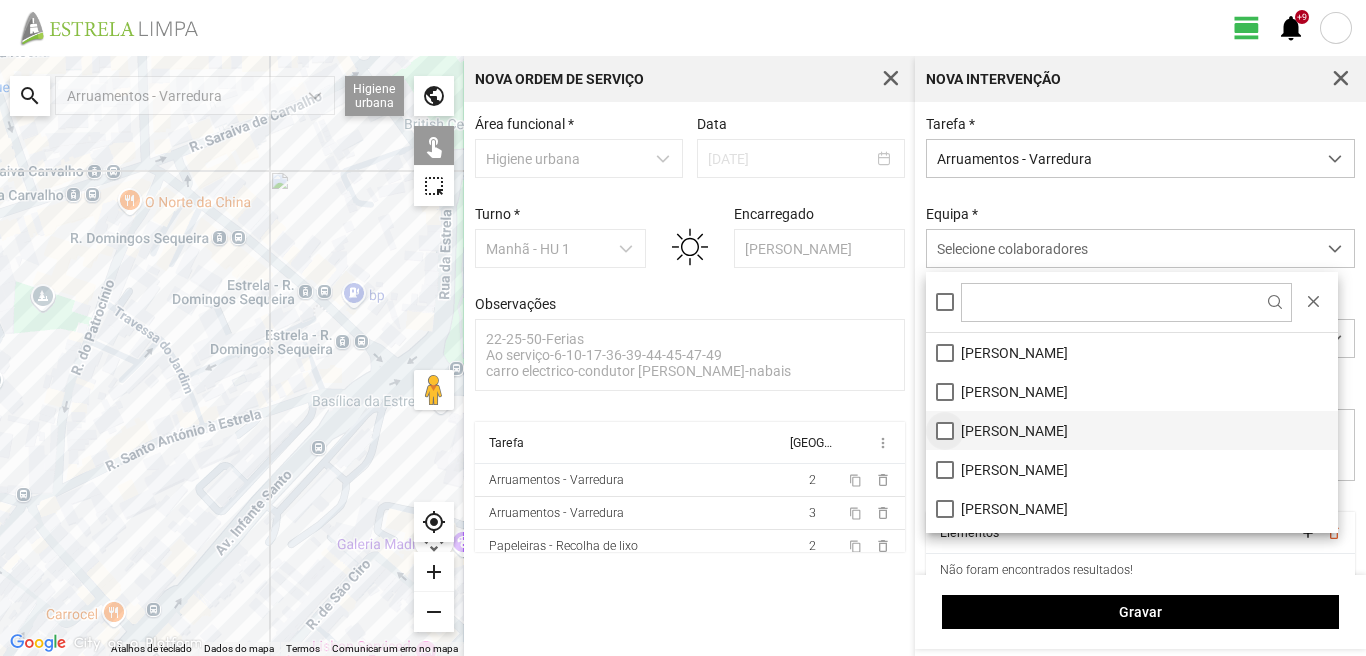 click on "[PERSON_NAME]" at bounding box center [1132, 430] 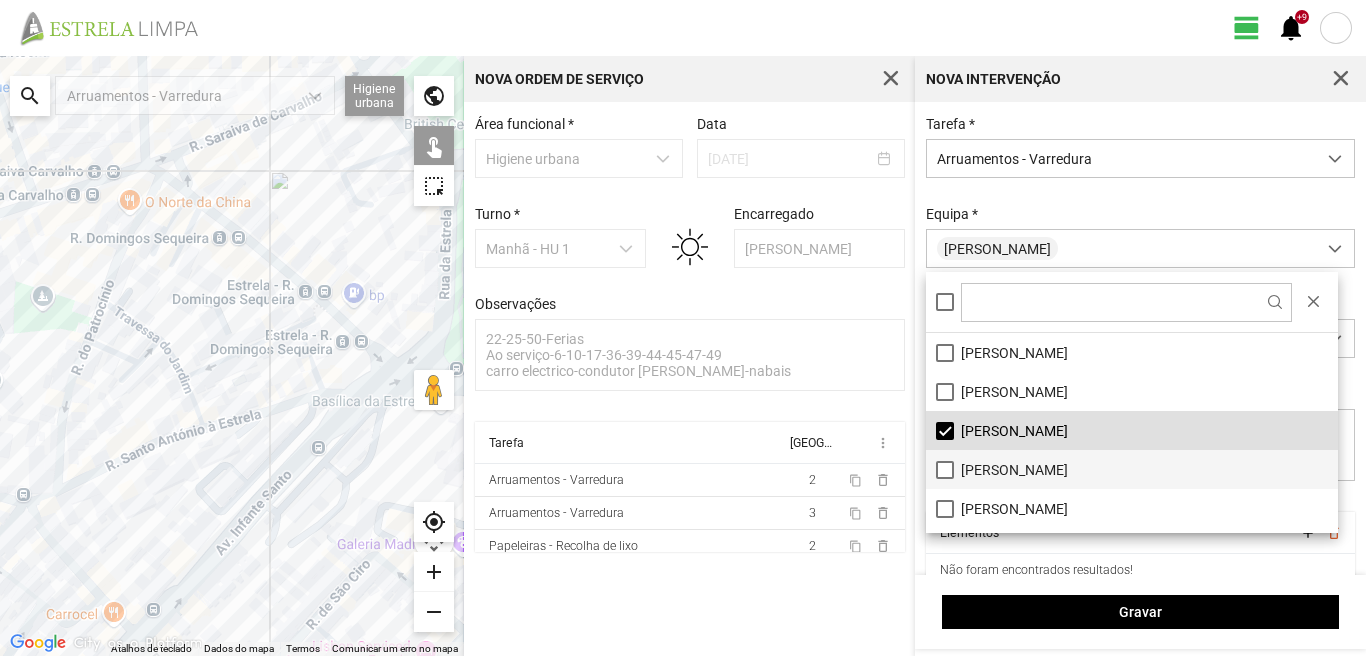 scroll, scrollTop: 100, scrollLeft: 0, axis: vertical 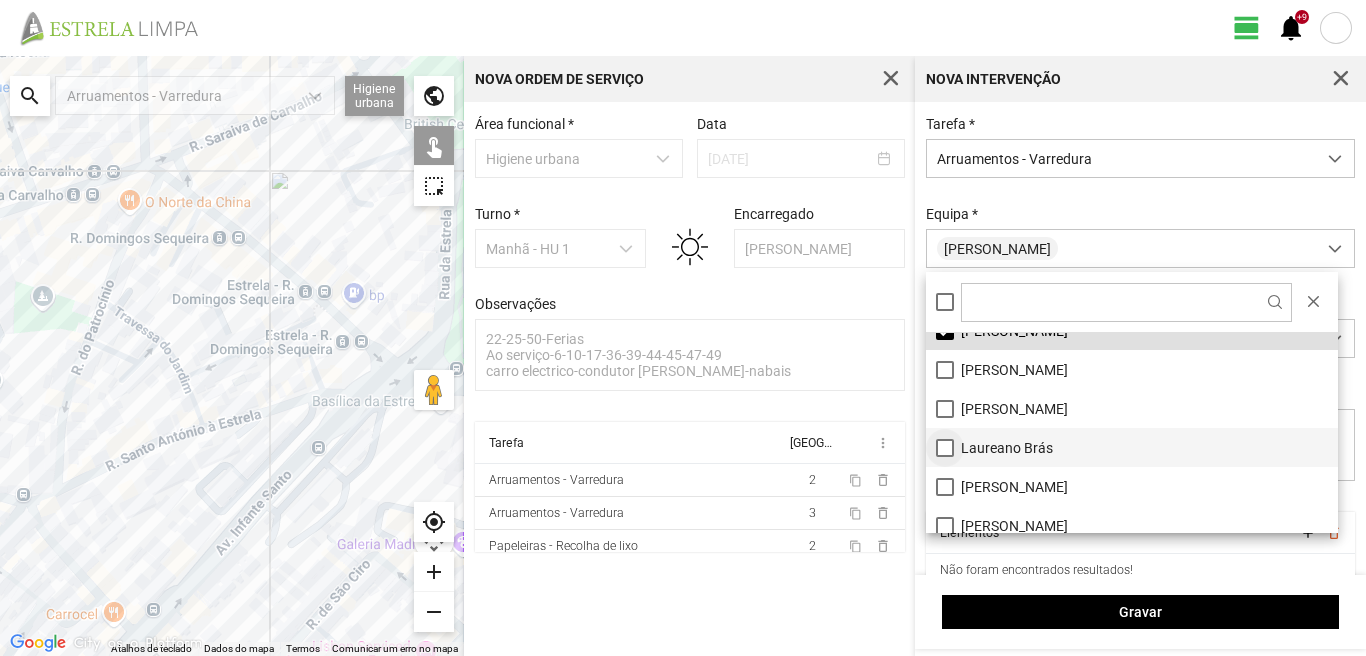 click on "Laureano Brás" at bounding box center (1132, 447) 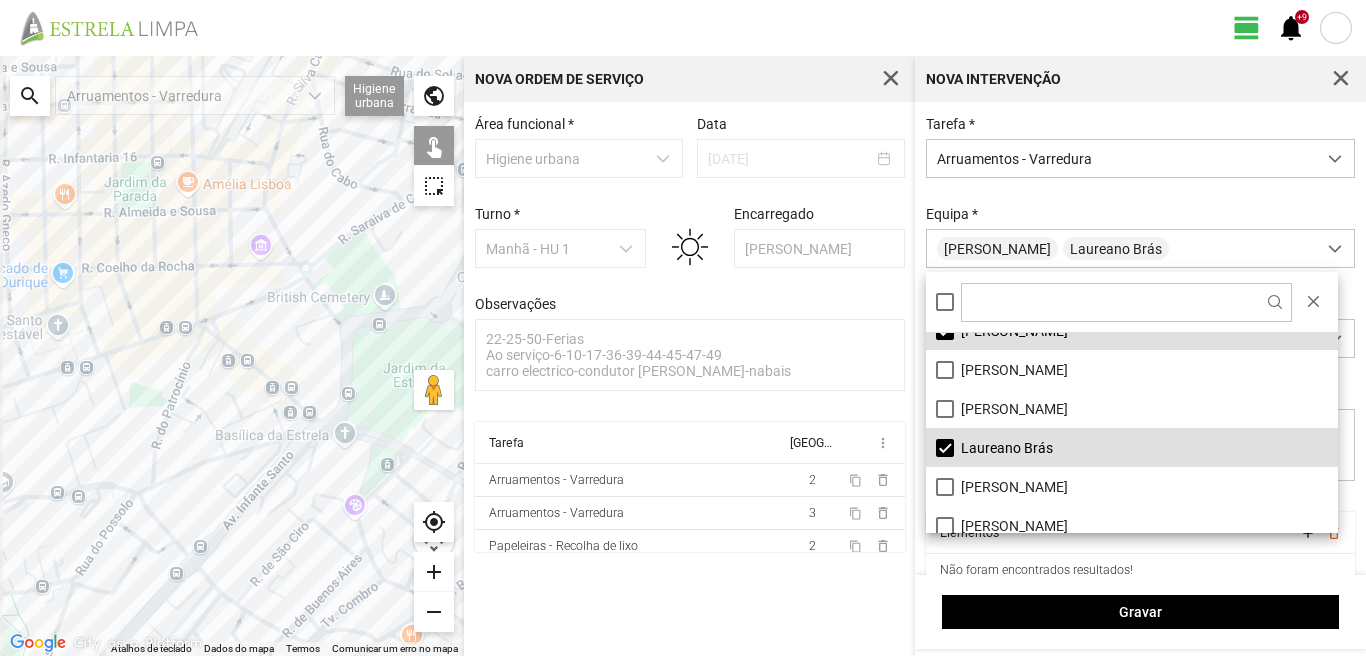 drag, startPoint x: 225, startPoint y: 578, endPoint x: 263, endPoint y: 405, distance: 177.12425 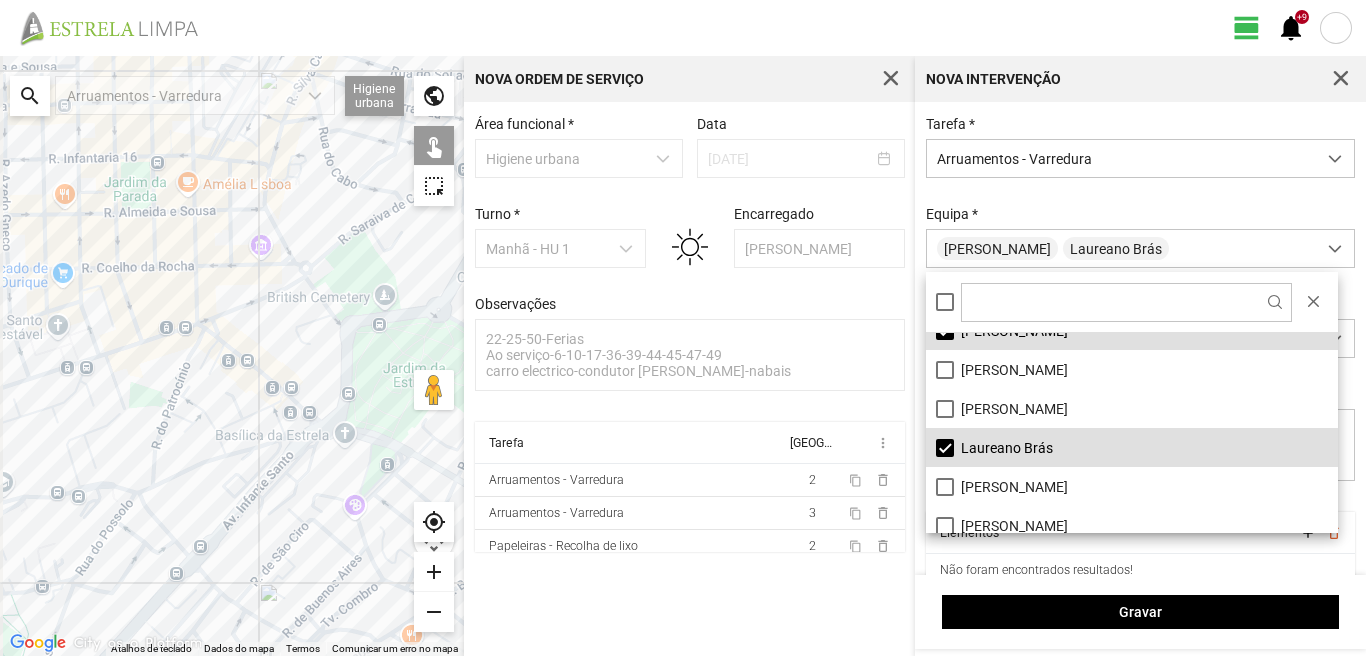 click 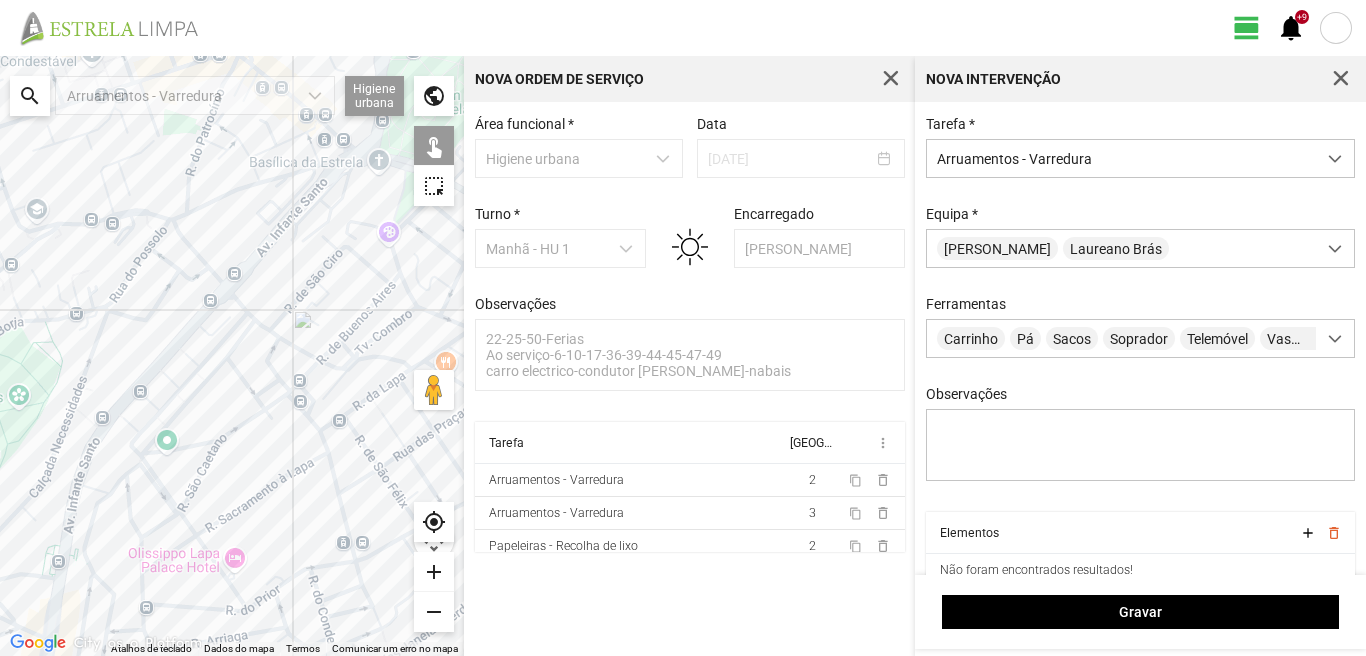 drag, startPoint x: 231, startPoint y: 530, endPoint x: 217, endPoint y: 449, distance: 82.20097 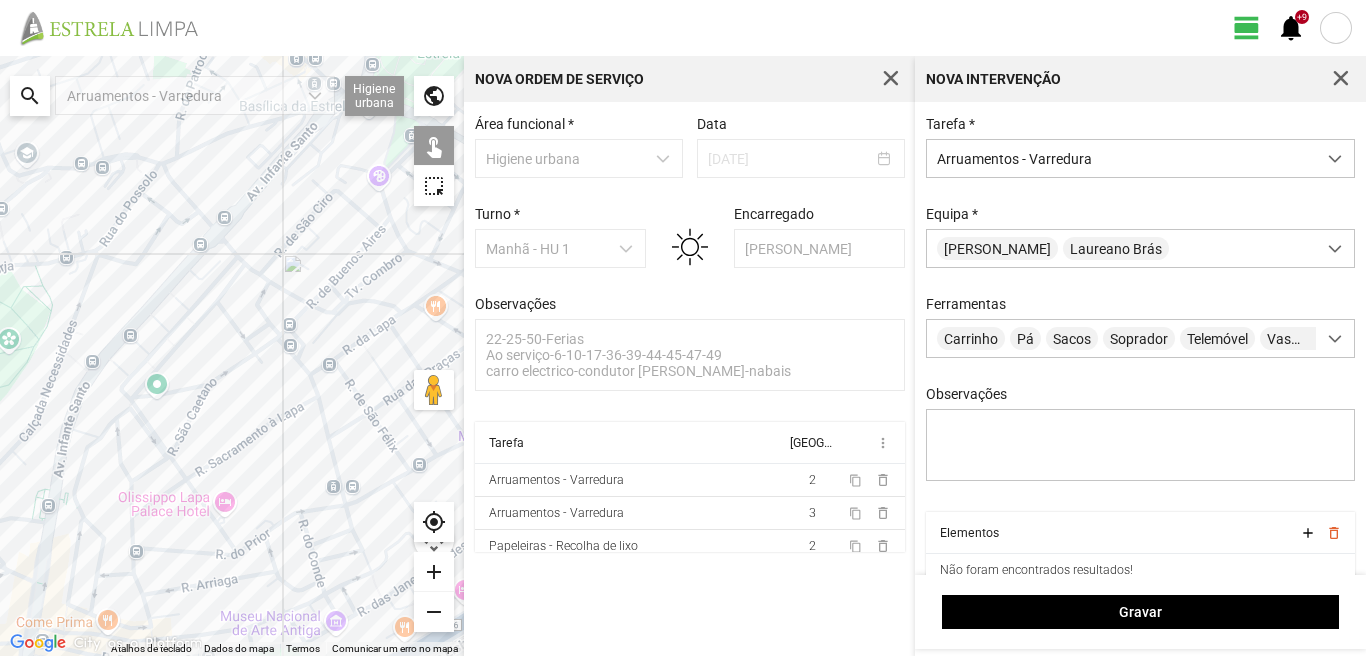 drag, startPoint x: 293, startPoint y: 476, endPoint x: 268, endPoint y: 484, distance: 26.24881 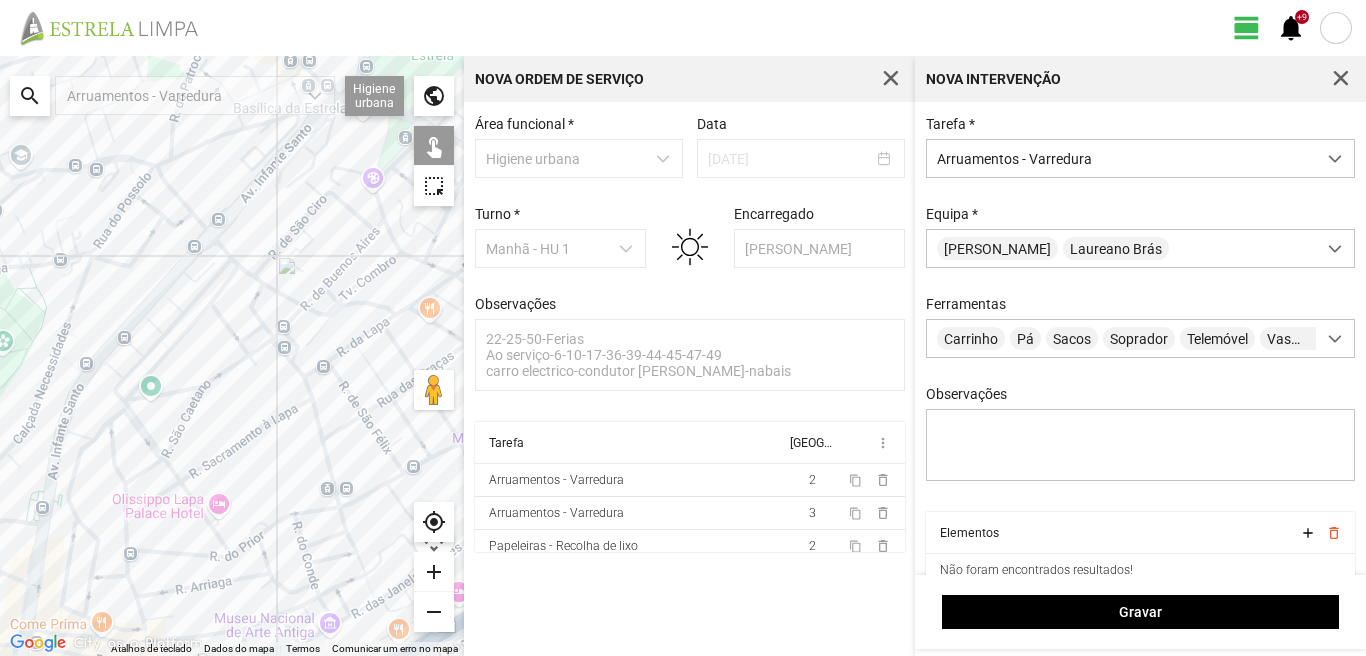 click 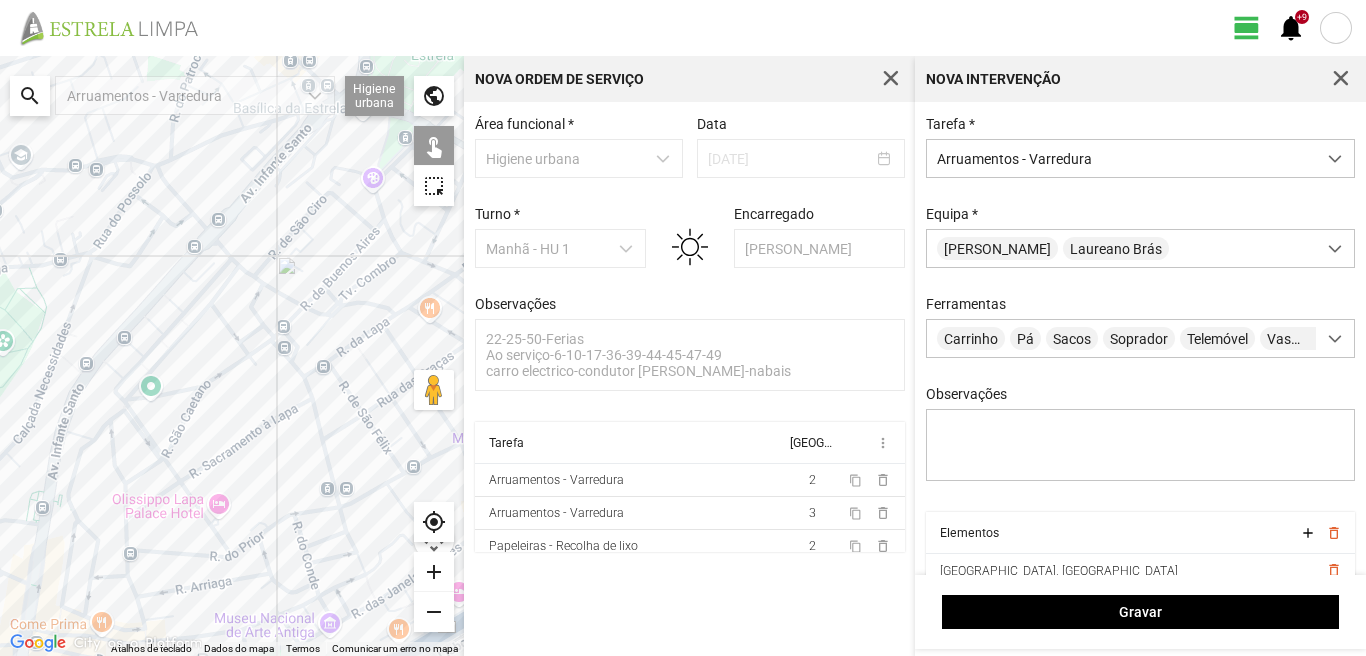 click 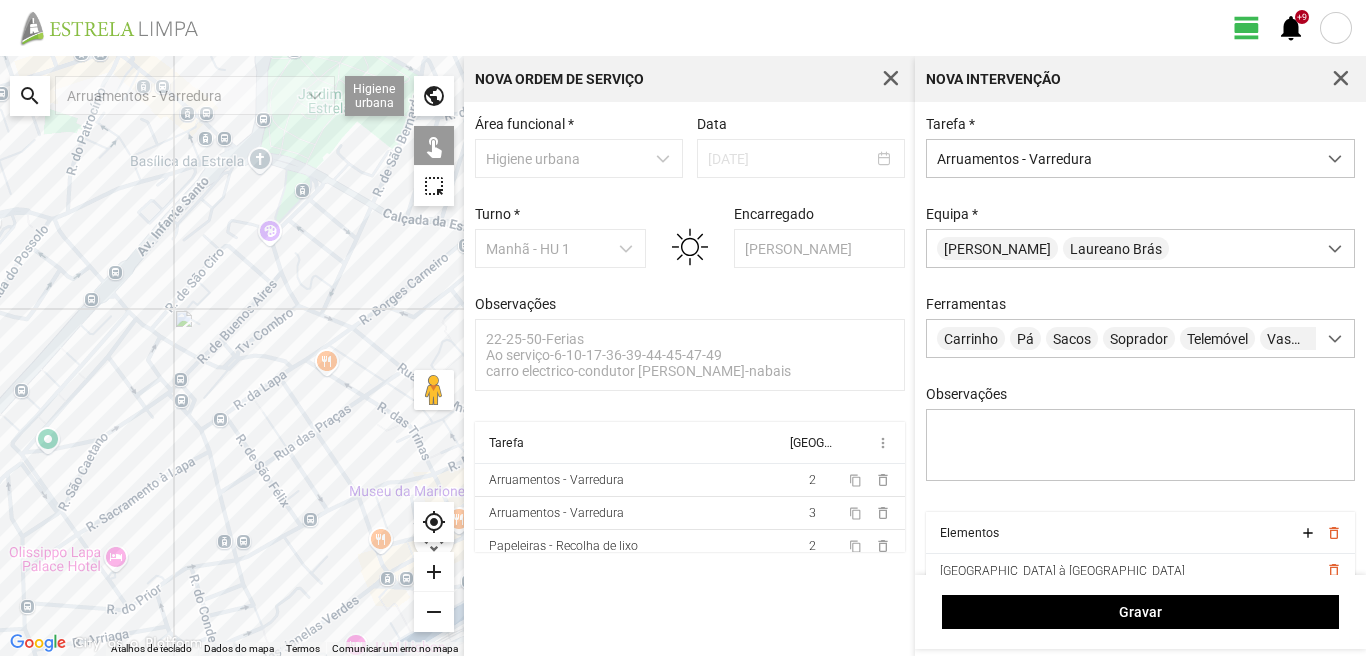 drag, startPoint x: 348, startPoint y: 369, endPoint x: 239, endPoint y: 451, distance: 136.40015 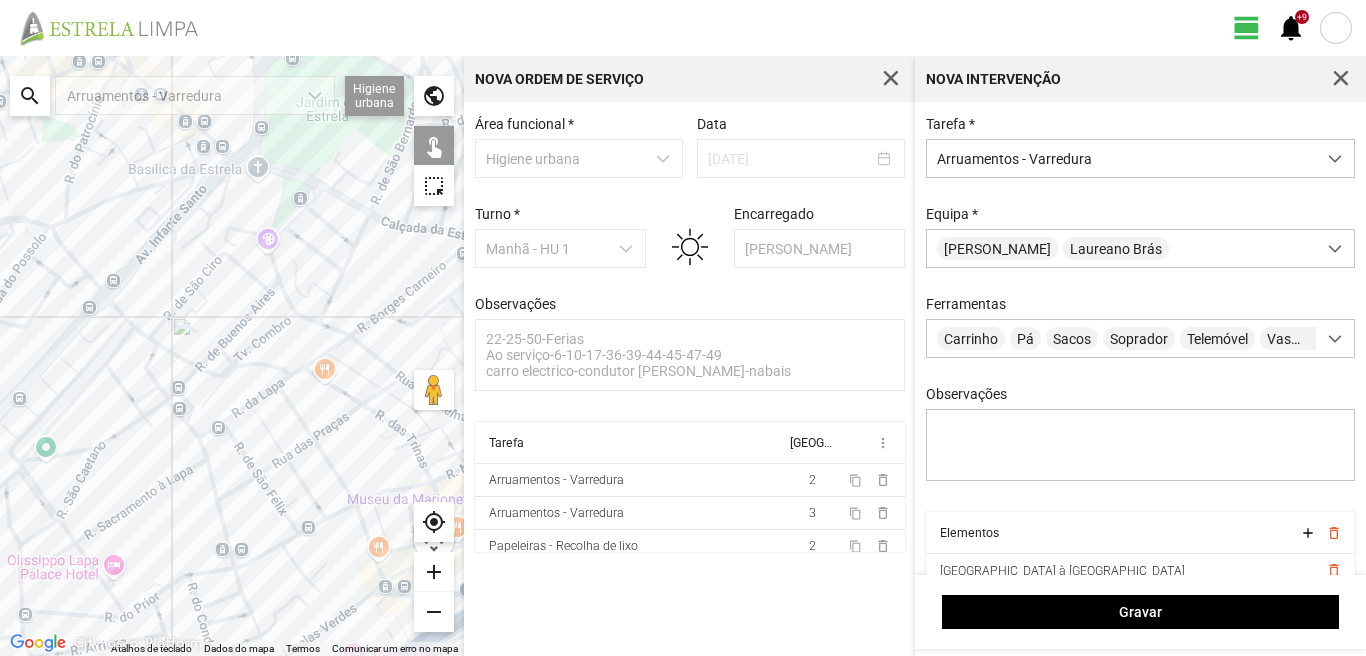 click 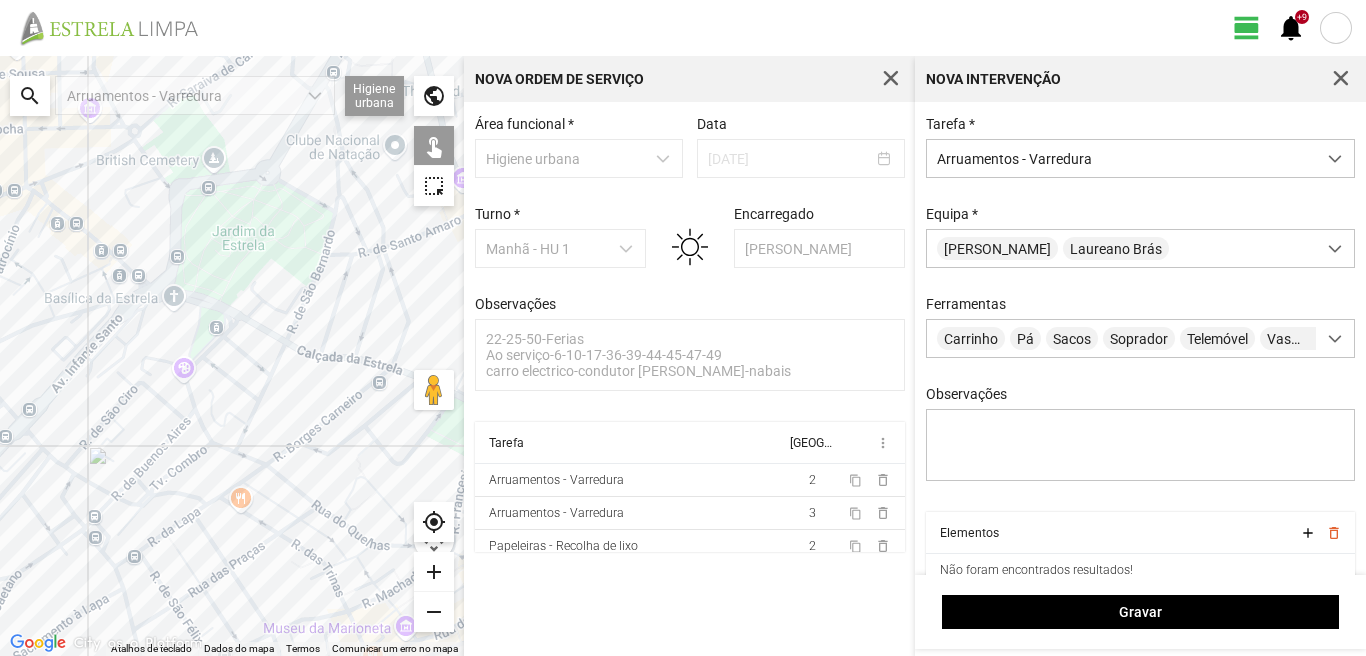 drag, startPoint x: 276, startPoint y: 380, endPoint x: 180, endPoint y: 532, distance: 179.77763 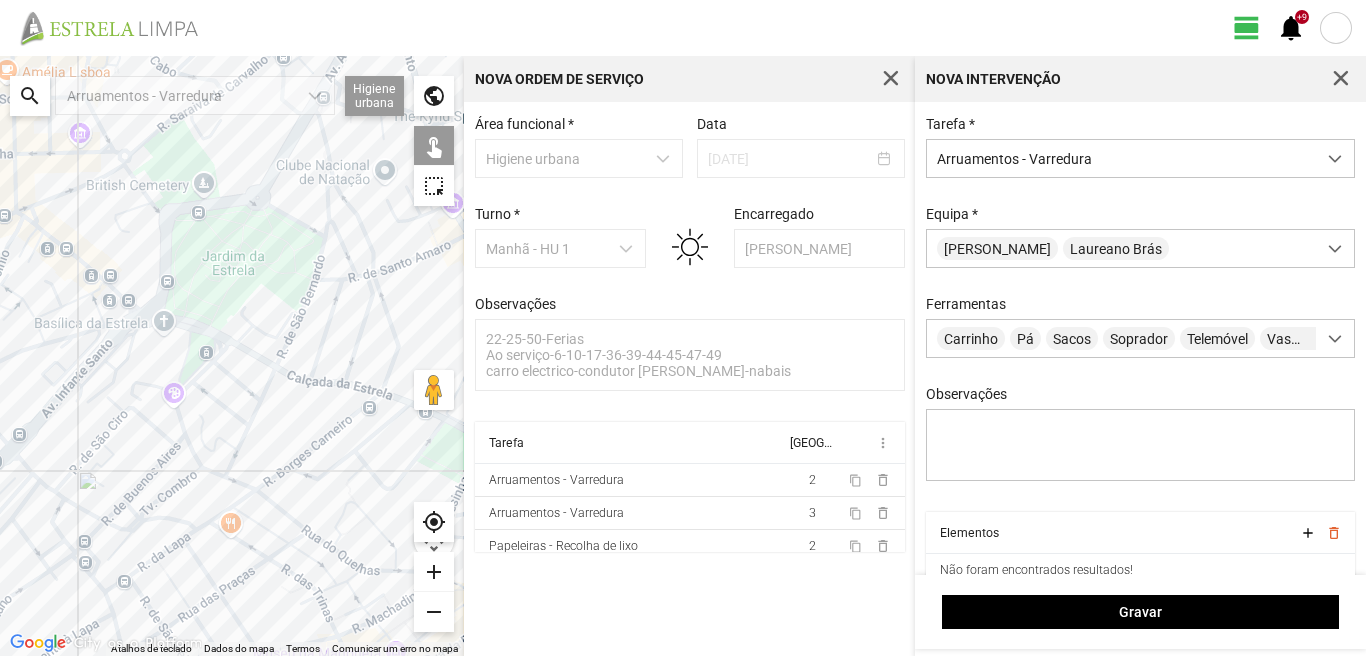 click 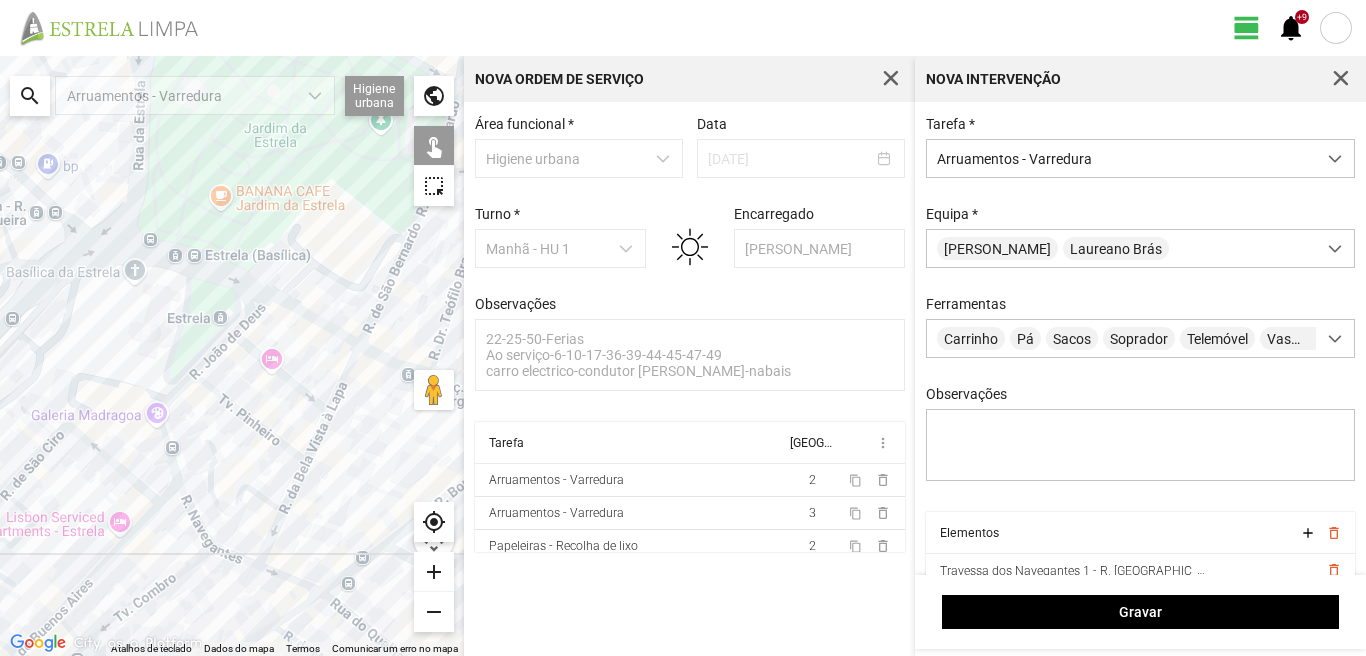 click 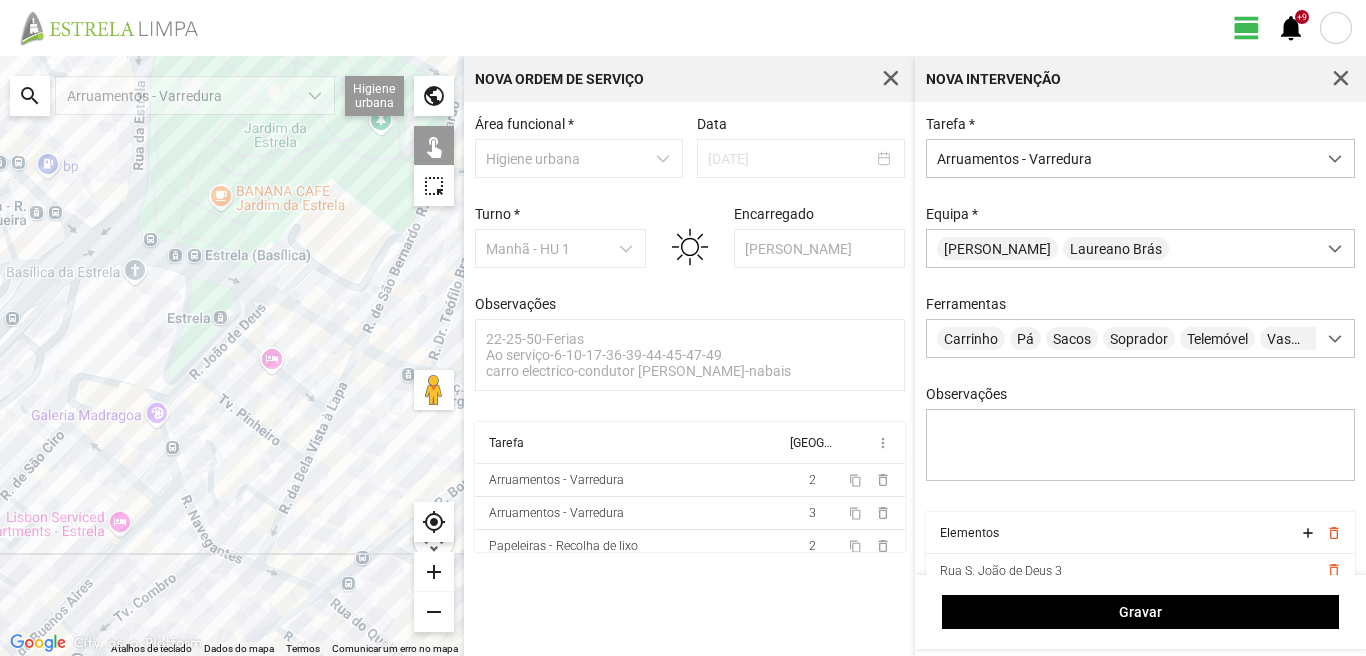 click 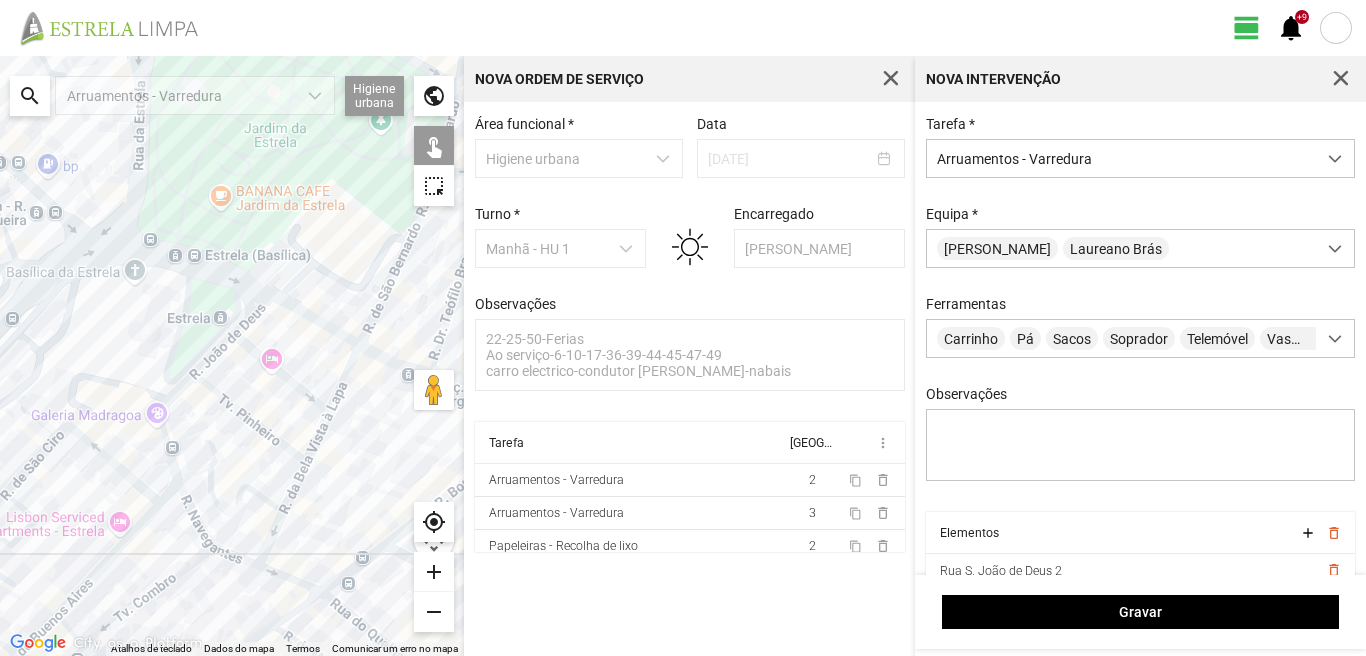 click 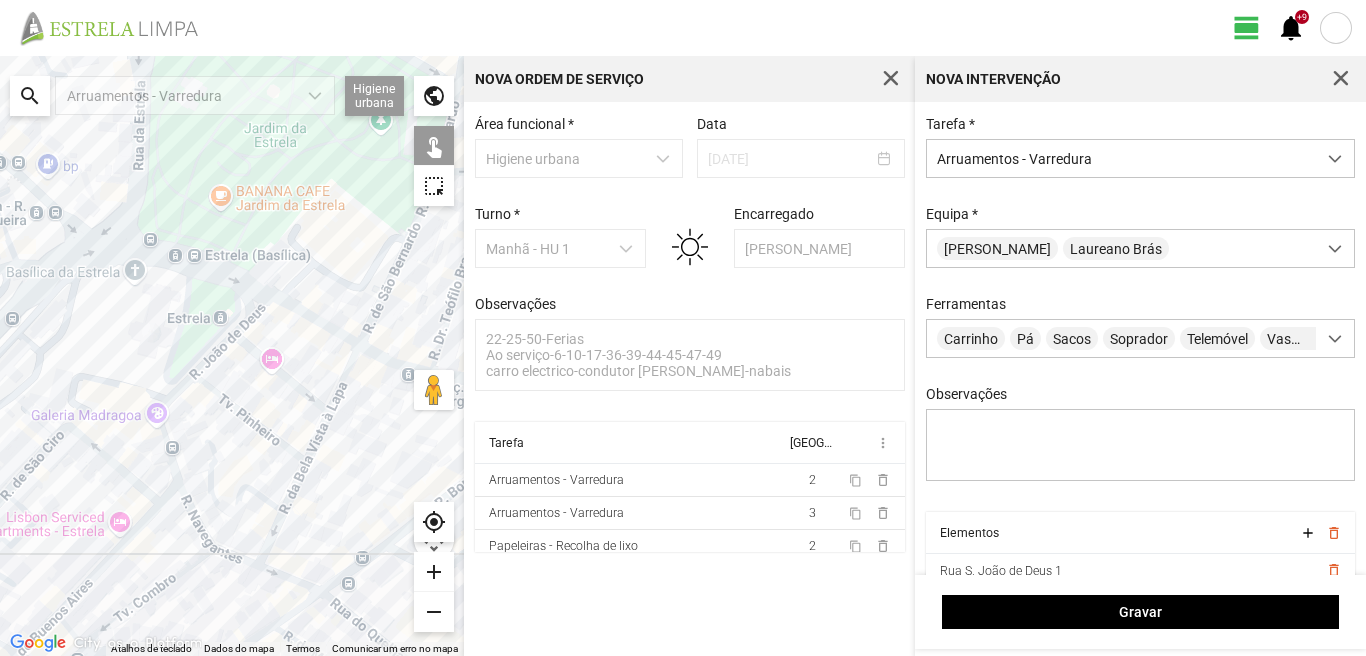 click 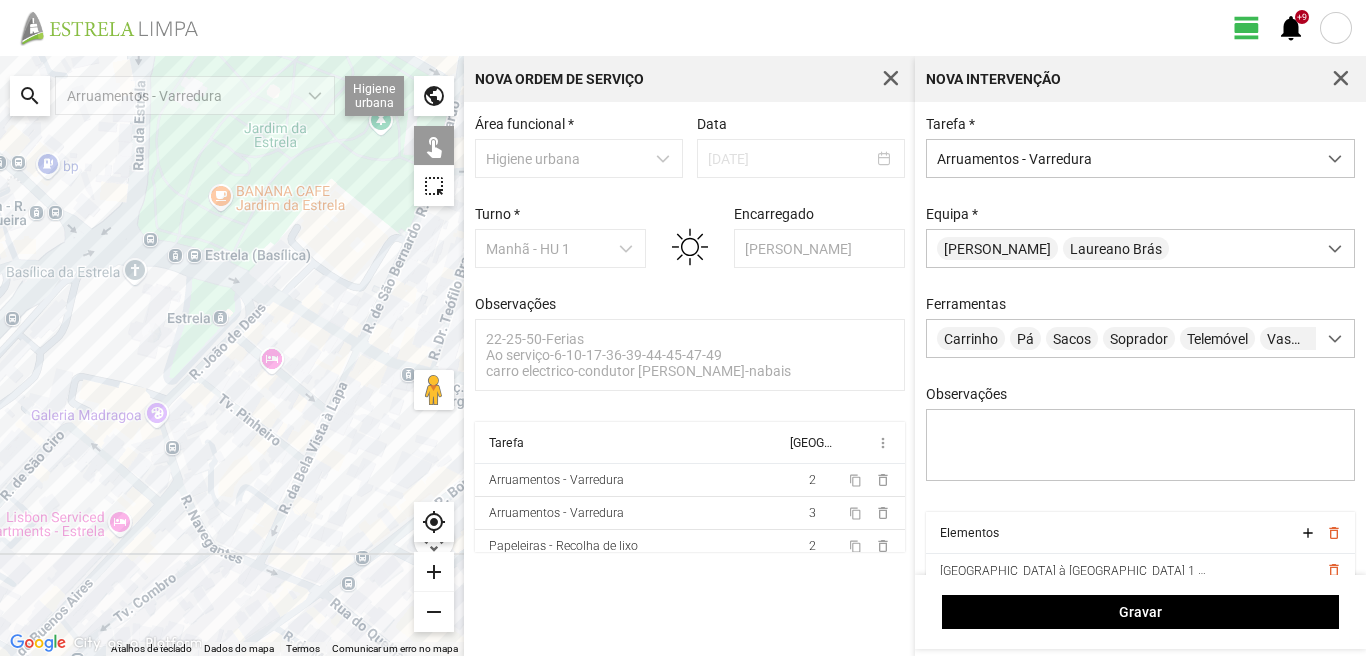 click 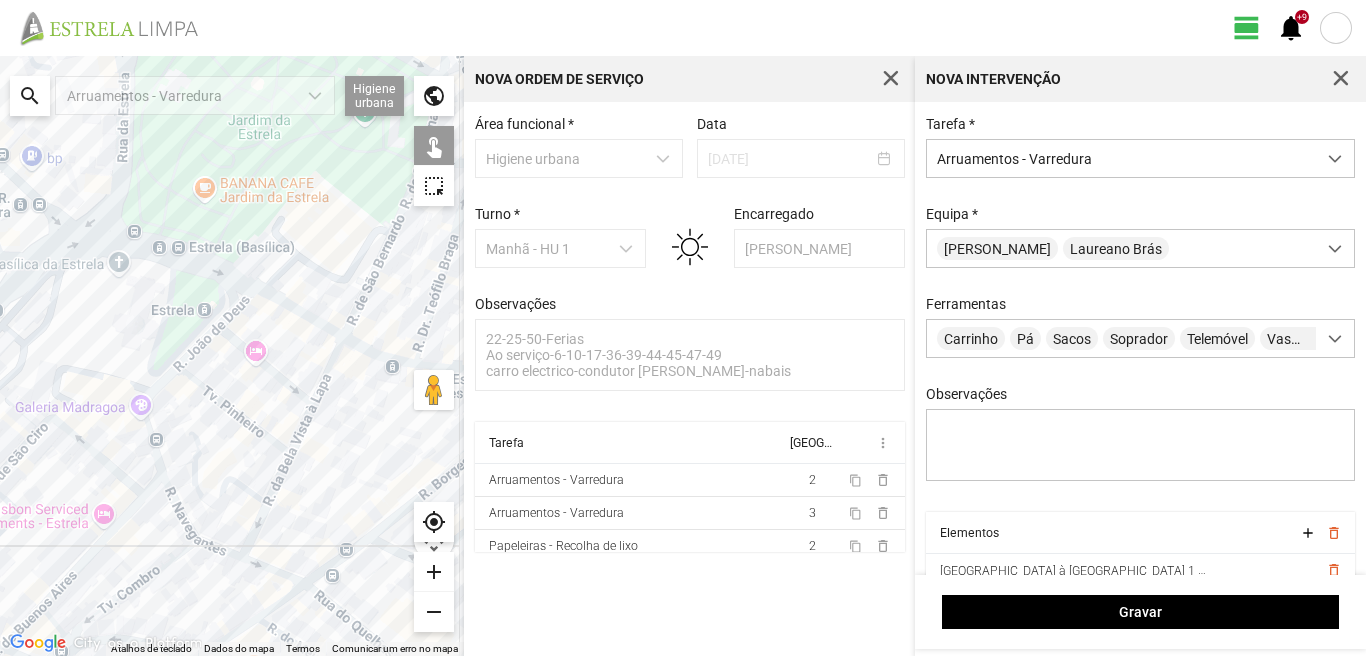 drag, startPoint x: 324, startPoint y: 446, endPoint x: 290, endPoint y: 456, distance: 35.44009 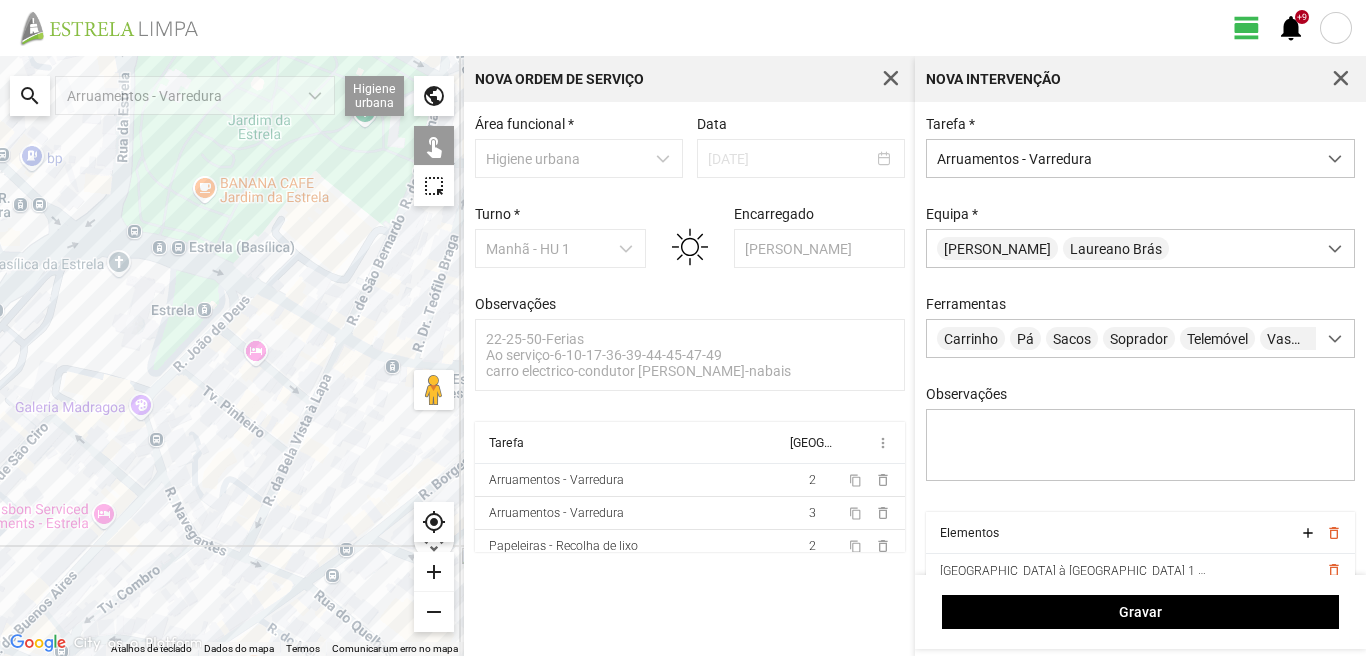 click 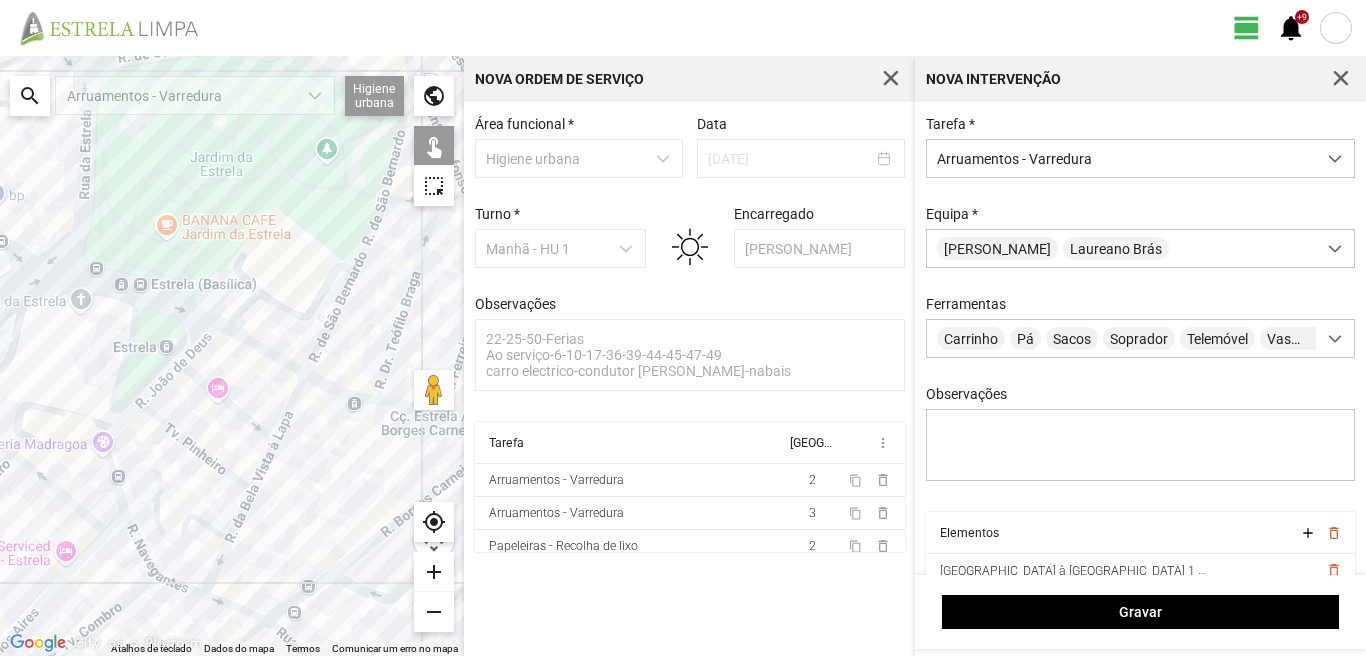click 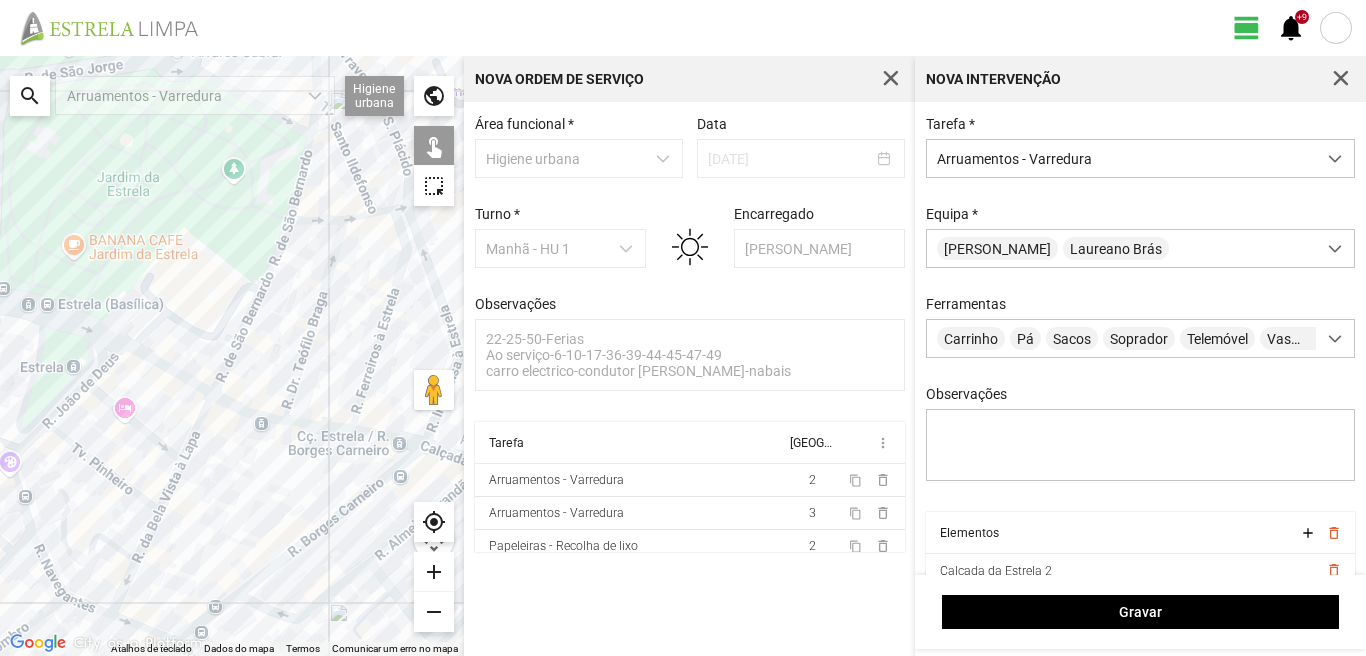 drag, startPoint x: 337, startPoint y: 472, endPoint x: 214, endPoint y: 502, distance: 126.60569 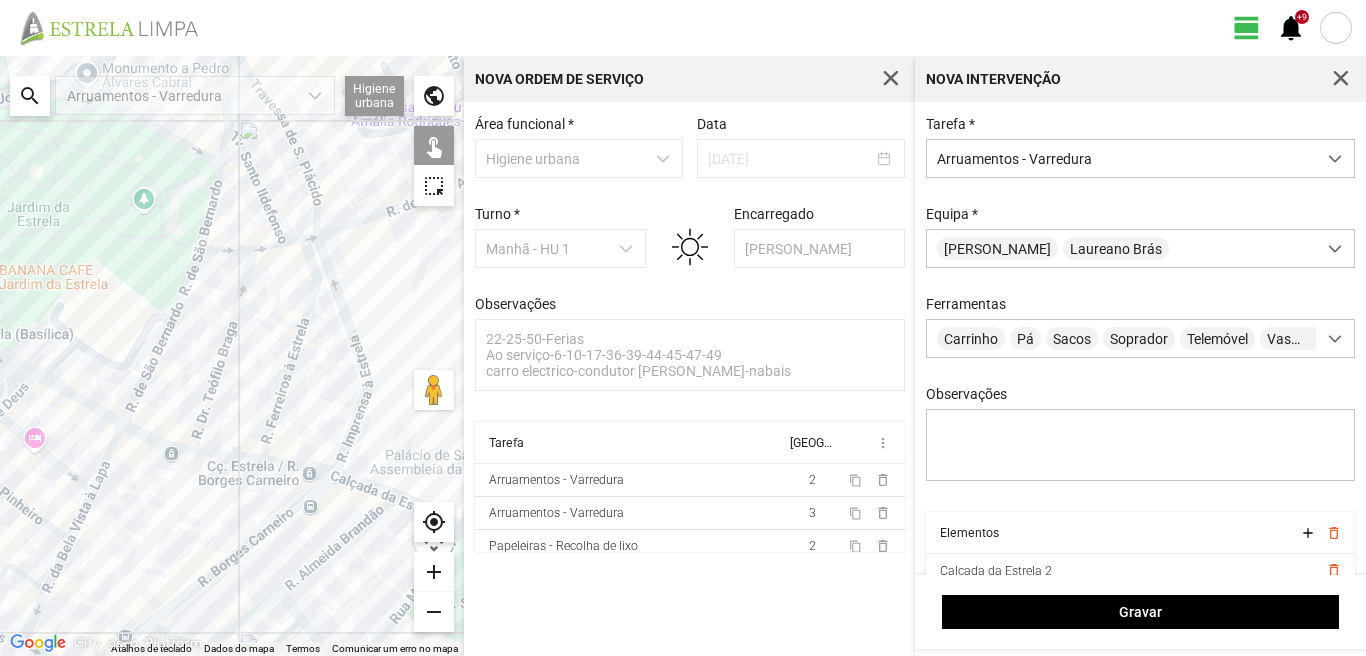 click 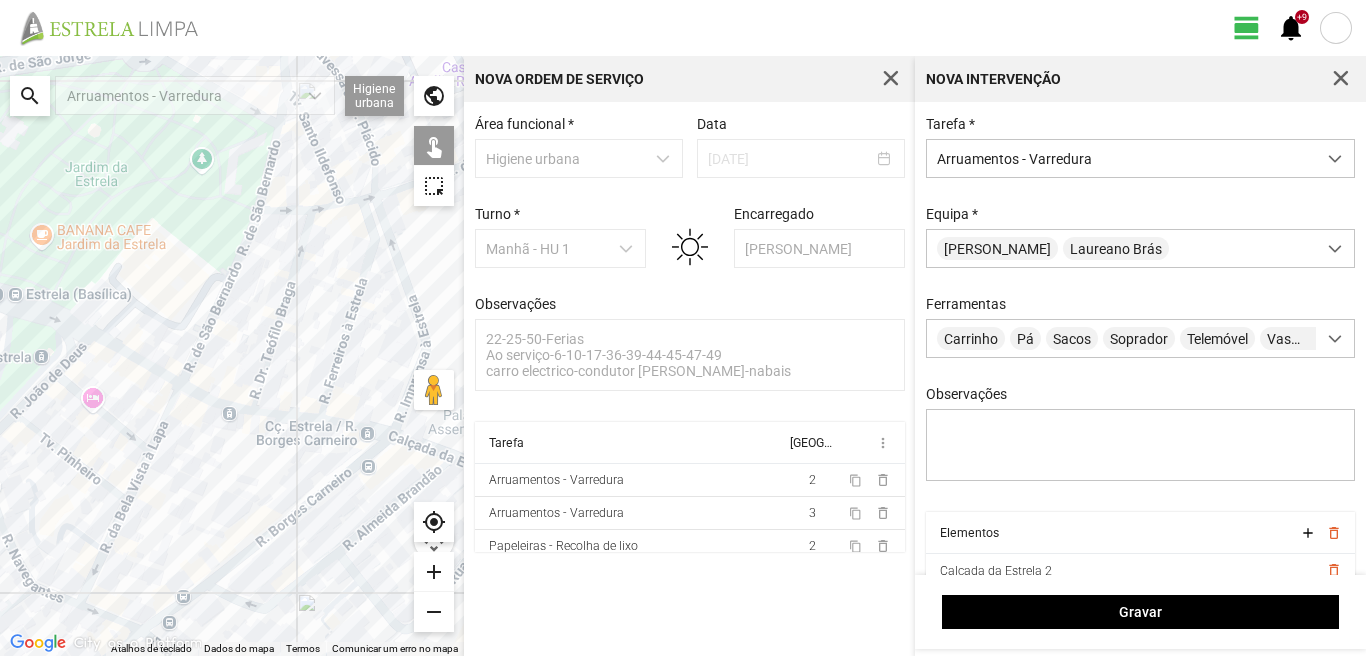 drag, startPoint x: 193, startPoint y: 551, endPoint x: 286, endPoint y: 457, distance: 132.23087 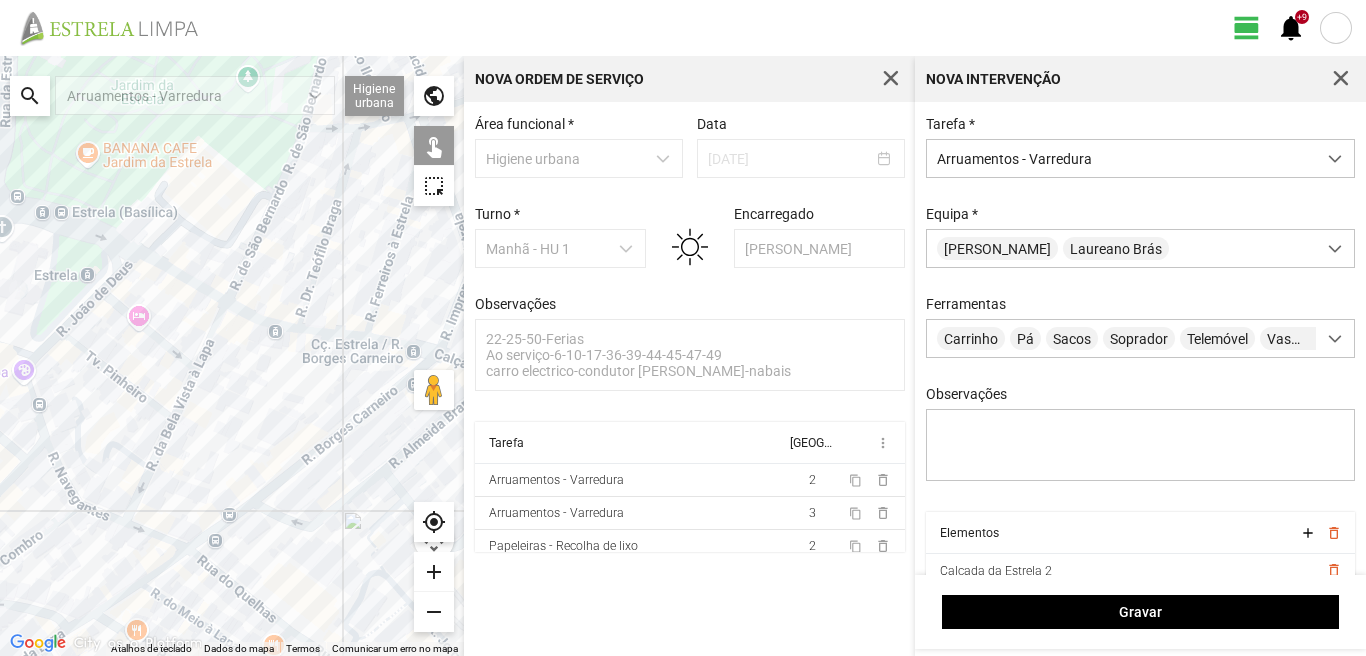 click 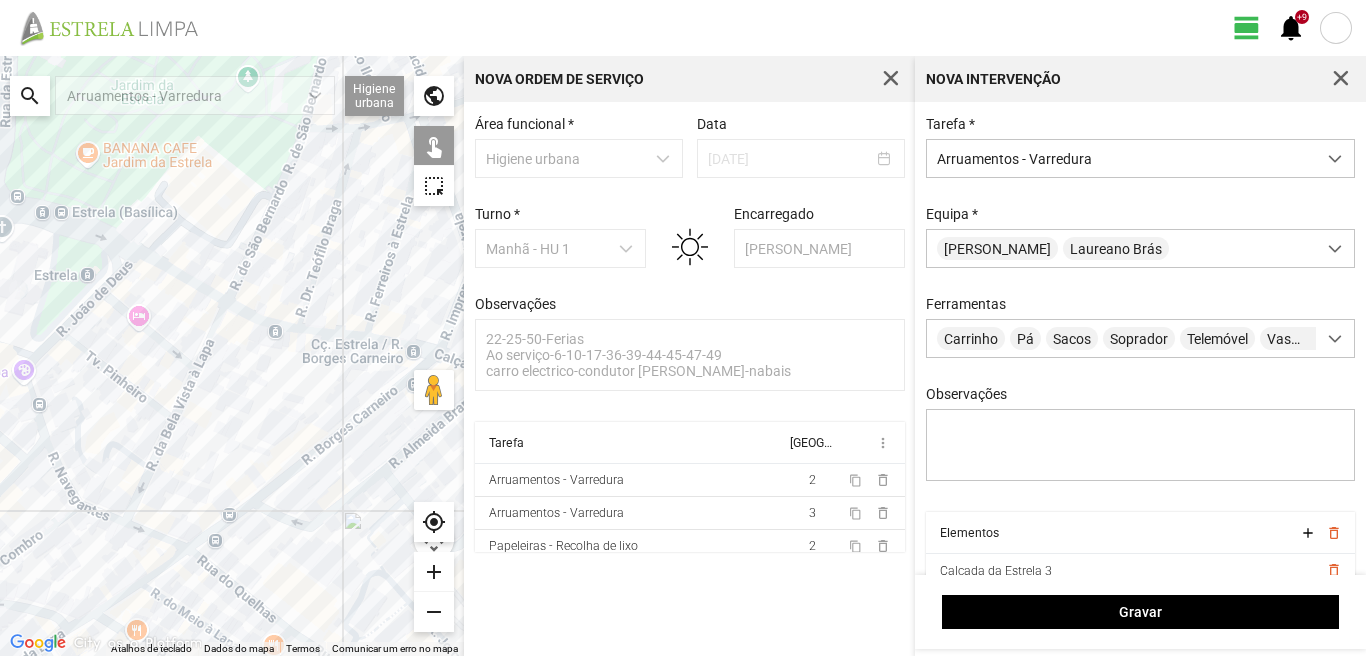 click 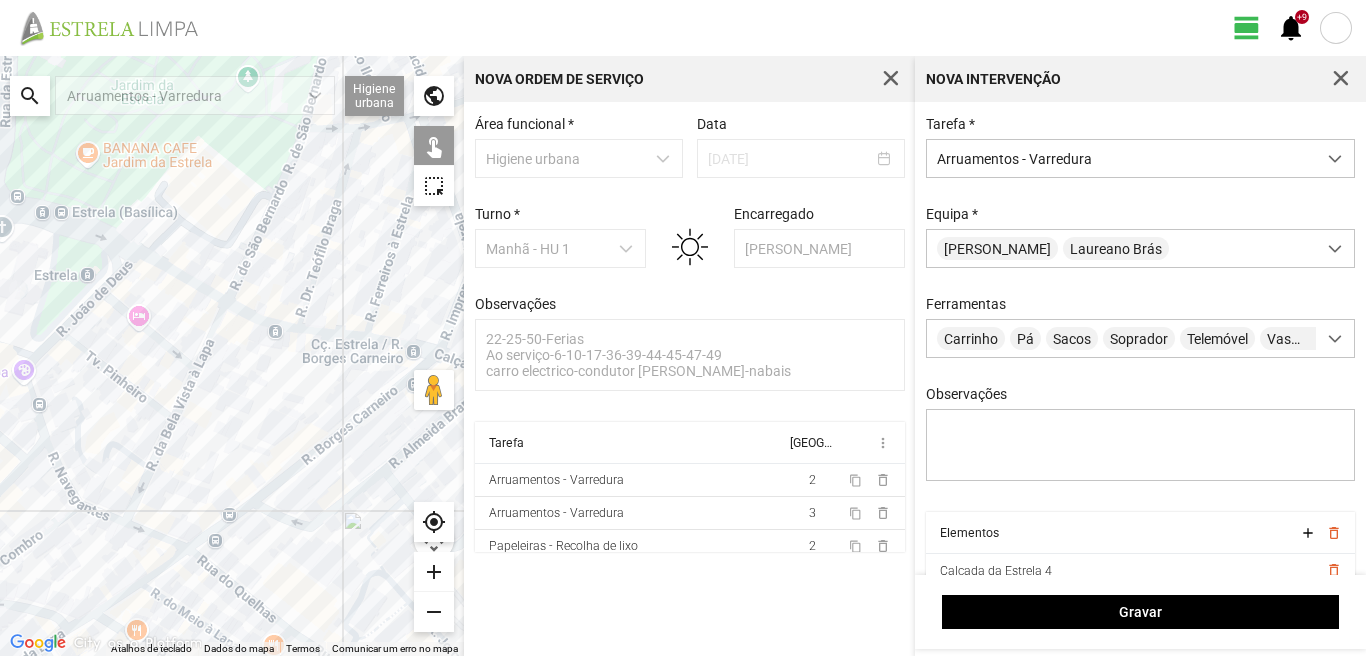 click 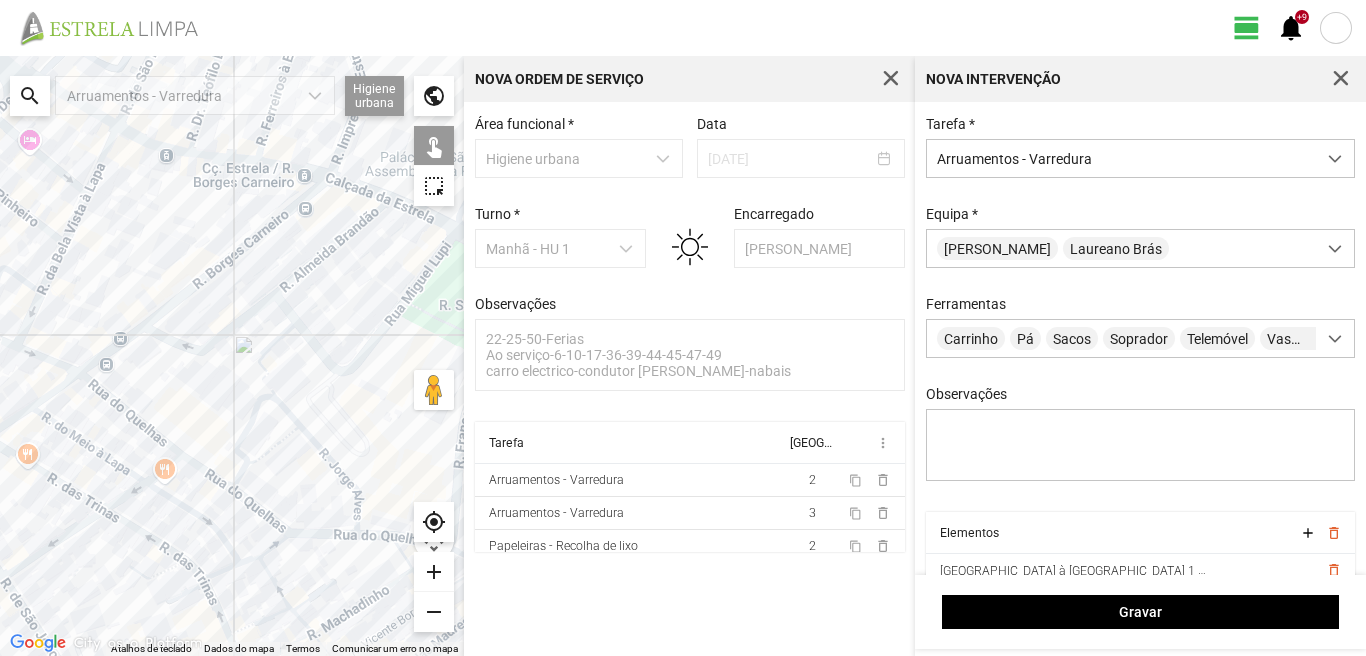 drag, startPoint x: 263, startPoint y: 598, endPoint x: 154, endPoint y: 420, distance: 208.7223 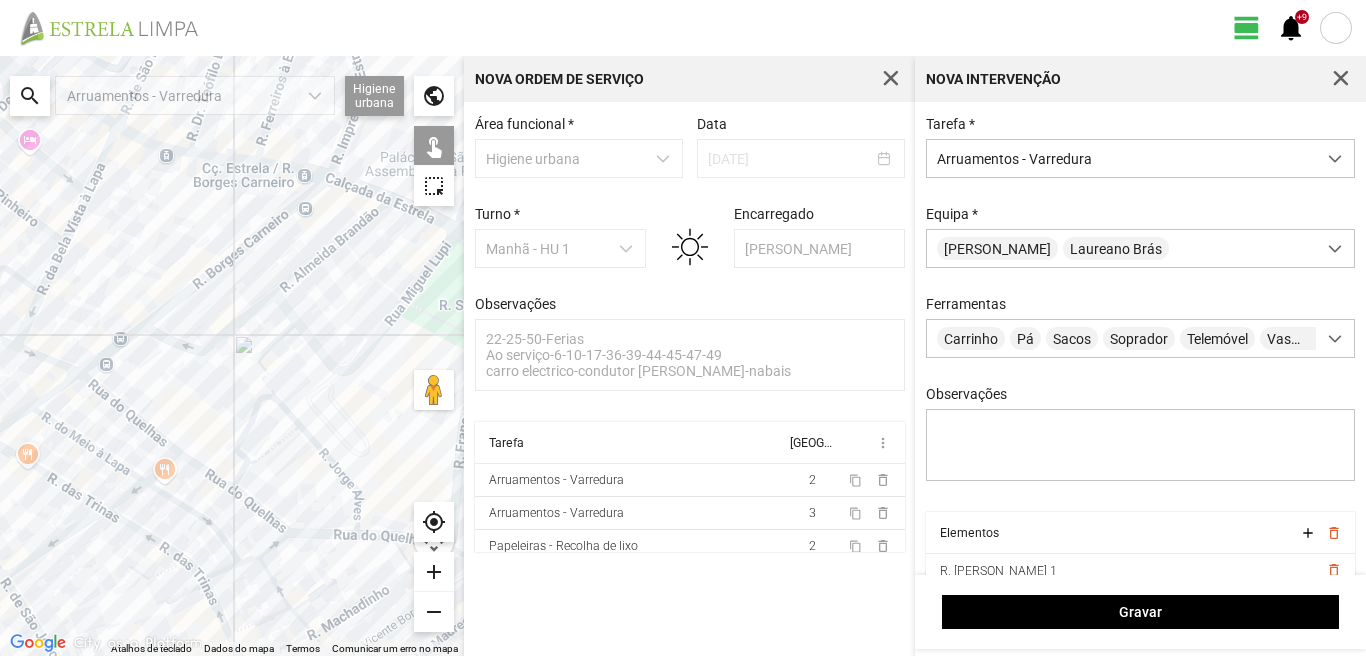 click 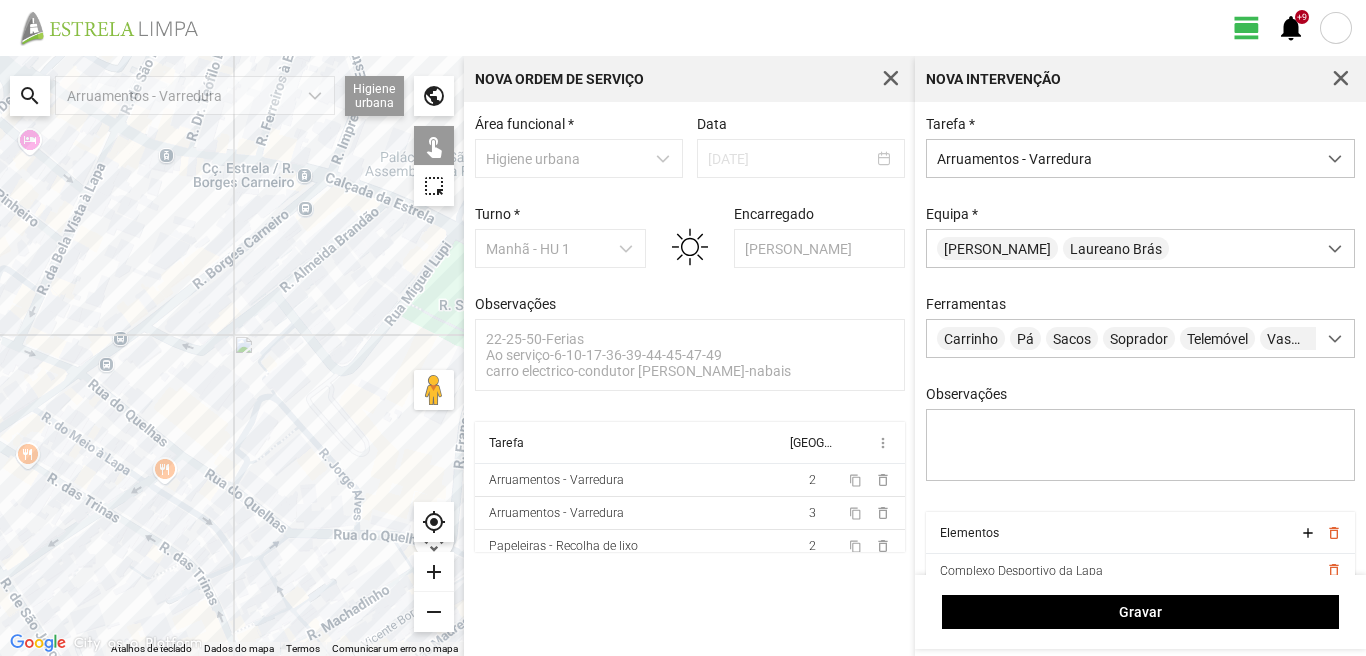 click 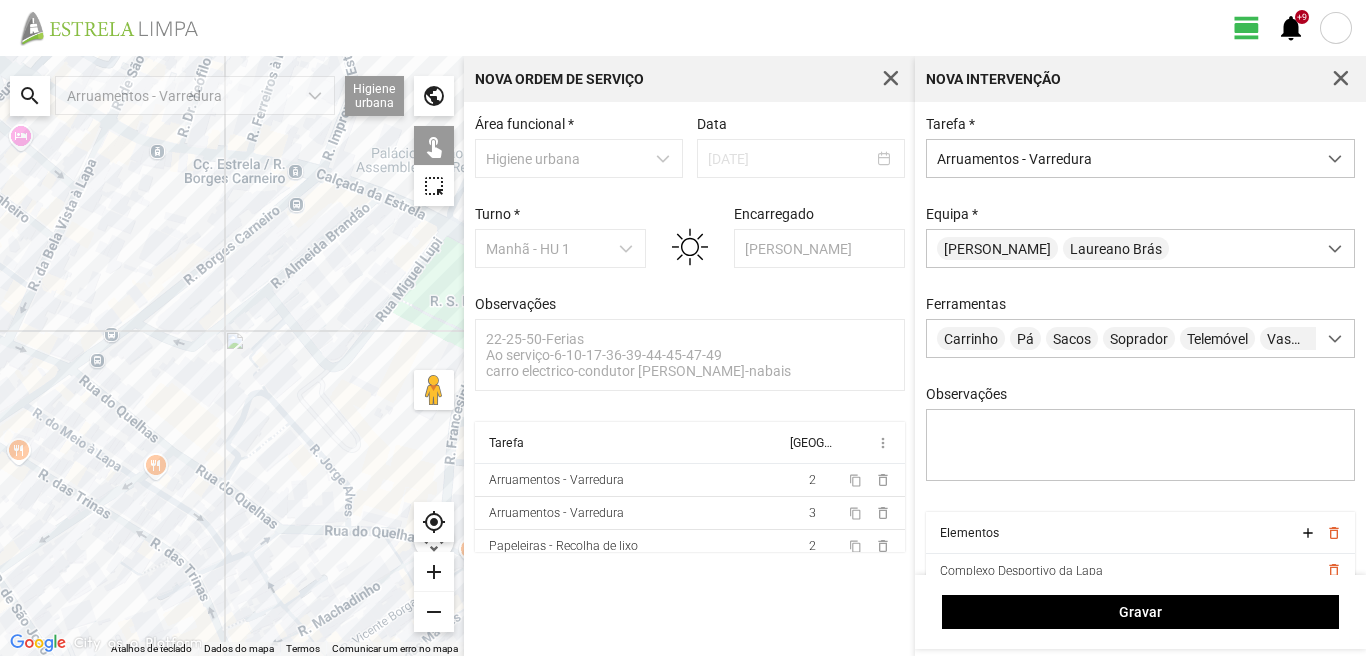 drag, startPoint x: 331, startPoint y: 497, endPoint x: 230, endPoint y: 462, distance: 106.89247 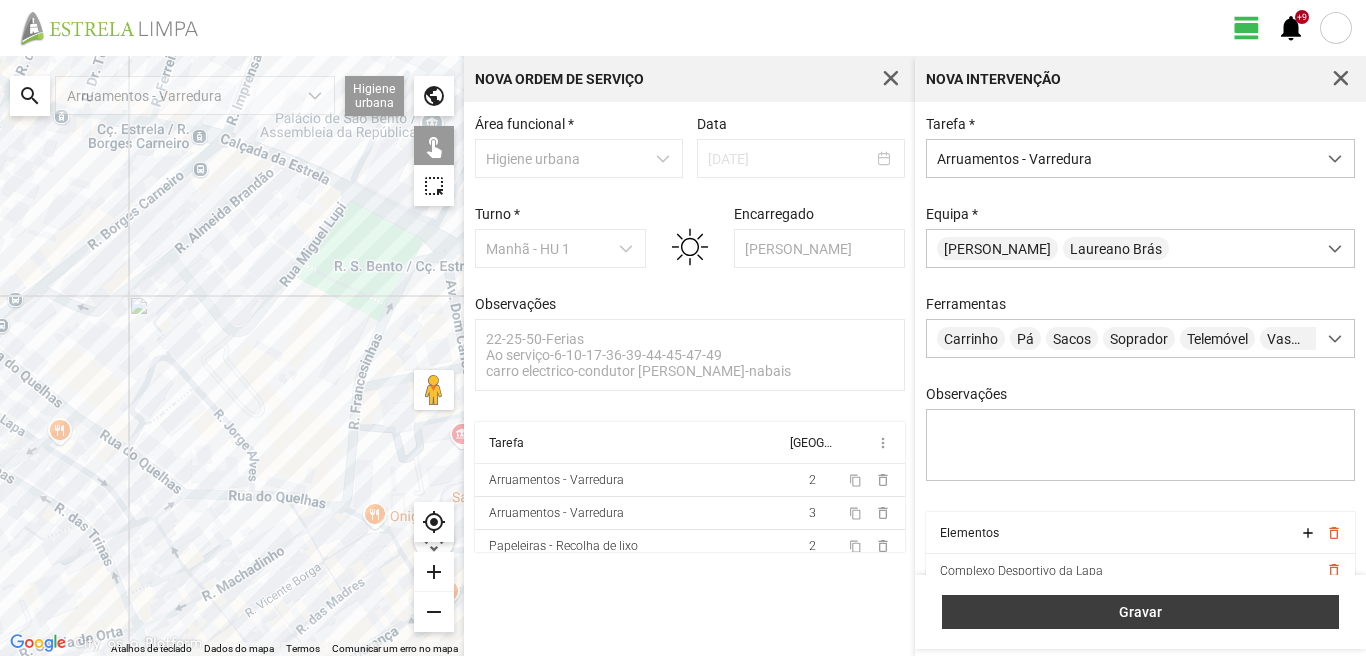 click on "Gravar" at bounding box center [1141, 612] 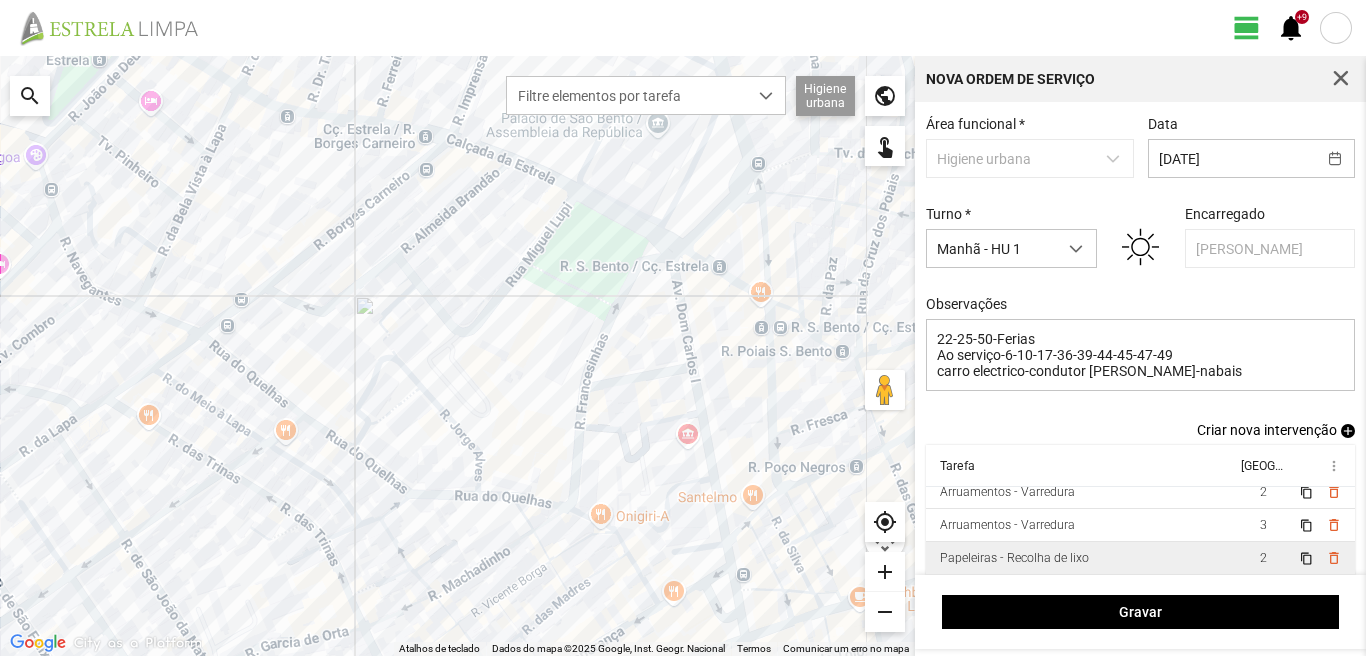 scroll, scrollTop: 77, scrollLeft: 0, axis: vertical 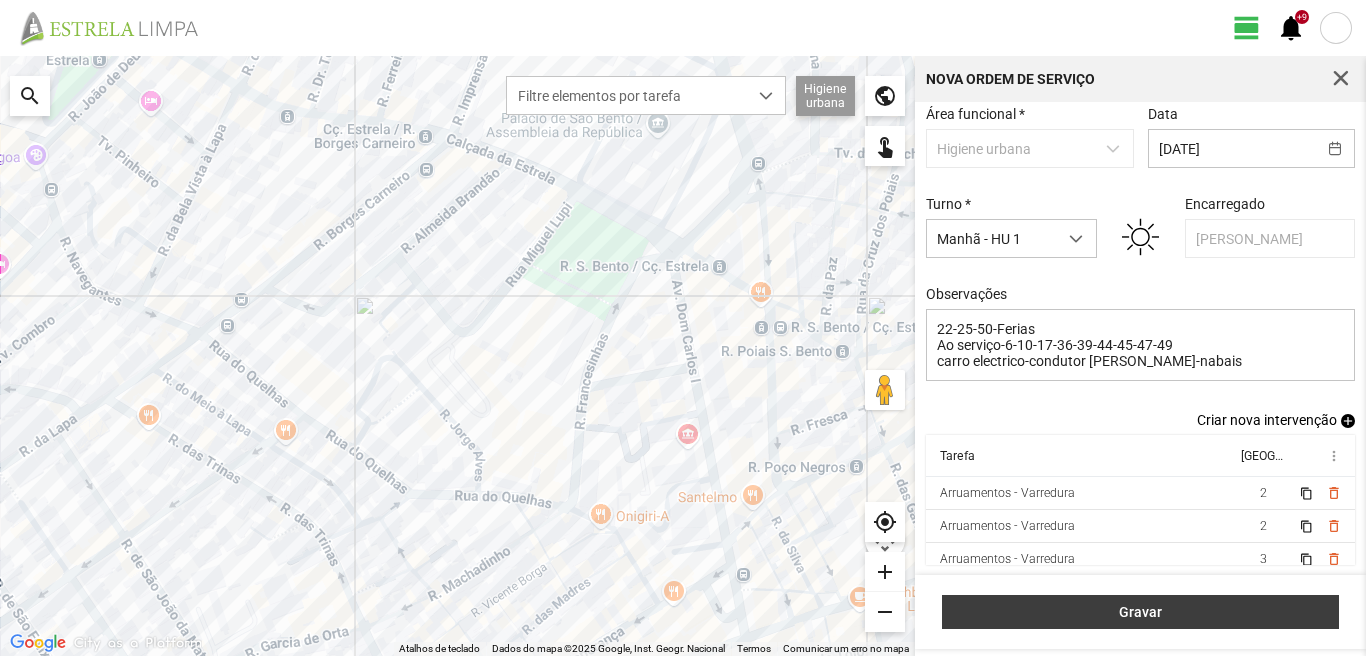 click on "Gravar" at bounding box center [1141, 612] 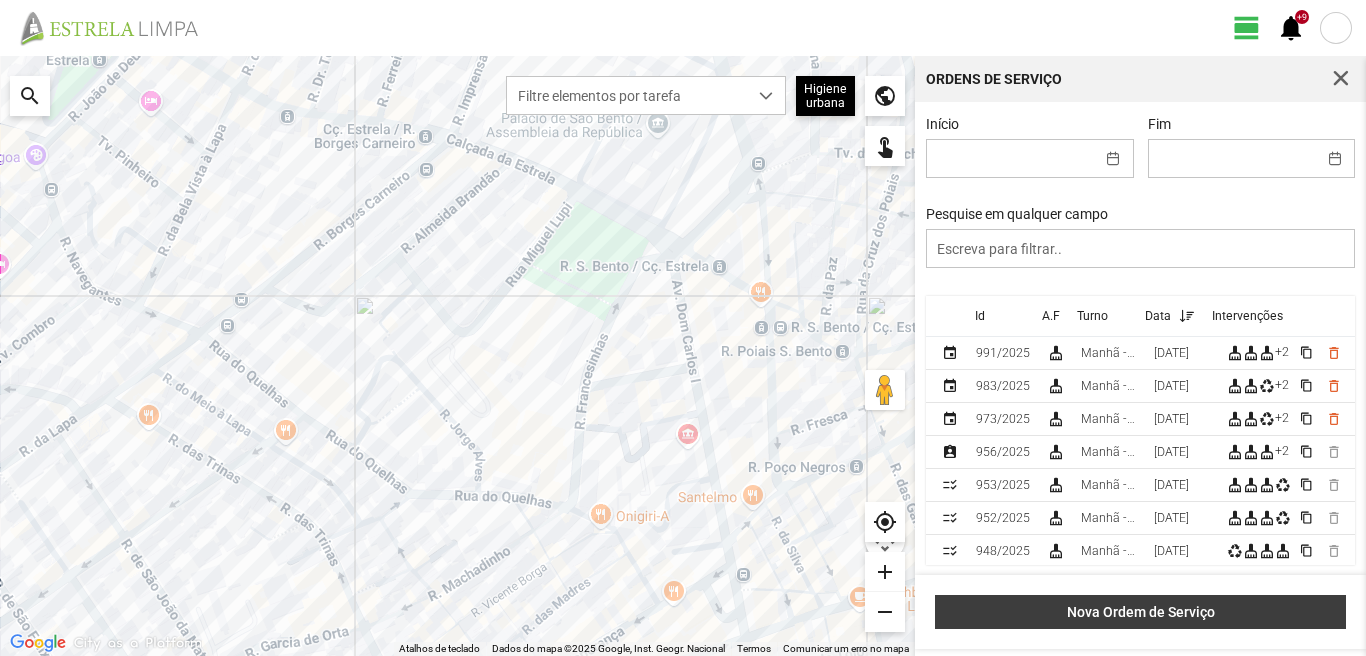 click on "Nova Ordem de Serviço" at bounding box center [1141, 612] 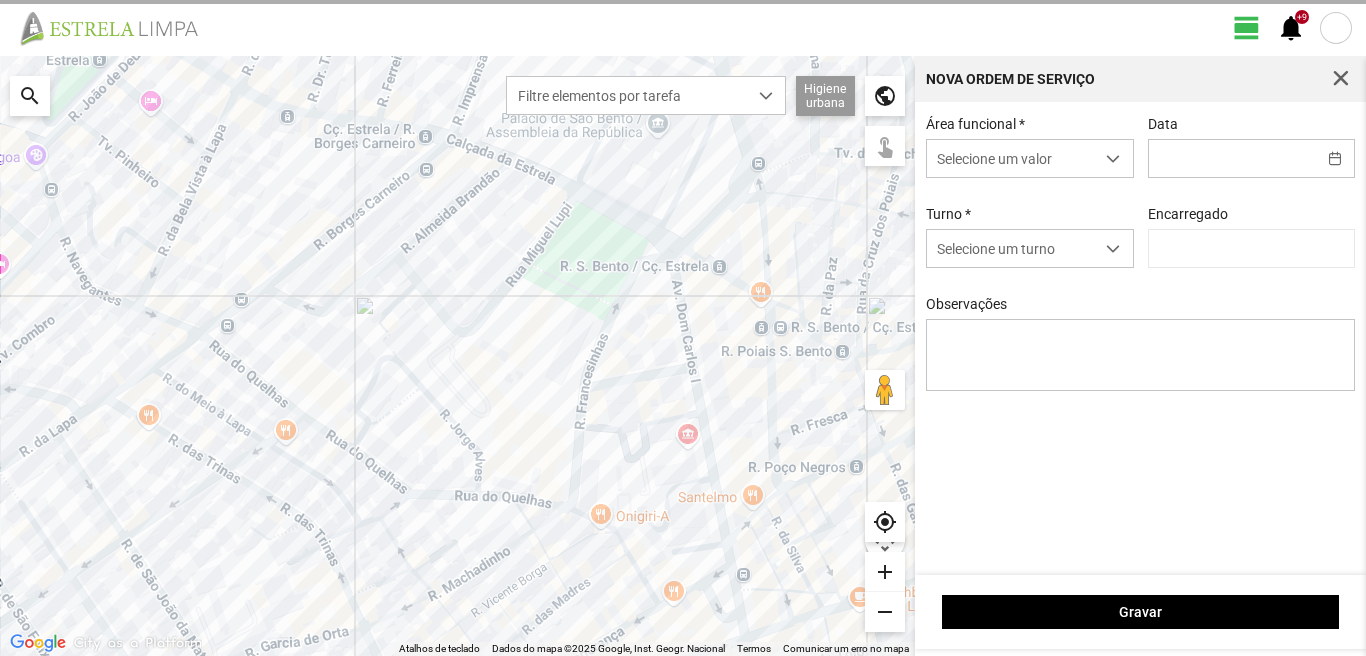 type on "[PERSON_NAME]" 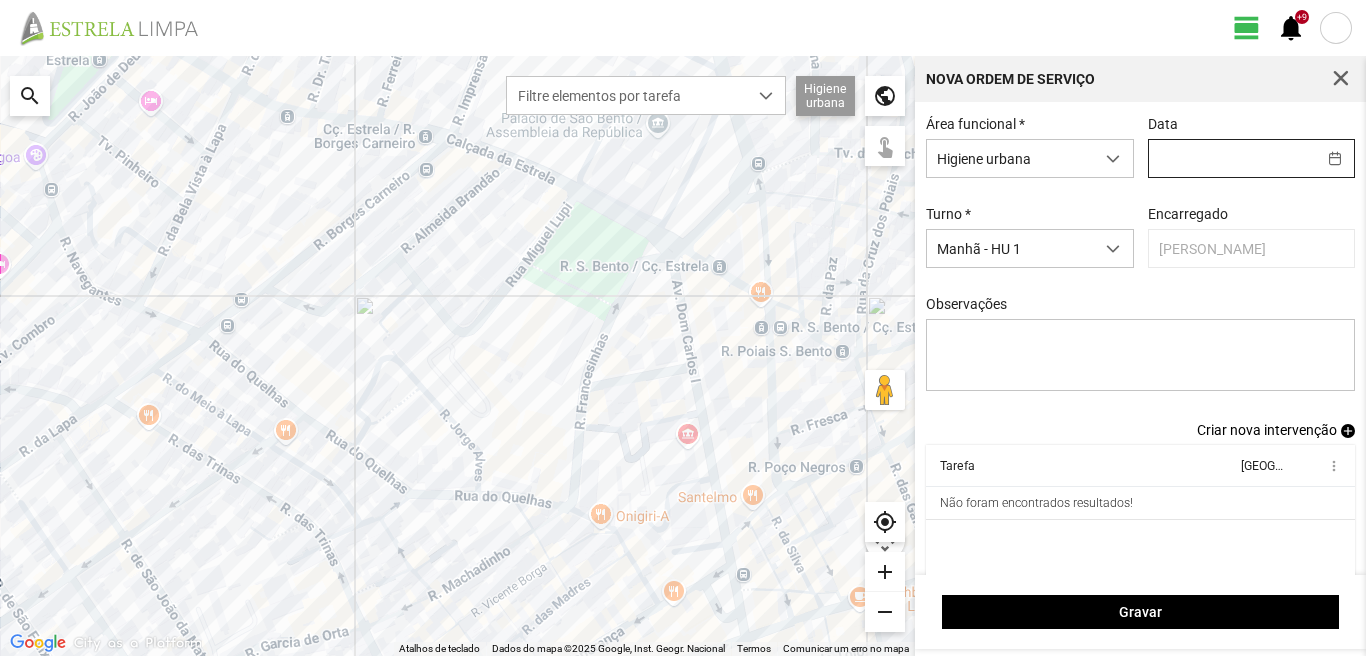 click at bounding box center [1232, 158] 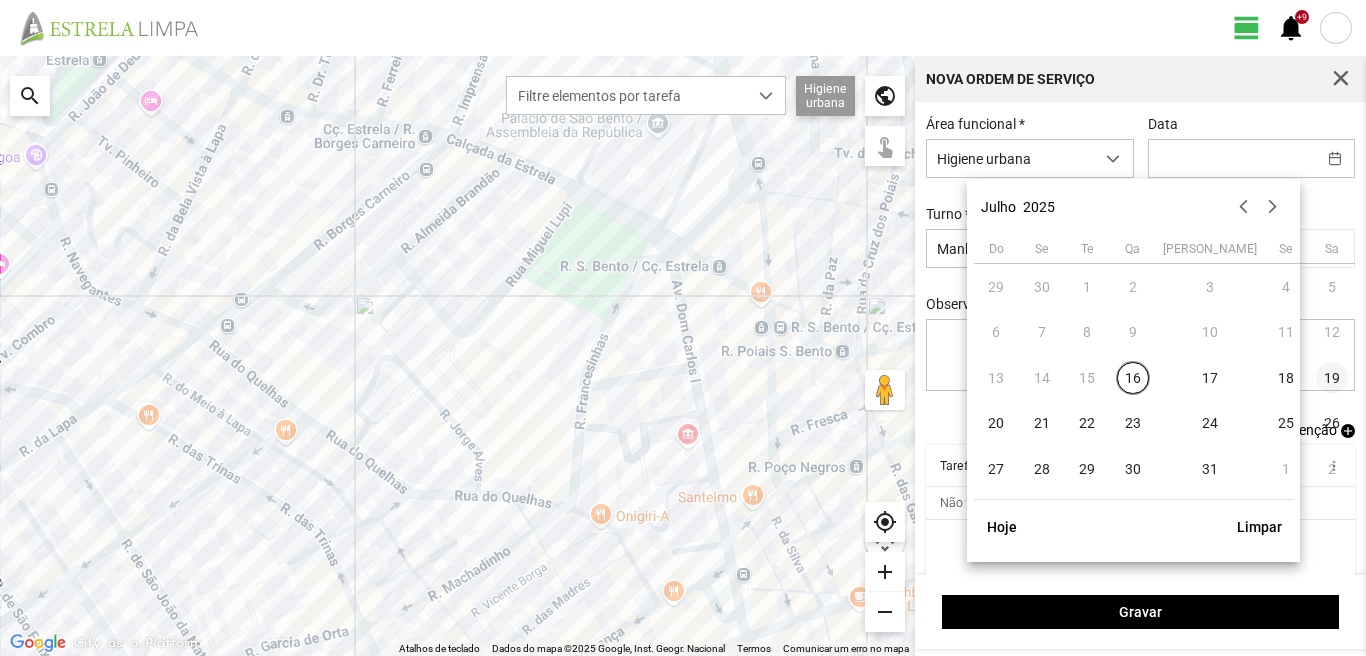 click on "19" at bounding box center [1332, 378] 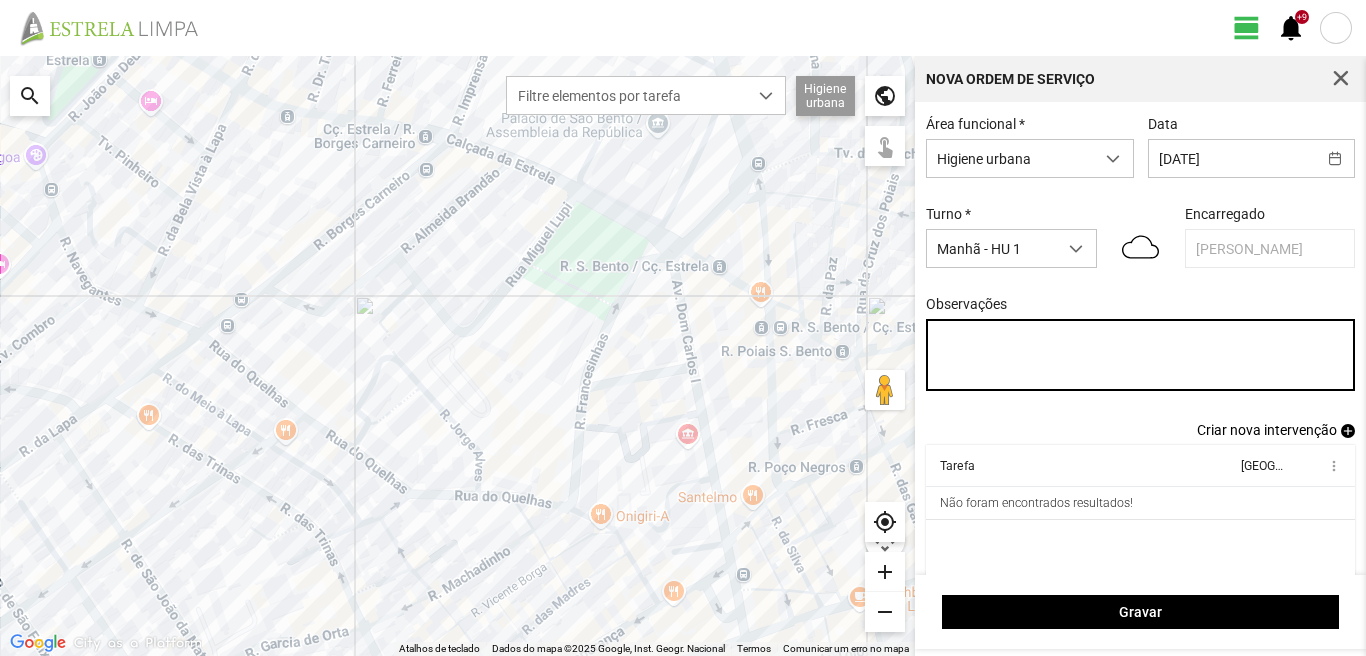 click on "Observações" at bounding box center (1141, 355) 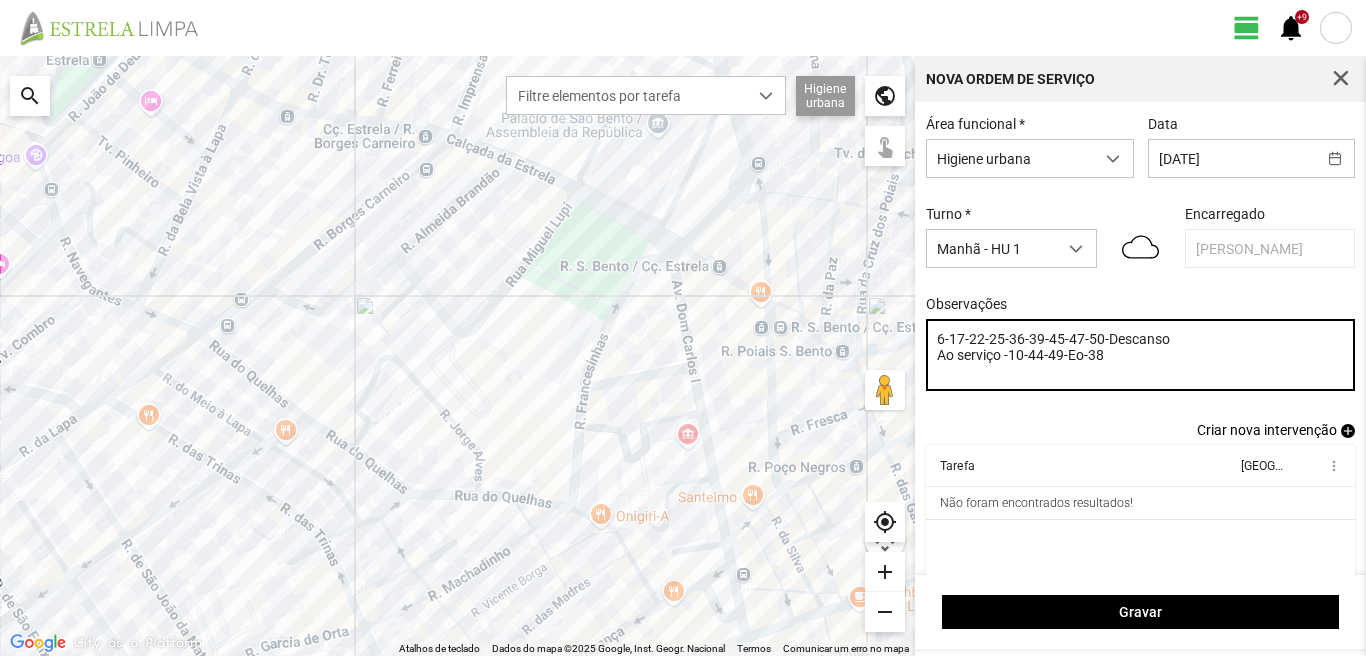 type on "6-17-22-25-36-39-45-47-50-Descanso
Ao serviço -10-44-49-Eo-38" 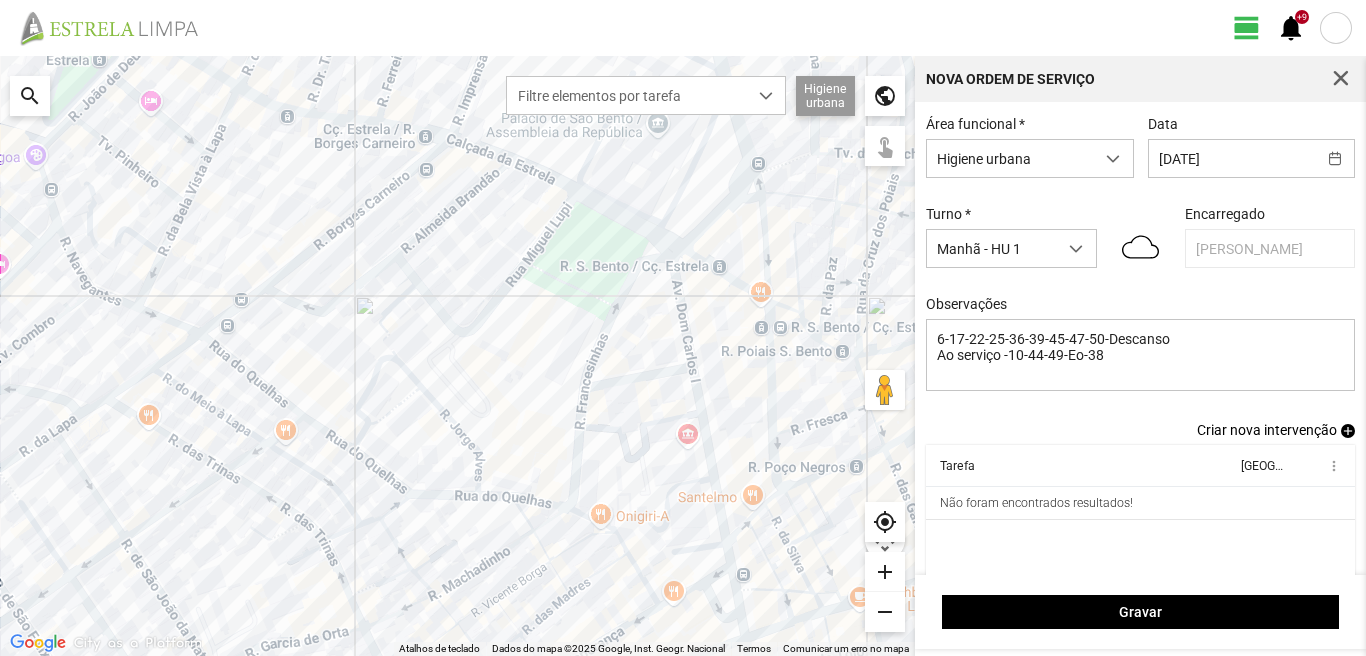 click on "add" at bounding box center [1348, 431] 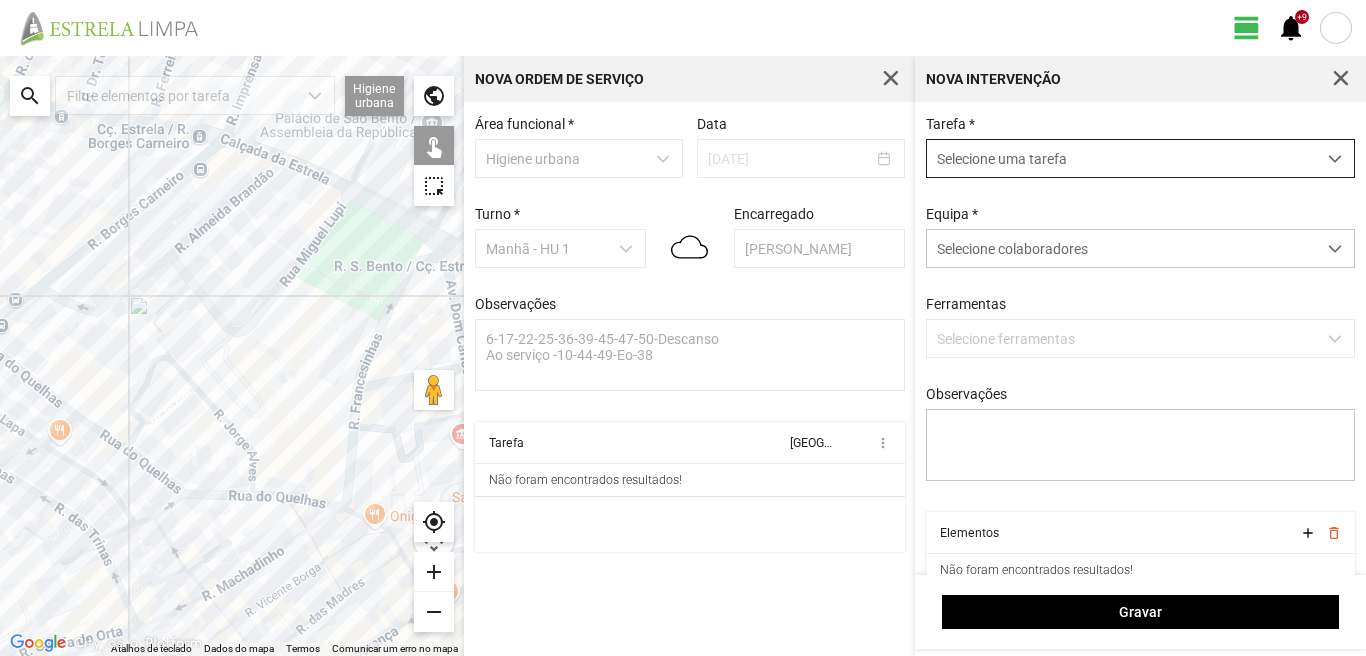 click on "Selecione uma tarefa" at bounding box center [1121, 158] 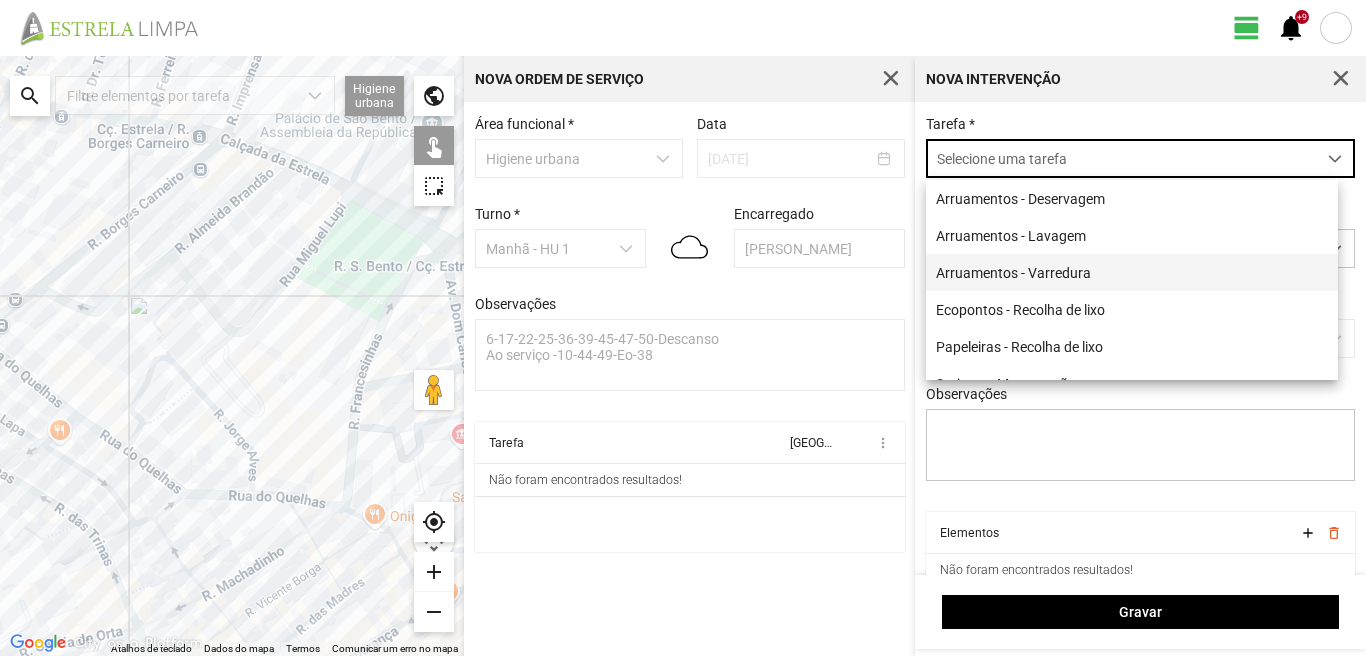 click on "Arruamentos - Varredura" at bounding box center [1132, 272] 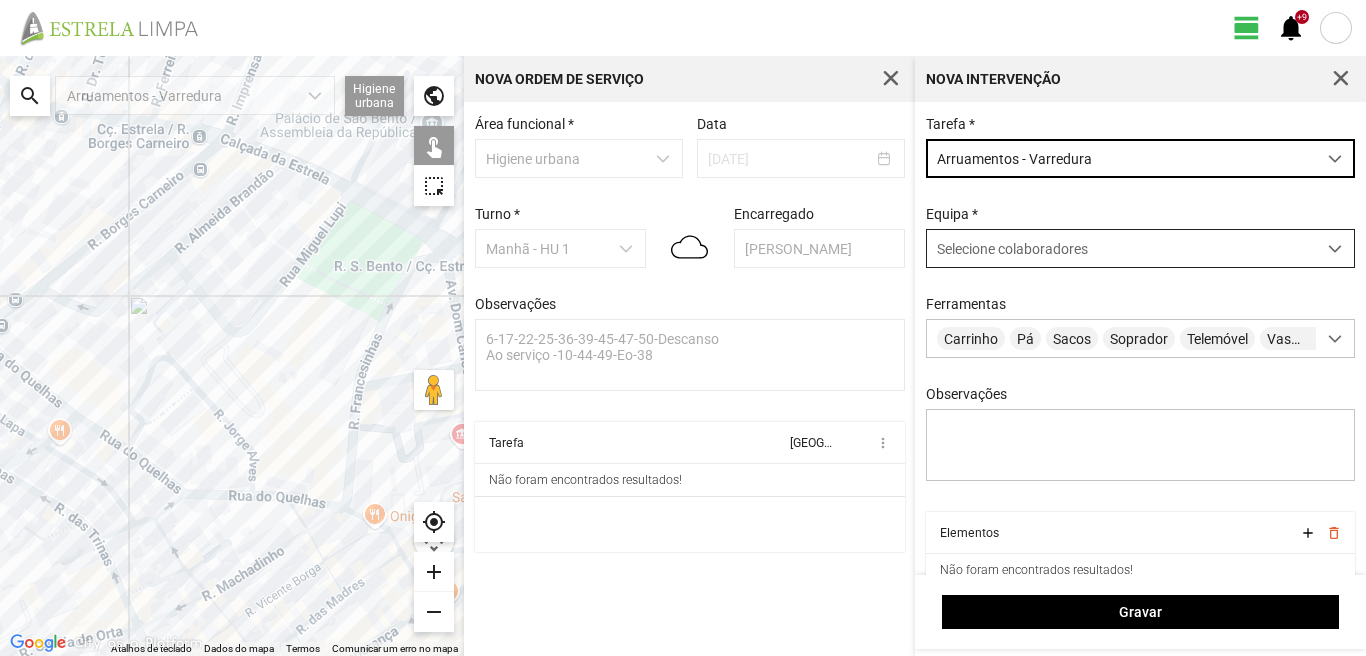 click on "Selecione colaboradores" at bounding box center (1012, 249) 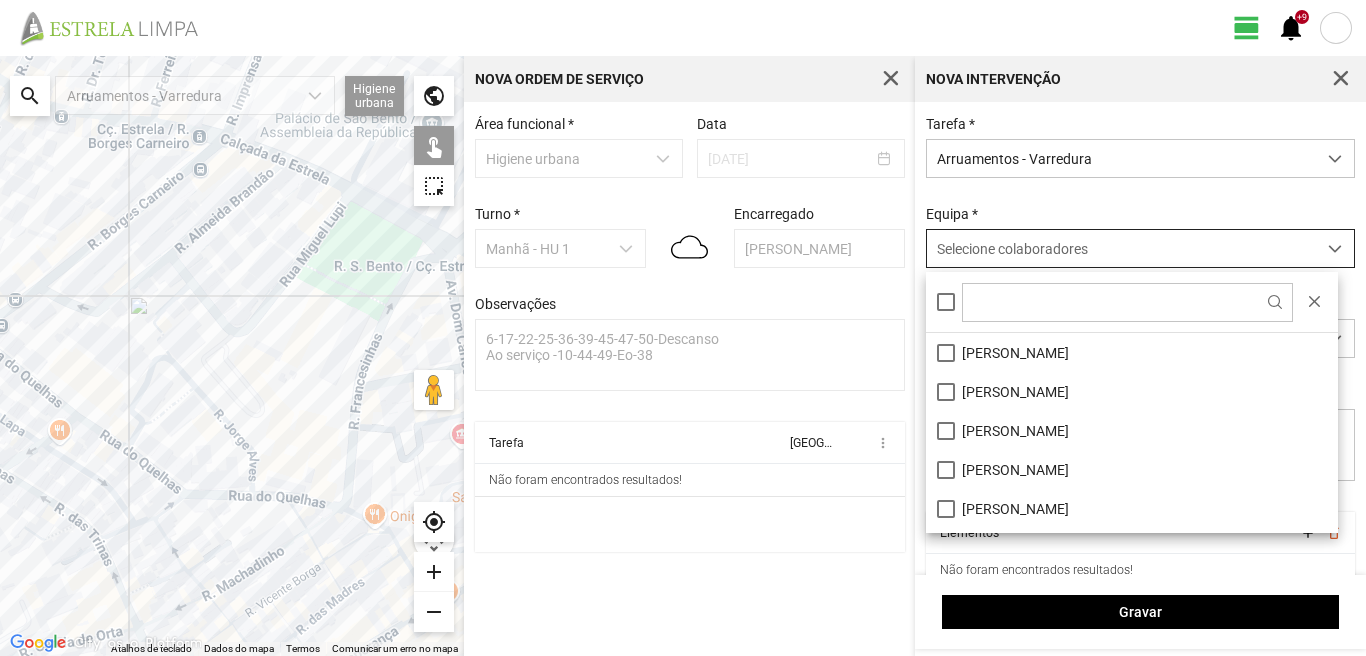 scroll, scrollTop: 11, scrollLeft: 89, axis: both 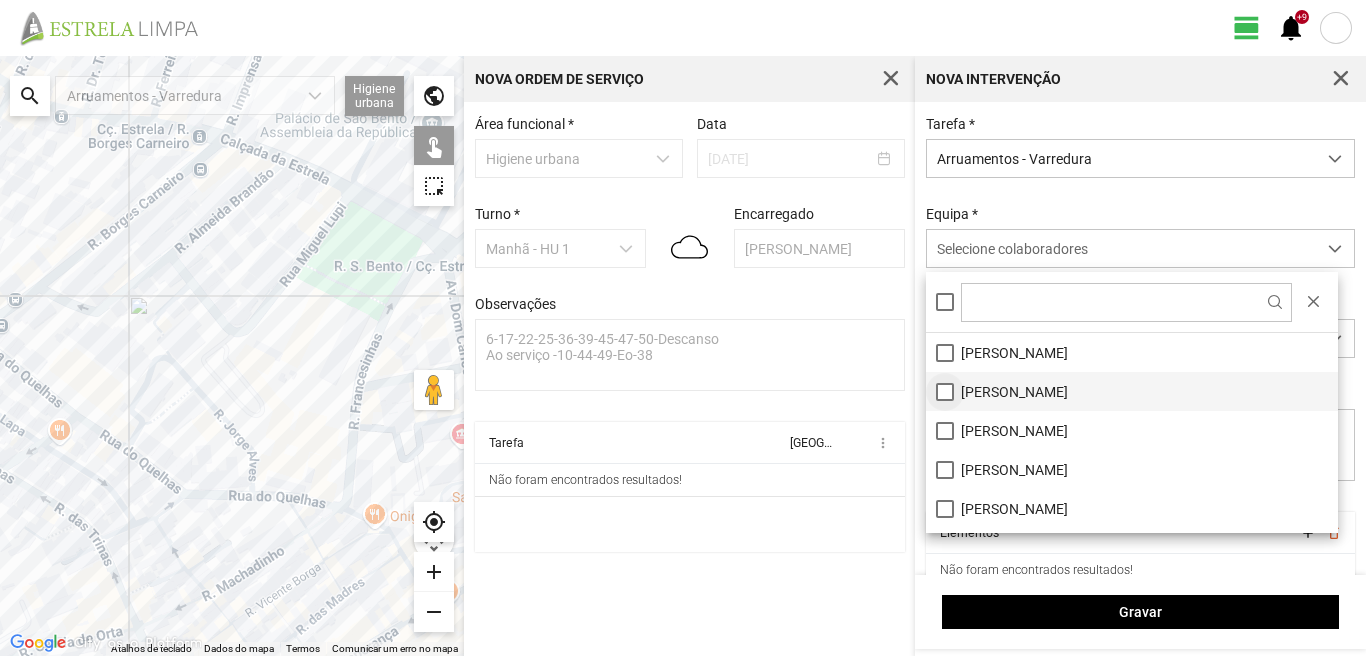 click on "[PERSON_NAME]" at bounding box center (1132, 391) 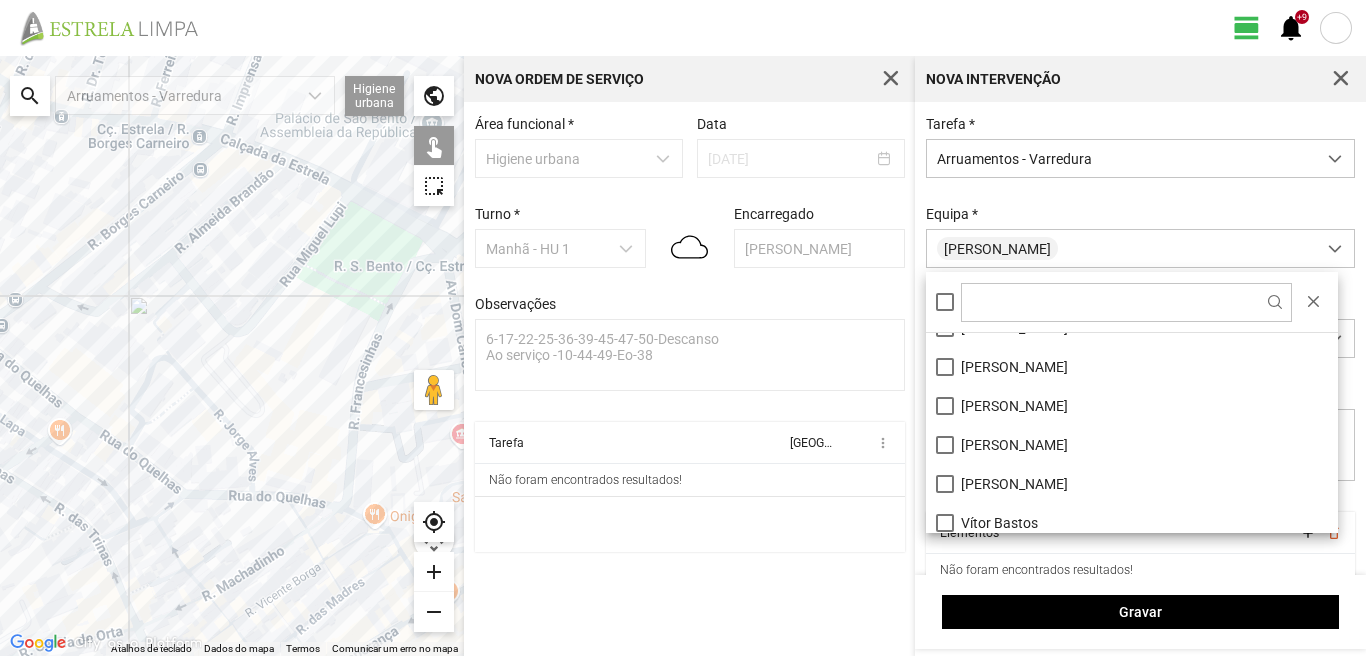 scroll, scrollTop: 268, scrollLeft: 0, axis: vertical 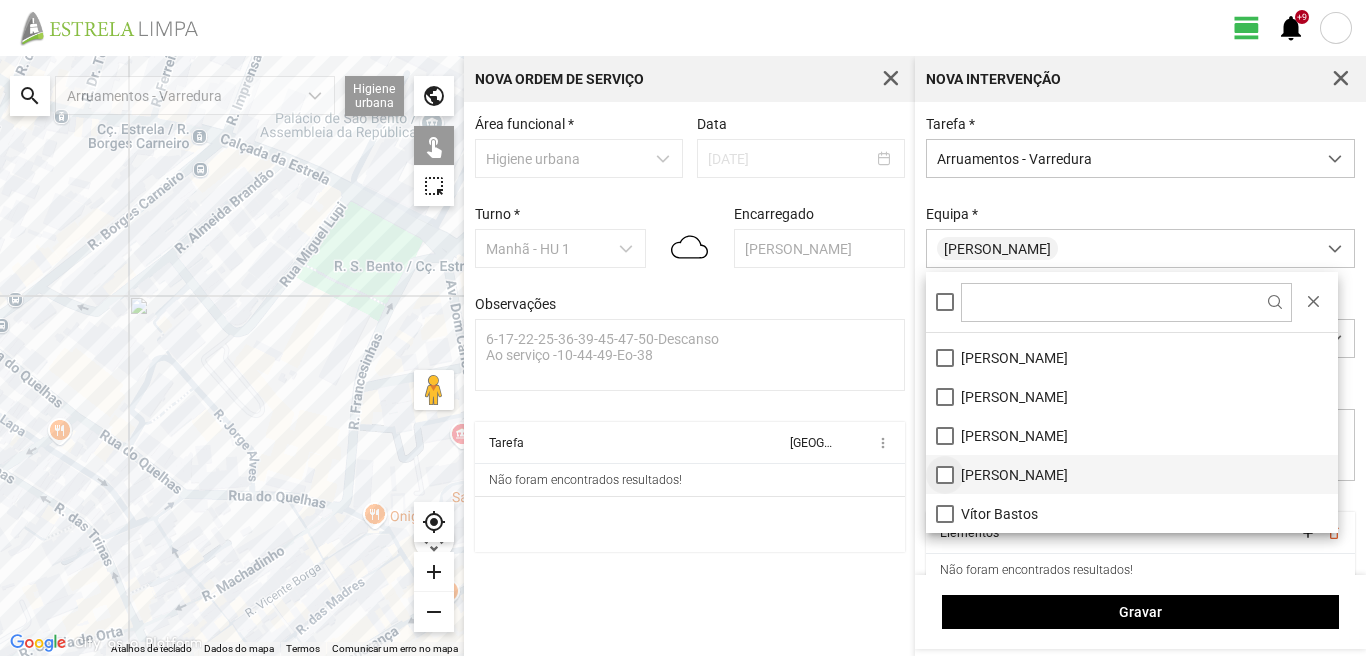 click on "[PERSON_NAME]" at bounding box center [1132, 474] 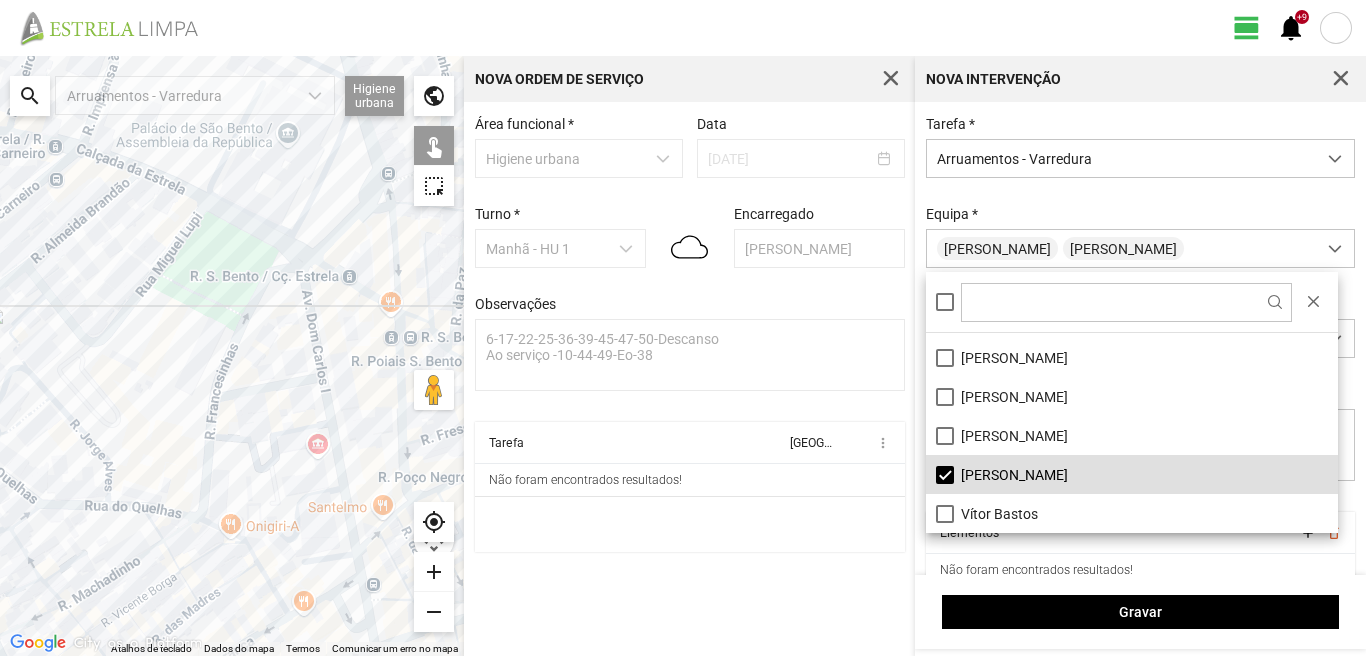 drag, startPoint x: 395, startPoint y: 355, endPoint x: 238, endPoint y: 368, distance: 157.5373 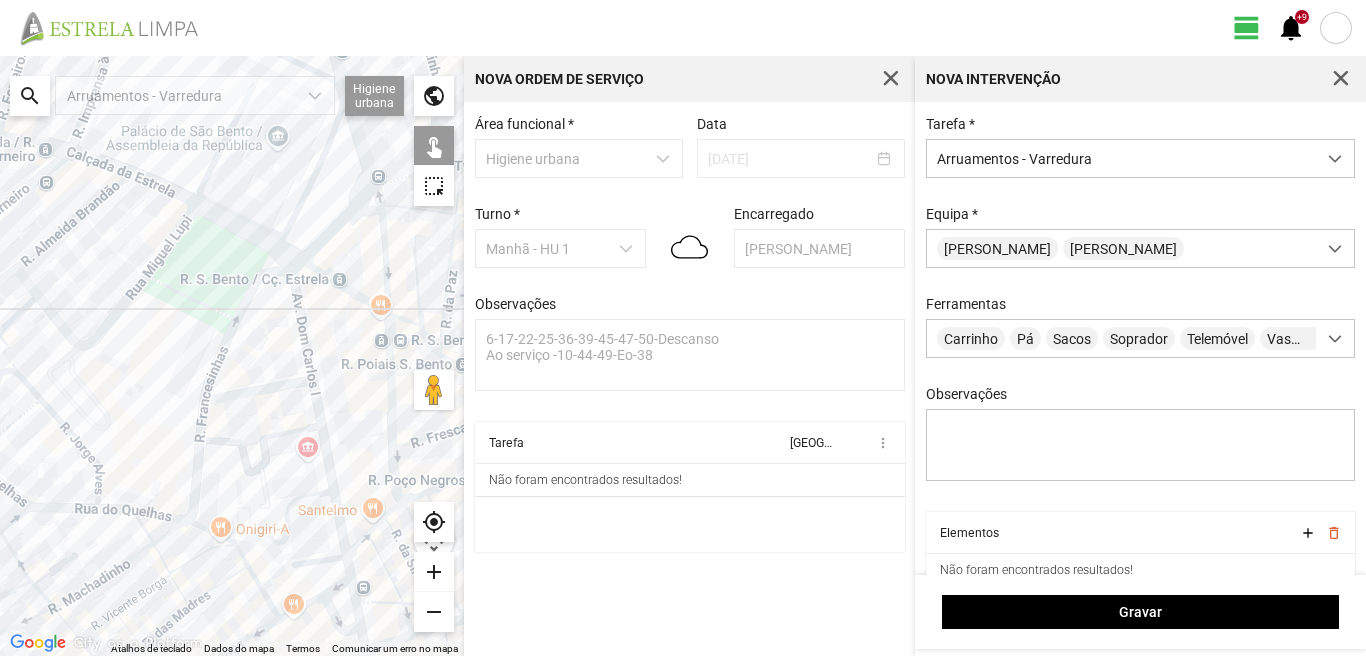 click 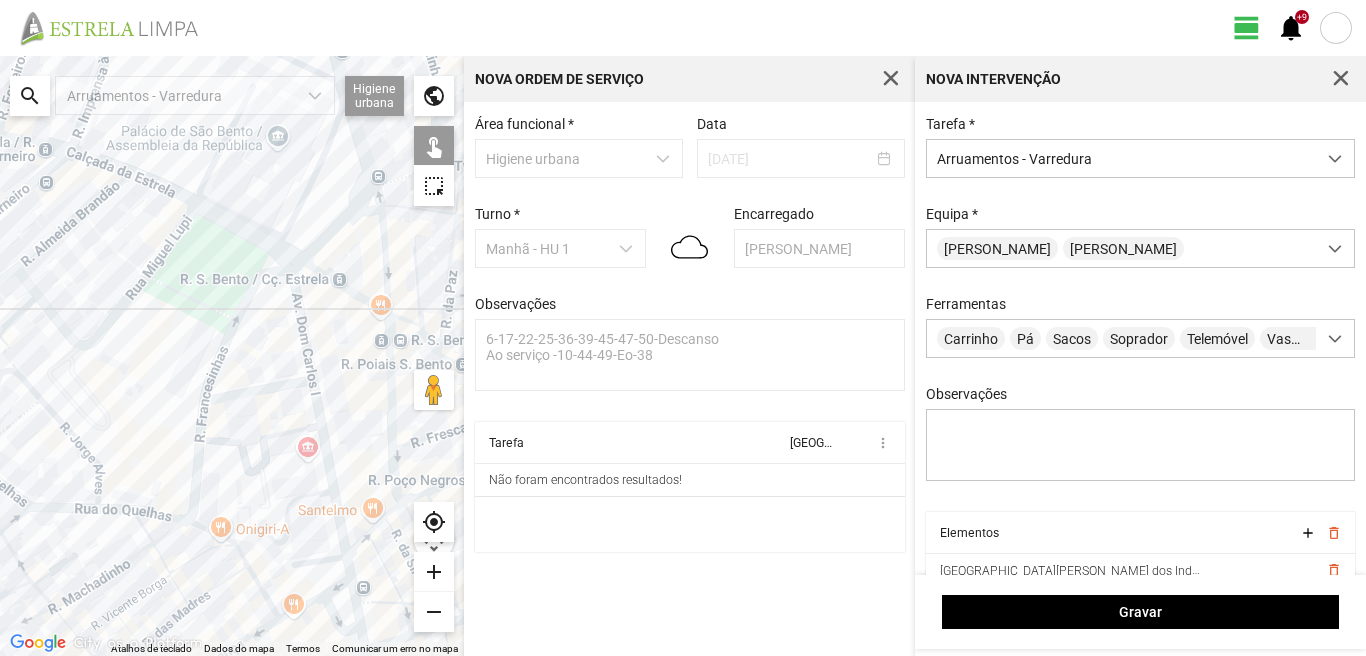 click 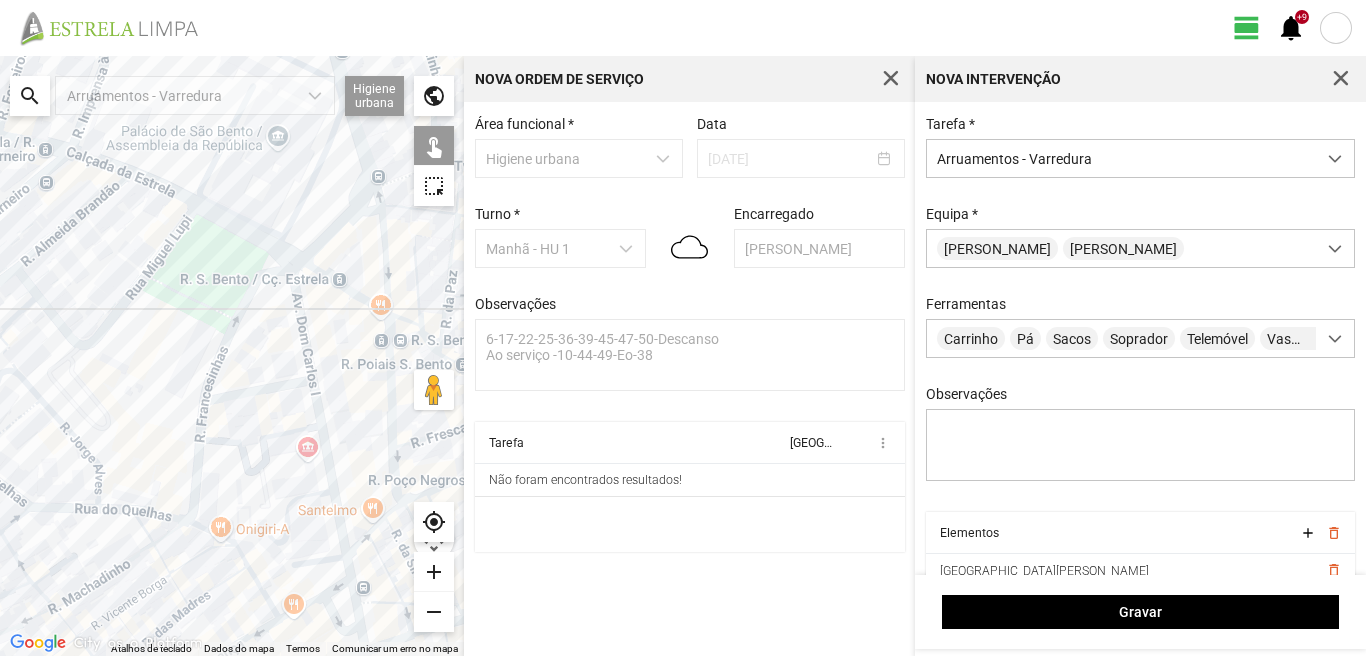 click 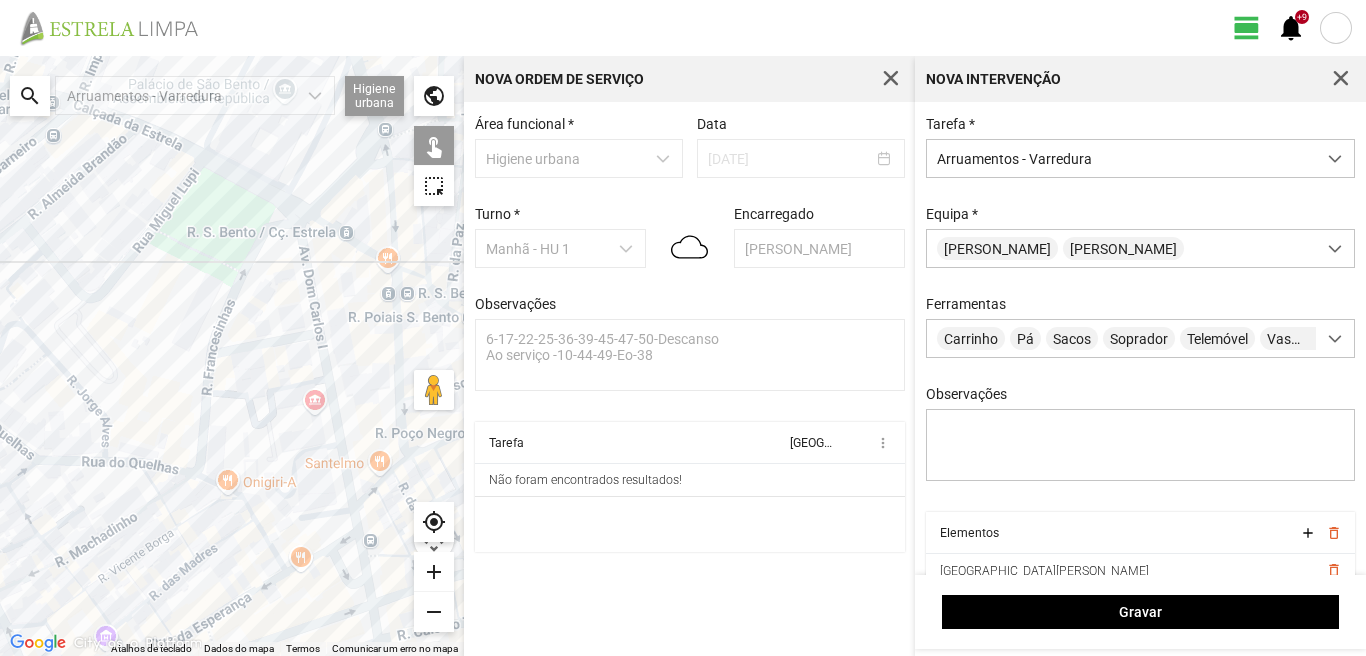 drag, startPoint x: 337, startPoint y: 610, endPoint x: 323, endPoint y: 419, distance: 191.5124 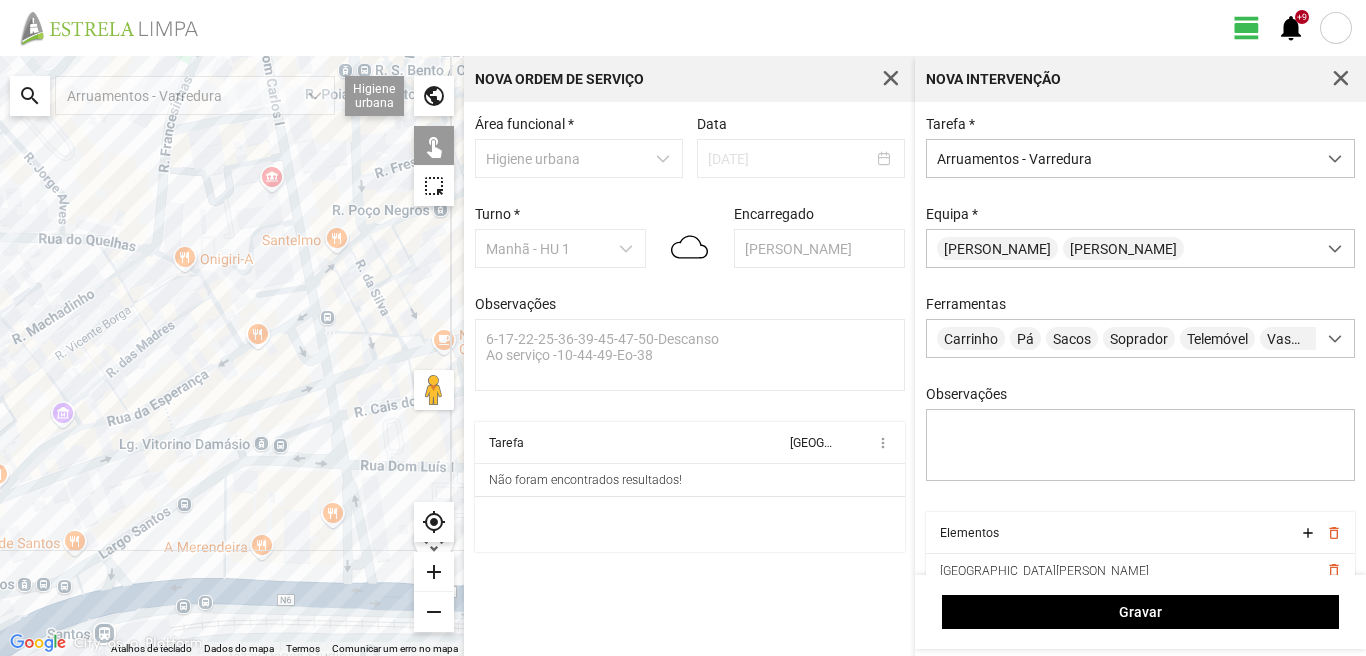 click 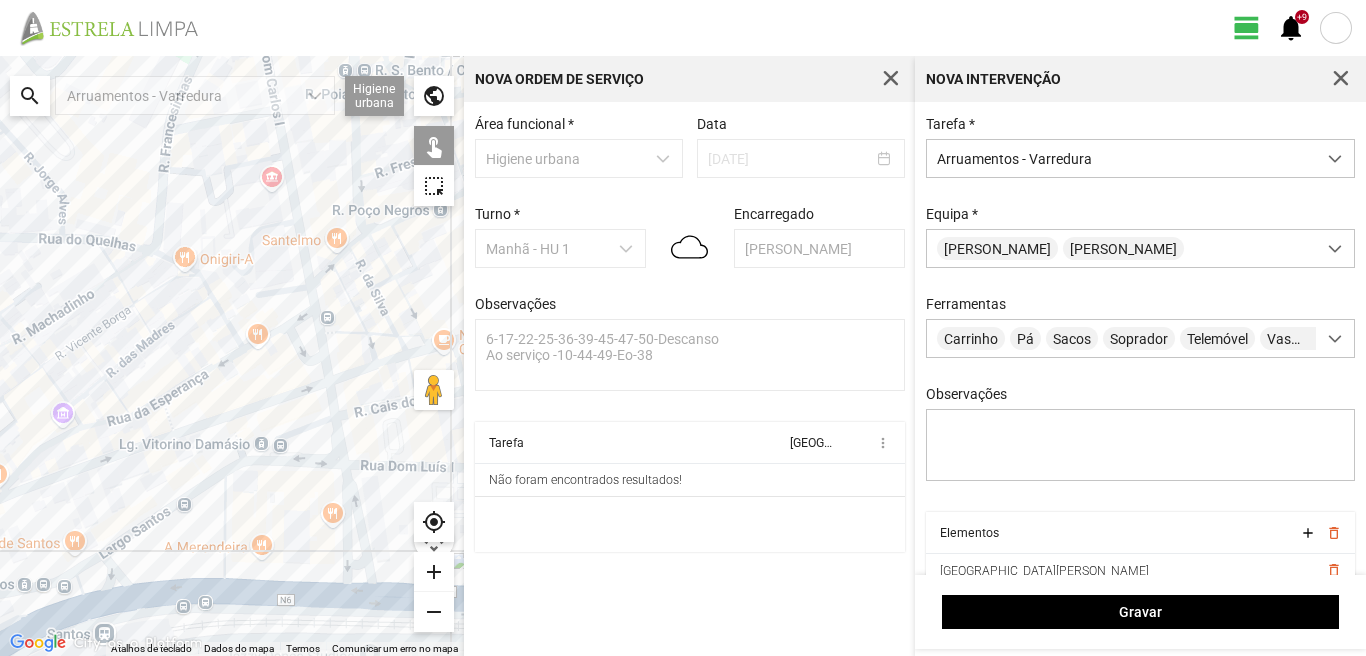 click 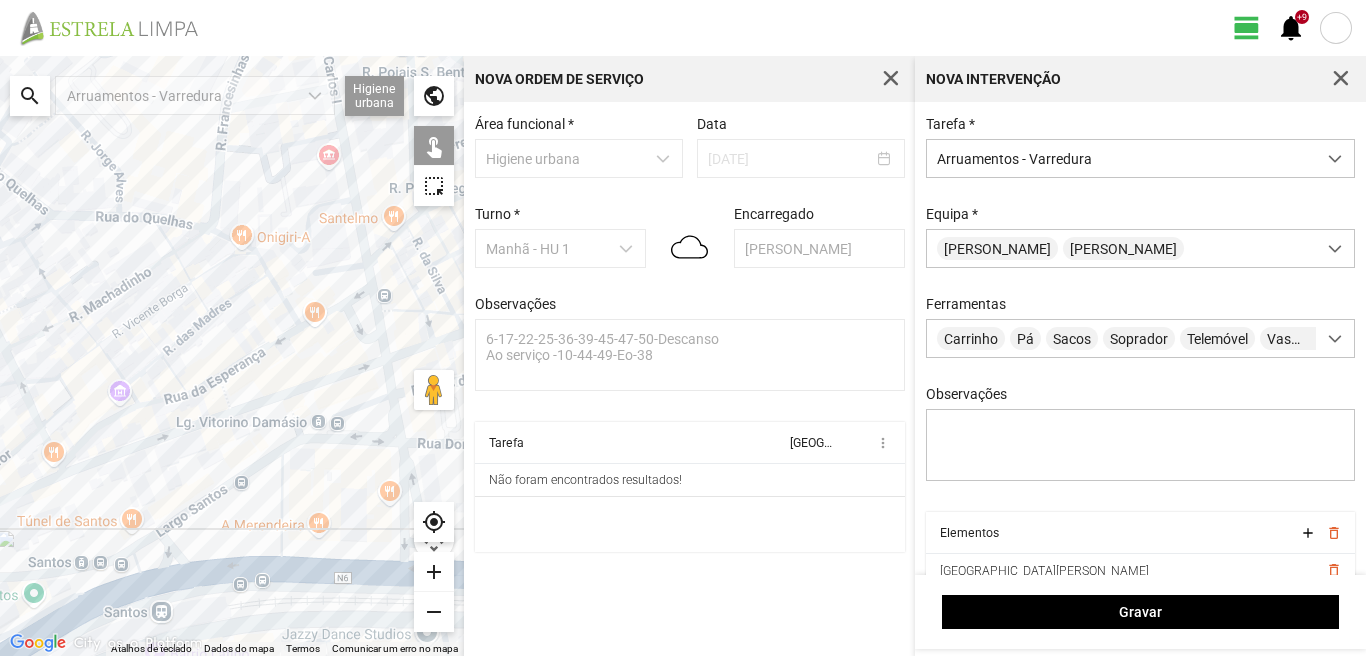 drag, startPoint x: 182, startPoint y: 565, endPoint x: 309, endPoint y: 504, distance: 140.89003 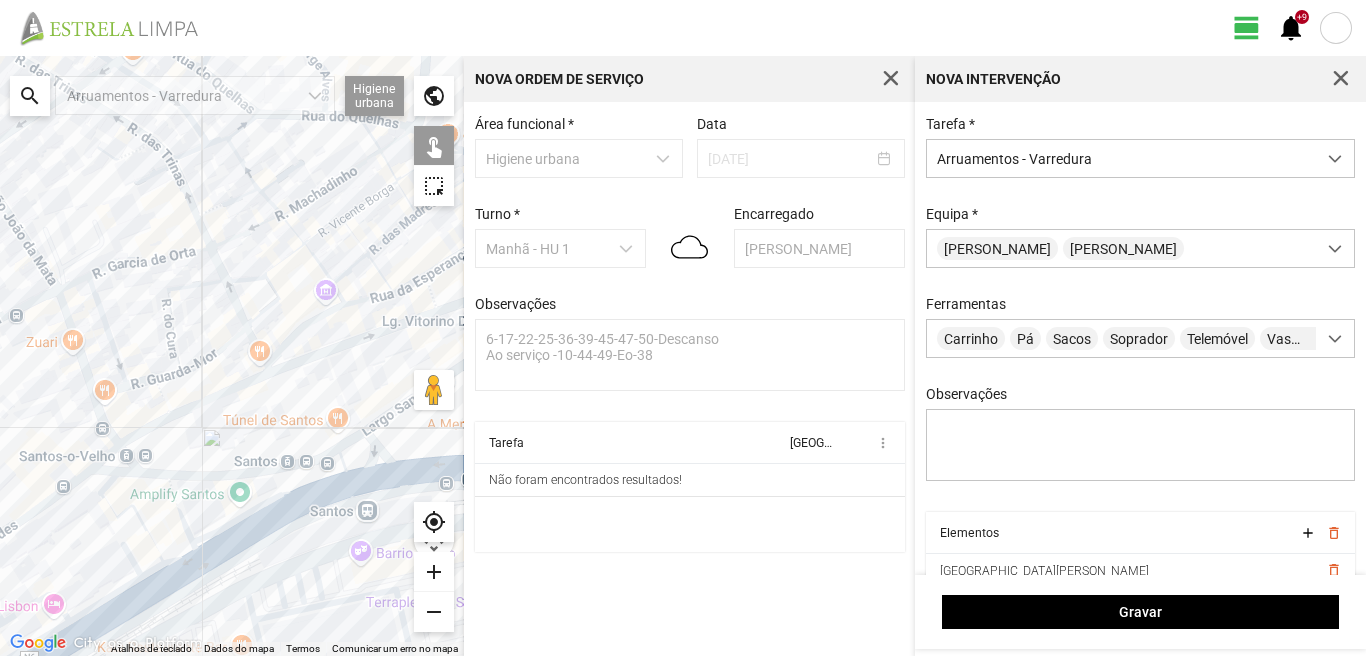 click 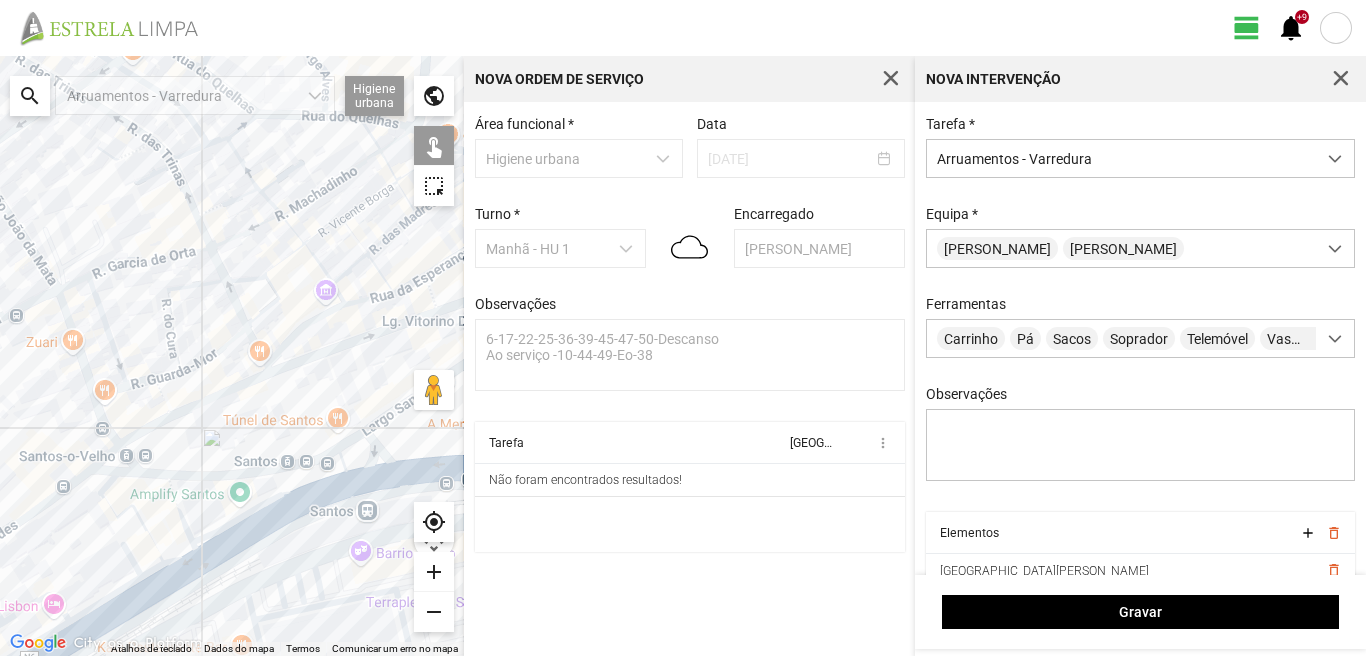 click 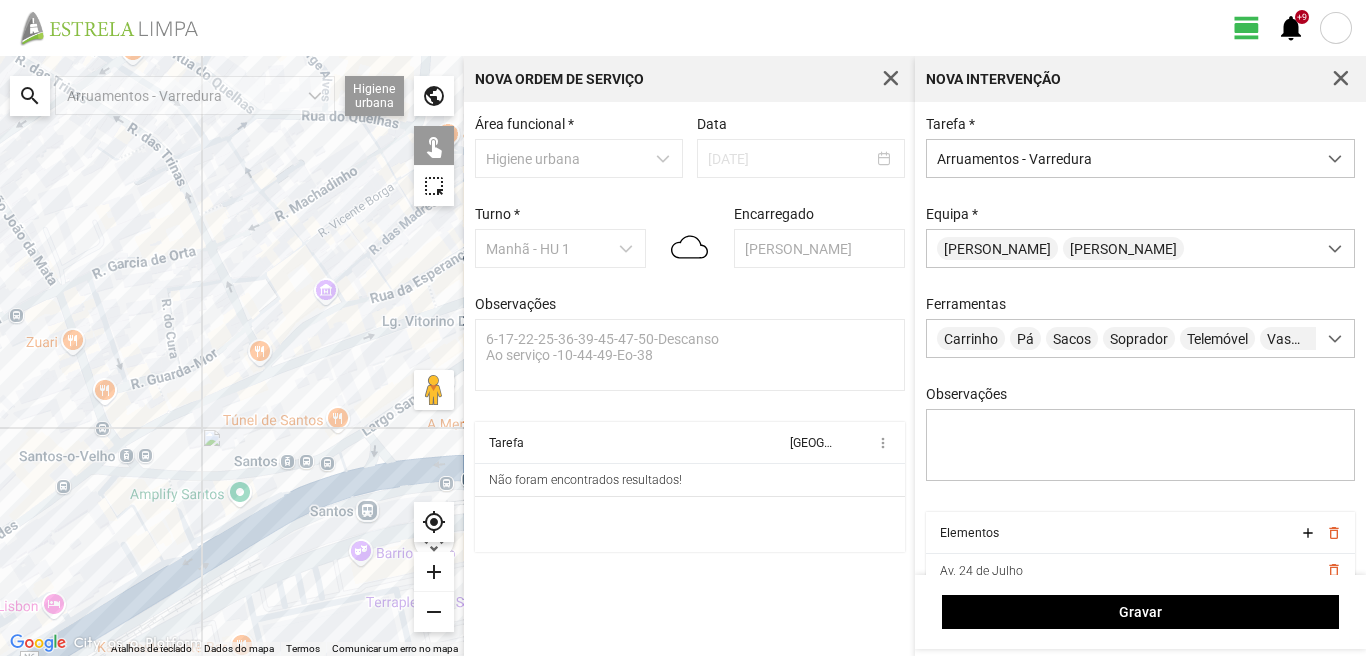 click 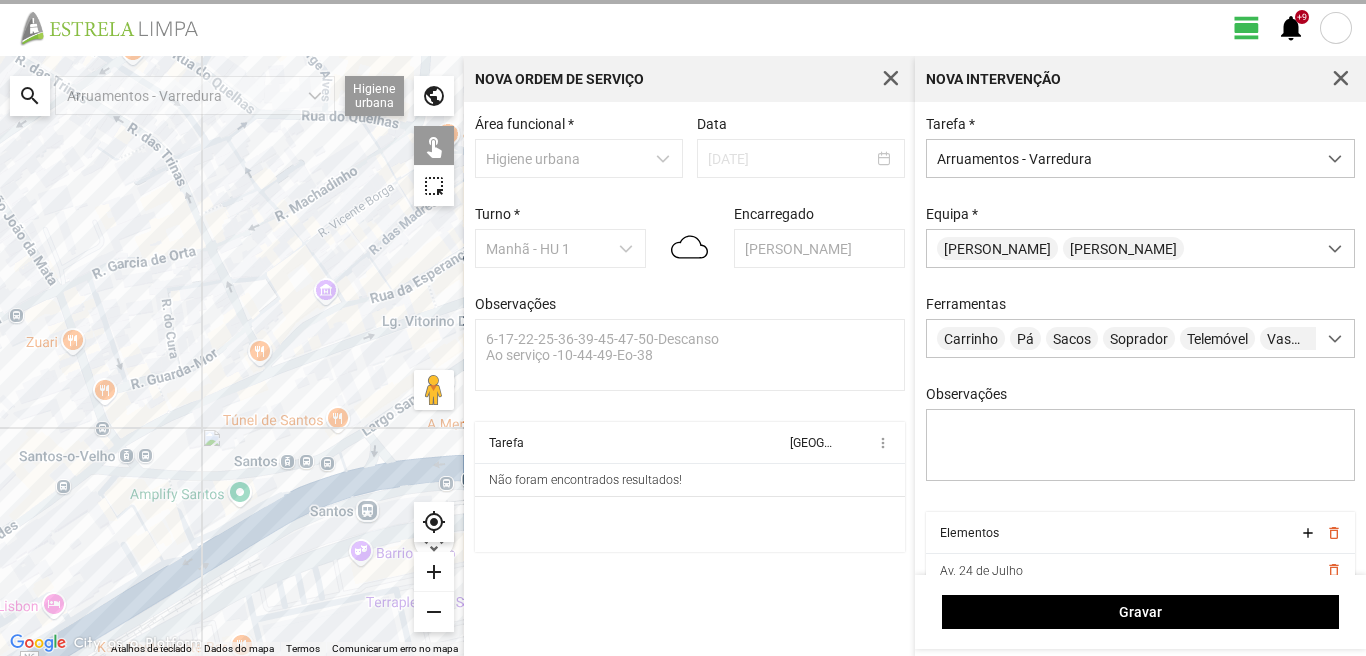 click 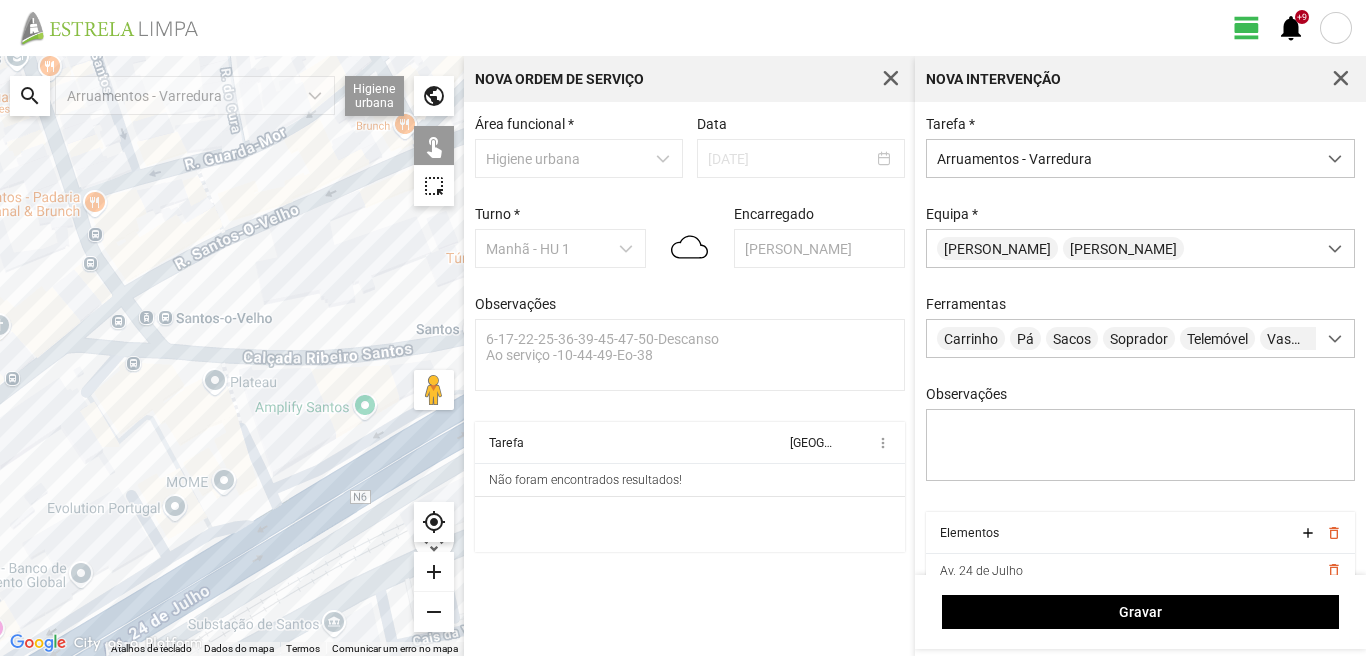 click 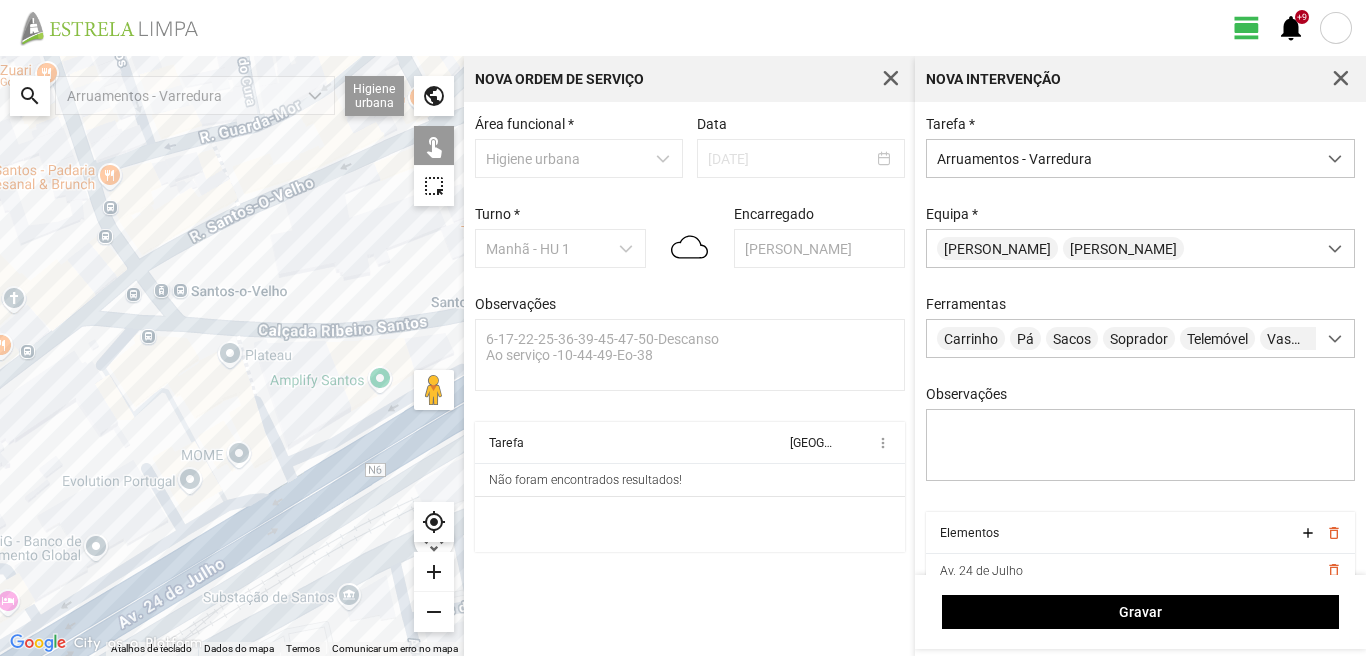 drag, startPoint x: 131, startPoint y: 566, endPoint x: 220, endPoint y: 435, distance: 158.37297 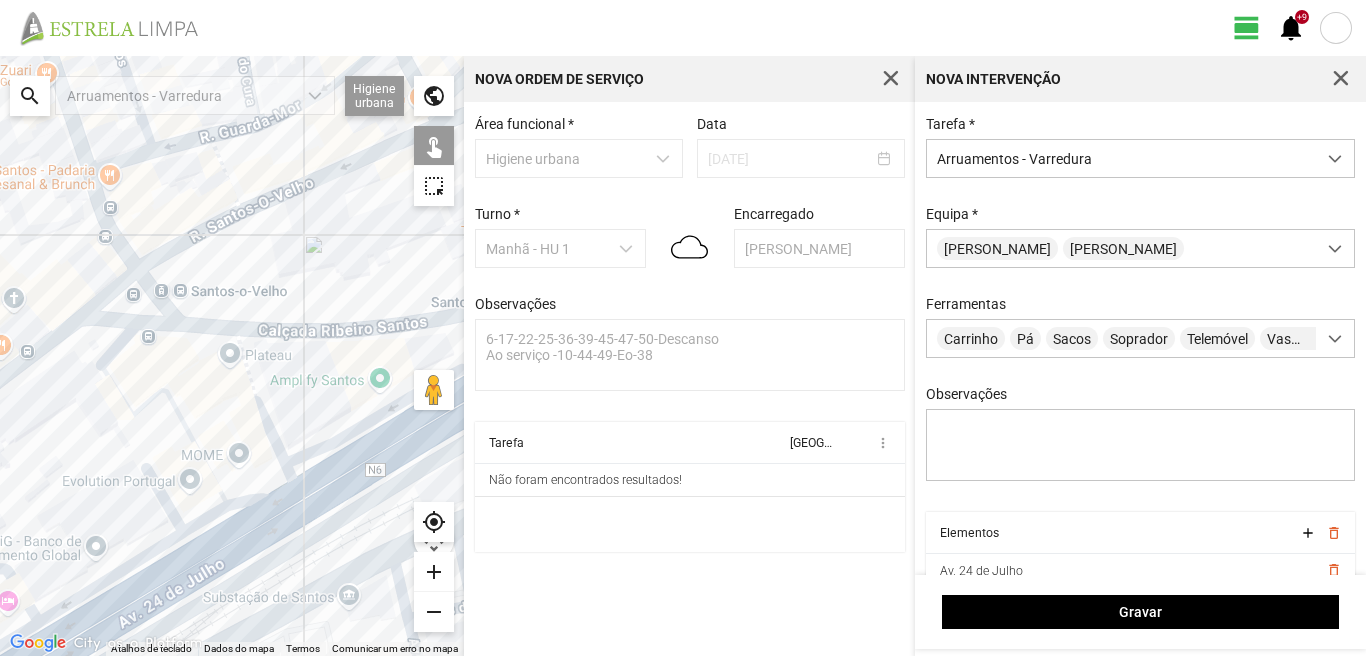 click 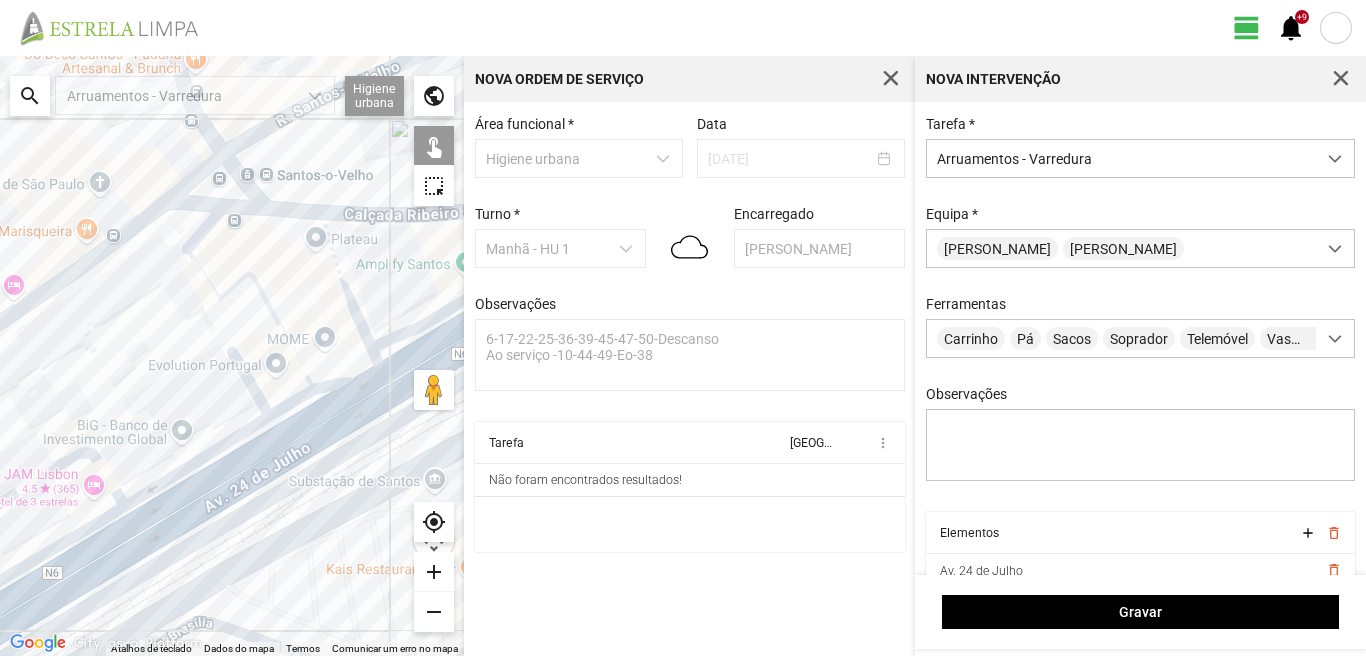 click 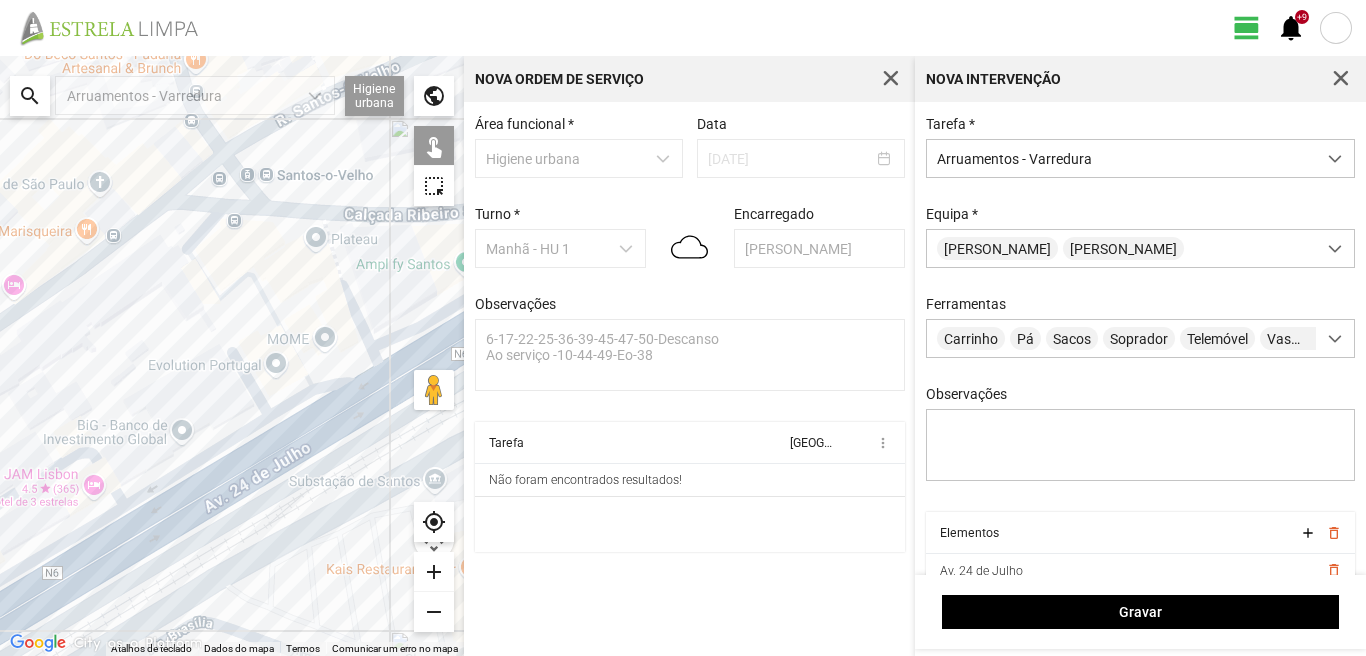 click 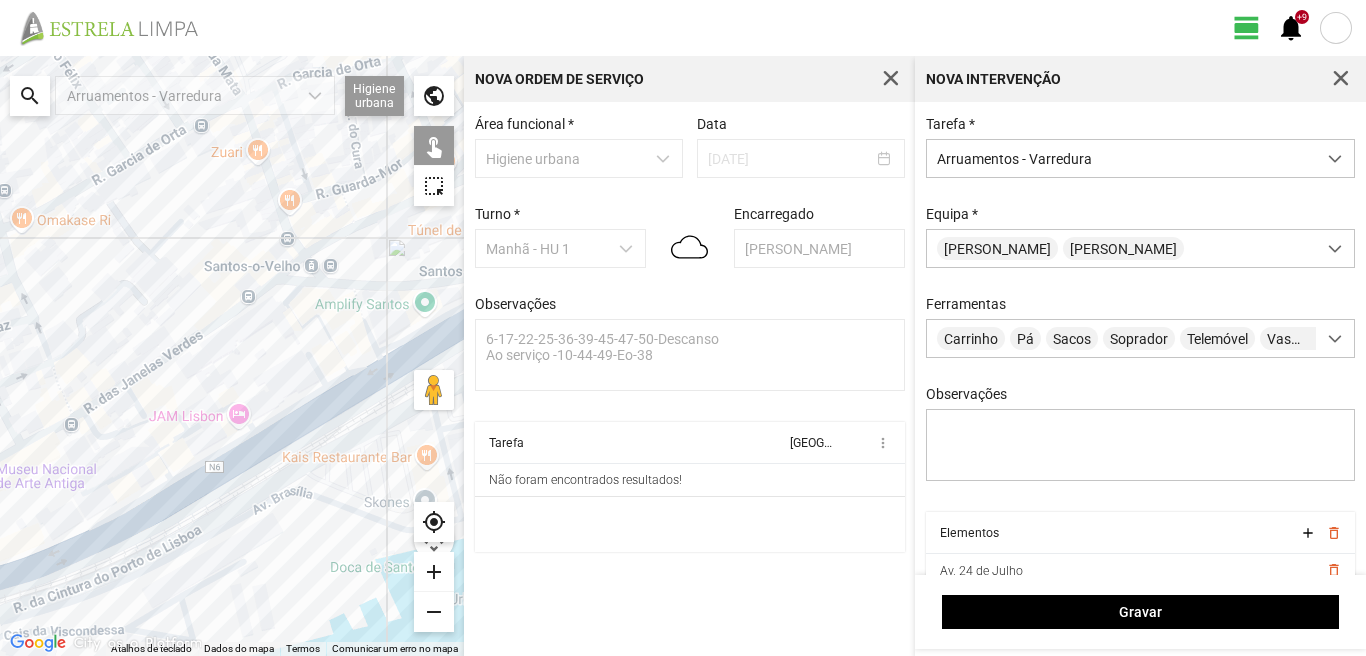 drag, startPoint x: 57, startPoint y: 544, endPoint x: 213, endPoint y: 451, distance: 181.61774 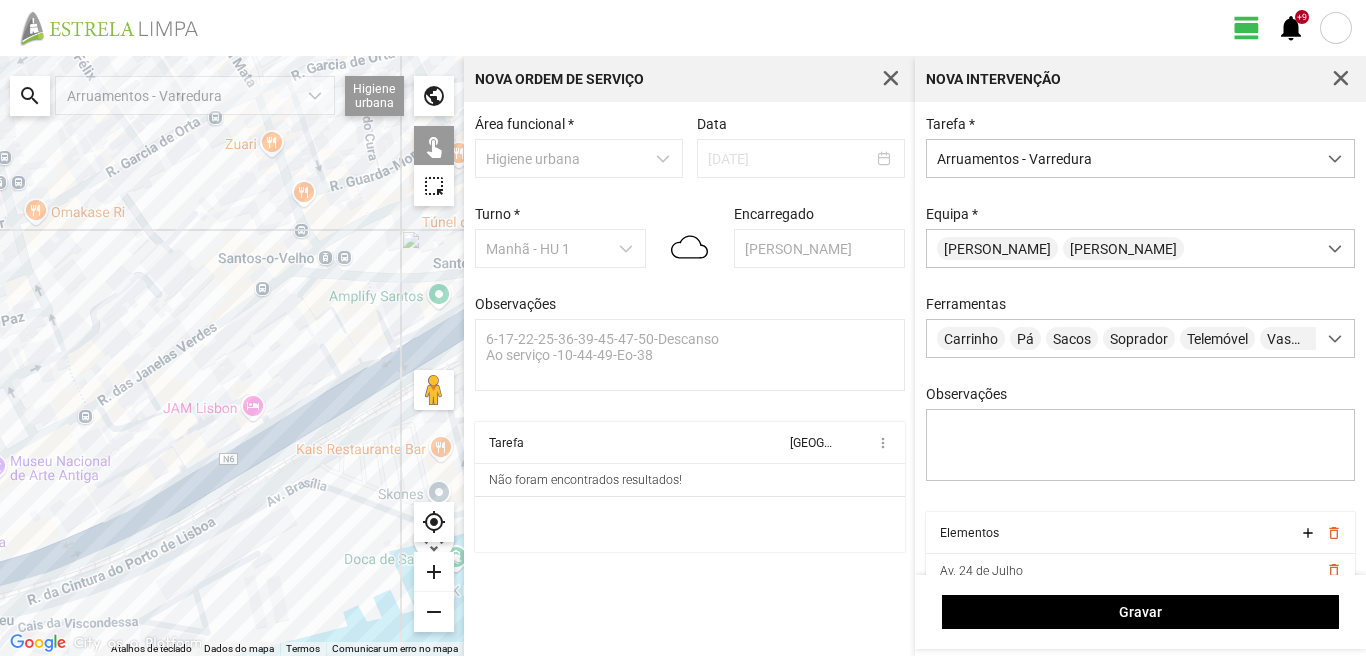 click 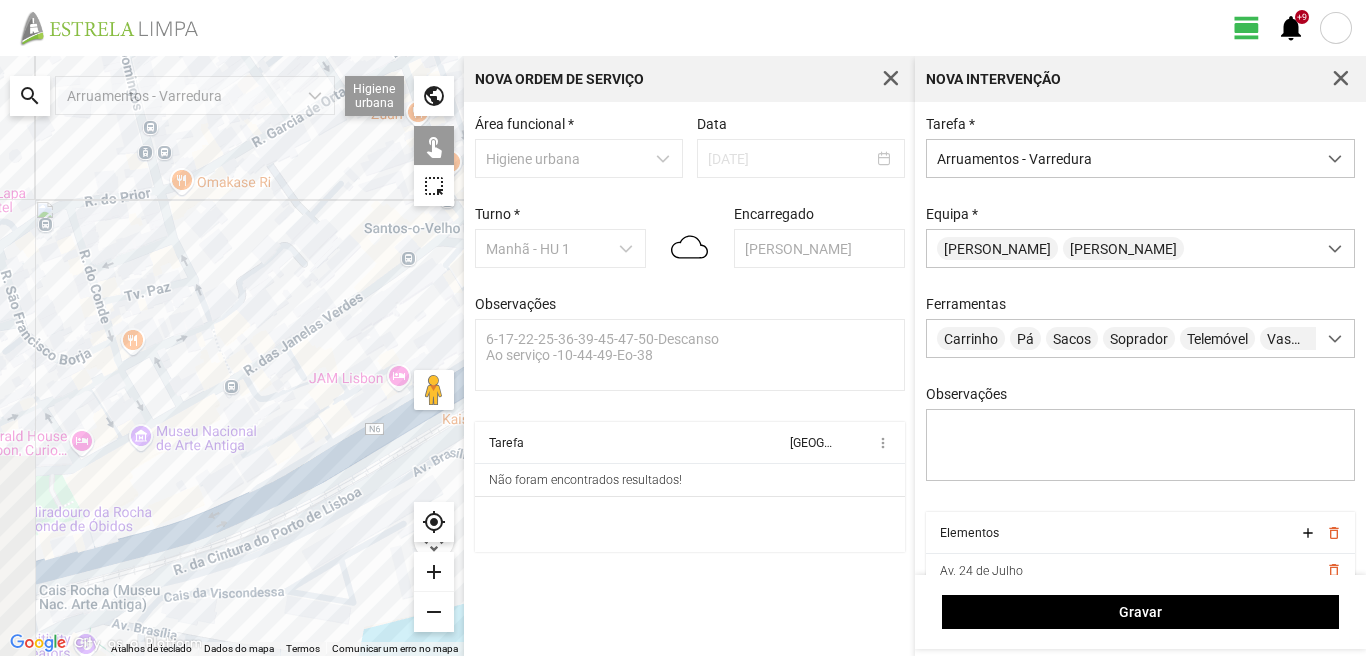 drag, startPoint x: 98, startPoint y: 511, endPoint x: 243, endPoint y: 482, distance: 147.87157 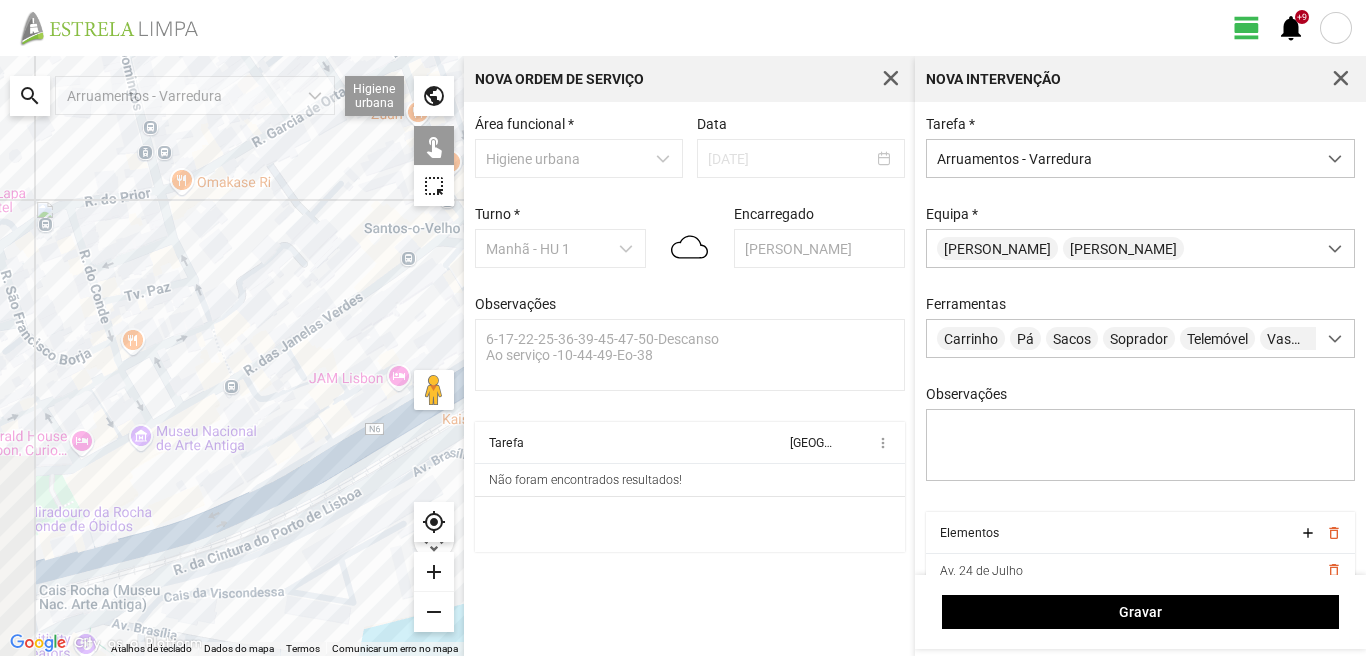 click 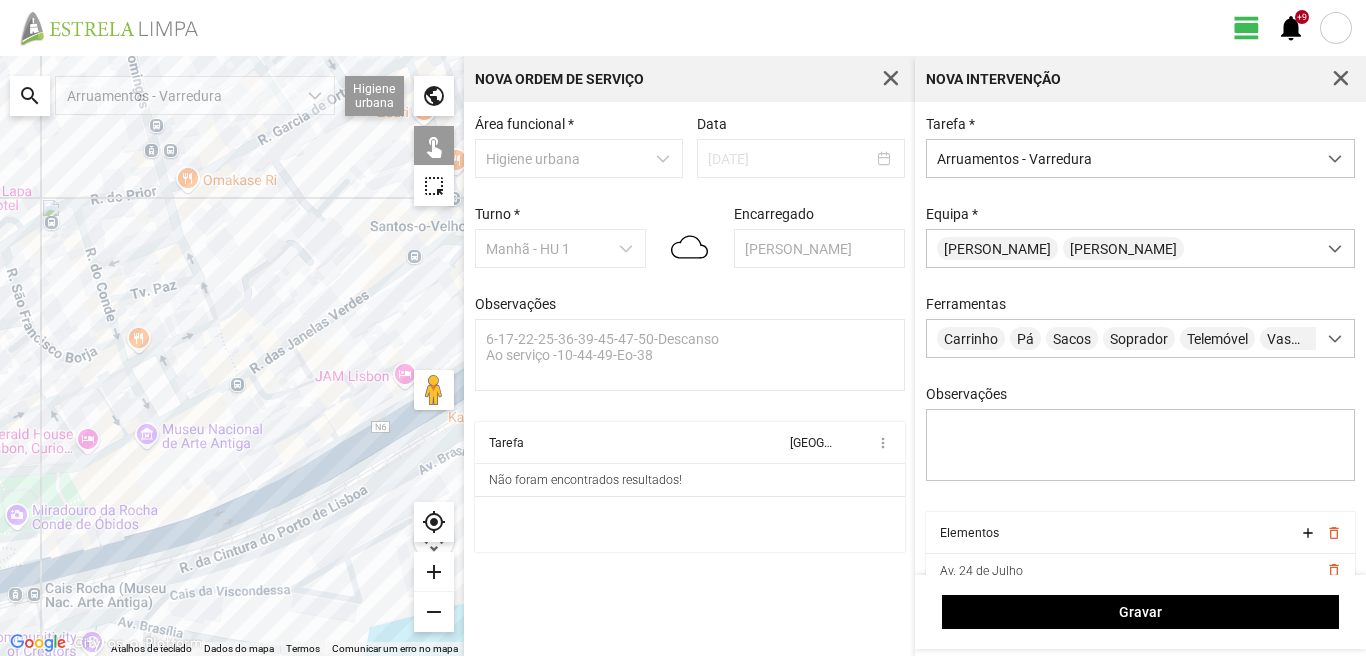 click 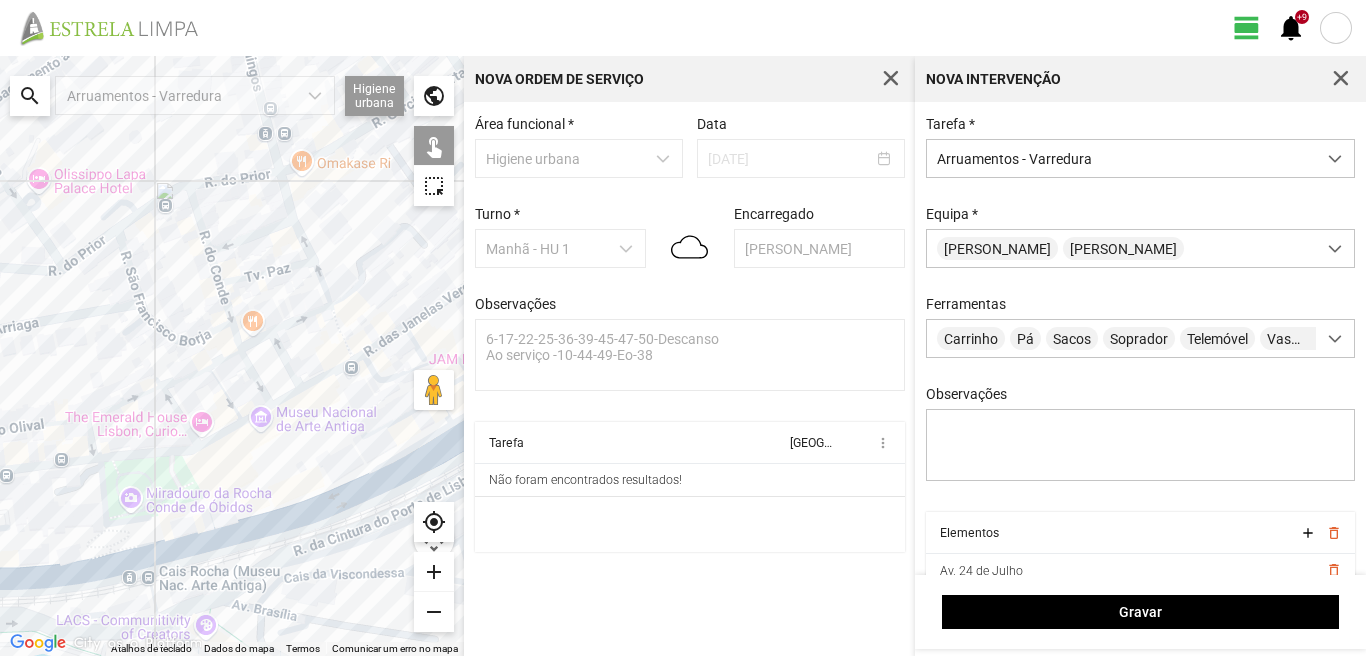 drag, startPoint x: 187, startPoint y: 529, endPoint x: 228, endPoint y: 506, distance: 47.010635 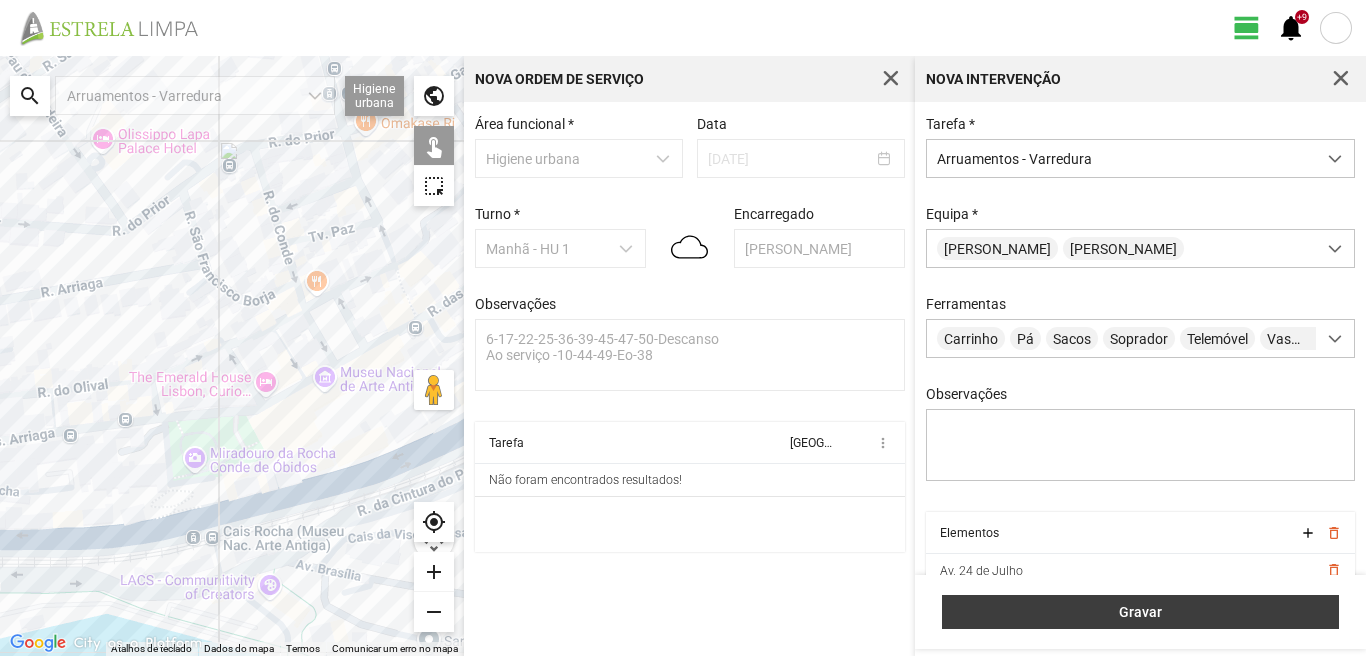 click on "Gravar" at bounding box center (1141, 612) 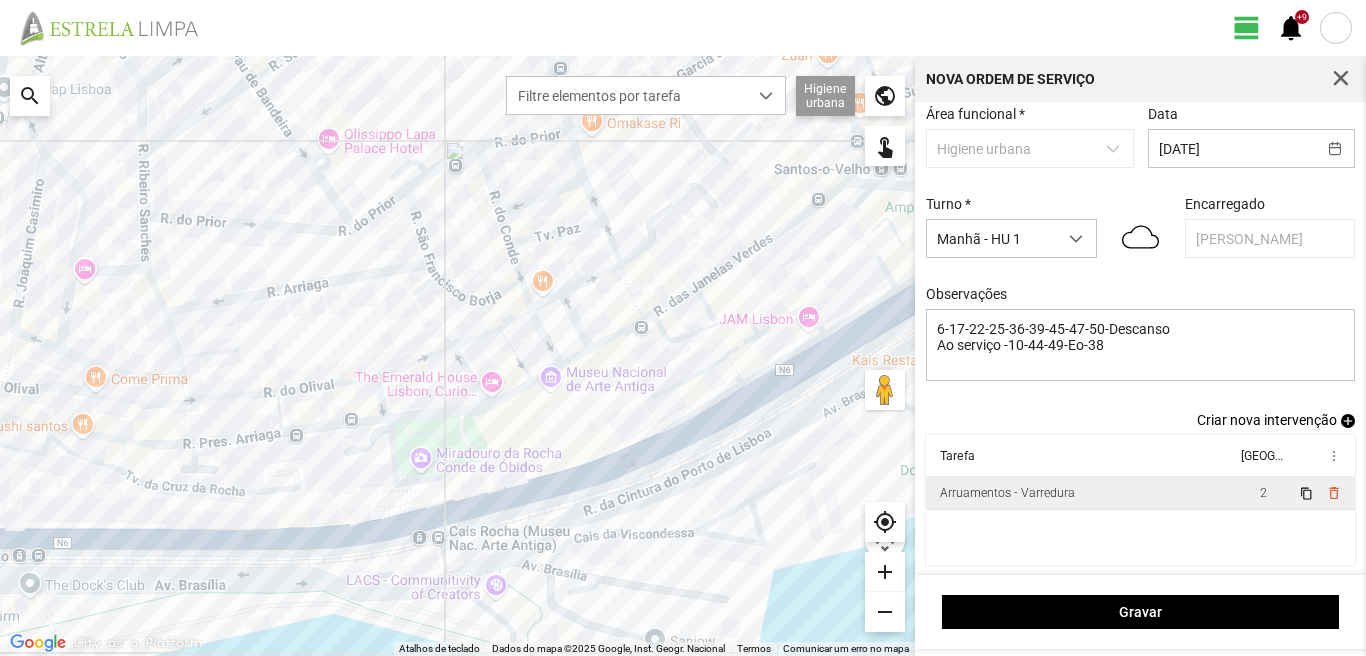 scroll, scrollTop: 0, scrollLeft: 0, axis: both 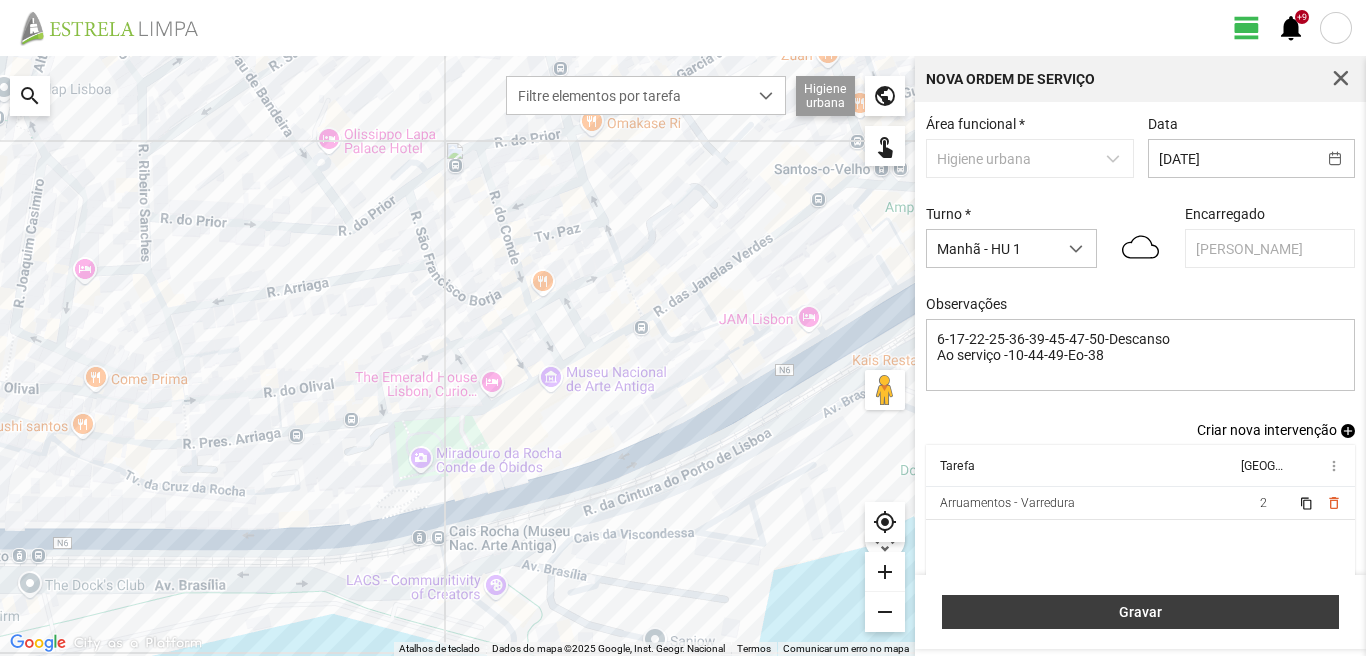 click on "Gravar" at bounding box center [1141, 612] 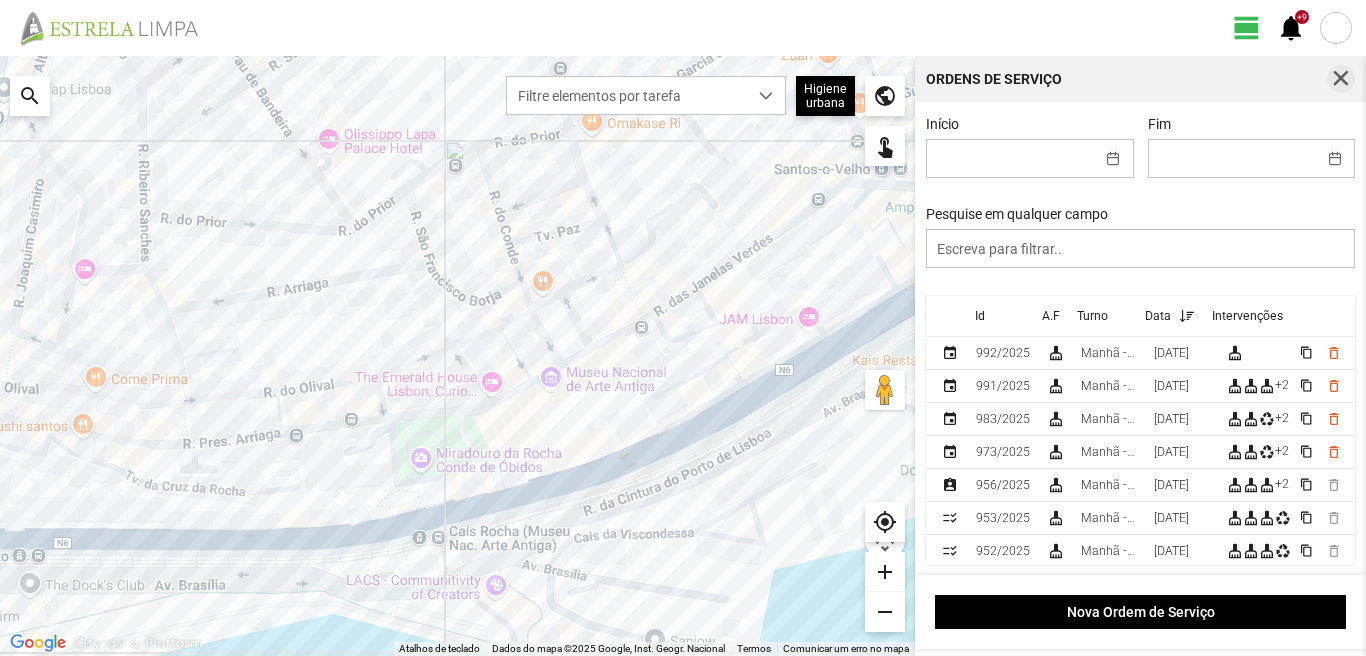 click at bounding box center (1341, 79) 